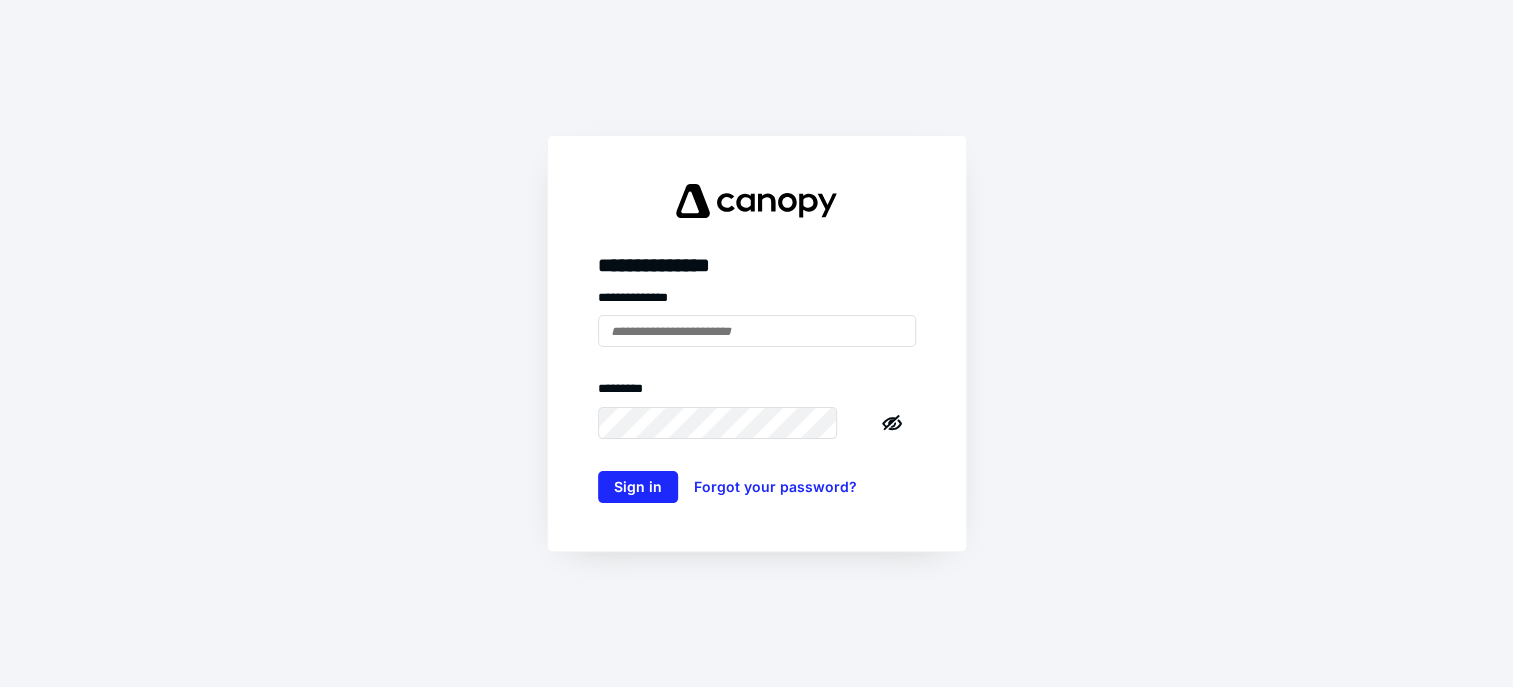 scroll, scrollTop: 0, scrollLeft: 0, axis: both 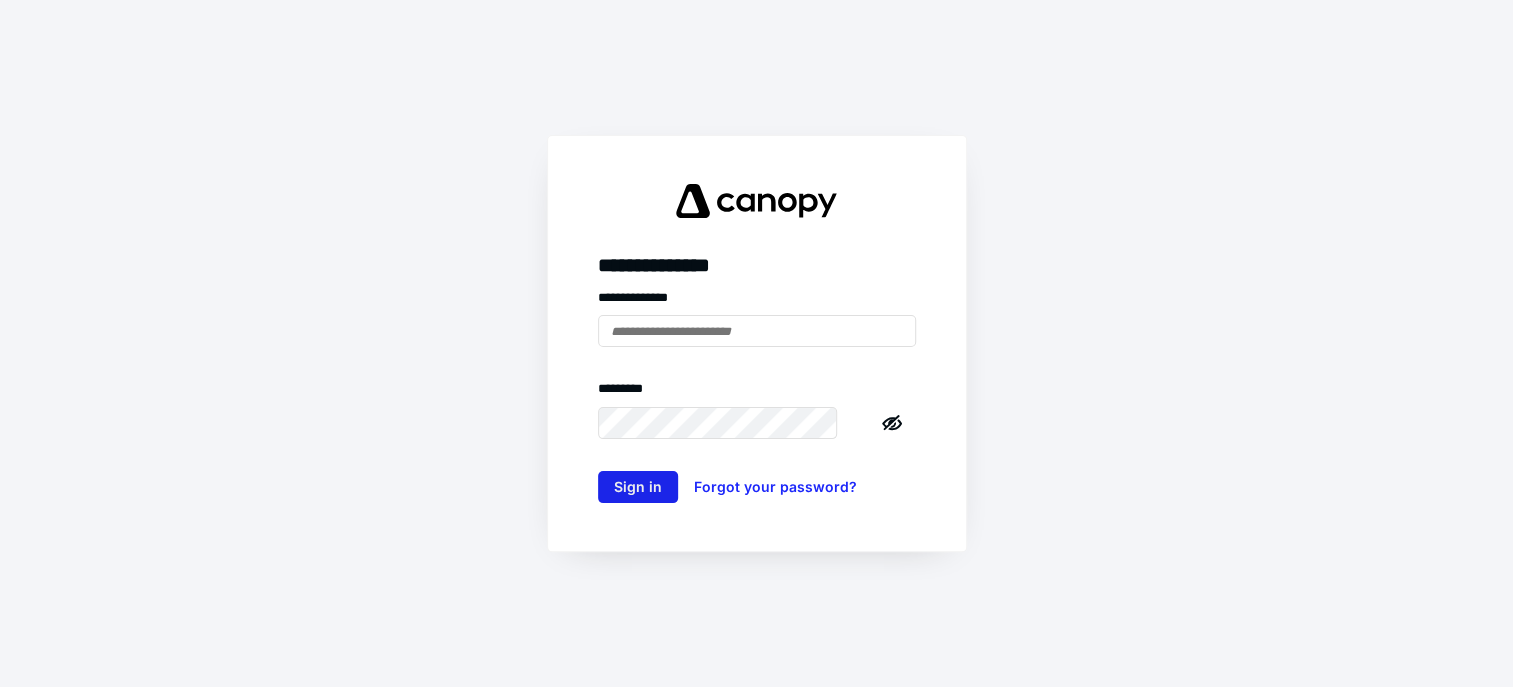type on "**********" 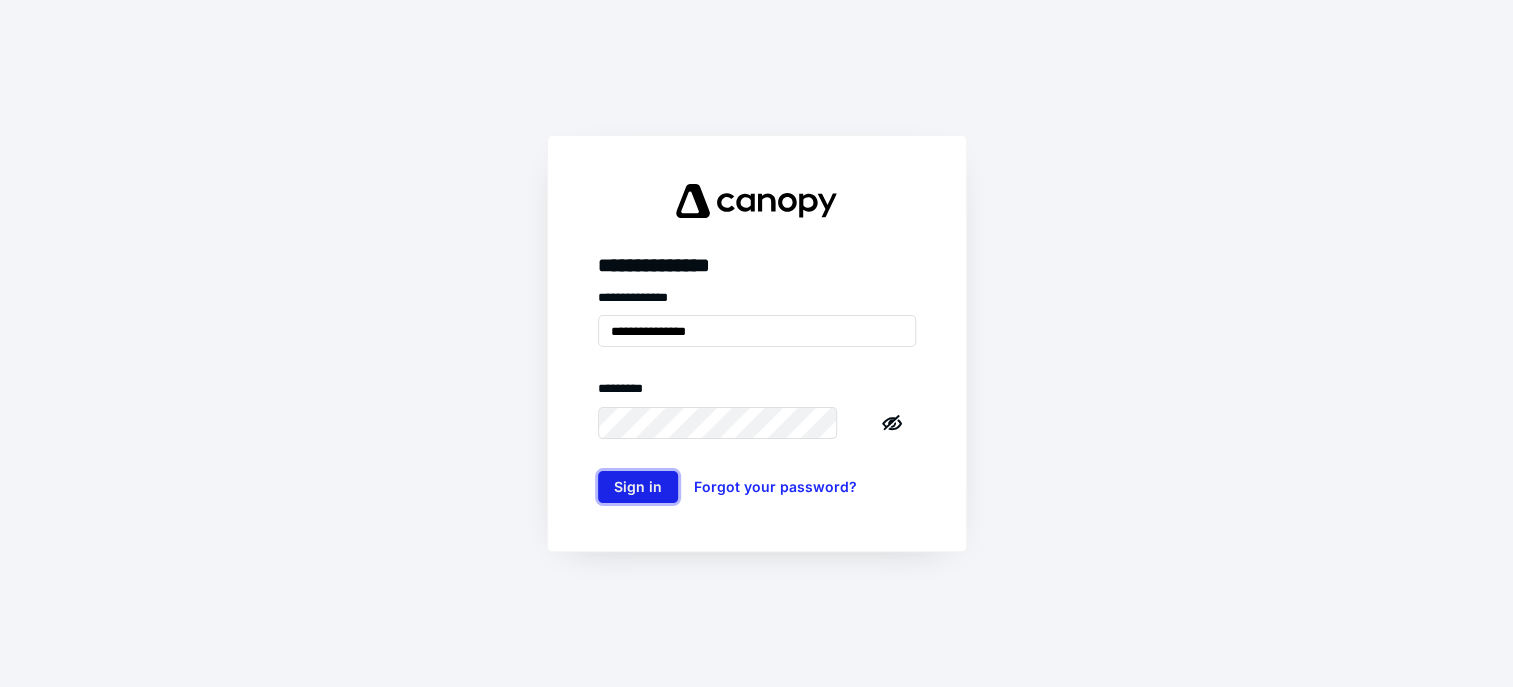 click on "Sign in" at bounding box center (638, 487) 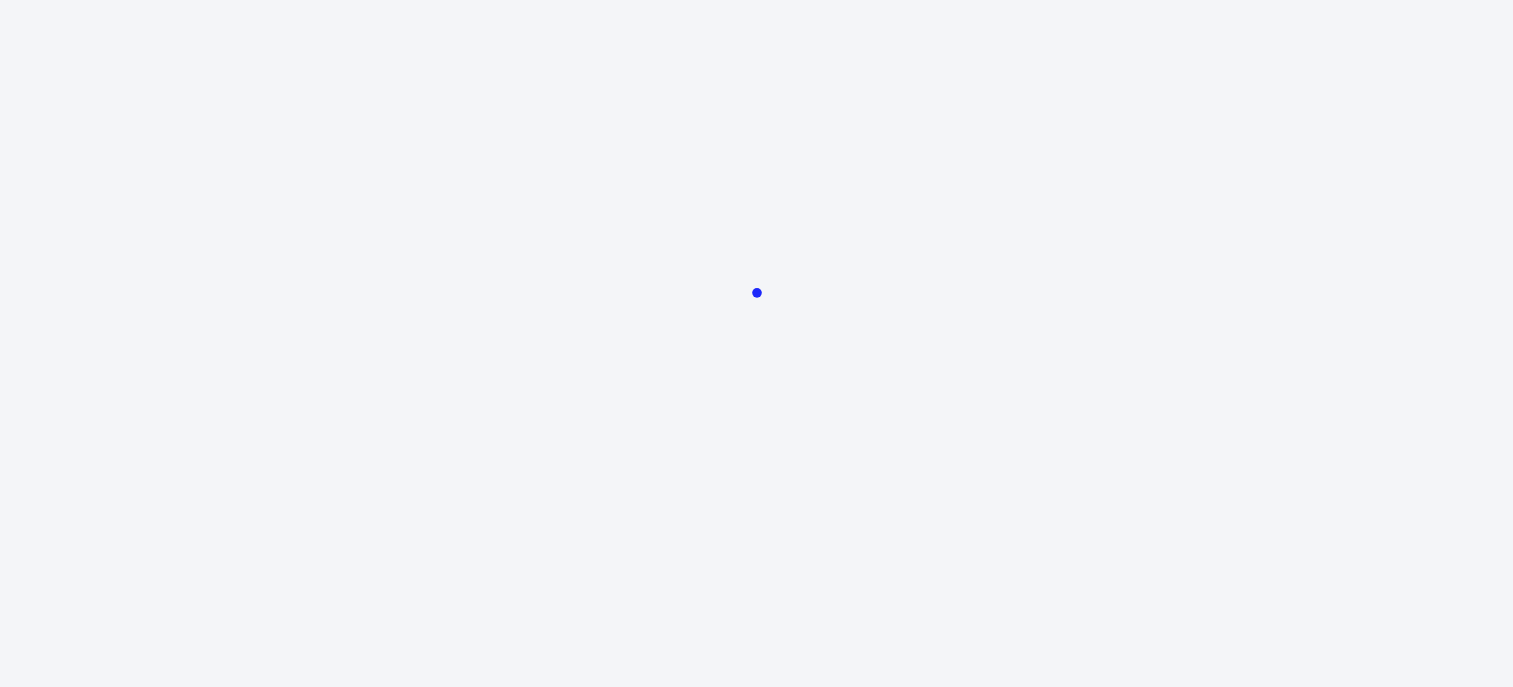 scroll, scrollTop: 0, scrollLeft: 0, axis: both 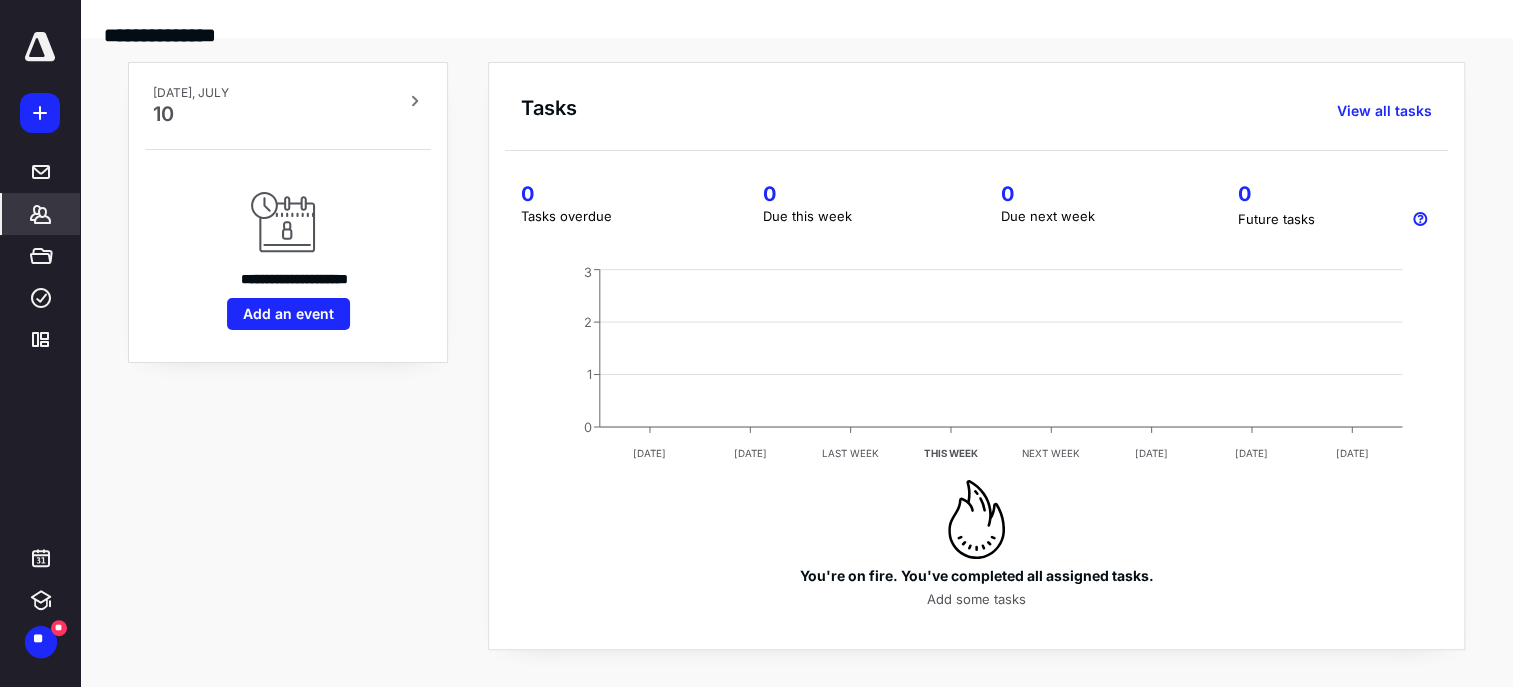 click on "*******" at bounding box center (41, 214) 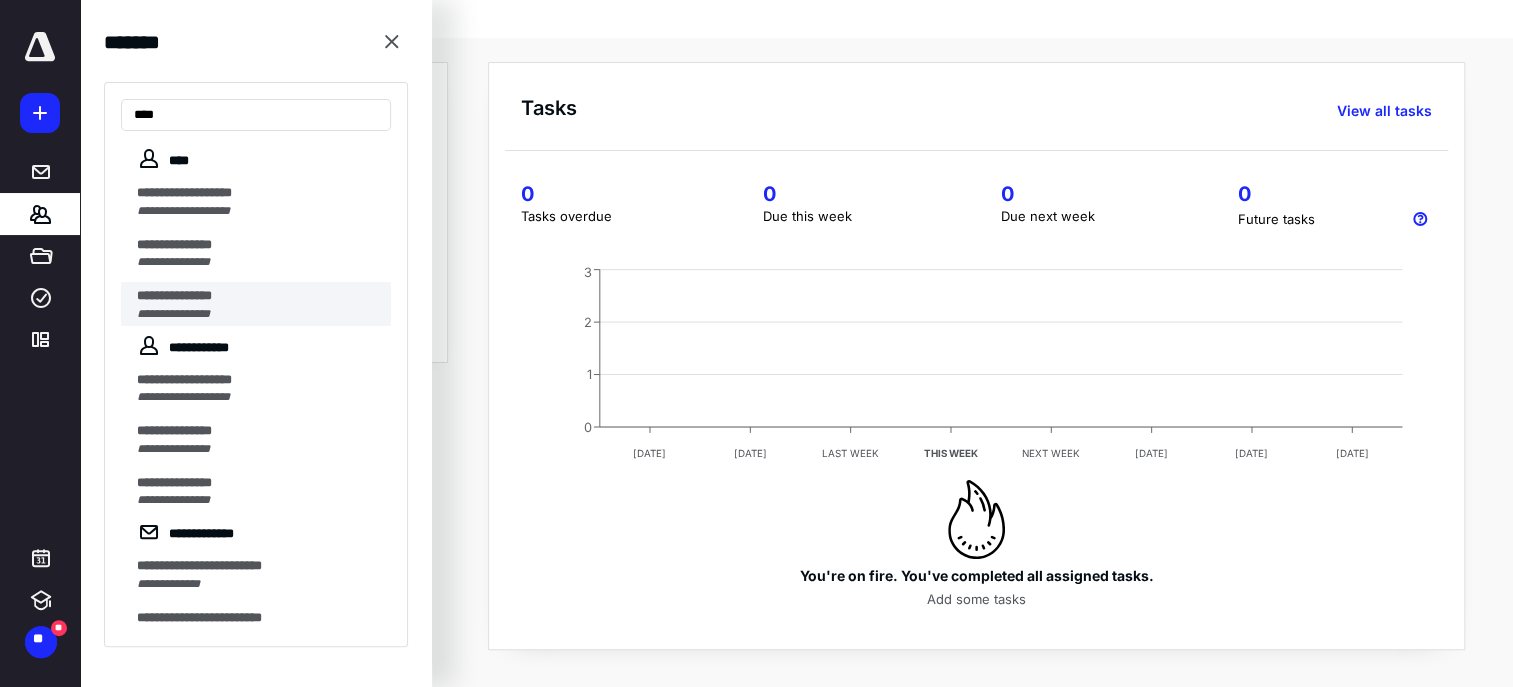 type on "***" 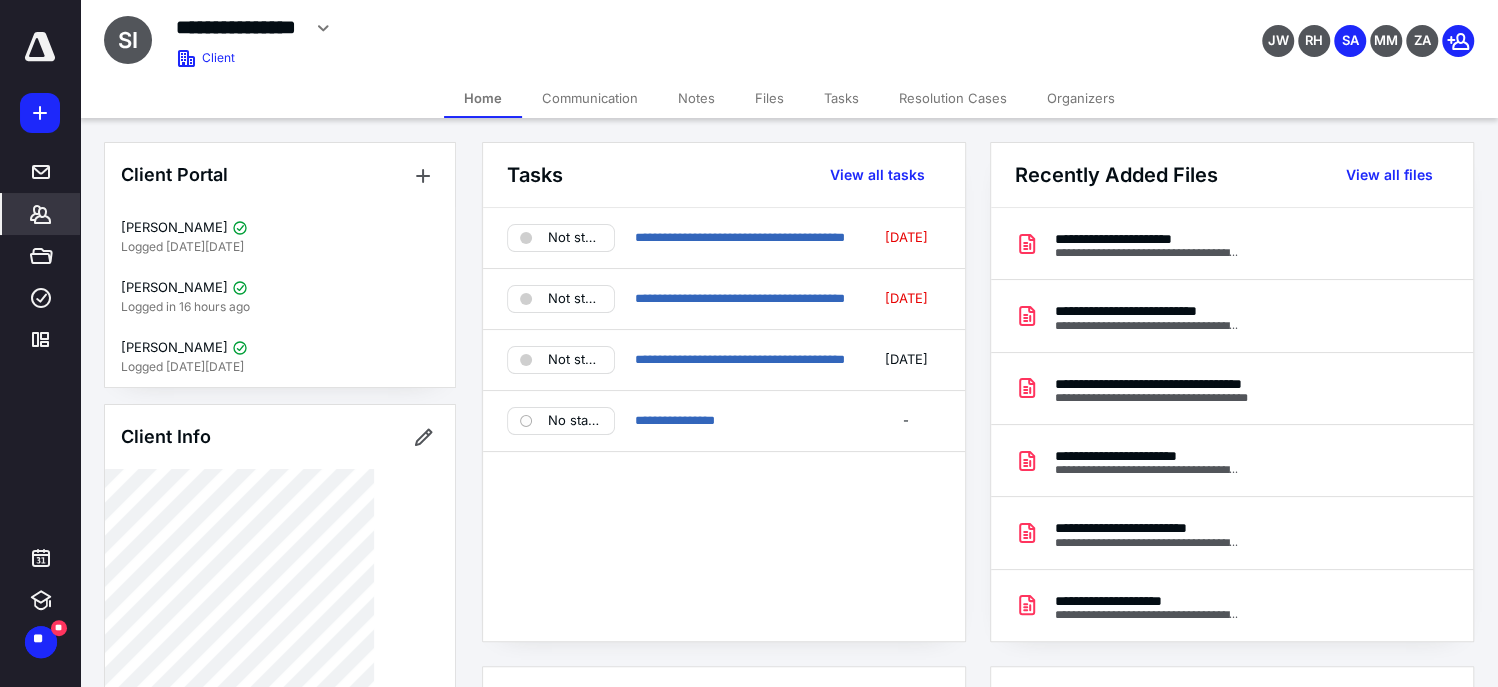 click on "Files" at bounding box center [769, 98] 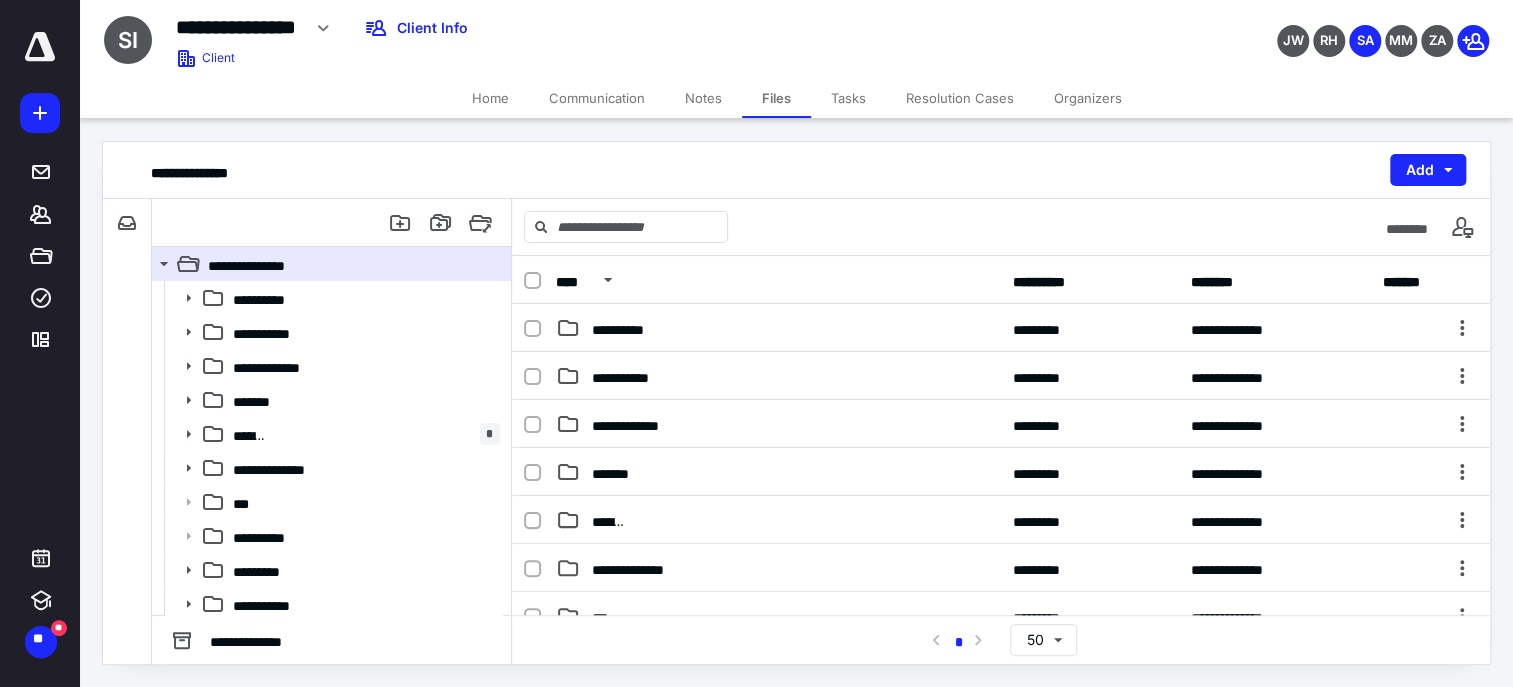 click on "**********" at bounding box center [1001, 712] 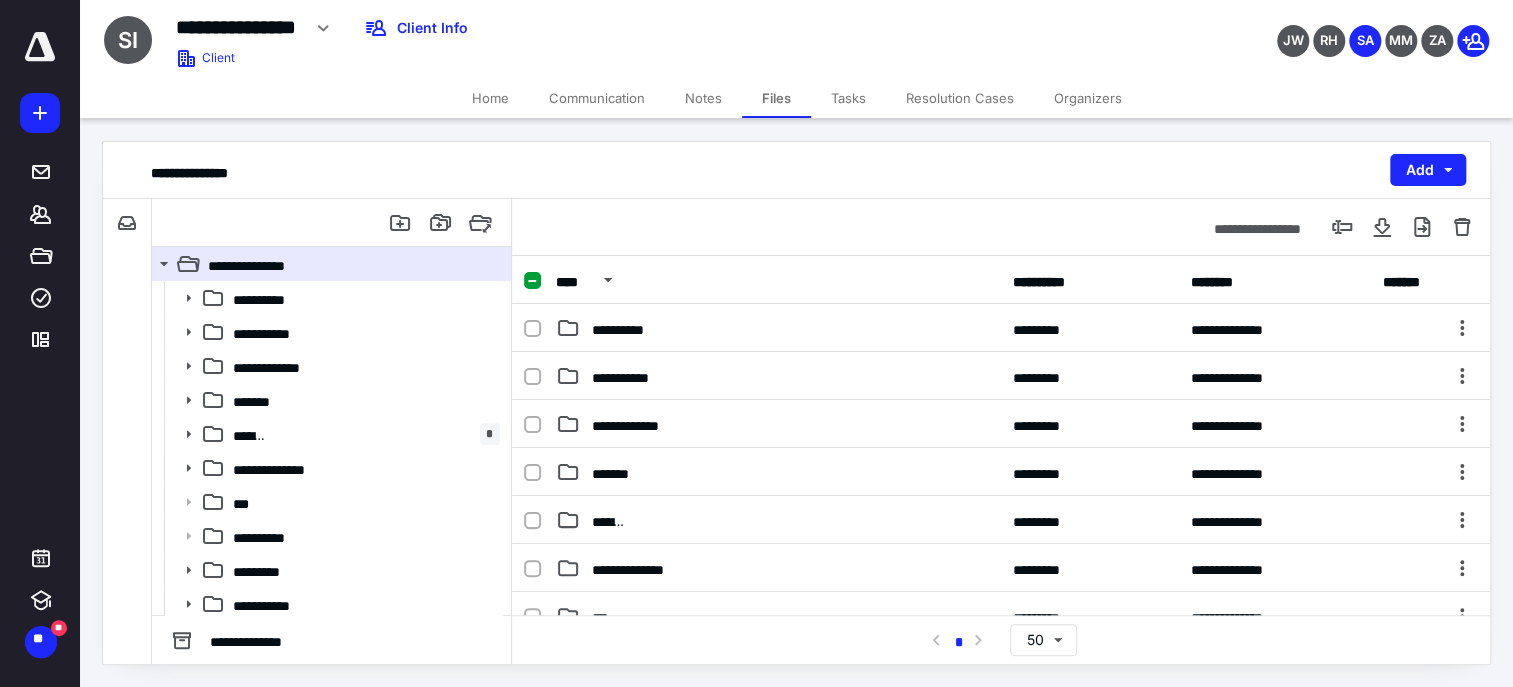 click on "**********" at bounding box center [1001, 712] 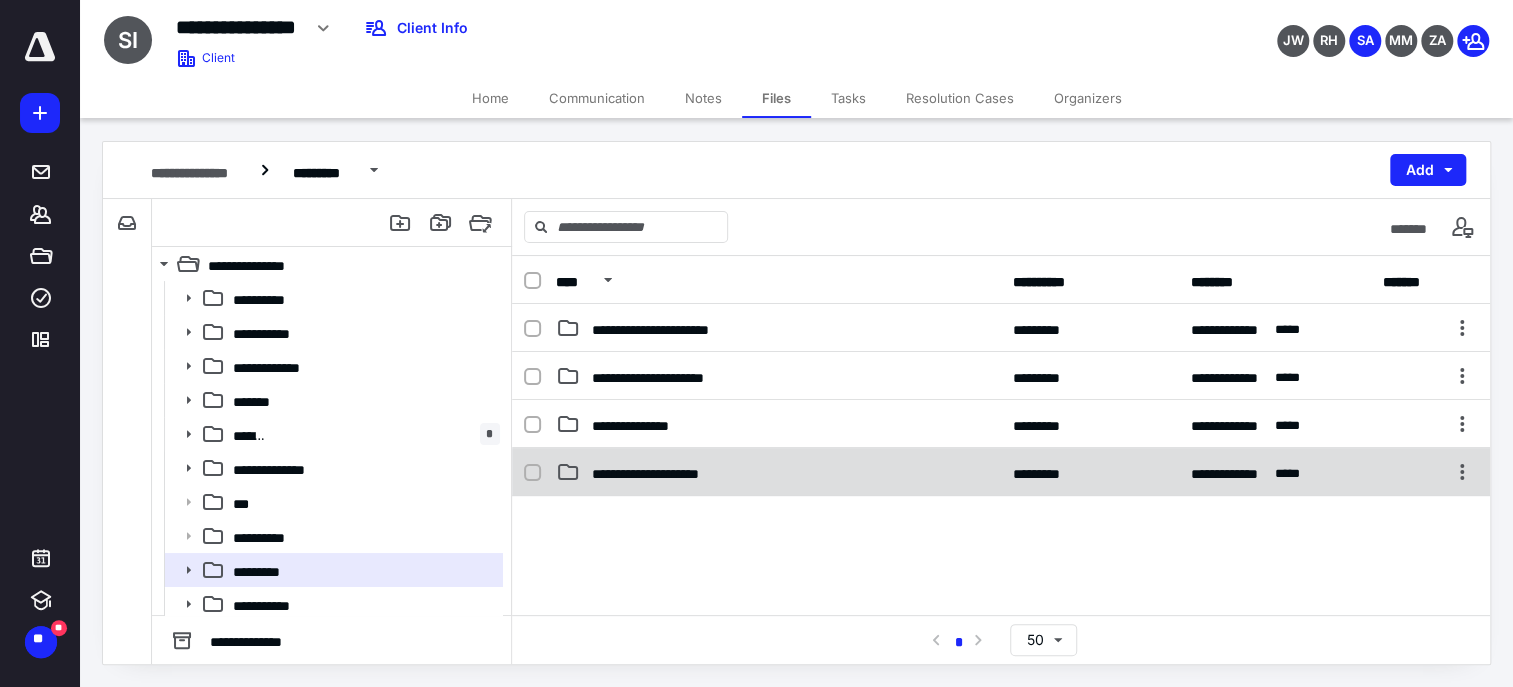click on "**********" at bounding box center [654, 472] 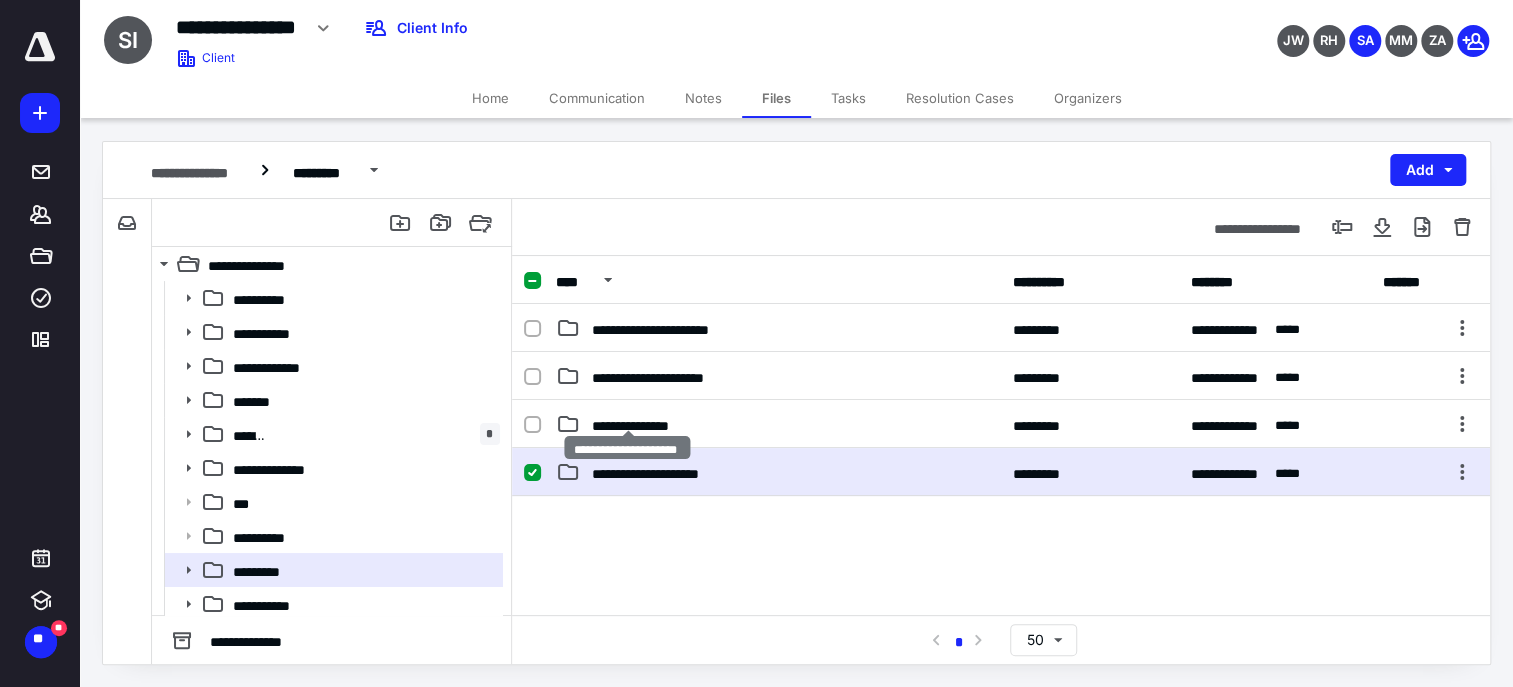 click on "**********" at bounding box center [654, 472] 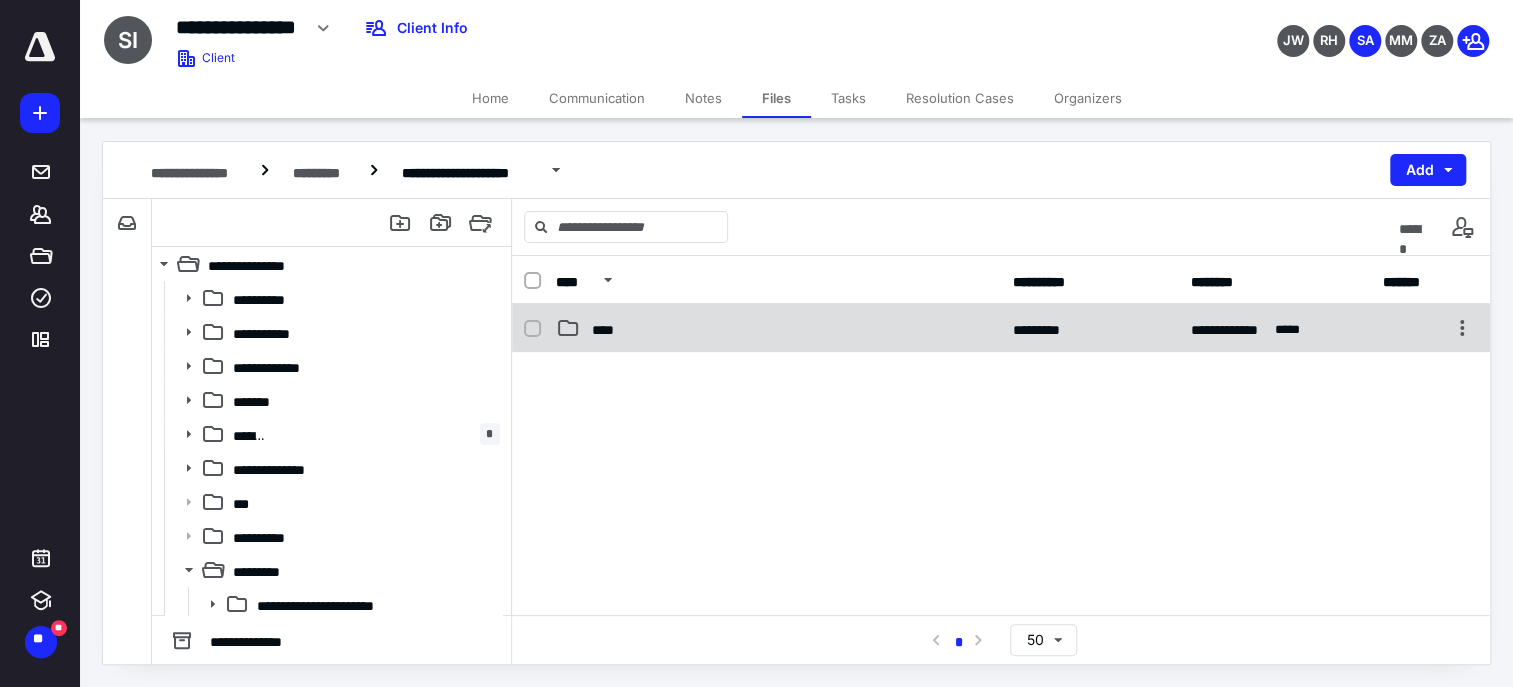 click on "**********" at bounding box center [1001, 328] 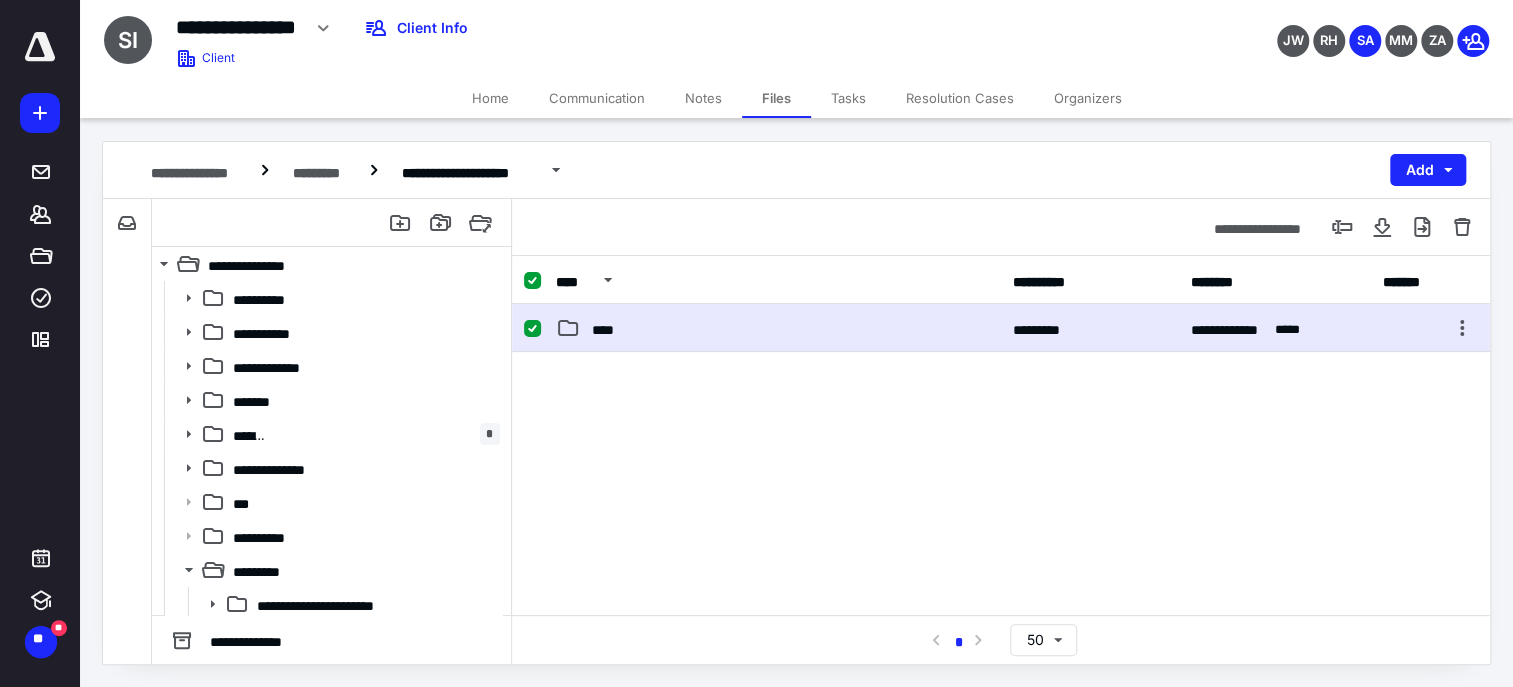 click on "**********" at bounding box center [1001, 328] 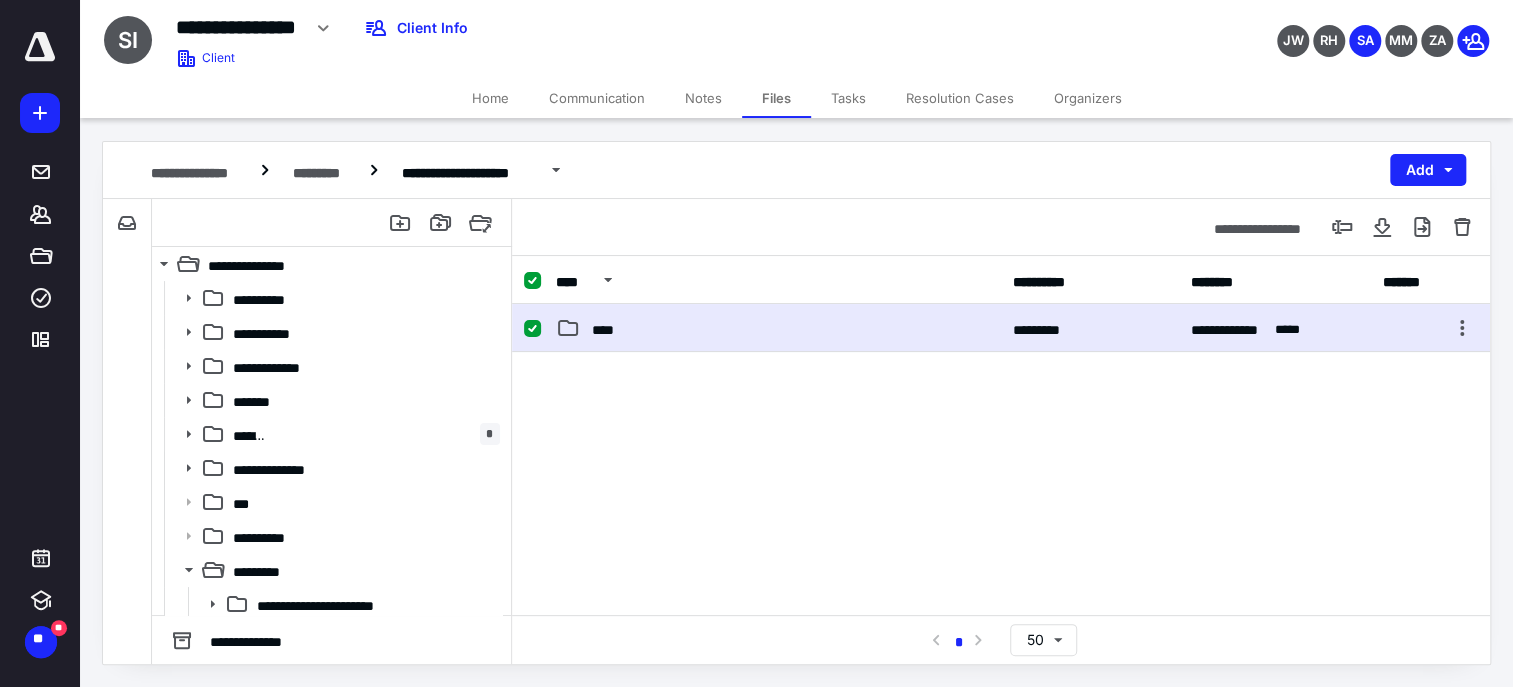 checkbox on "false" 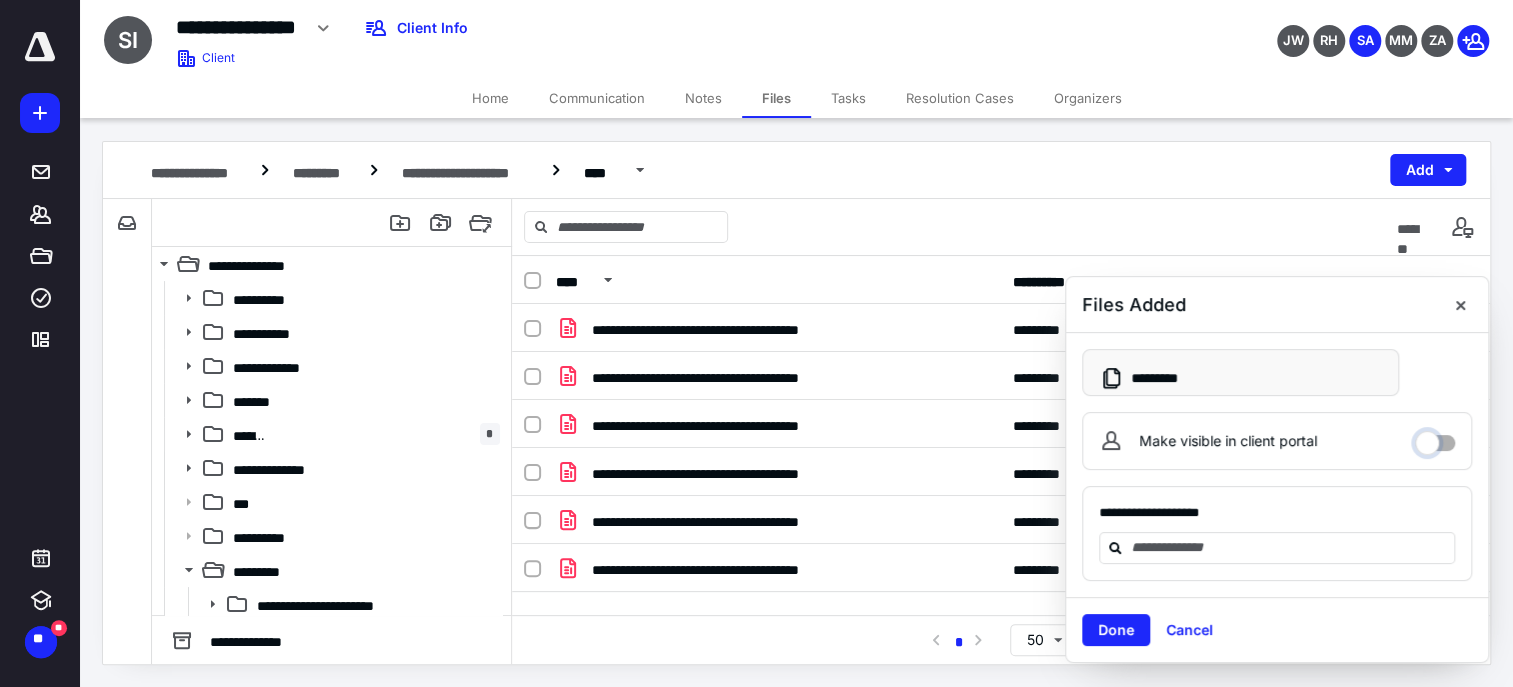 click on "Make visible in client portal" at bounding box center (1435, 438) 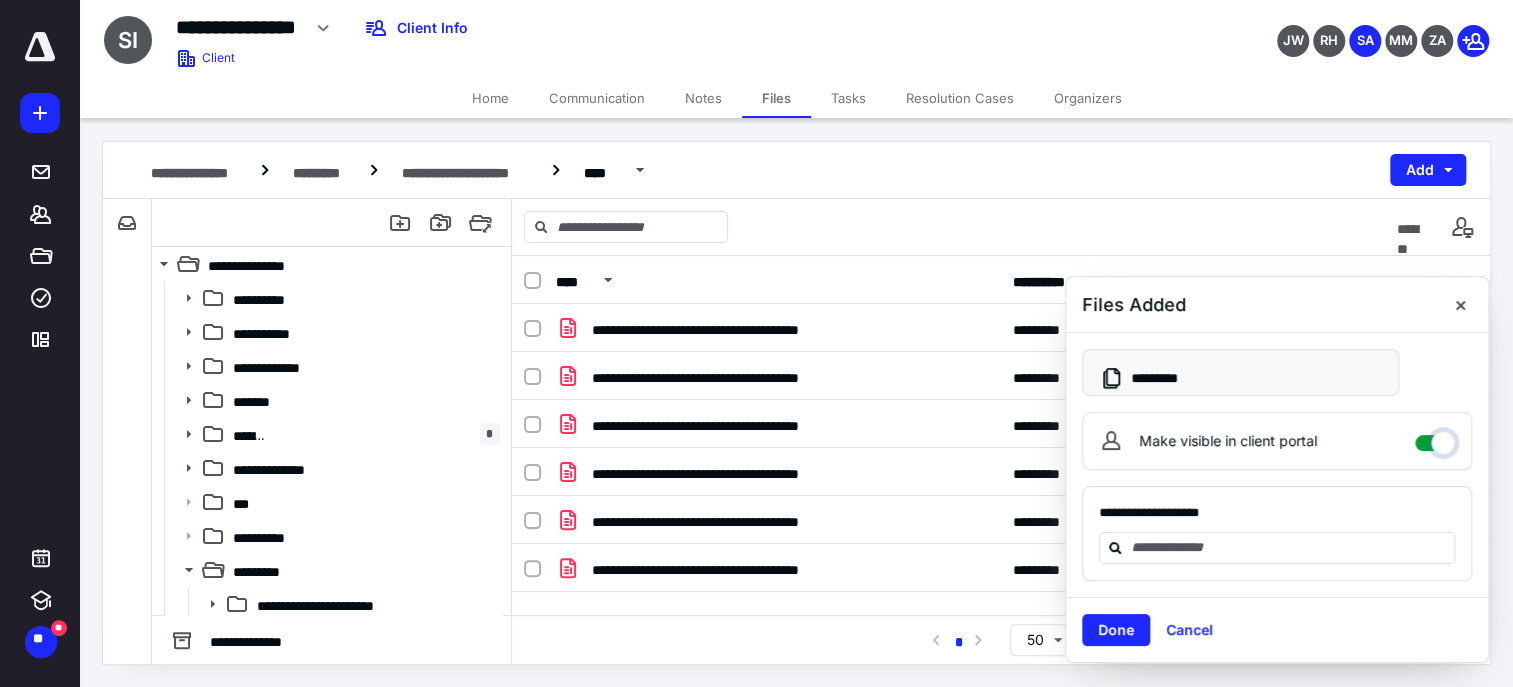checkbox on "****" 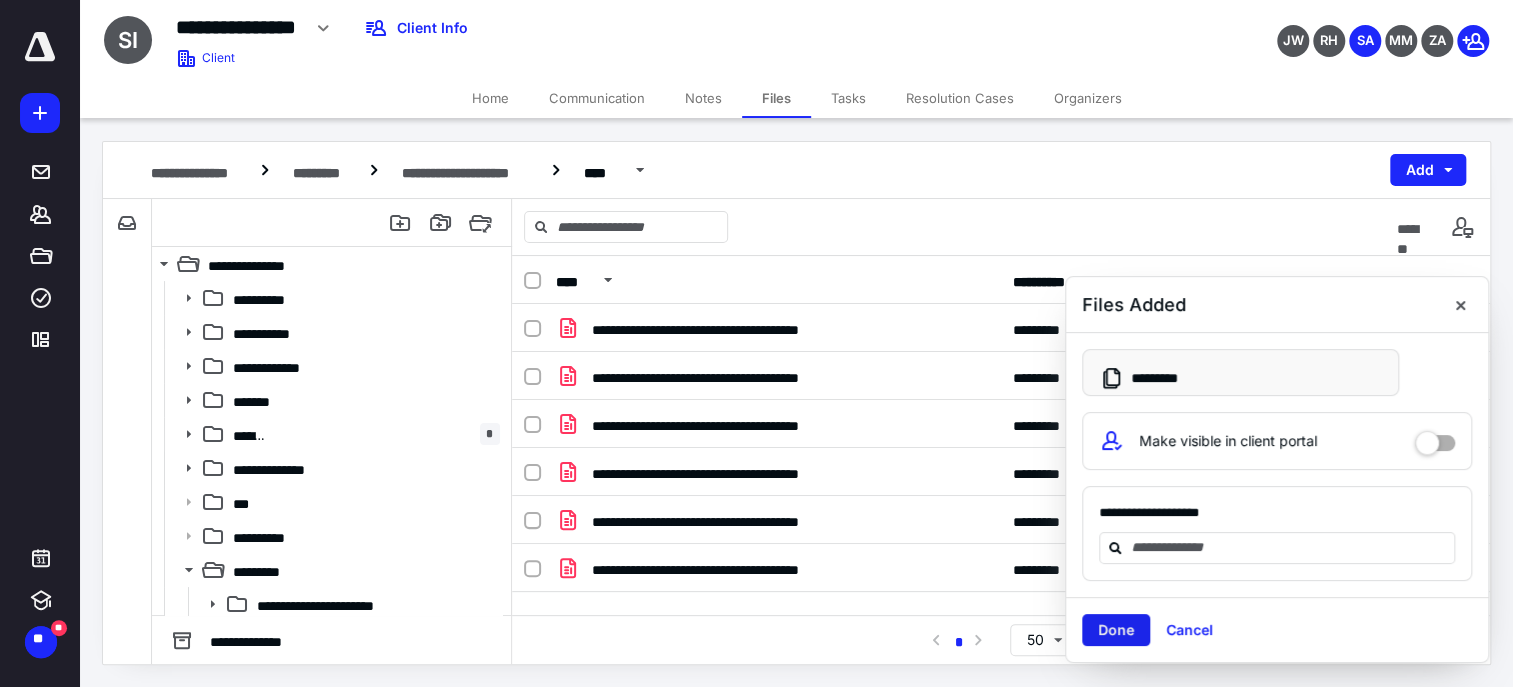 click on "Done" at bounding box center (1116, 630) 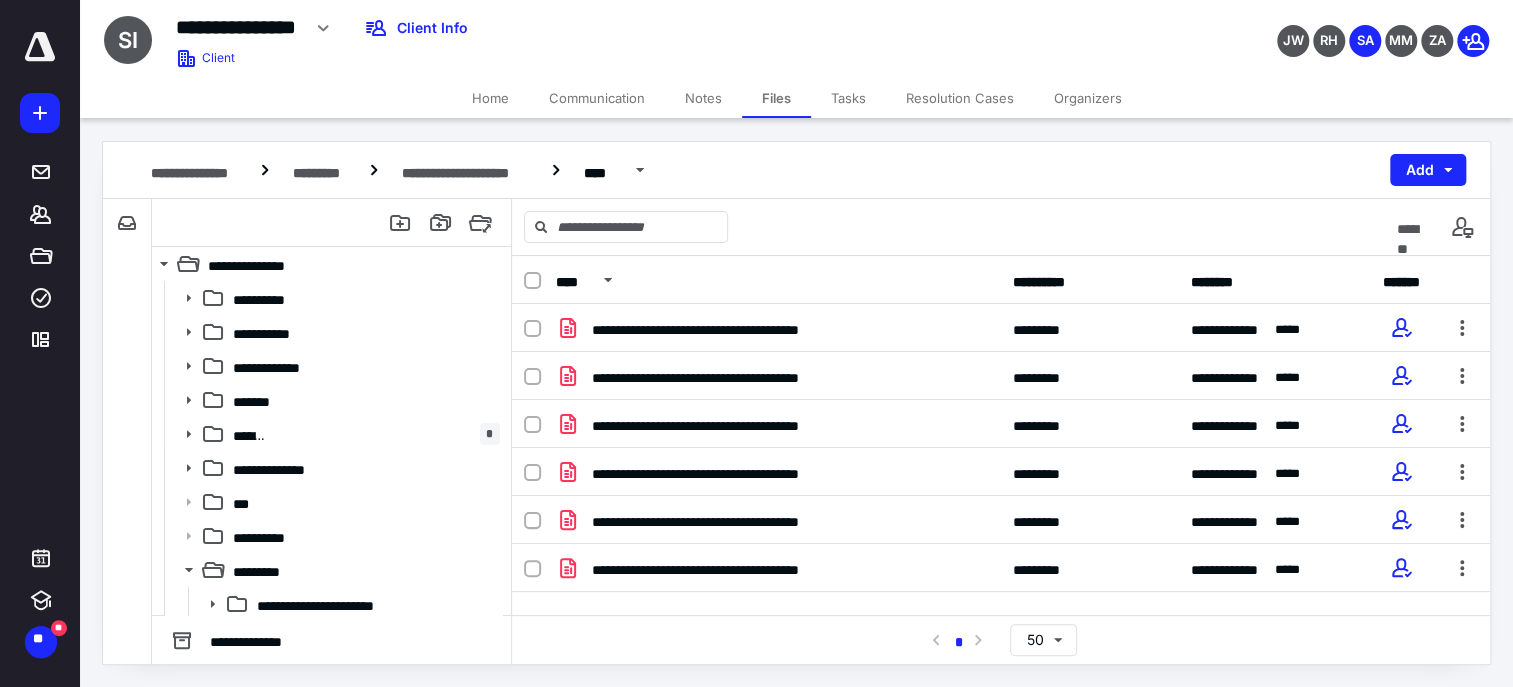 click on "**********" at bounding box center (1001, 435) 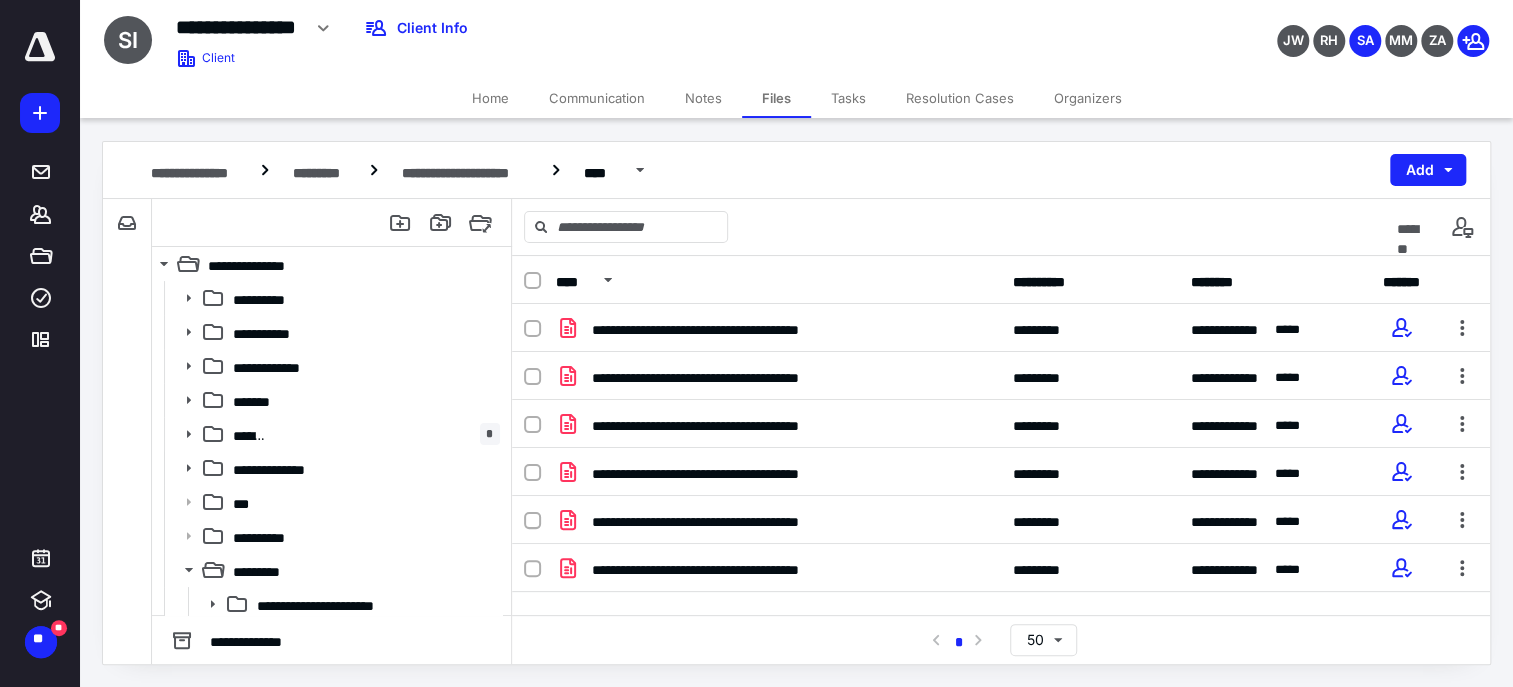 click on "**********" at bounding box center (1001, 454) 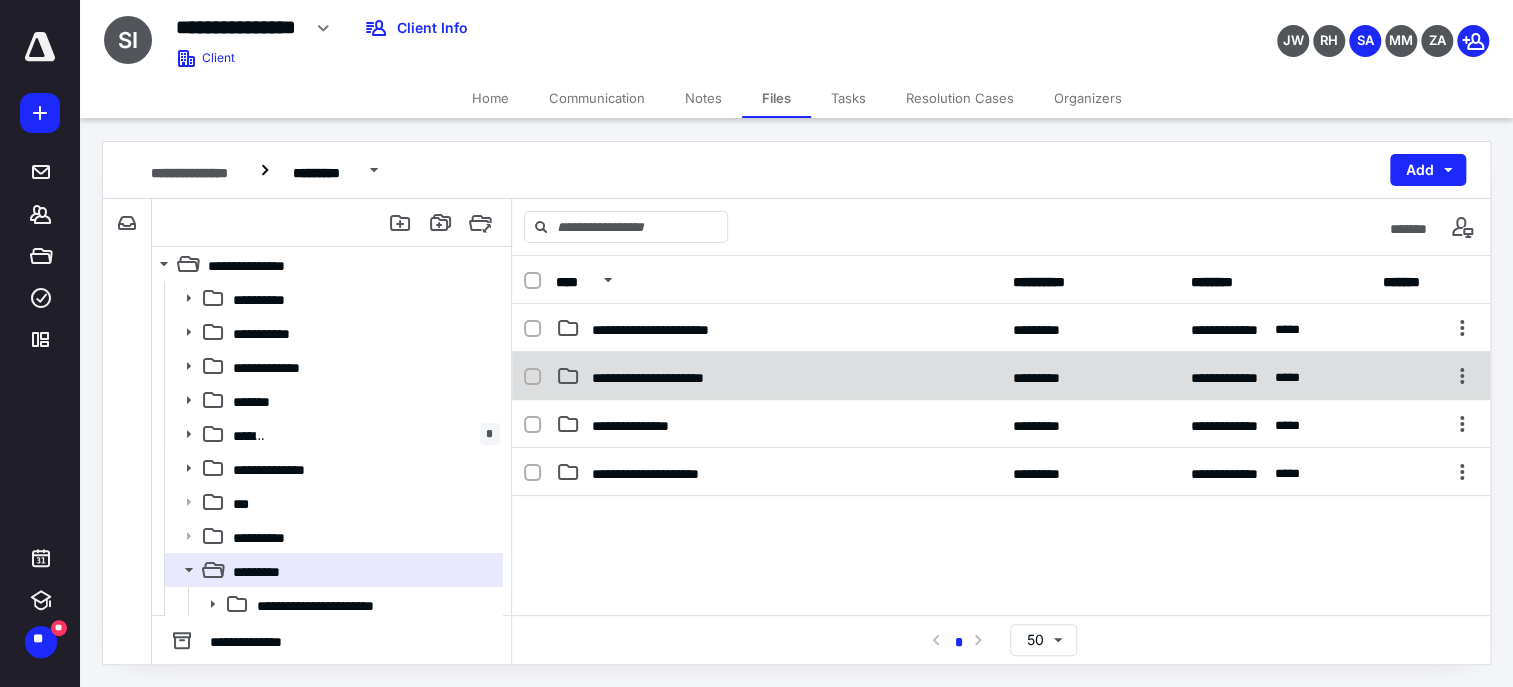 click on "**********" at bounding box center (1001, 376) 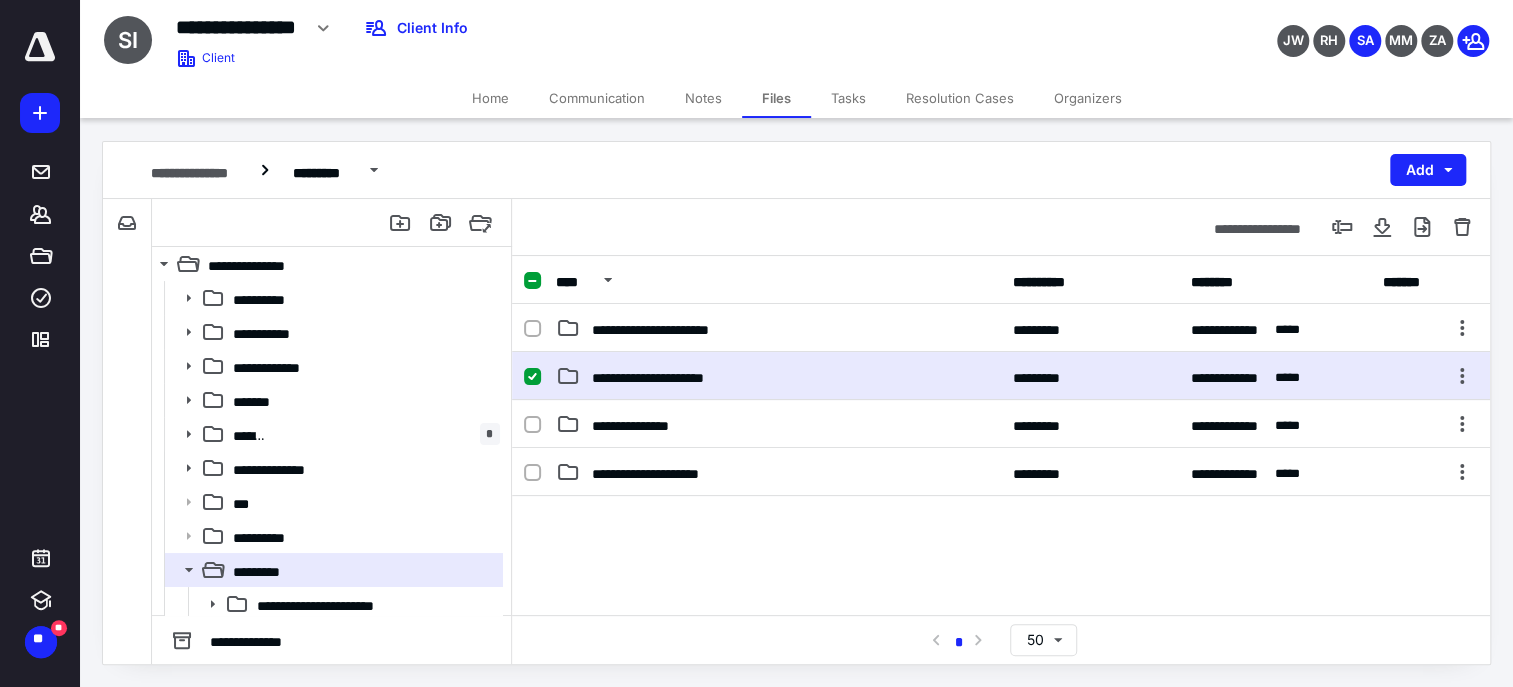 click on "**********" at bounding box center [1001, 376] 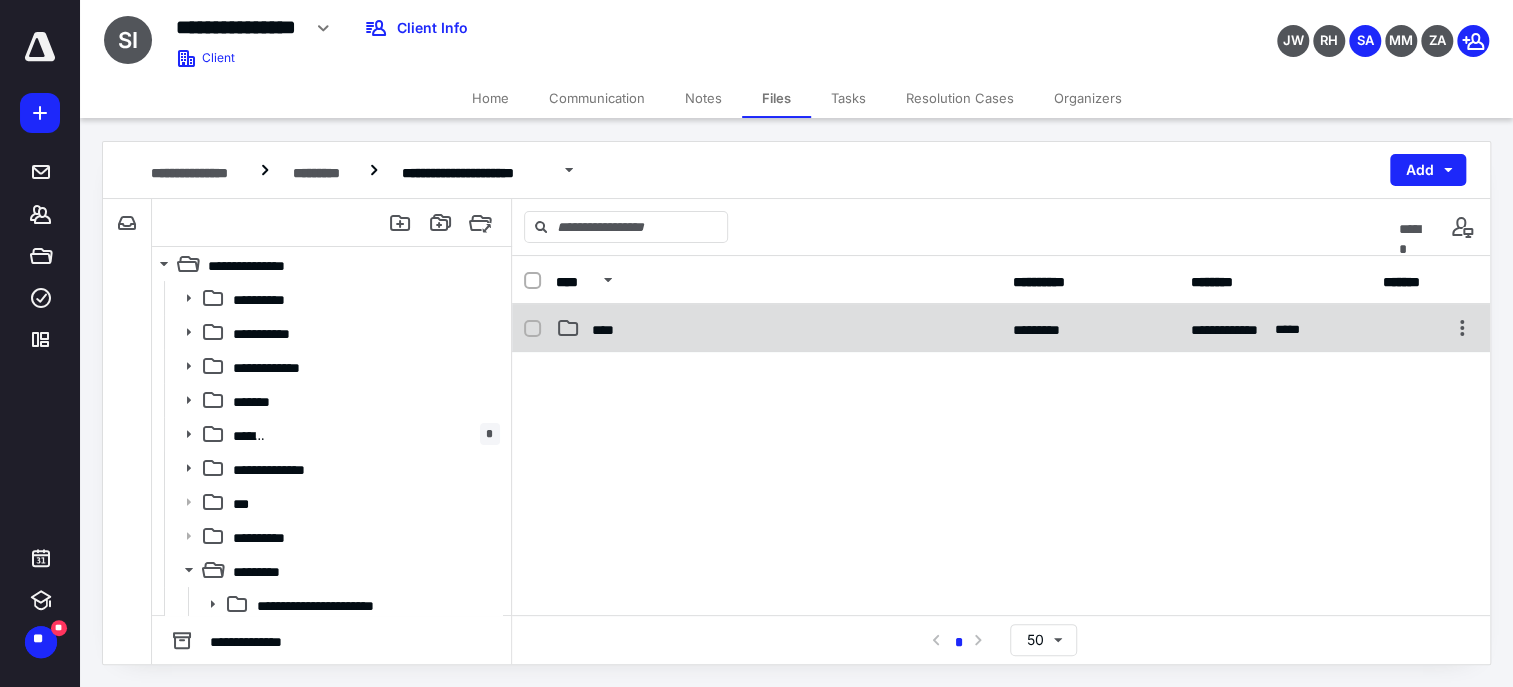 click on "****" at bounding box center (778, 328) 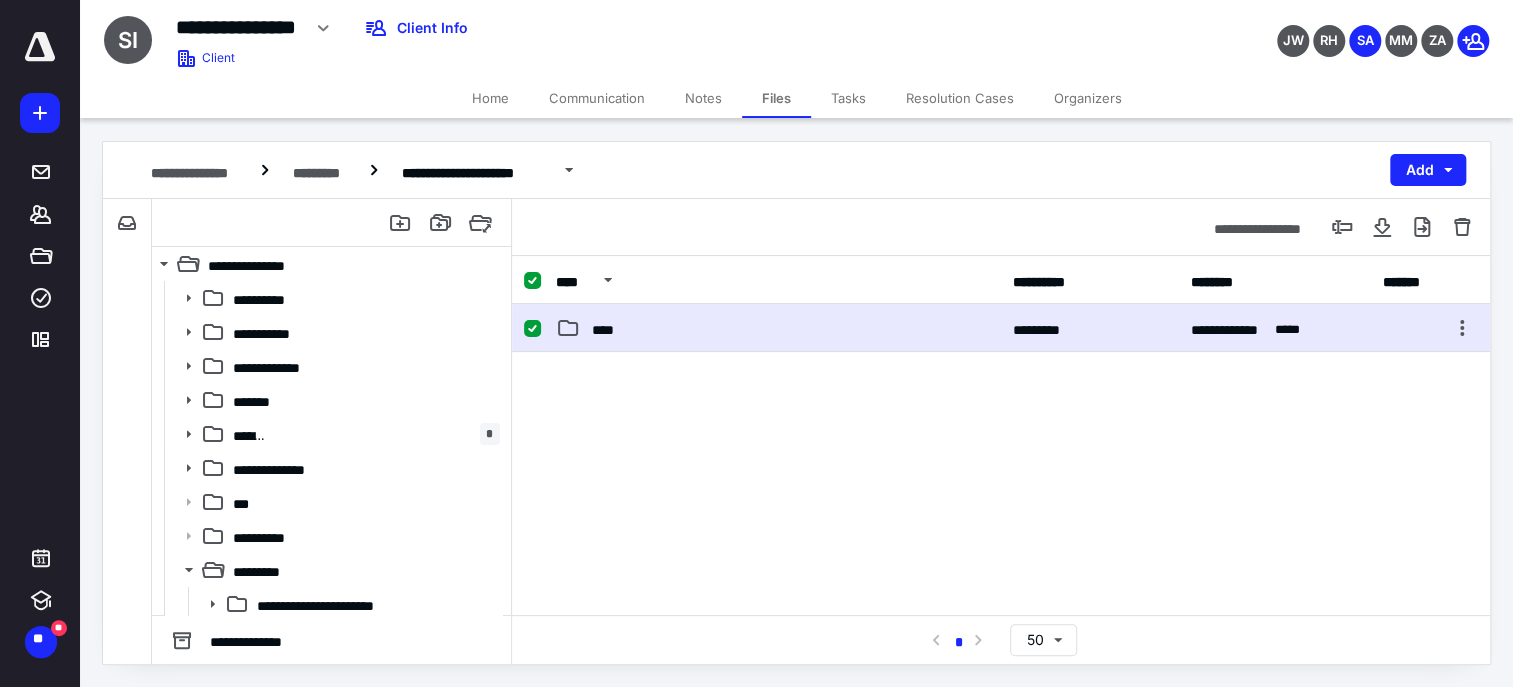 click on "****" at bounding box center (778, 328) 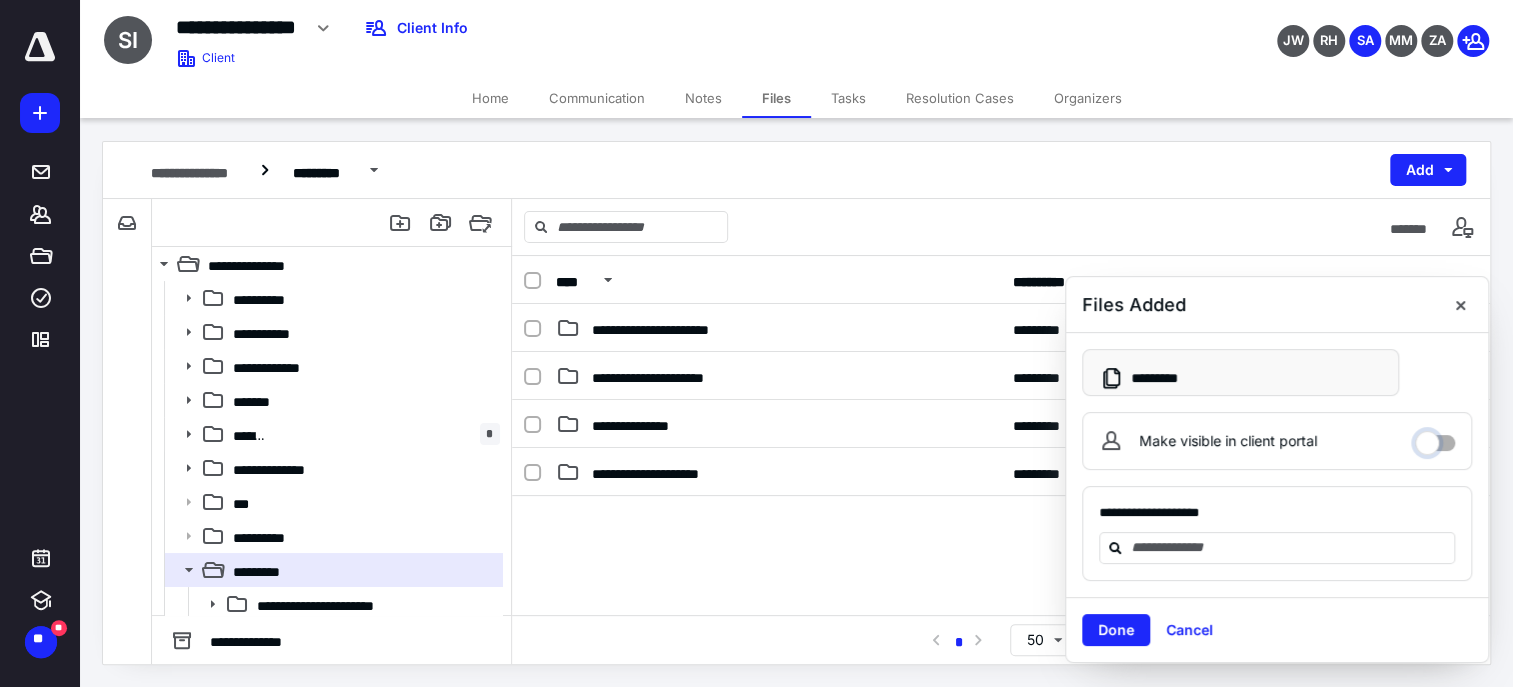 click on "Make visible in client portal" at bounding box center (1435, 438) 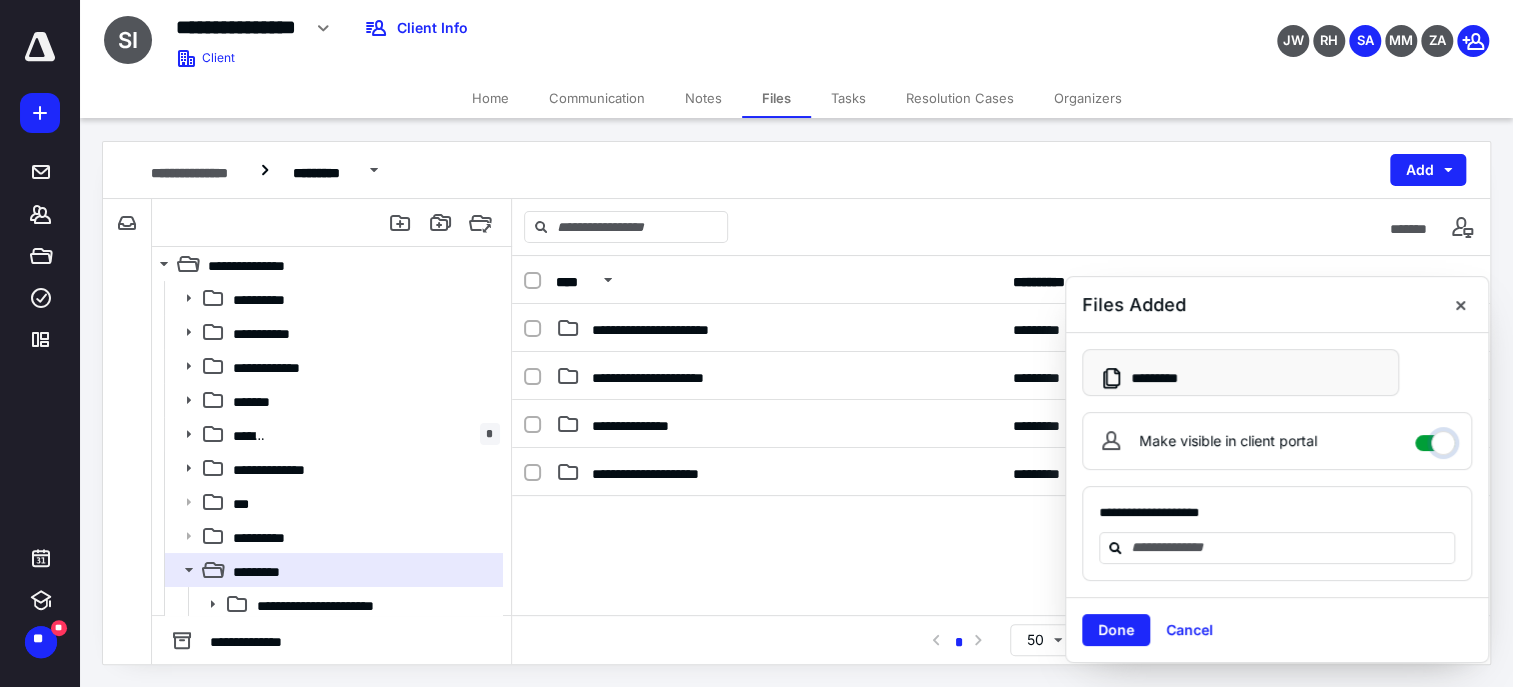 checkbox on "****" 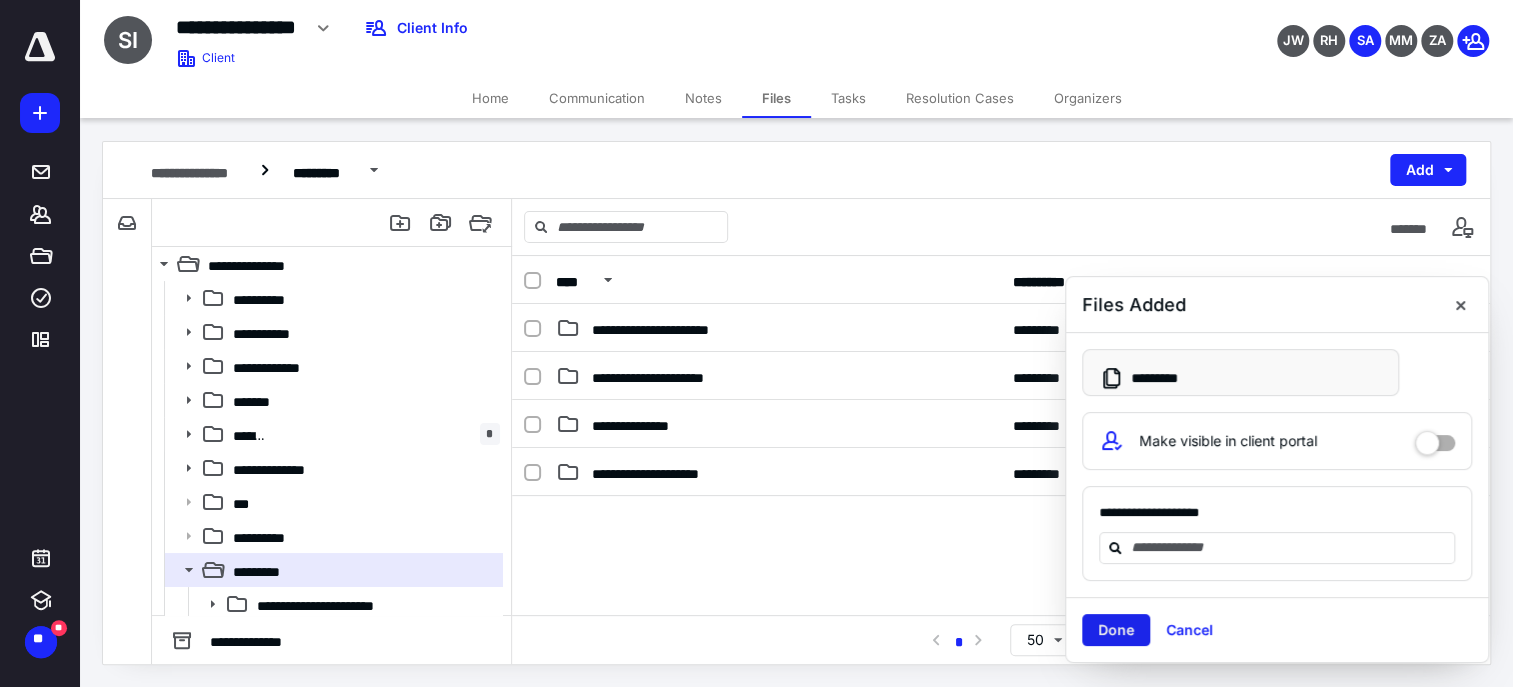 click on "Done" at bounding box center (1116, 630) 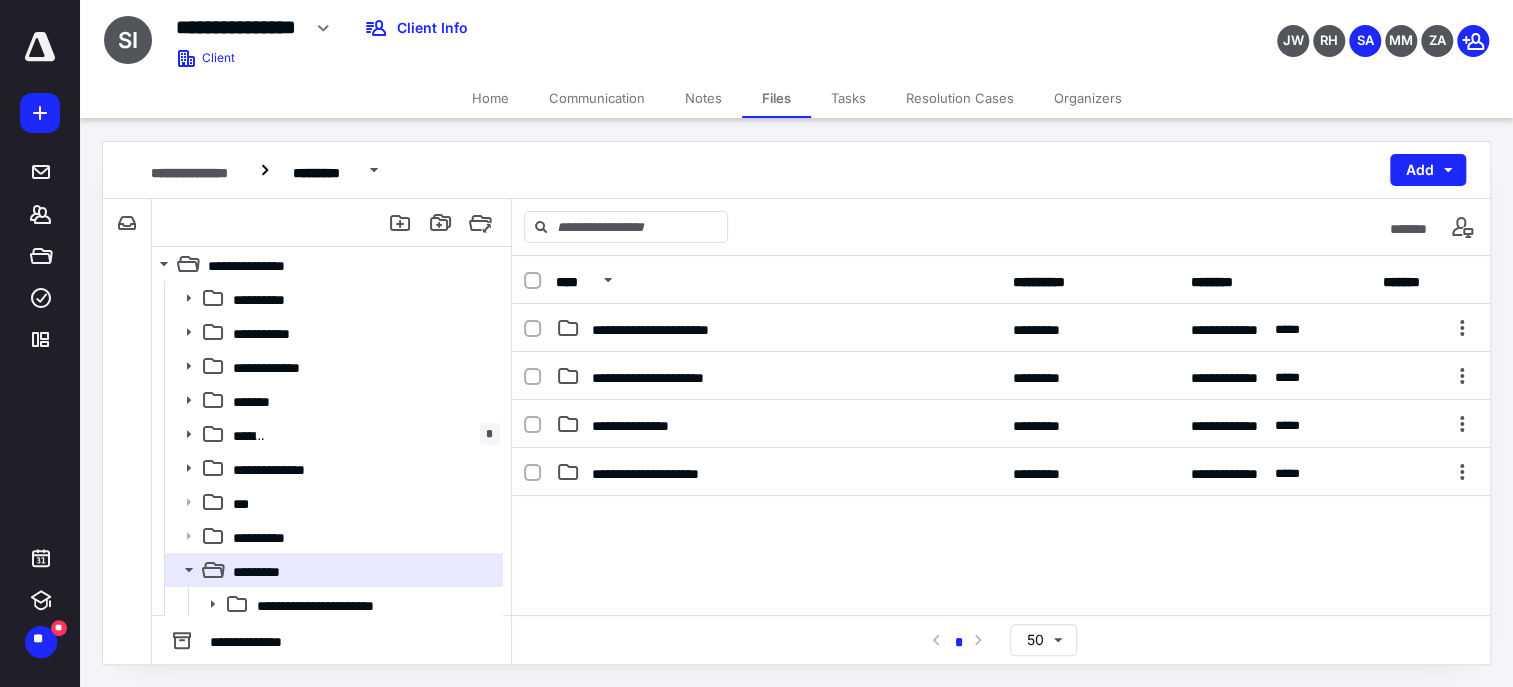click at bounding box center [1001, 646] 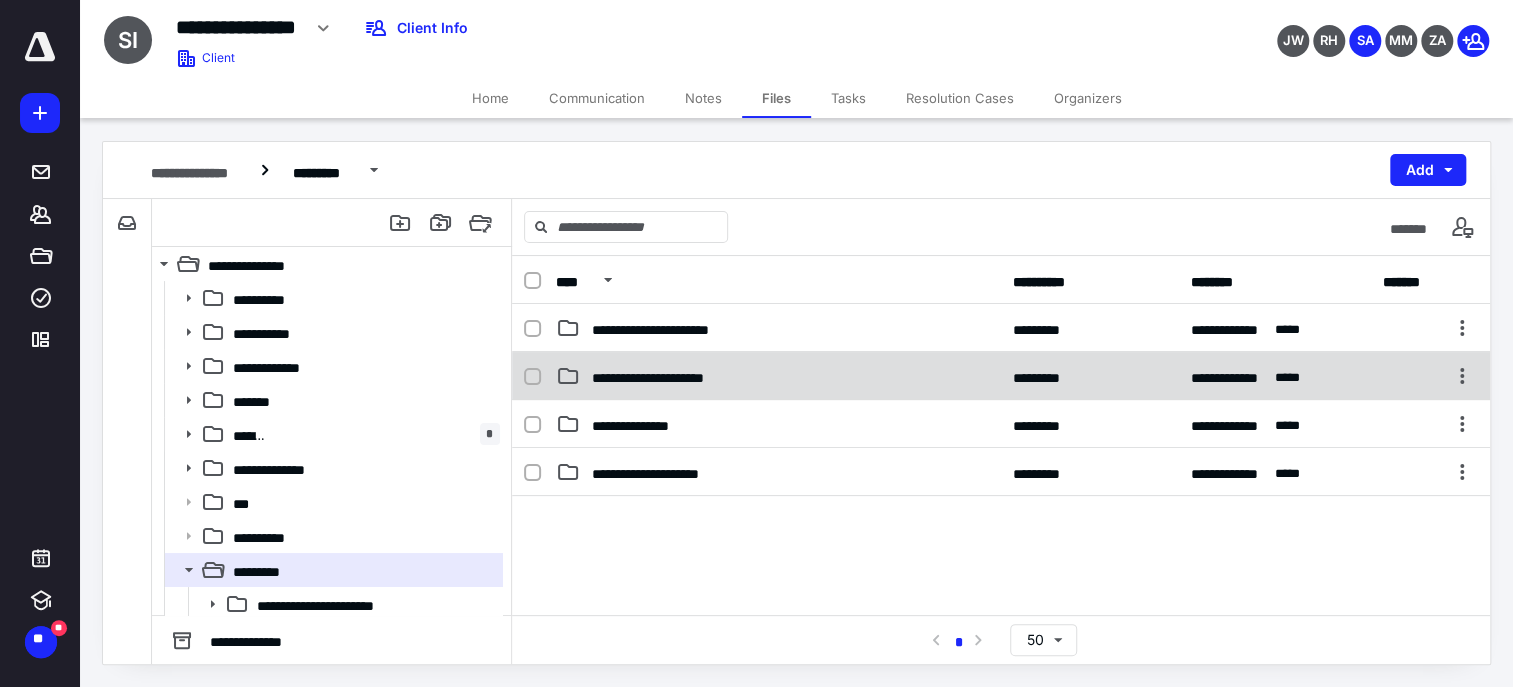 click on "**********" at bounding box center (778, 376) 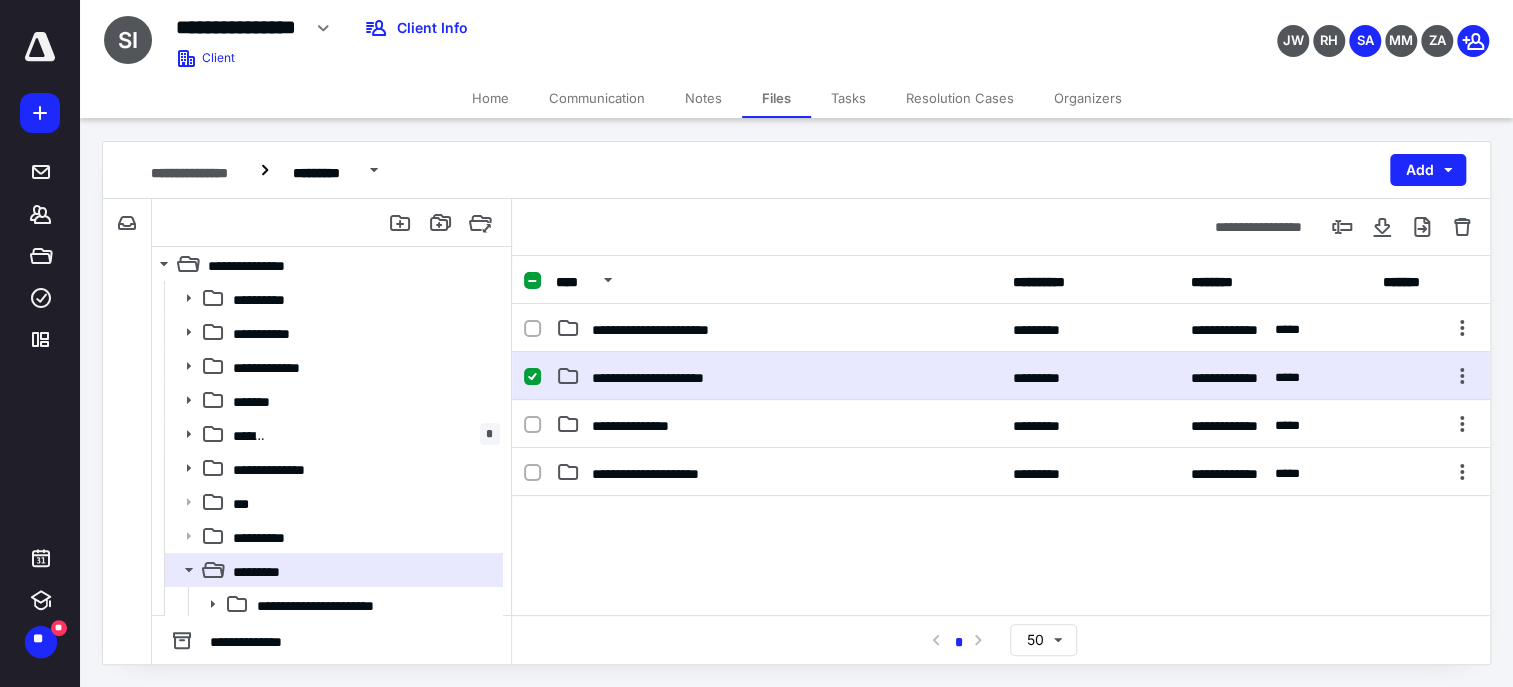 click on "**********" at bounding box center [778, 376] 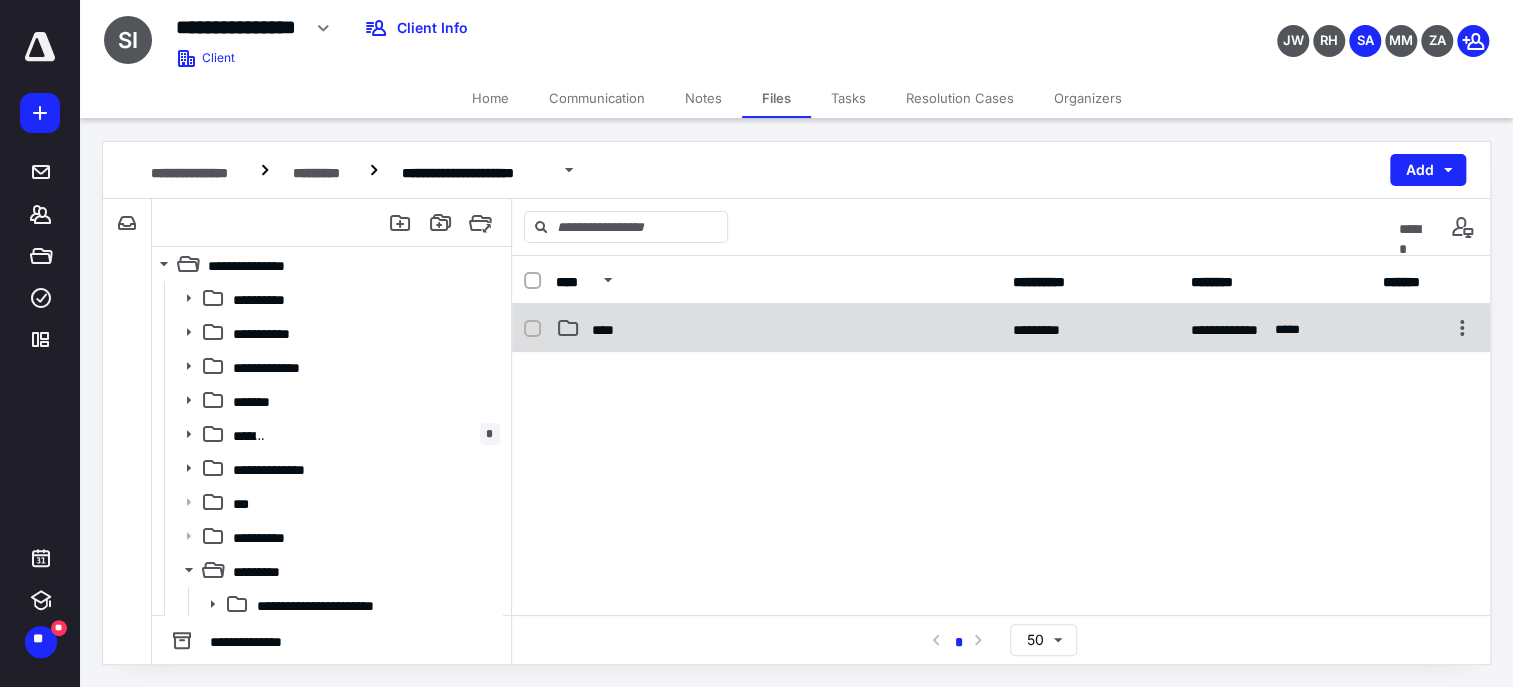 click on "****" at bounding box center (778, 328) 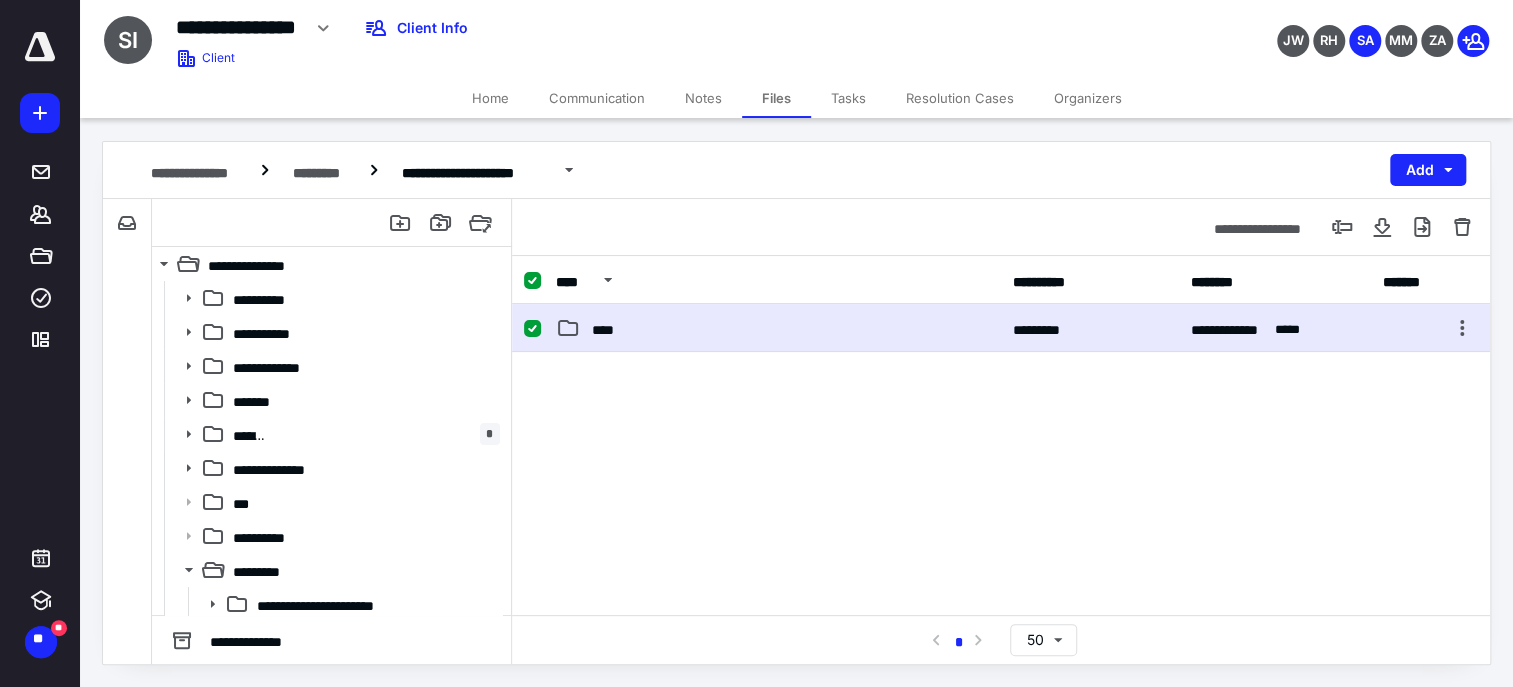 click on "****" at bounding box center (778, 328) 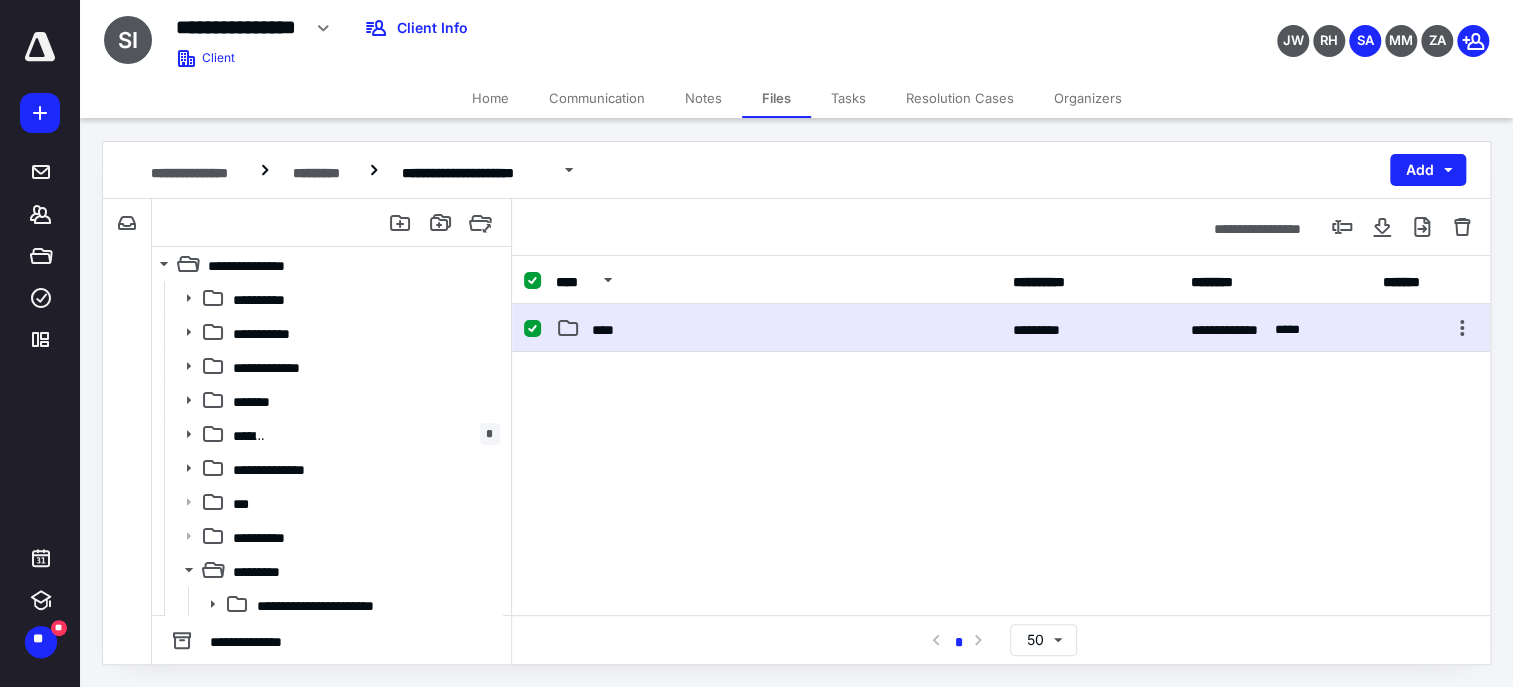 checkbox on "false" 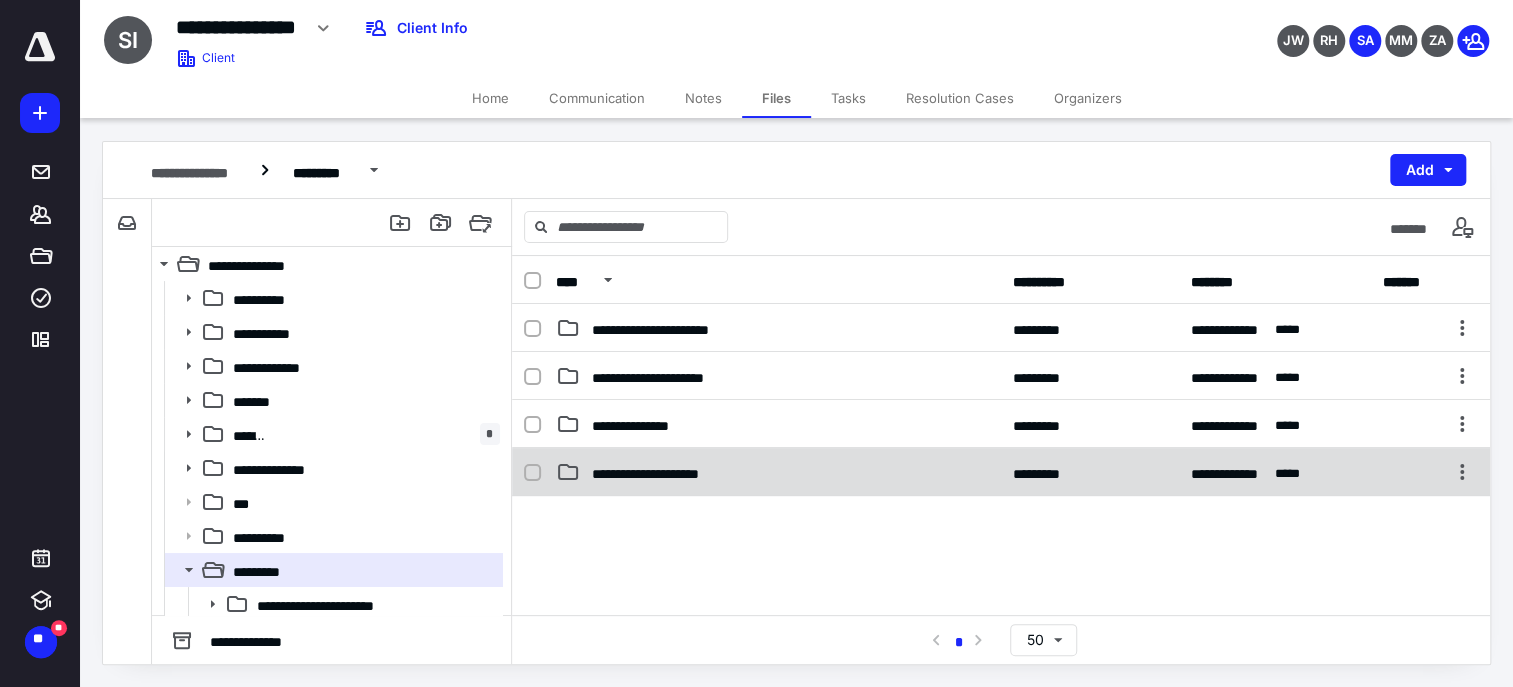 click on "**********" at bounding box center (1001, 472) 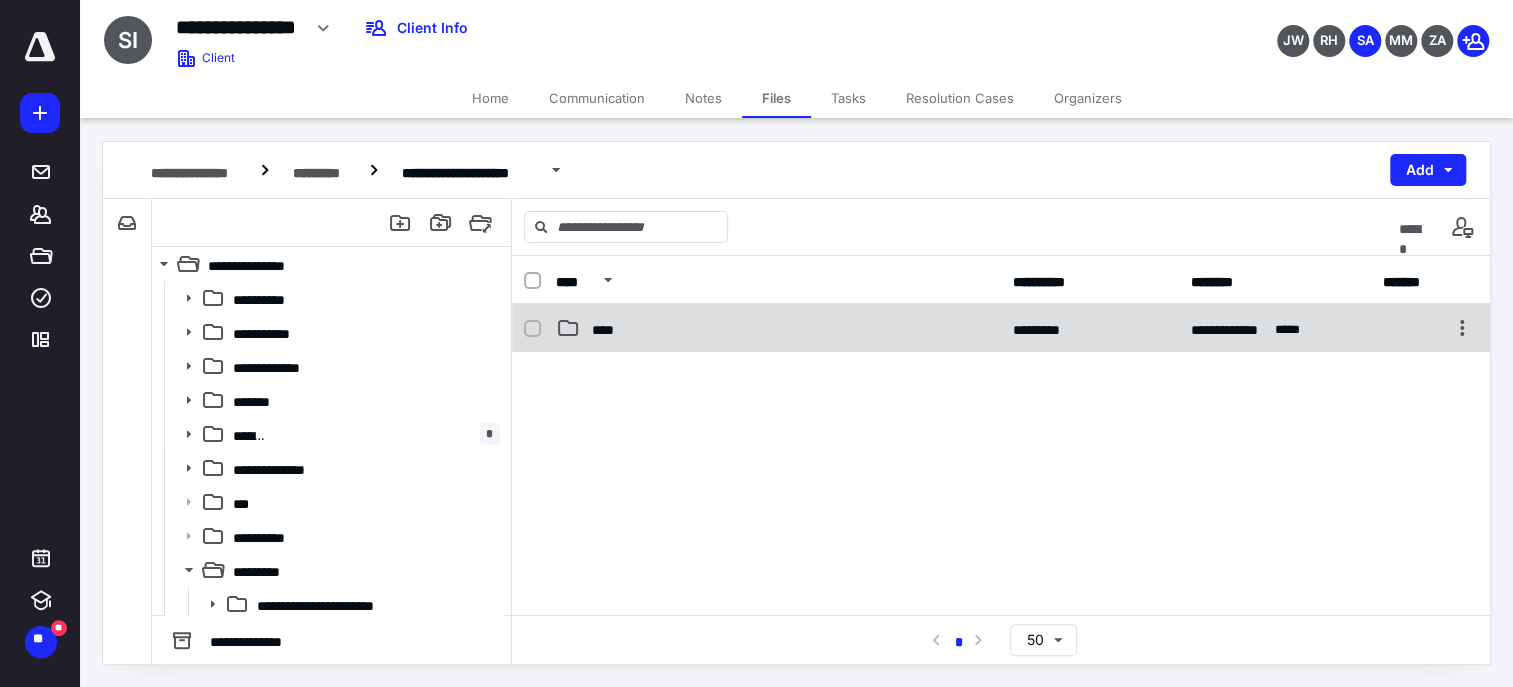 click on "****" at bounding box center [778, 328] 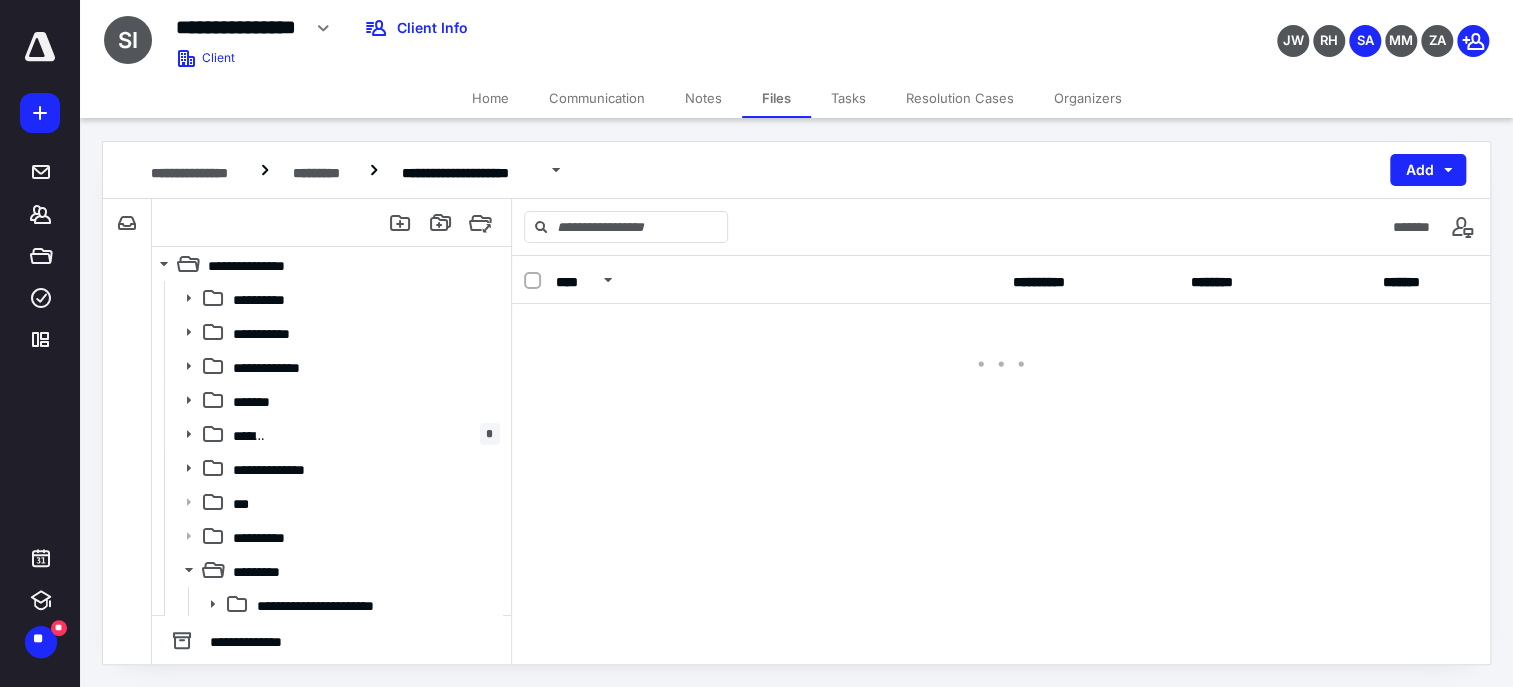checkbox on "false" 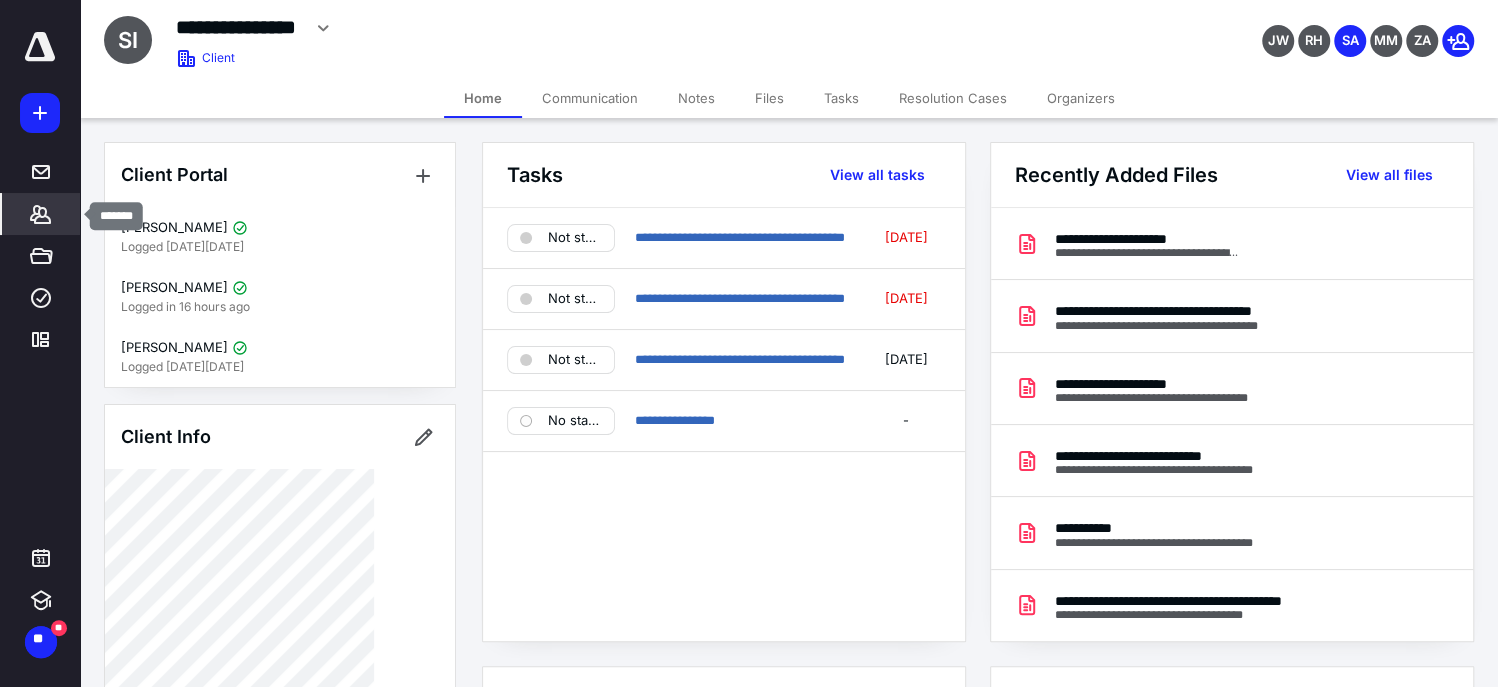 click on "*******" at bounding box center (41, 214) 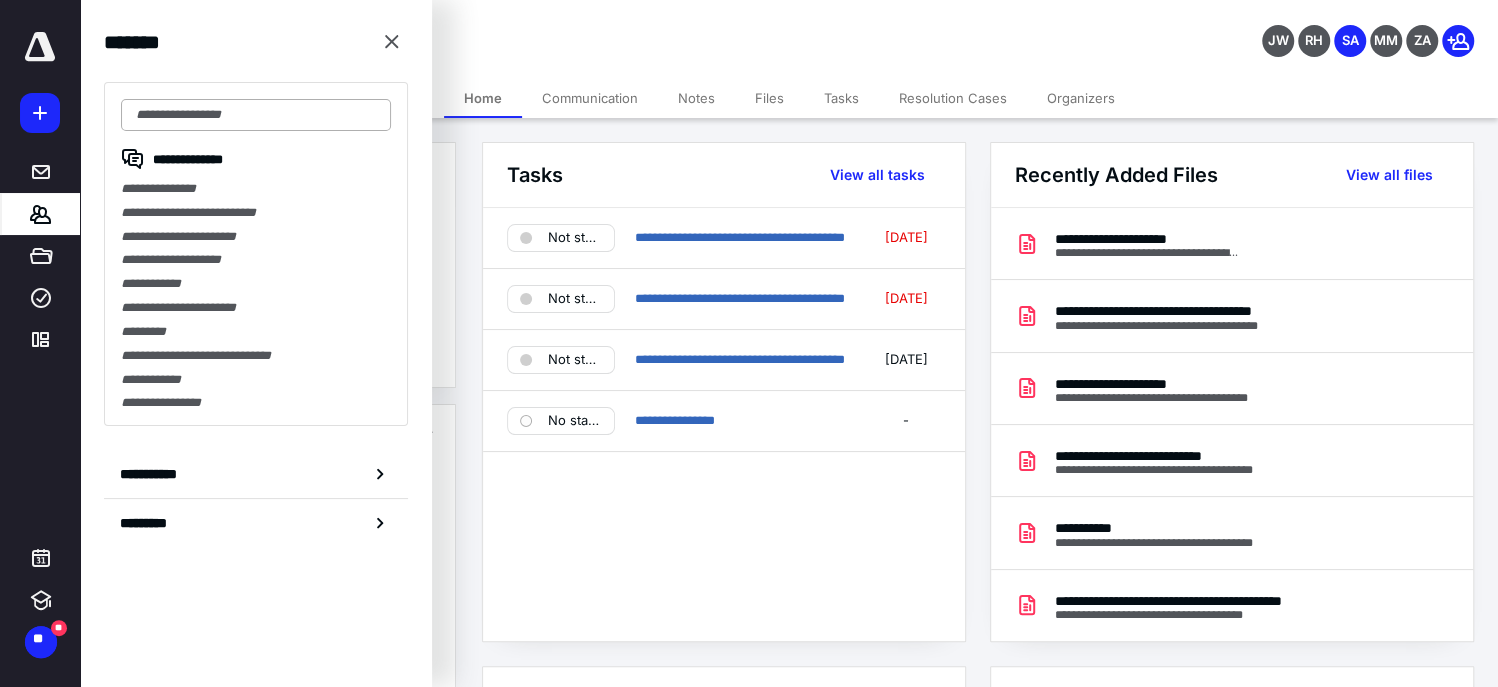 click at bounding box center [256, 115] 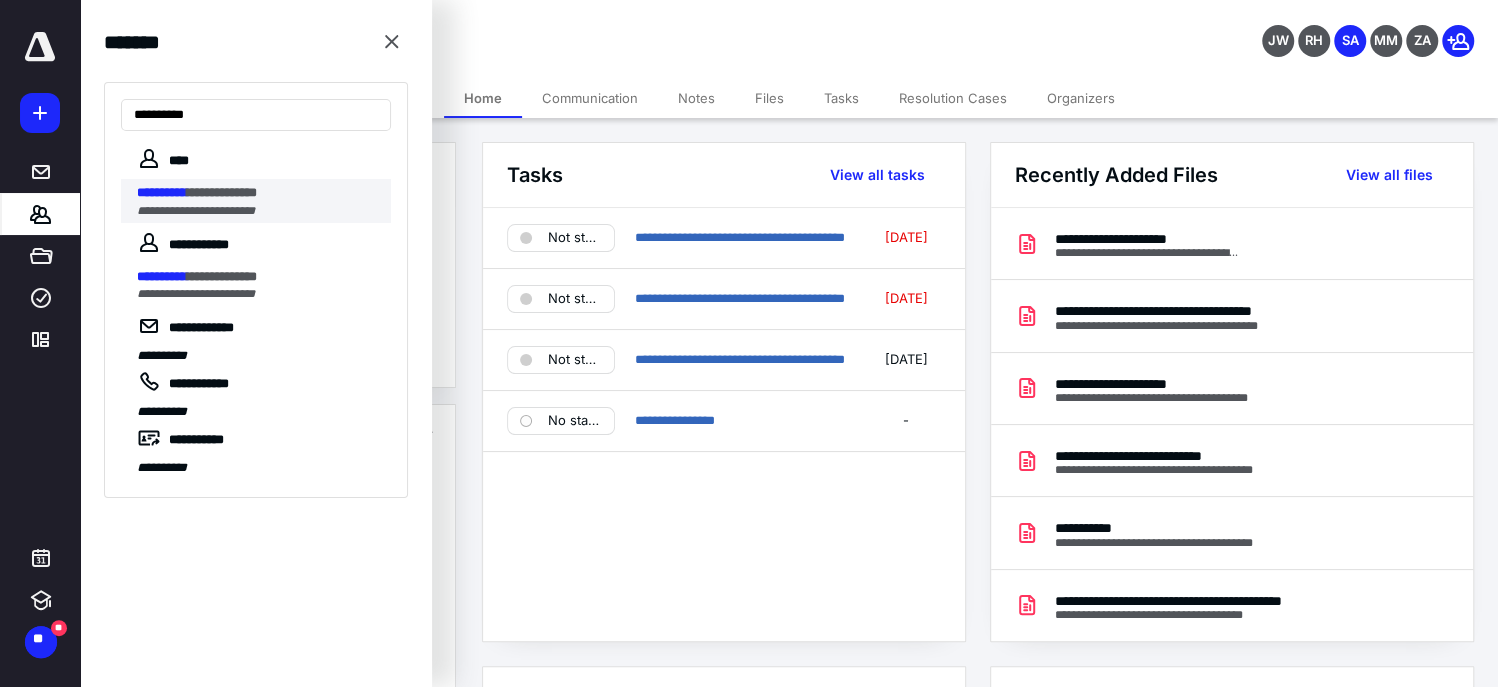 type on "**********" 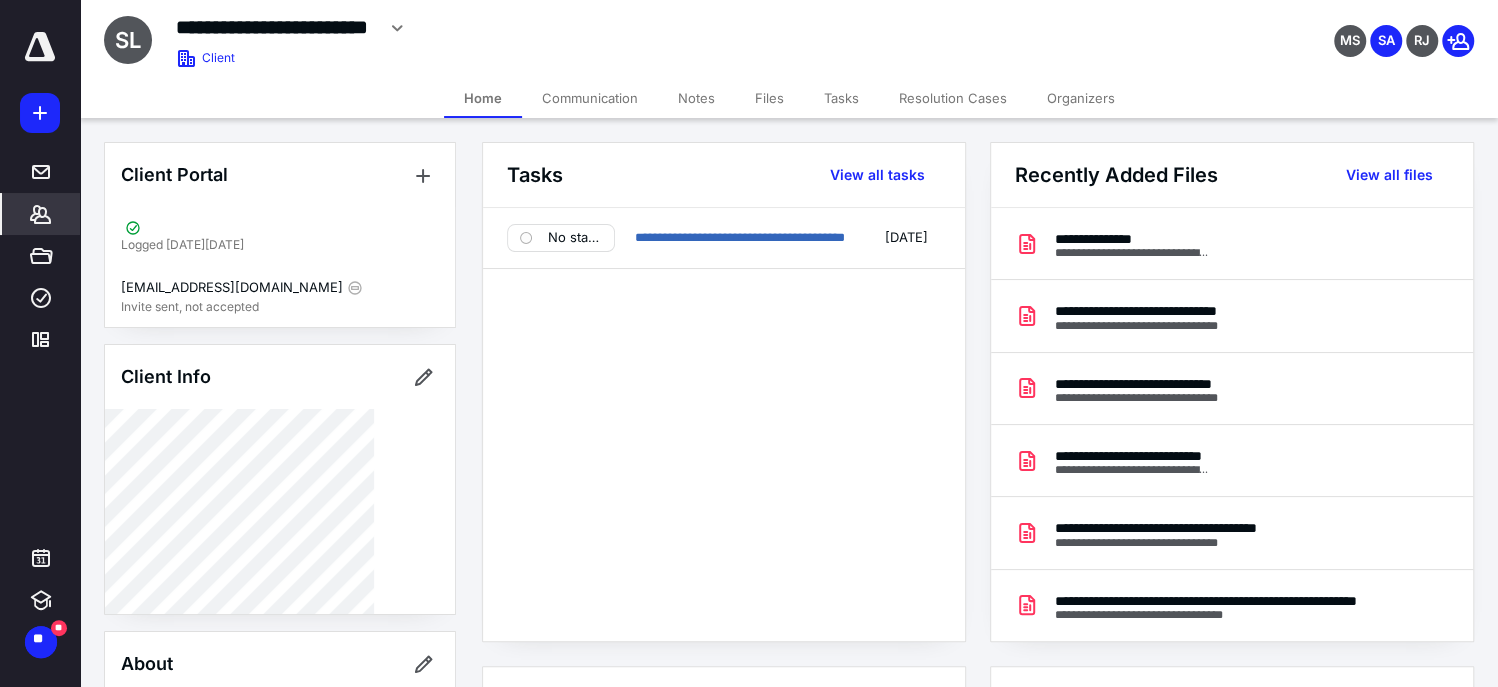 click on "Files" at bounding box center [769, 98] 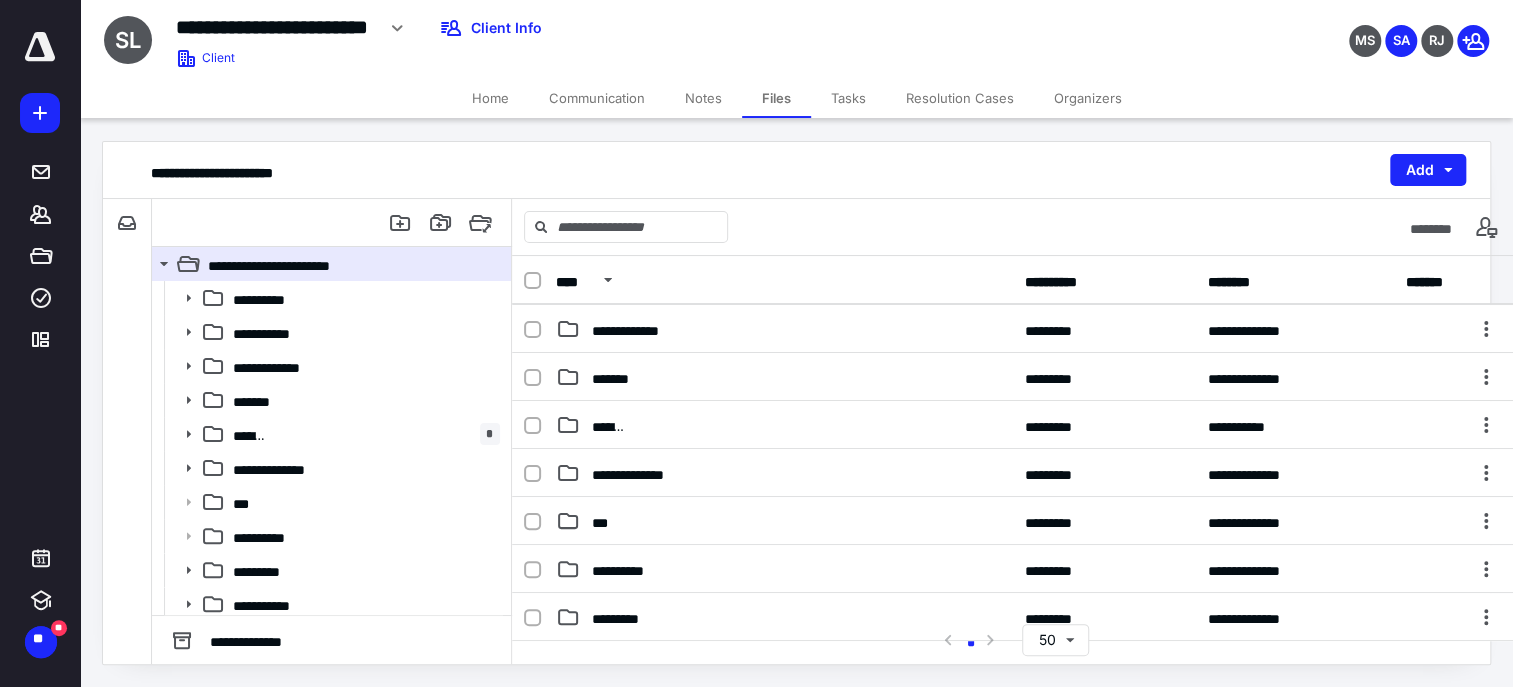 scroll, scrollTop: 133, scrollLeft: 0, axis: vertical 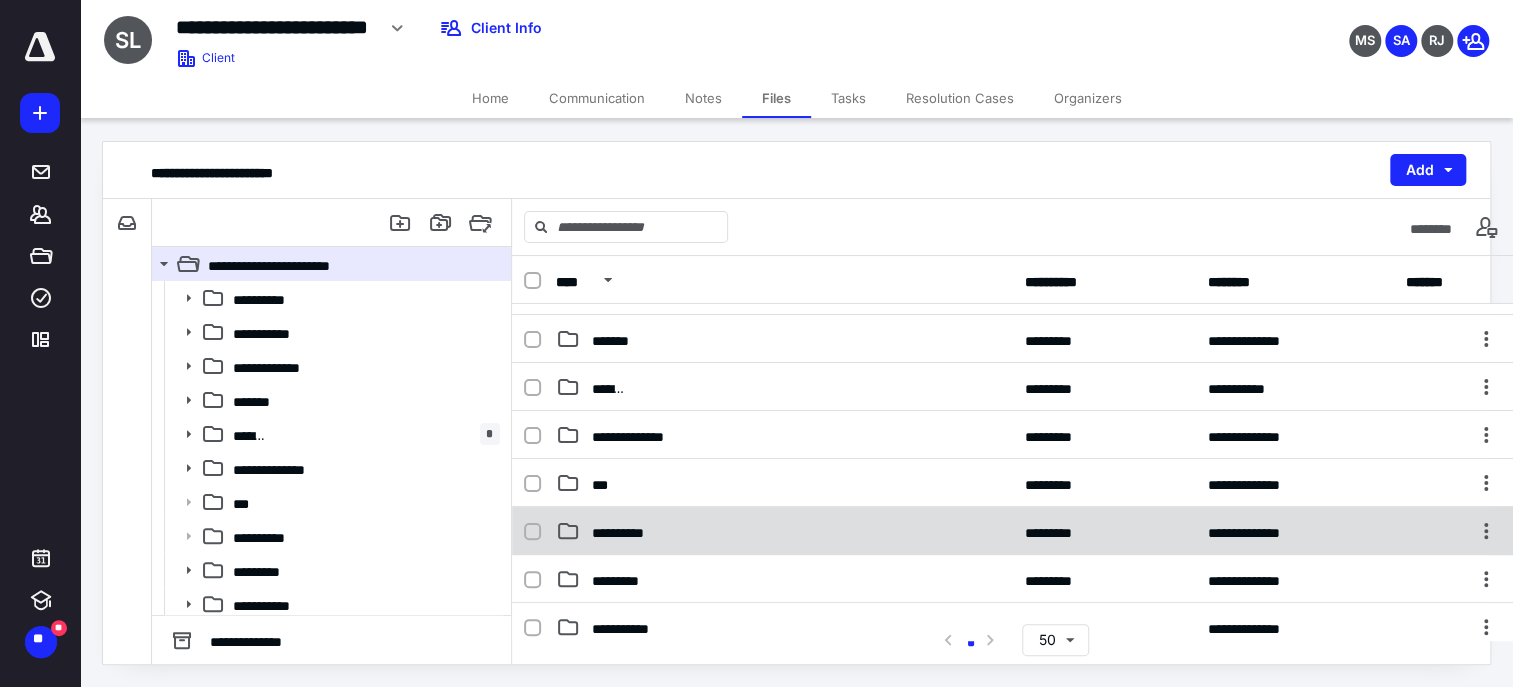 click on "**********" at bounding box center (1013, 531) 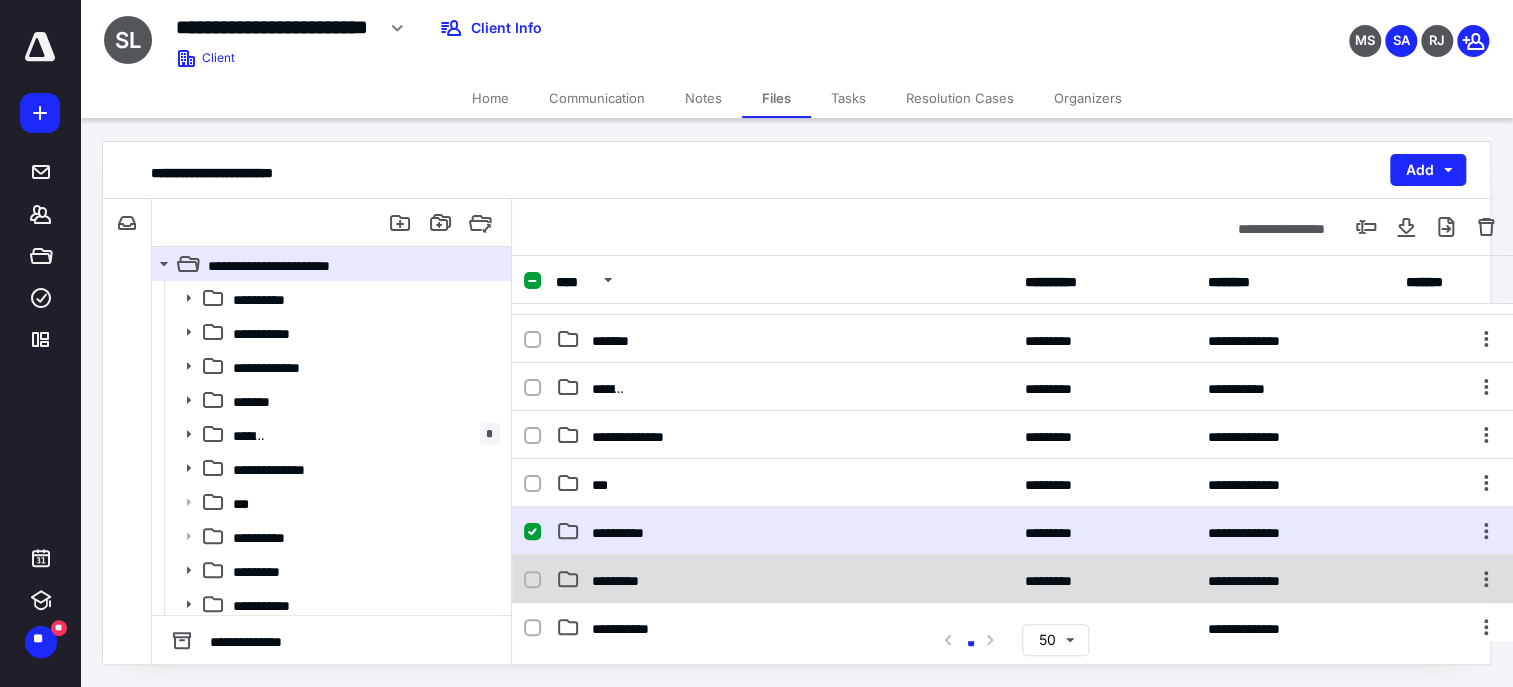 click on "**********" at bounding box center [1013, 579] 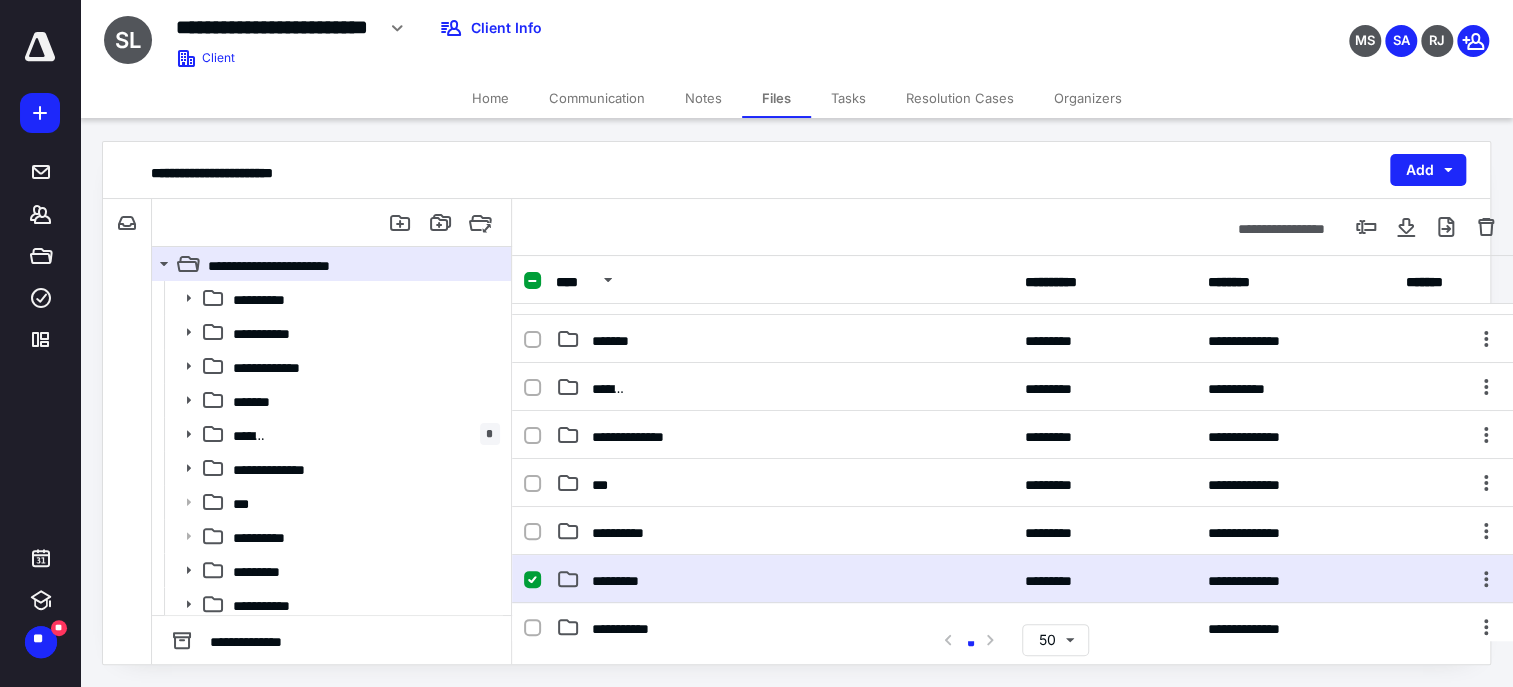 click on "**********" at bounding box center [1013, 579] 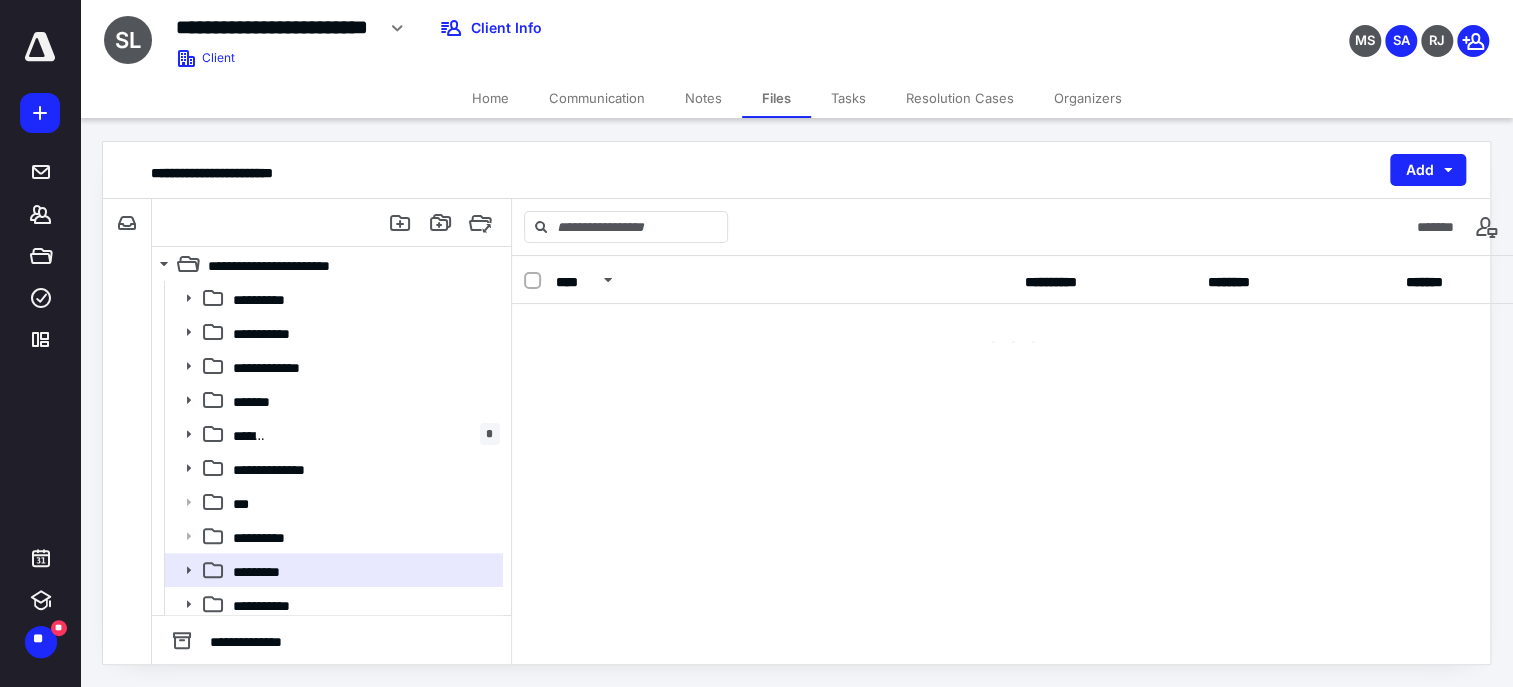 scroll, scrollTop: 0, scrollLeft: 0, axis: both 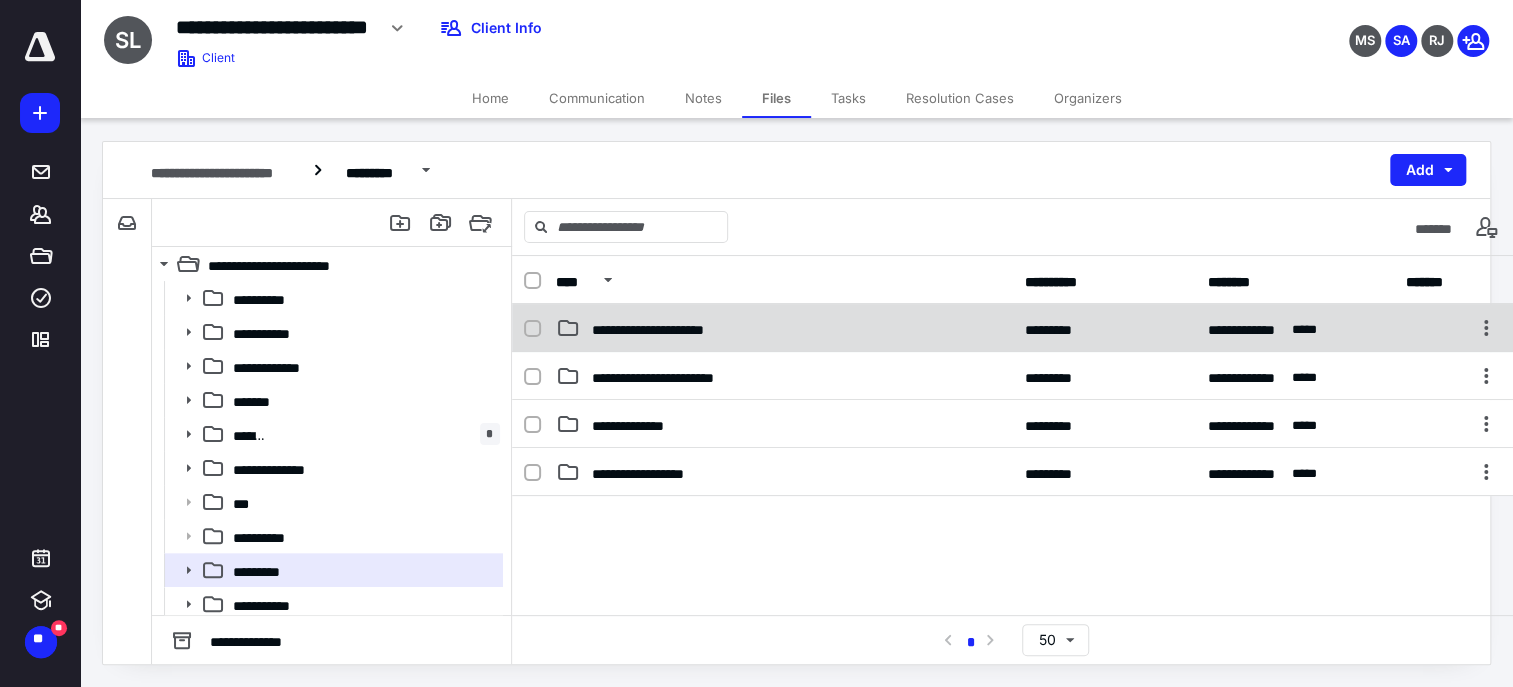 click on "**********" at bounding box center [784, 328] 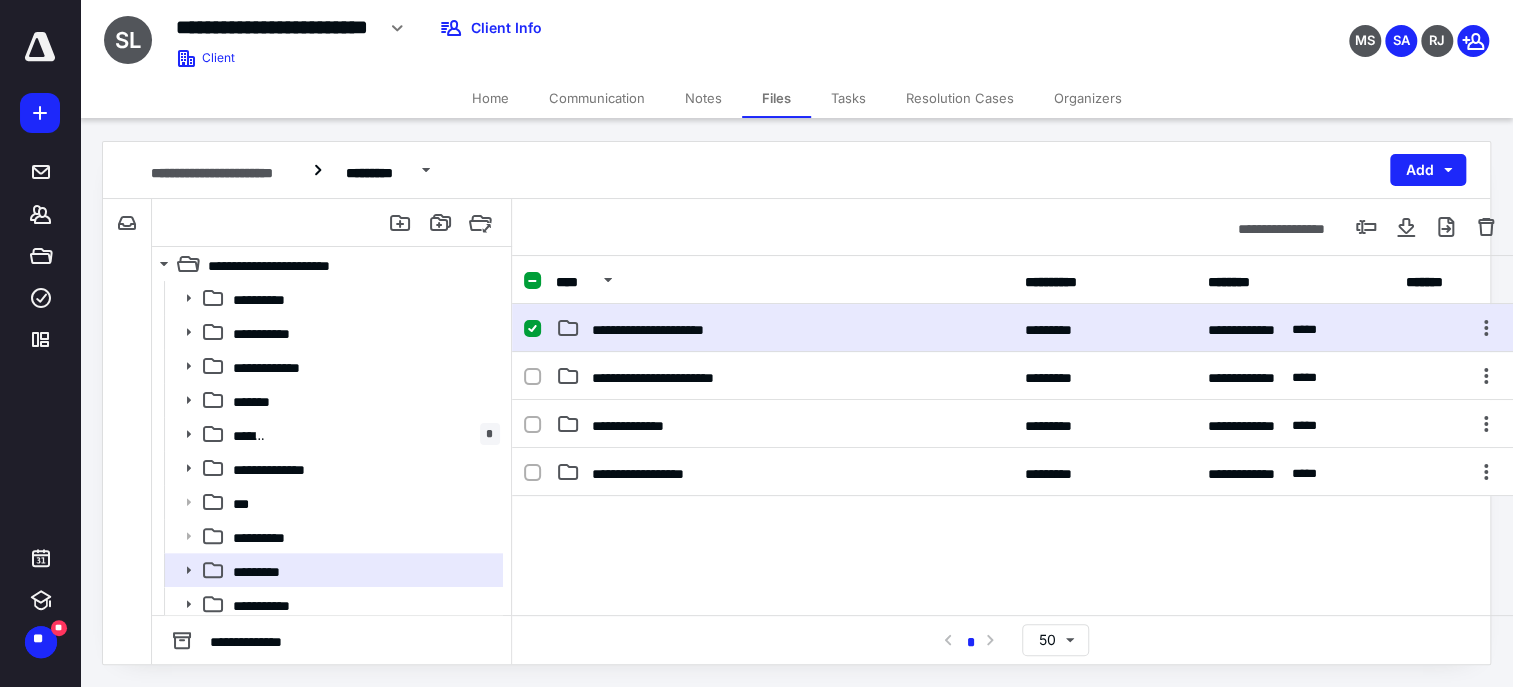click on "**********" at bounding box center (784, 328) 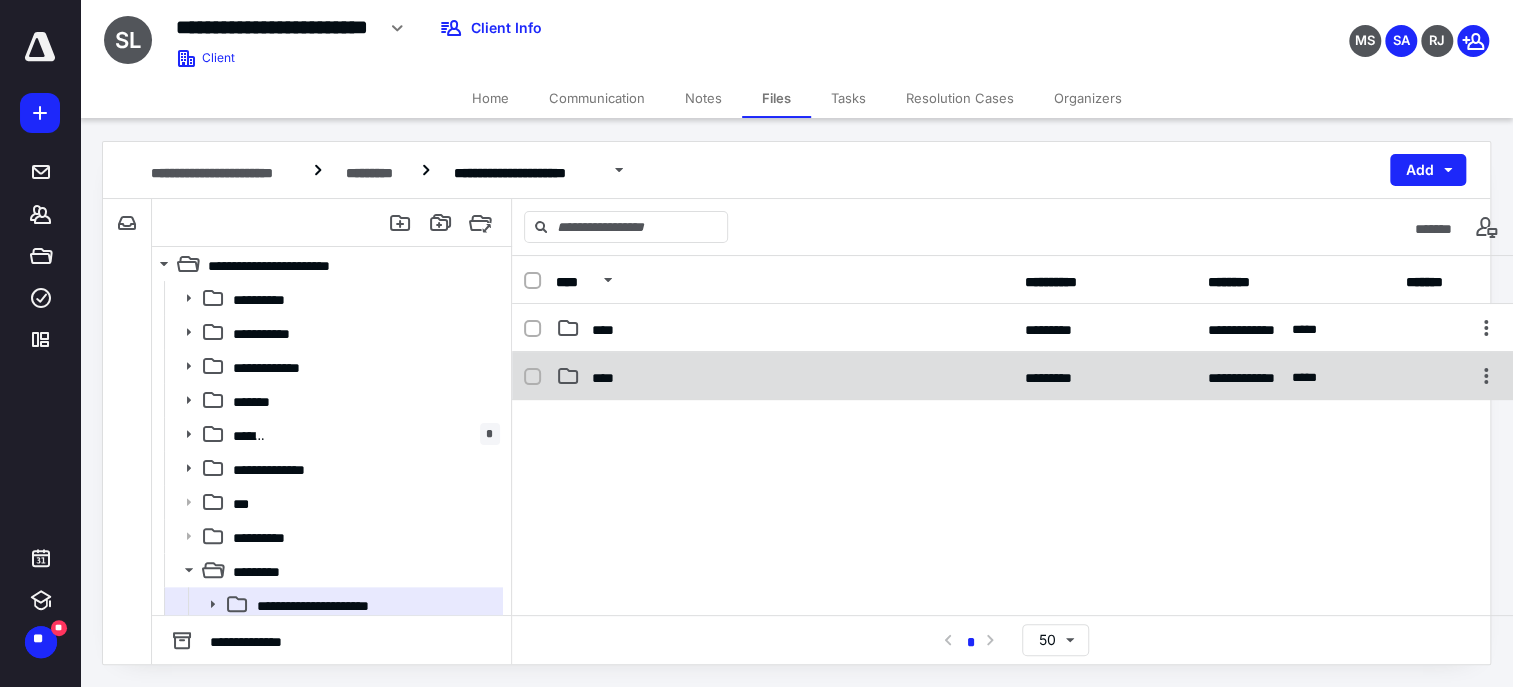 click on "****" at bounding box center [784, 376] 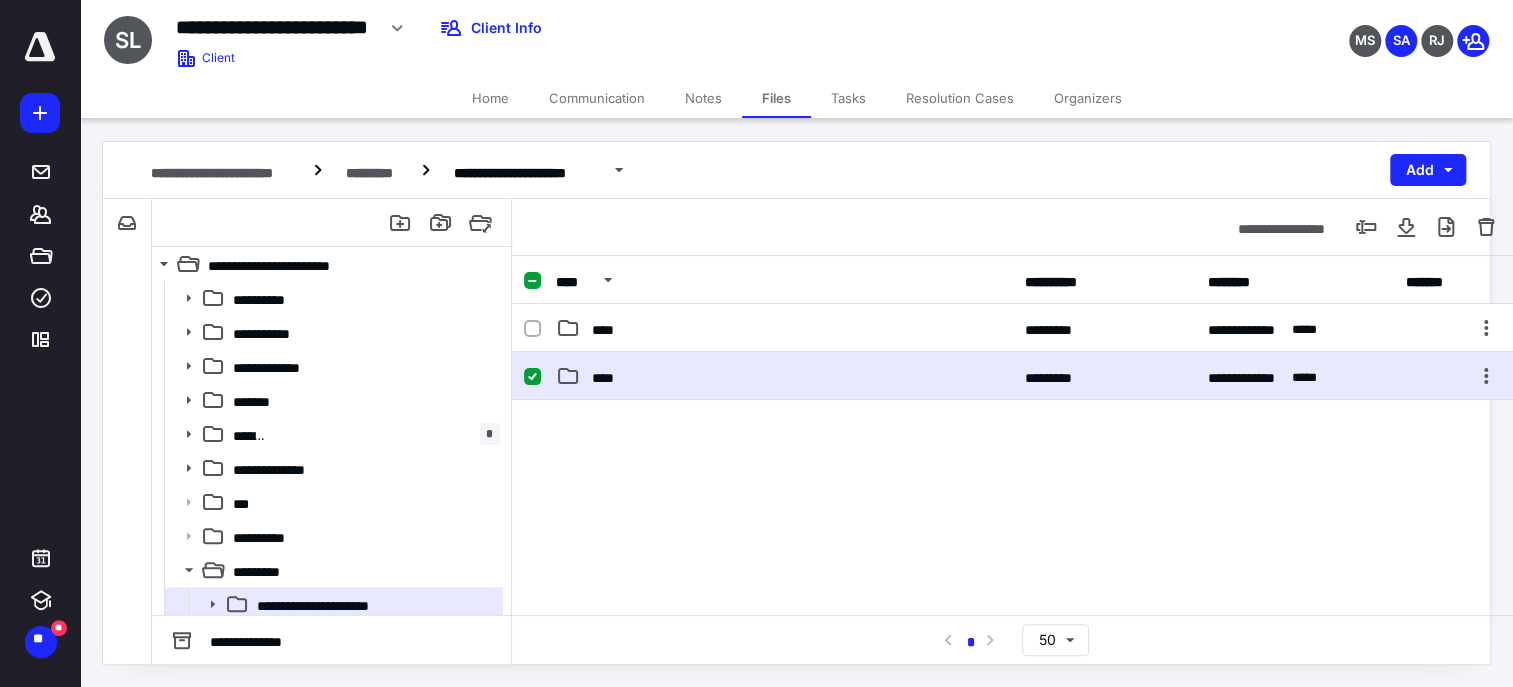 click on "****" at bounding box center [784, 376] 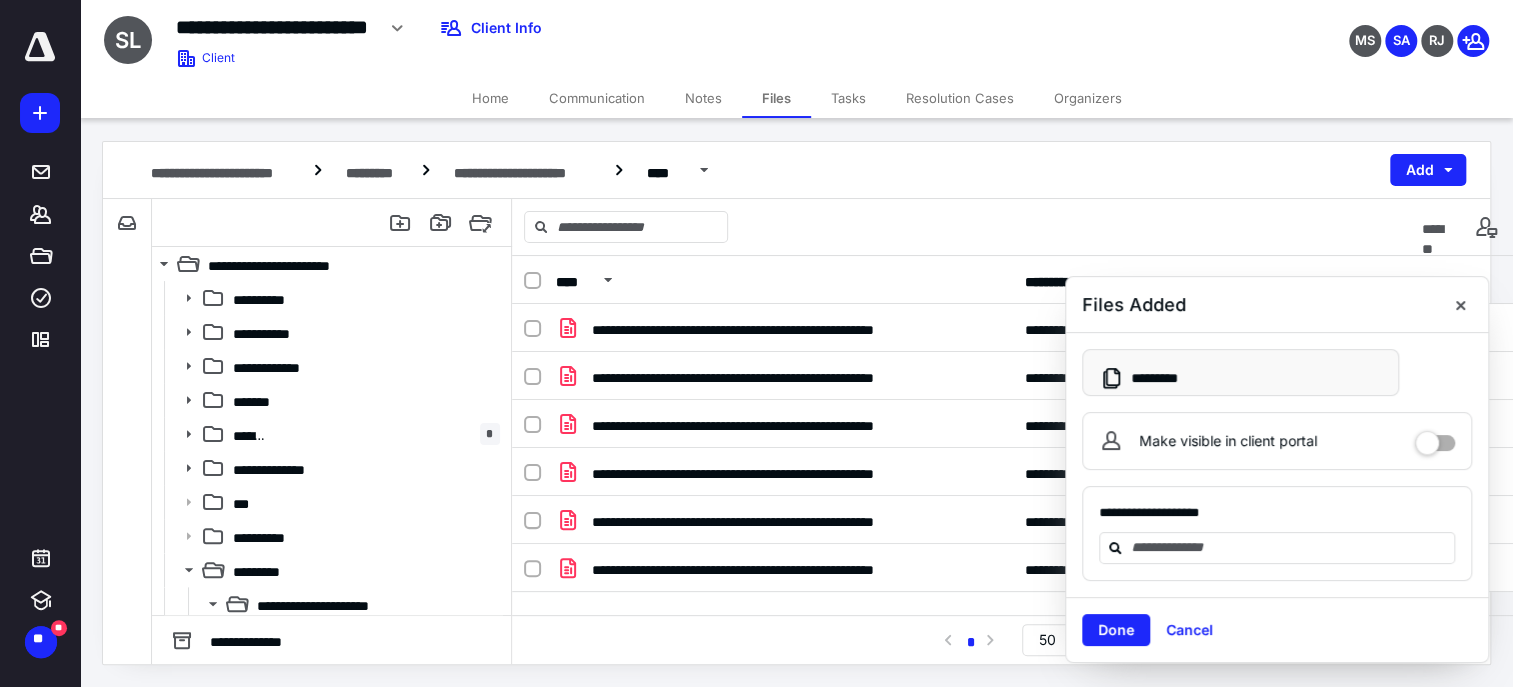 drag, startPoint x: 1452, startPoint y: 487, endPoint x: 1391, endPoint y: 488, distance: 61.008198 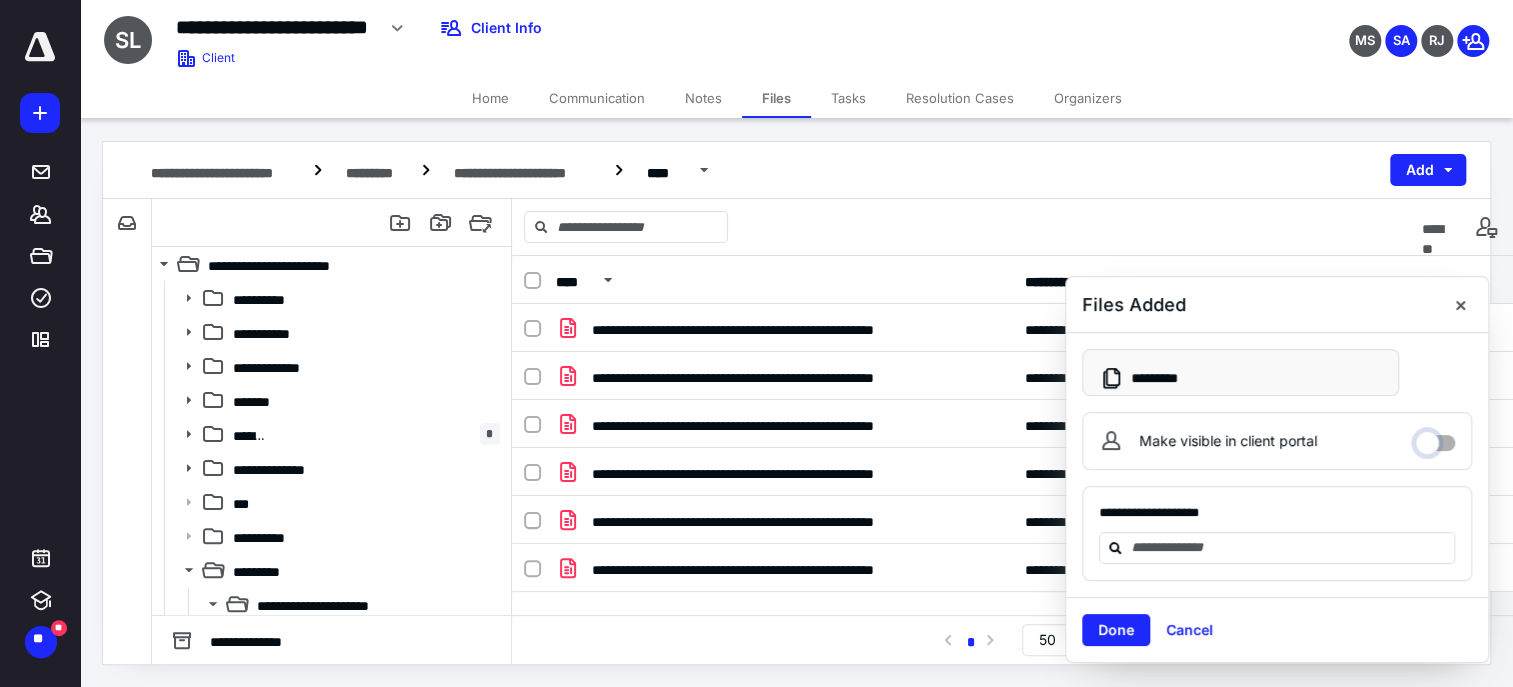 drag, startPoint x: 1451, startPoint y: 483, endPoint x: 1372, endPoint y: 438, distance: 90.91754 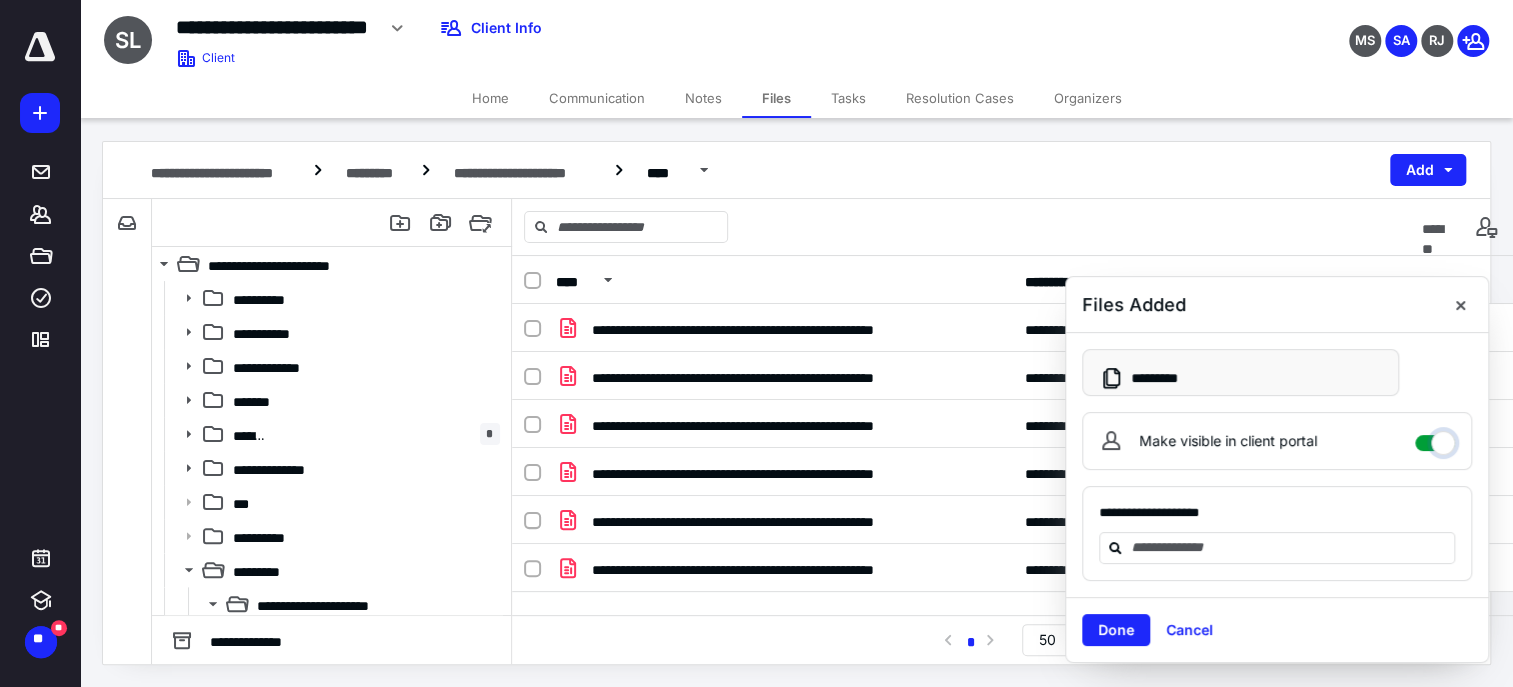 checkbox on "****" 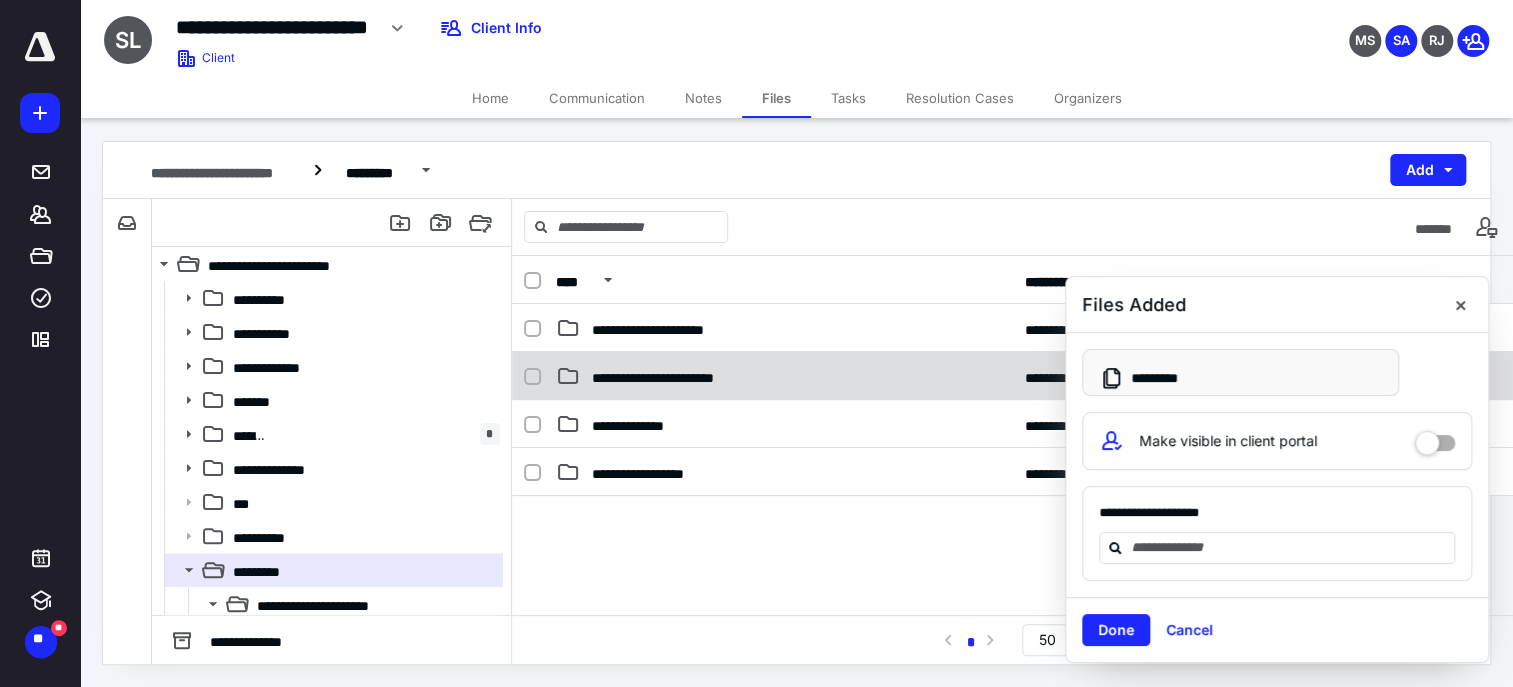 click on "**********" at bounding box center [784, 376] 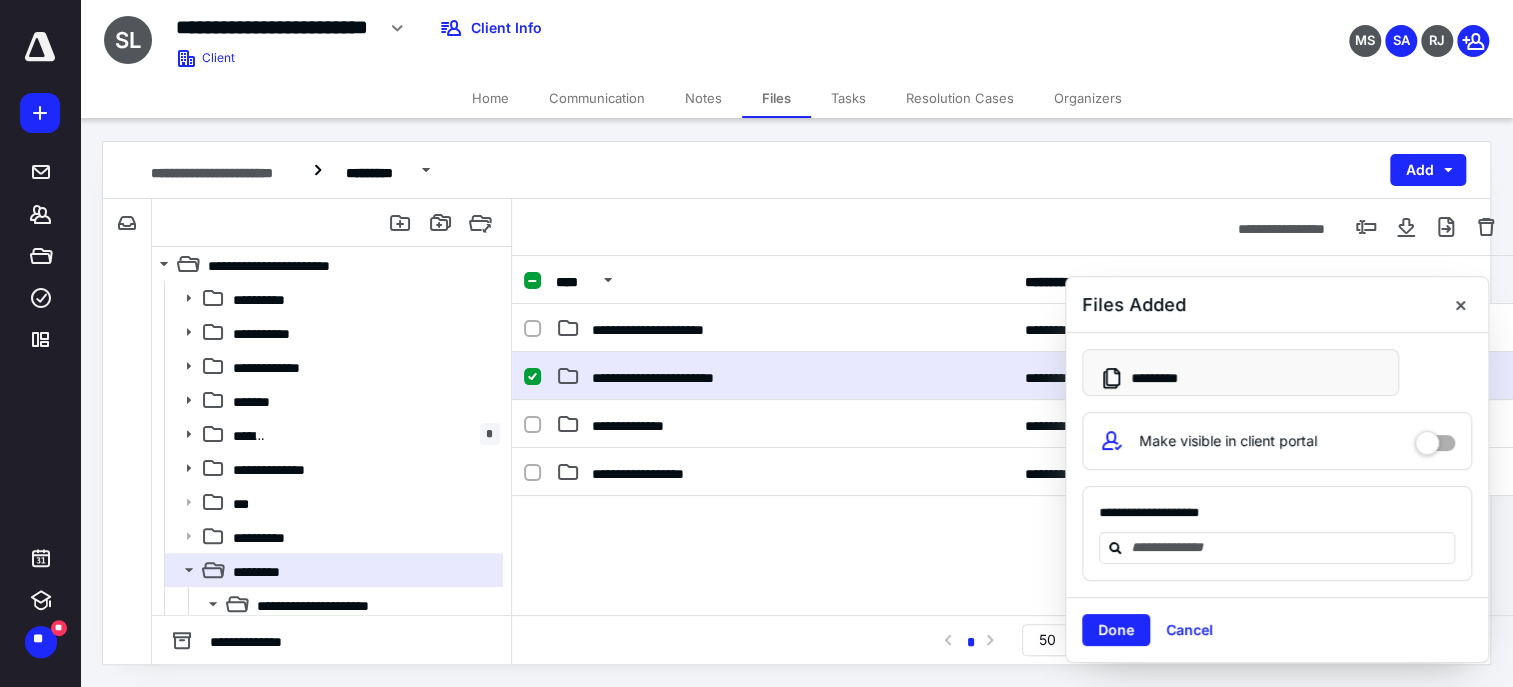click on "**********" at bounding box center (784, 376) 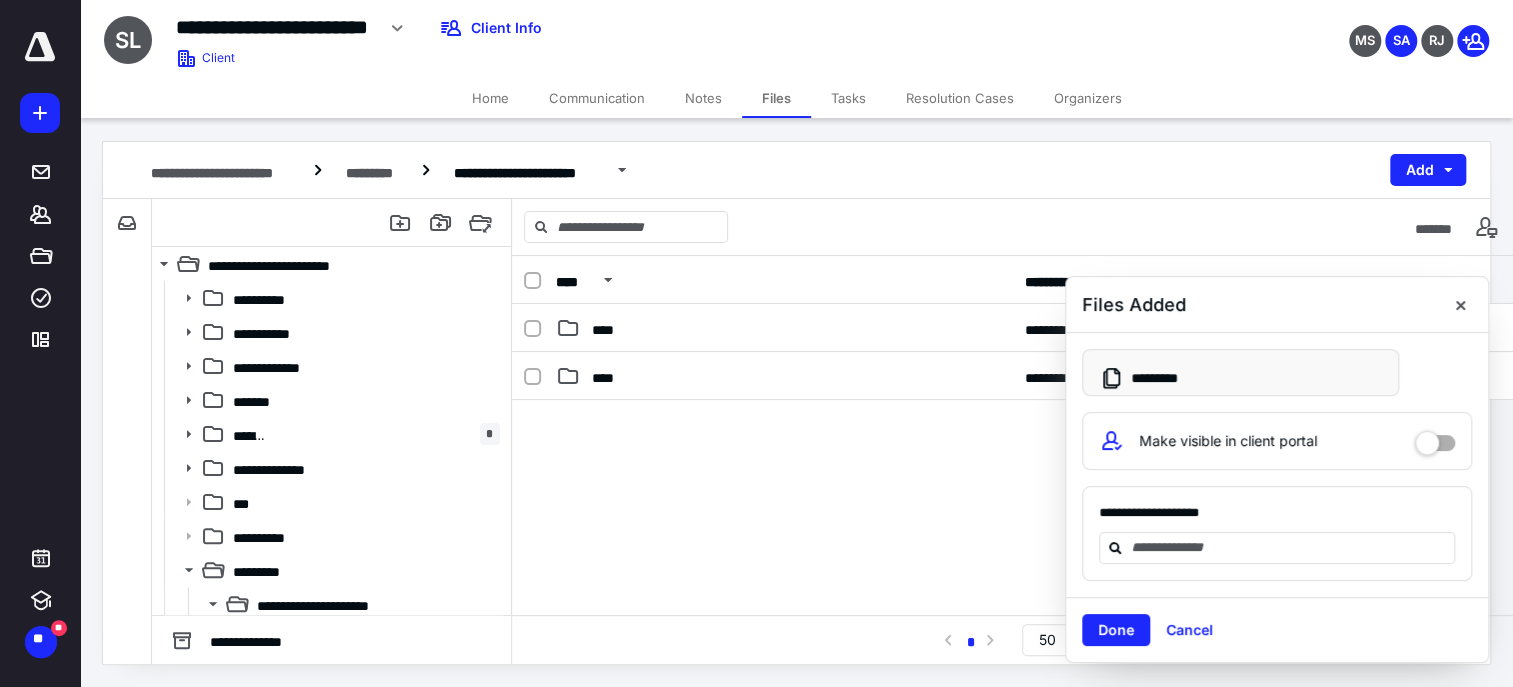 click on "**********" at bounding box center (1013, 328) 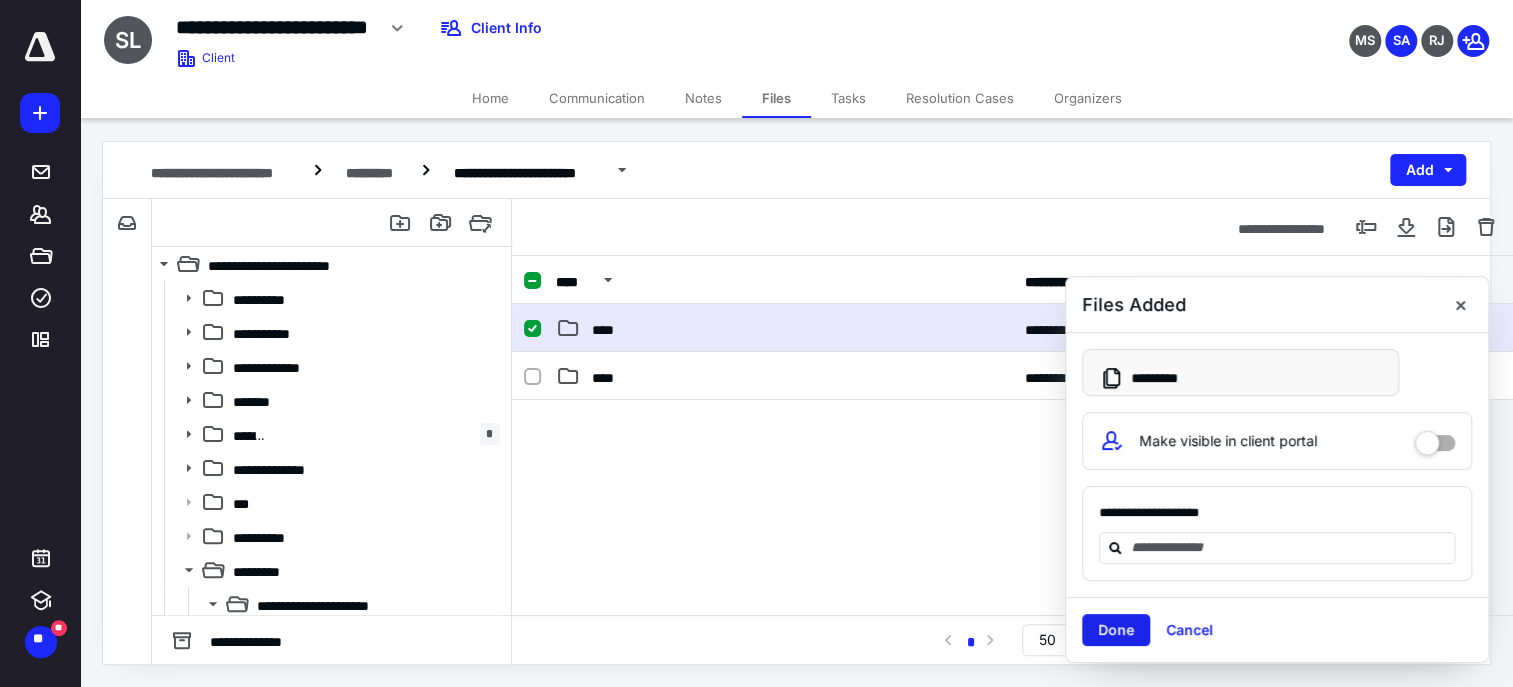 click on "Done" at bounding box center (1116, 630) 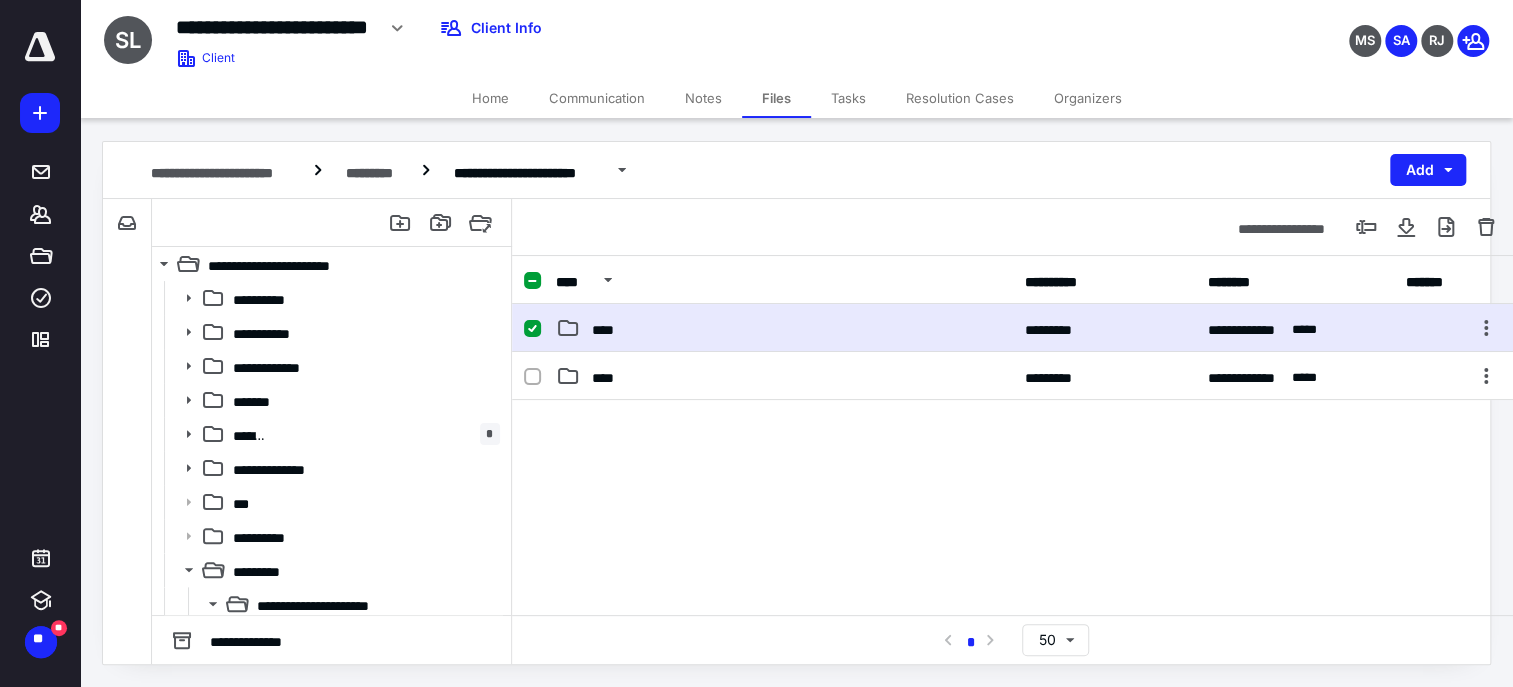 click at bounding box center [1013, 550] 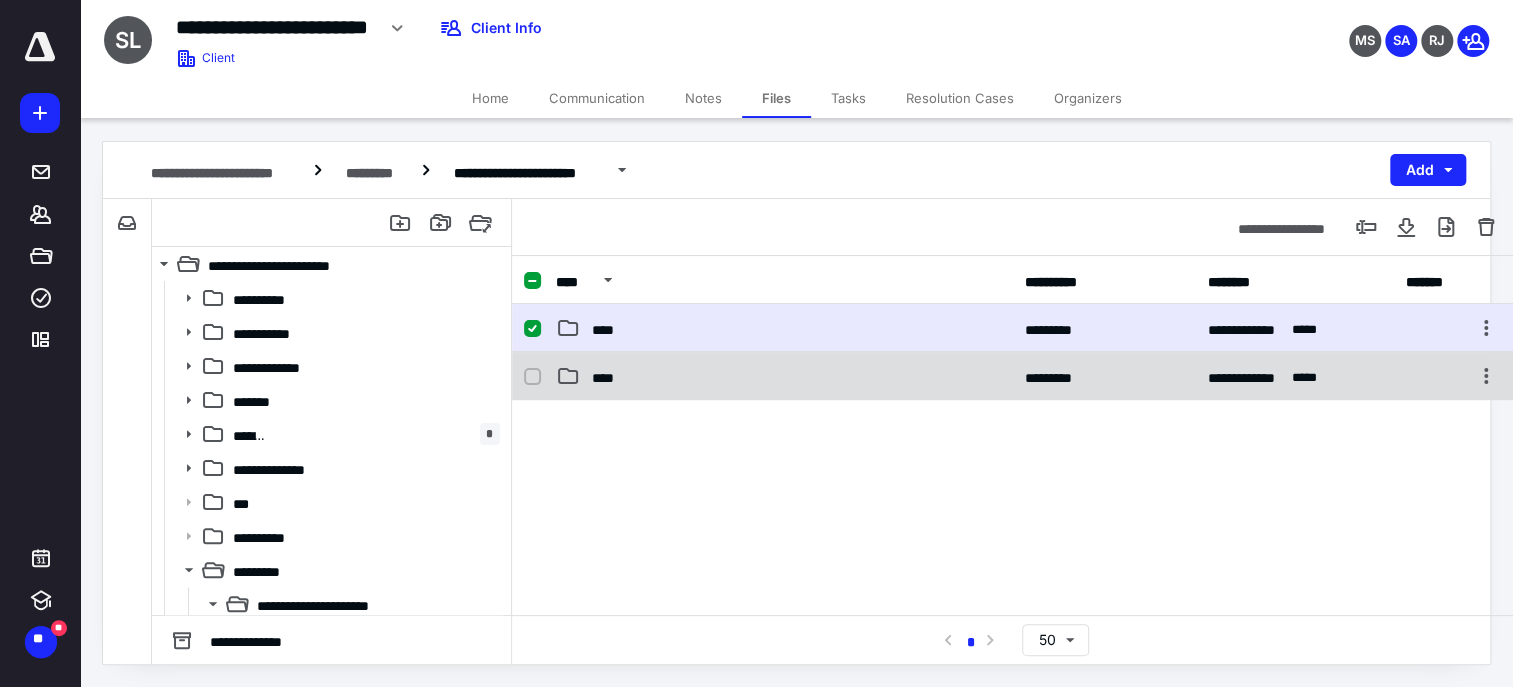 click on "**********" at bounding box center (1013, 376) 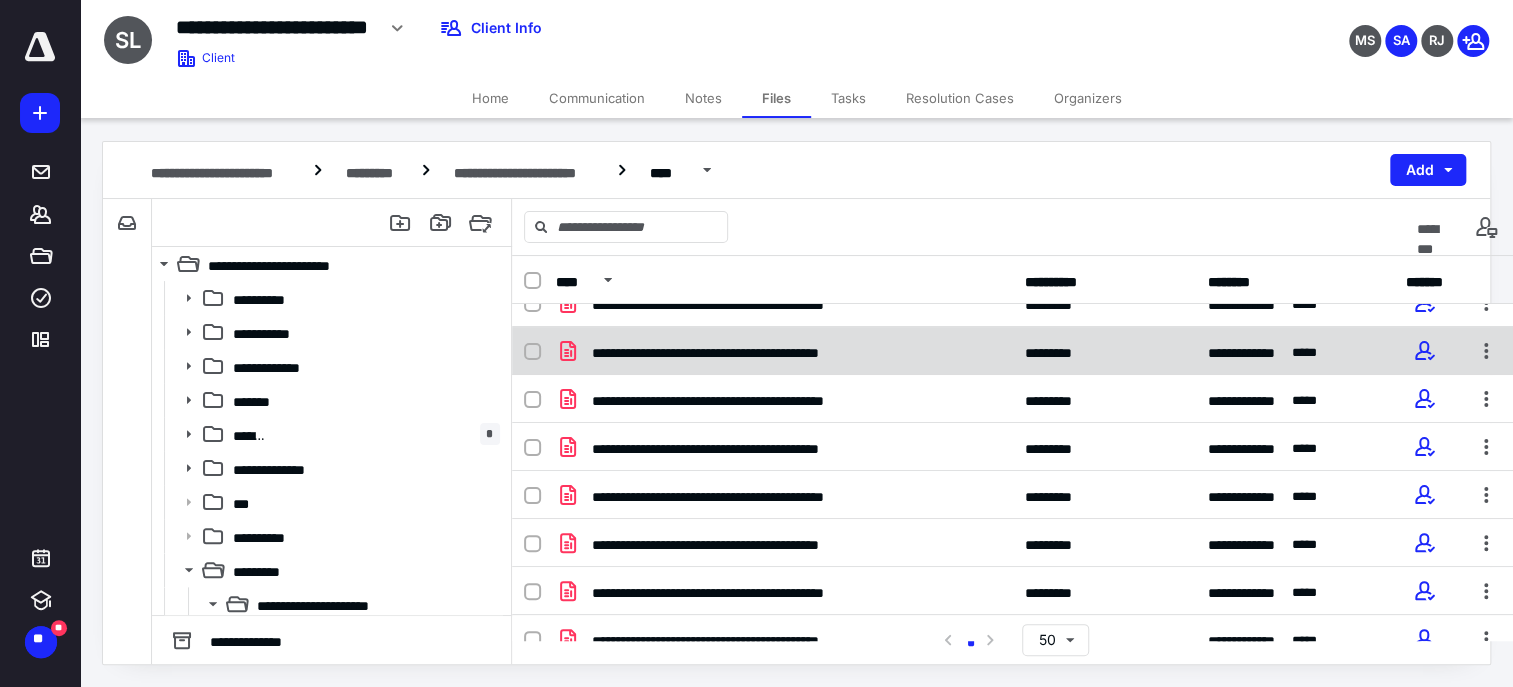 scroll, scrollTop: 130, scrollLeft: 0, axis: vertical 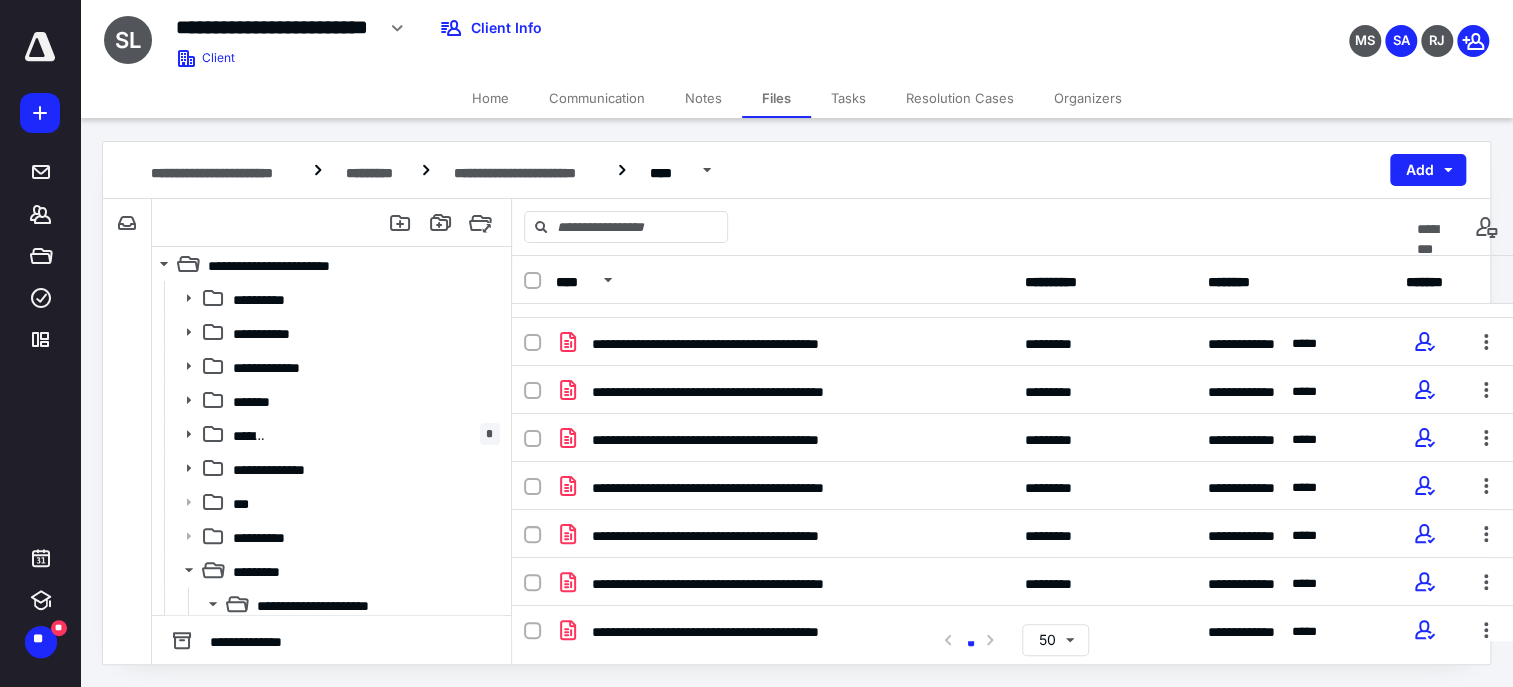 click at bounding box center (1424, 678) 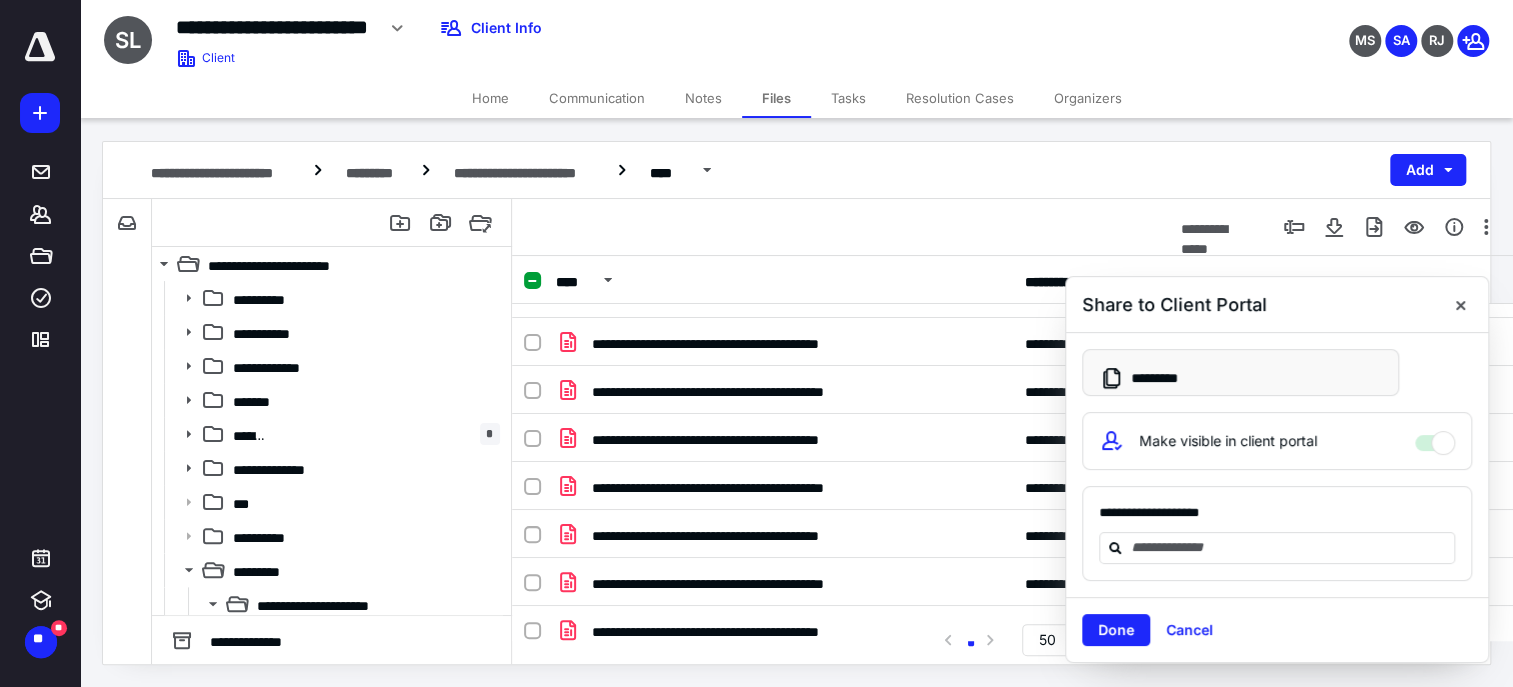 click on "Done" at bounding box center [1116, 630] 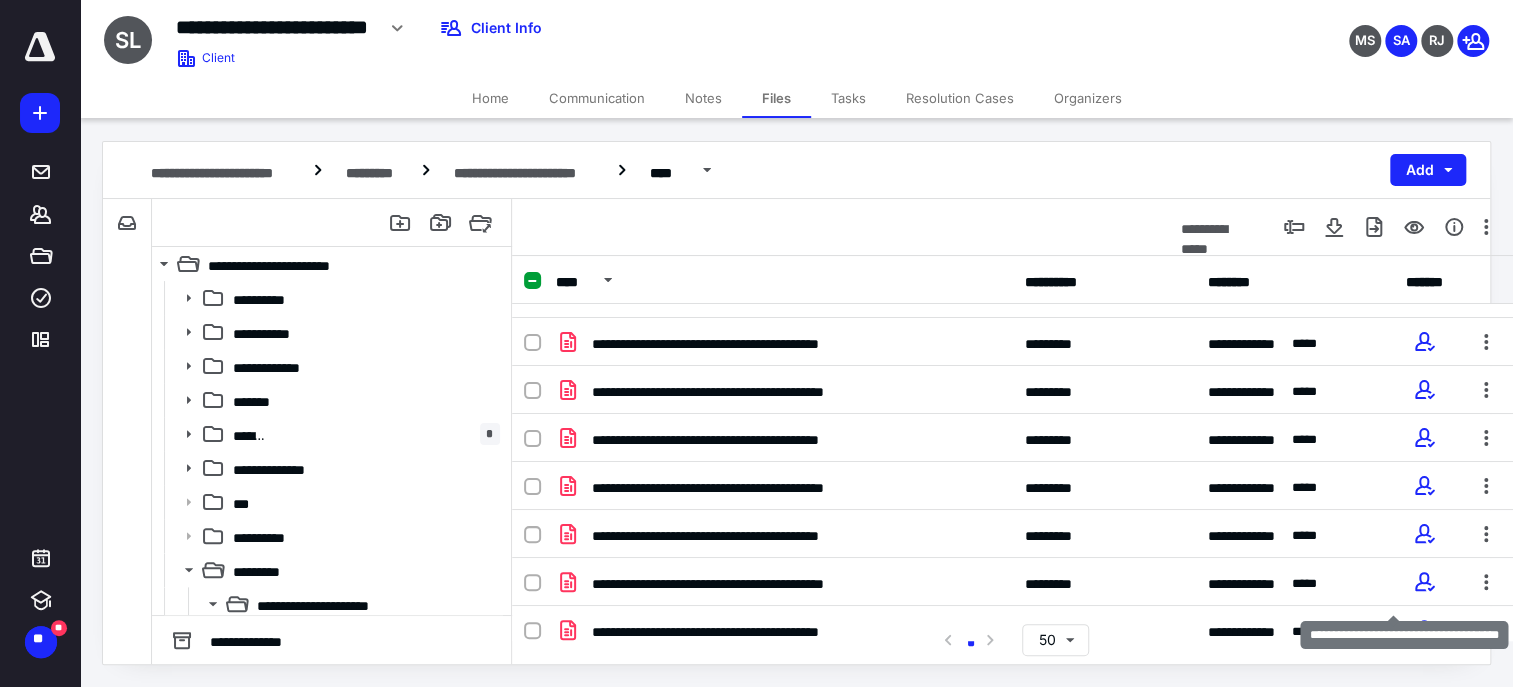 click at bounding box center (1424, 726) 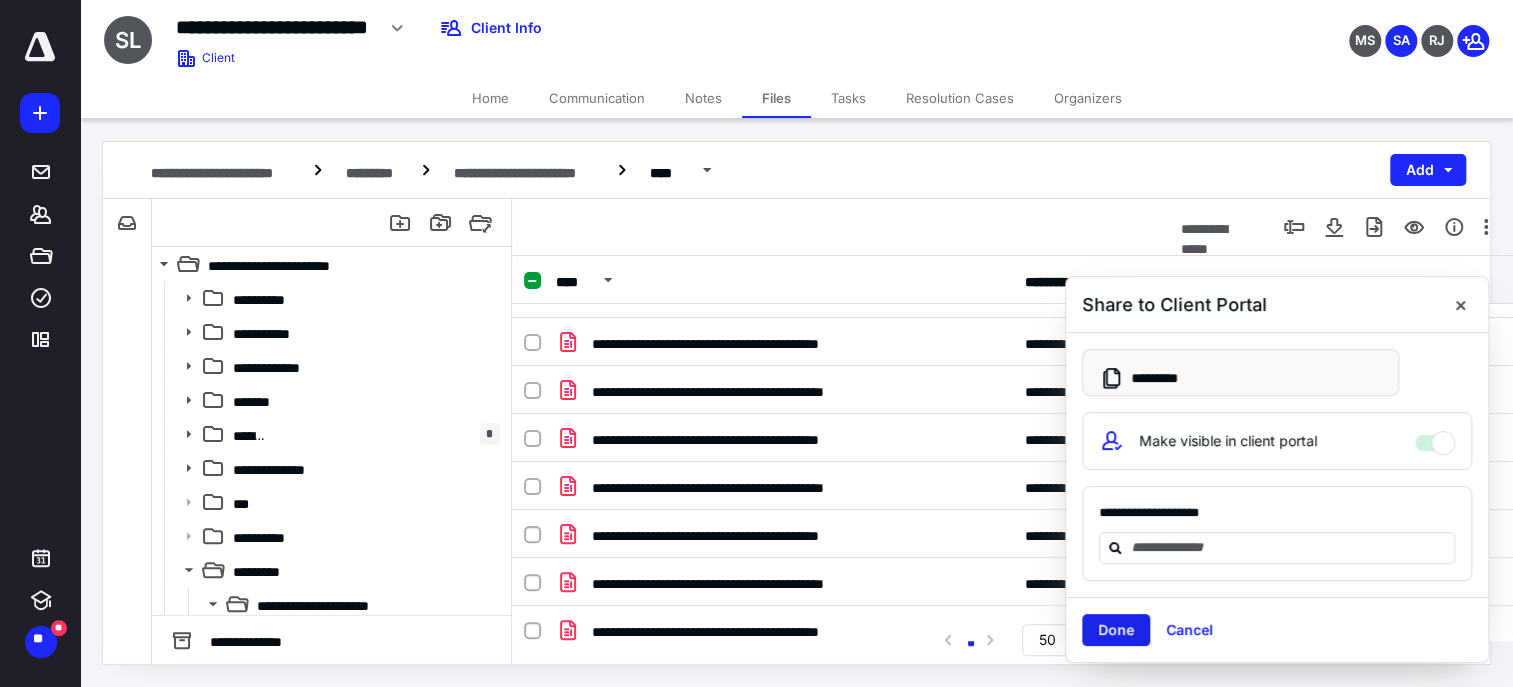 click on "Done" at bounding box center (1116, 630) 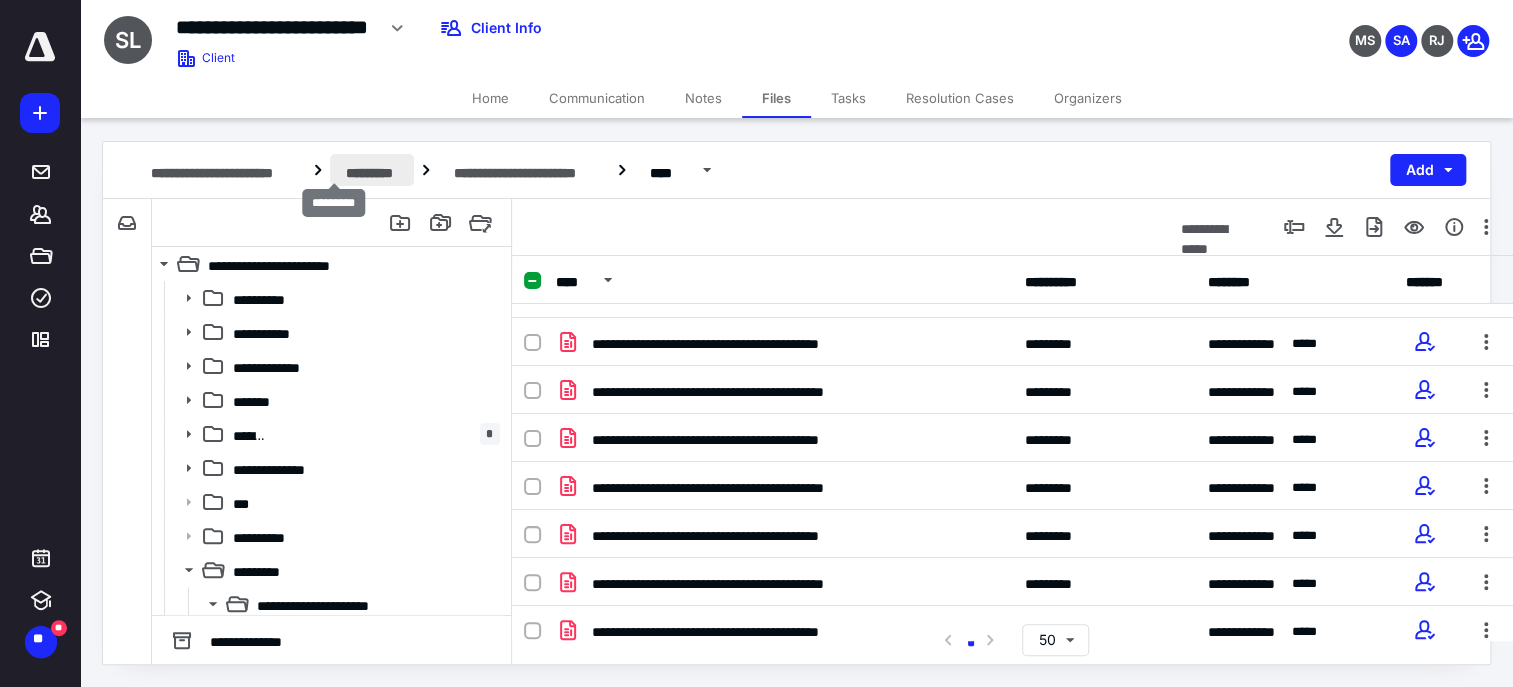 click on "*********" at bounding box center (372, 170) 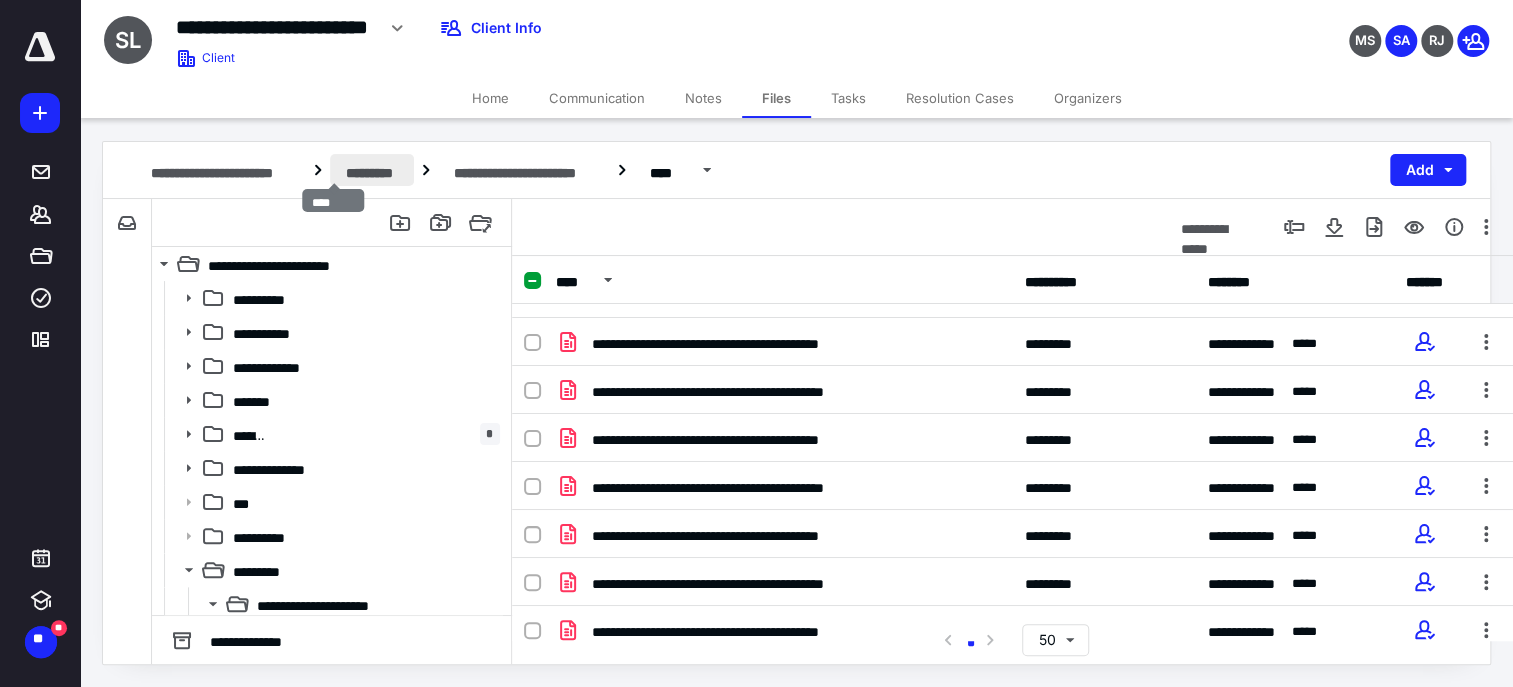 scroll, scrollTop: 0, scrollLeft: 0, axis: both 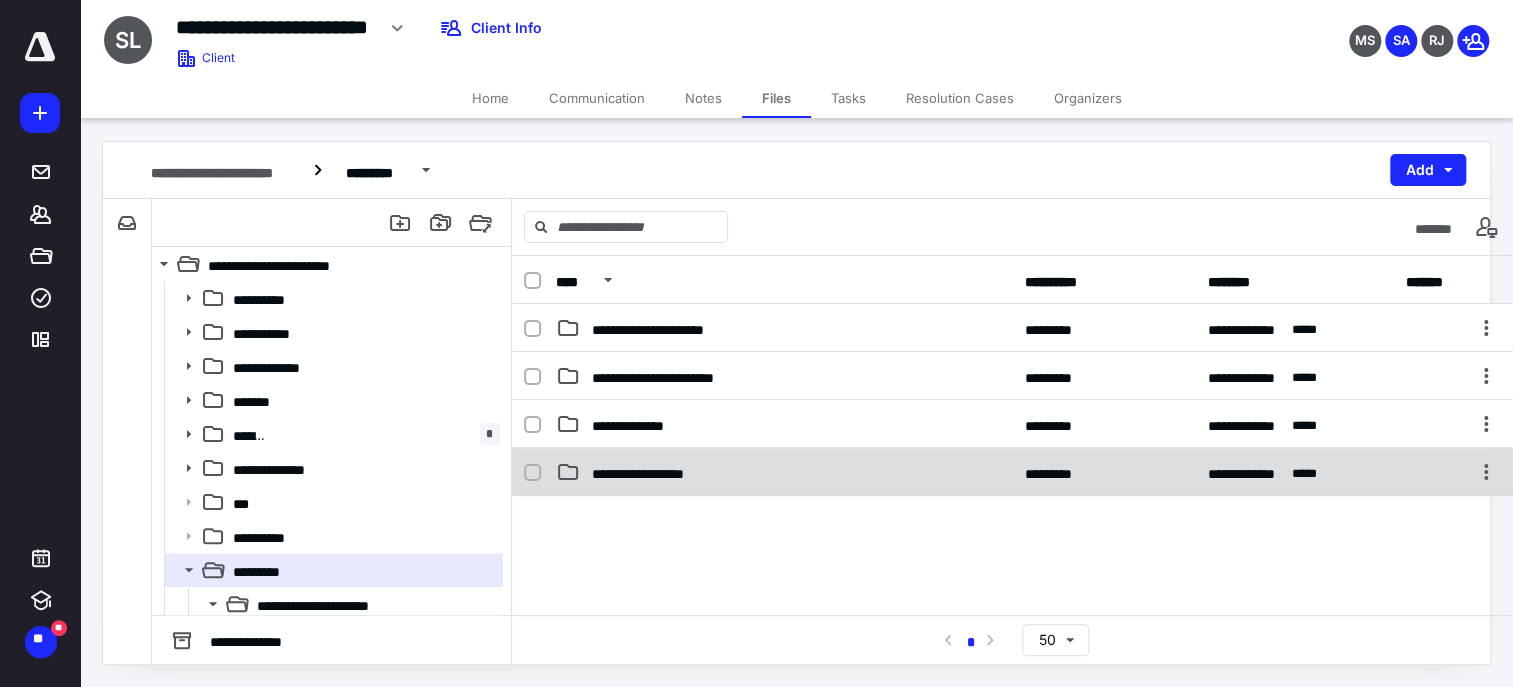 click on "**********" at bounding box center [645, 472] 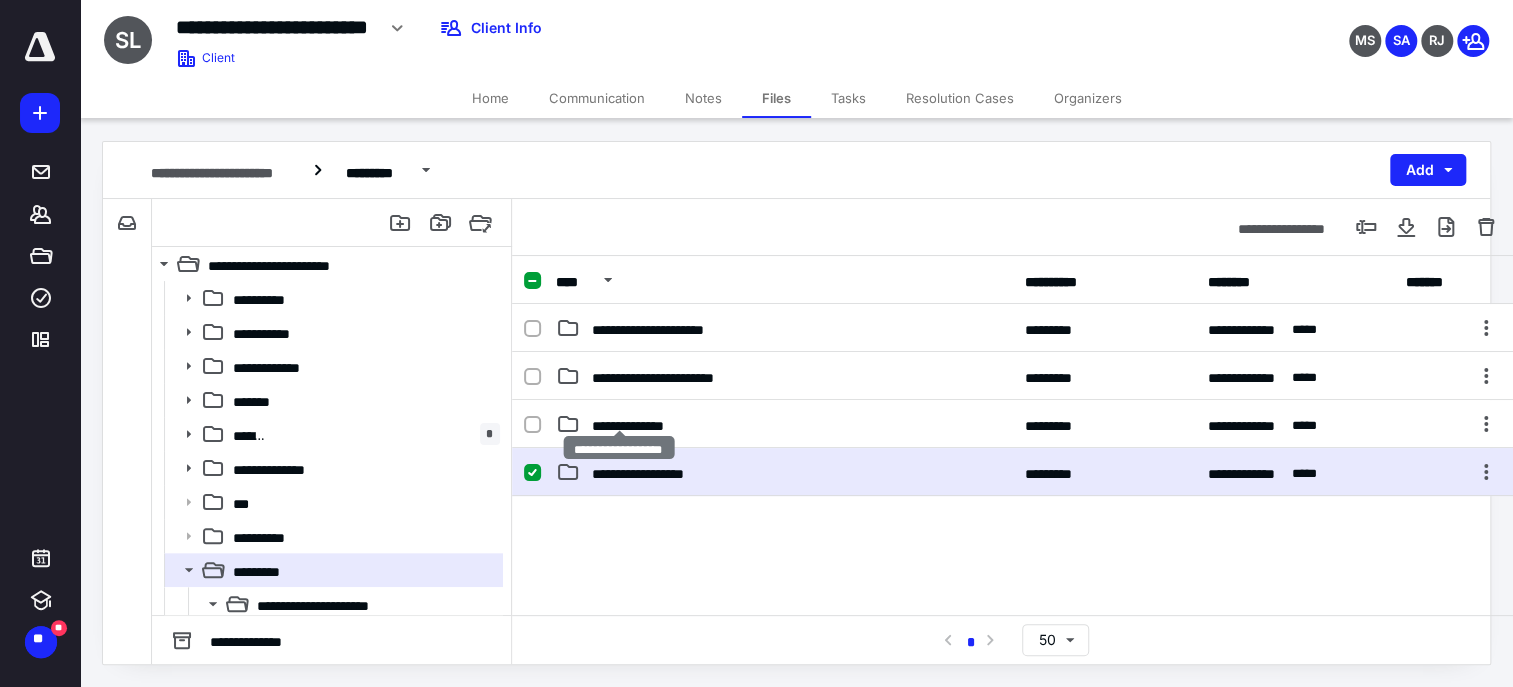 click on "**********" at bounding box center [645, 472] 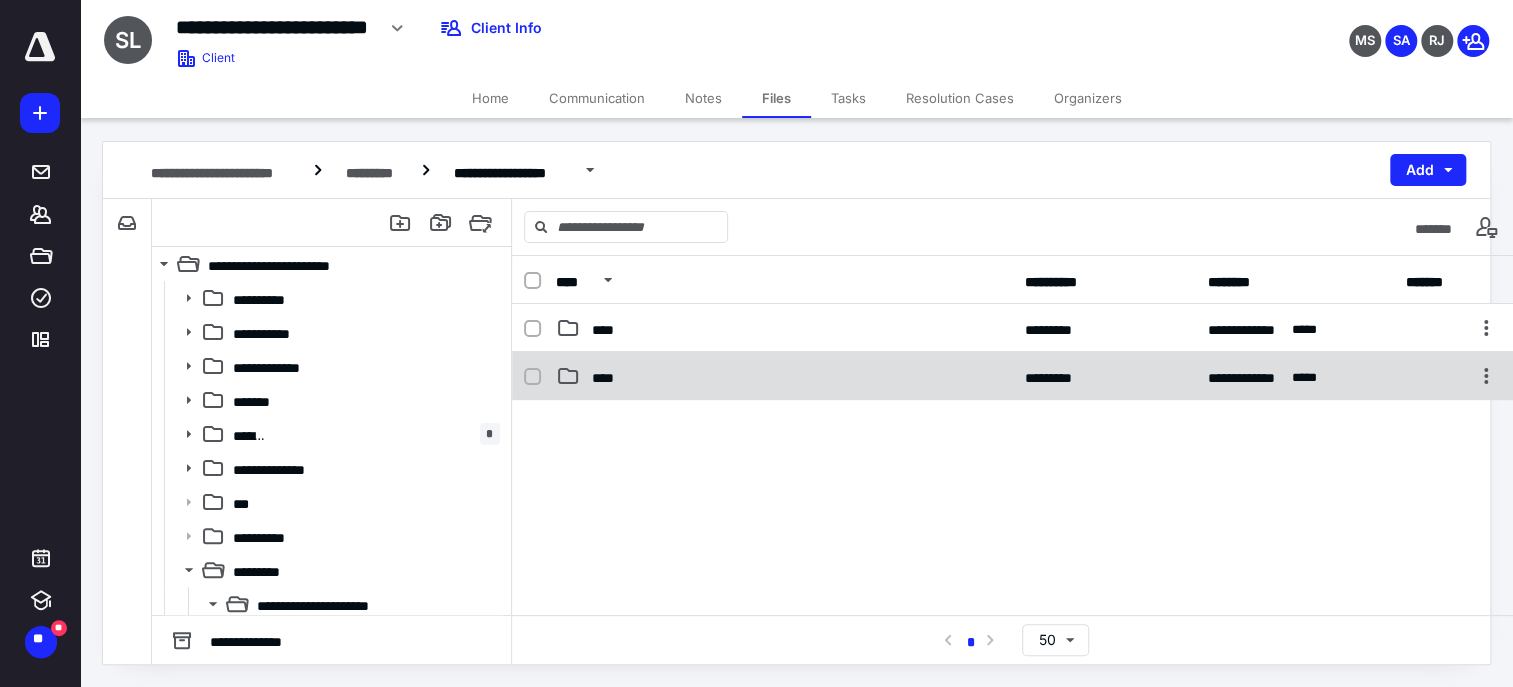 click on "****" at bounding box center (784, 376) 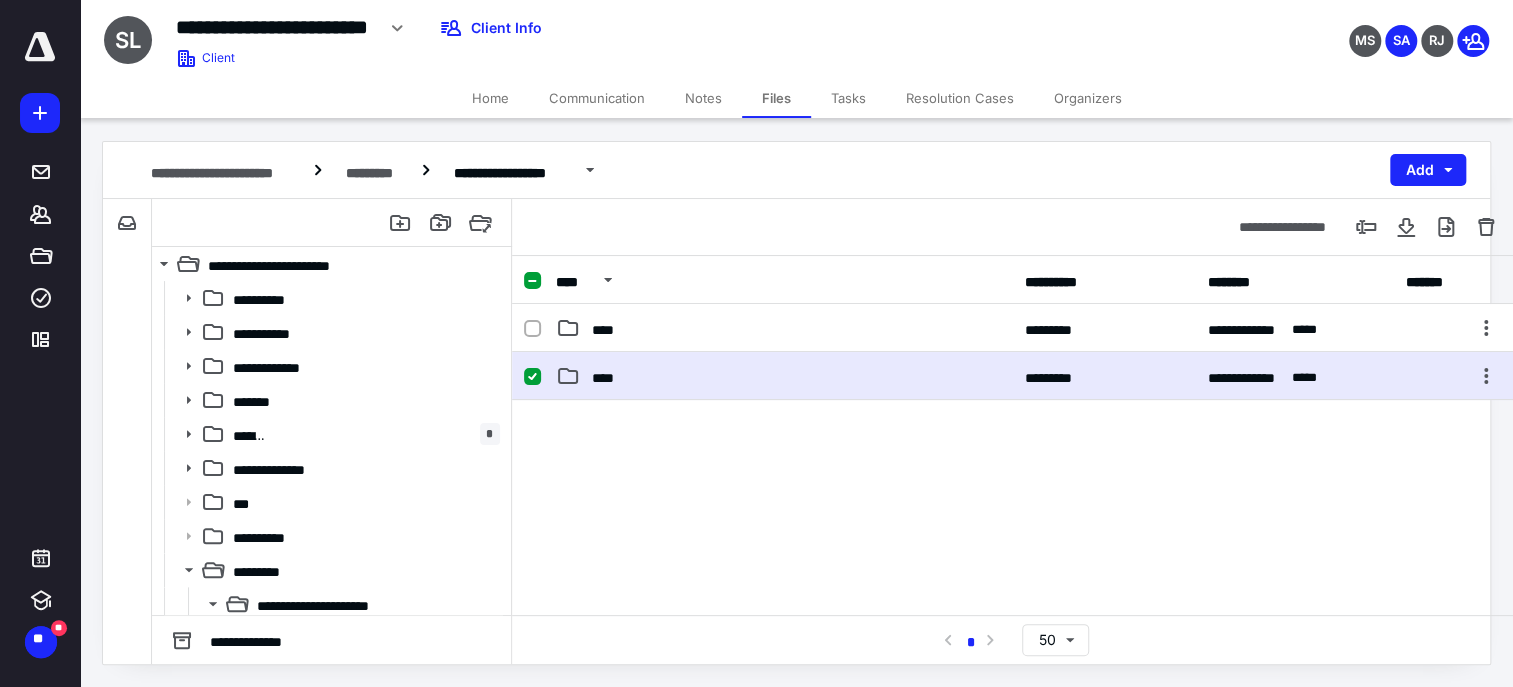 click on "****" at bounding box center [784, 376] 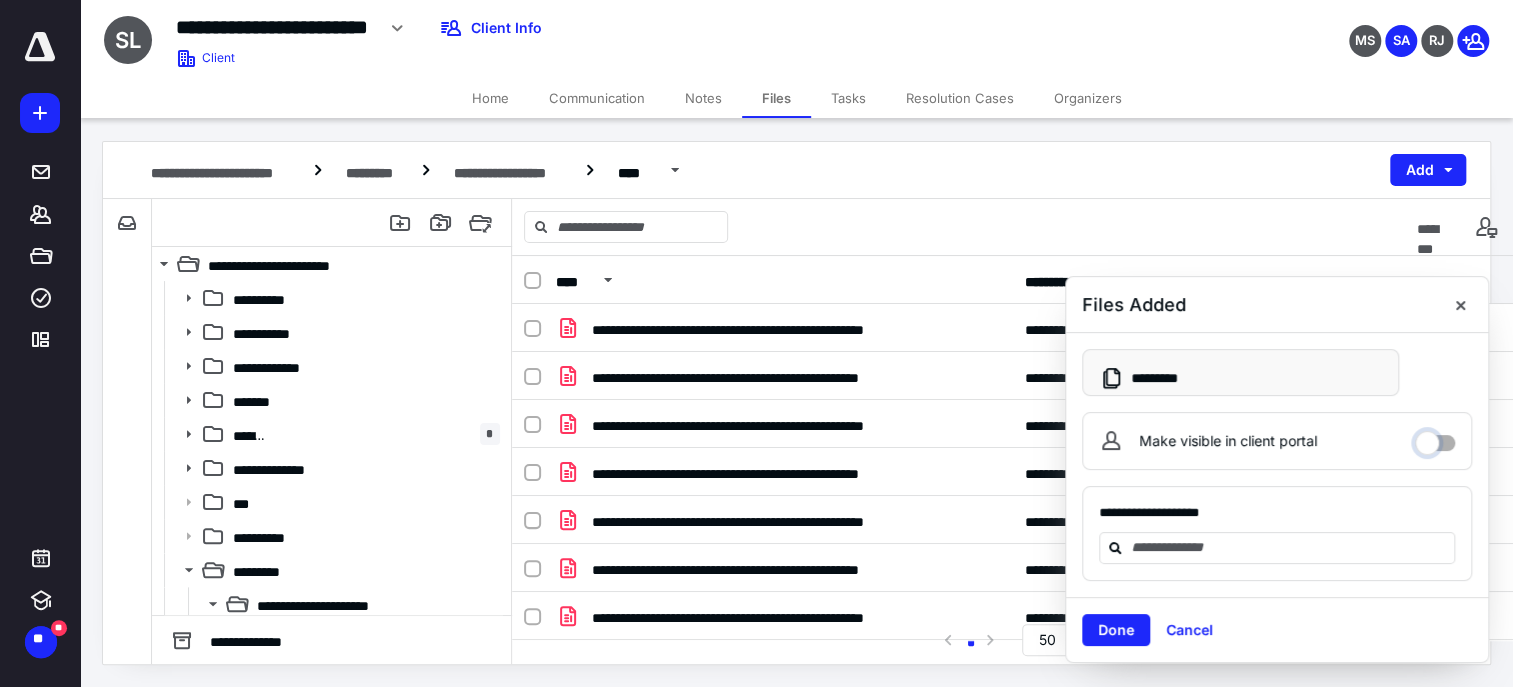 click on "Make visible in client portal" at bounding box center [1435, 438] 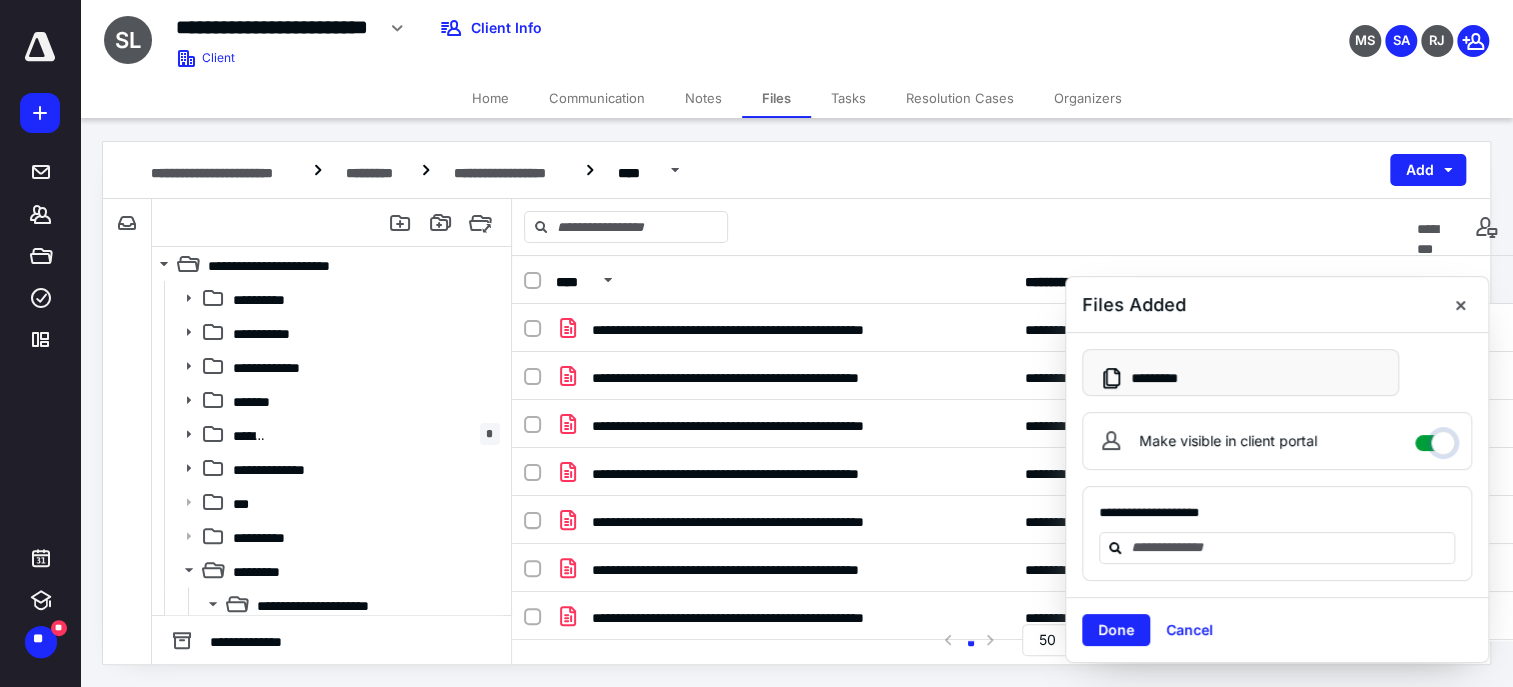 checkbox on "****" 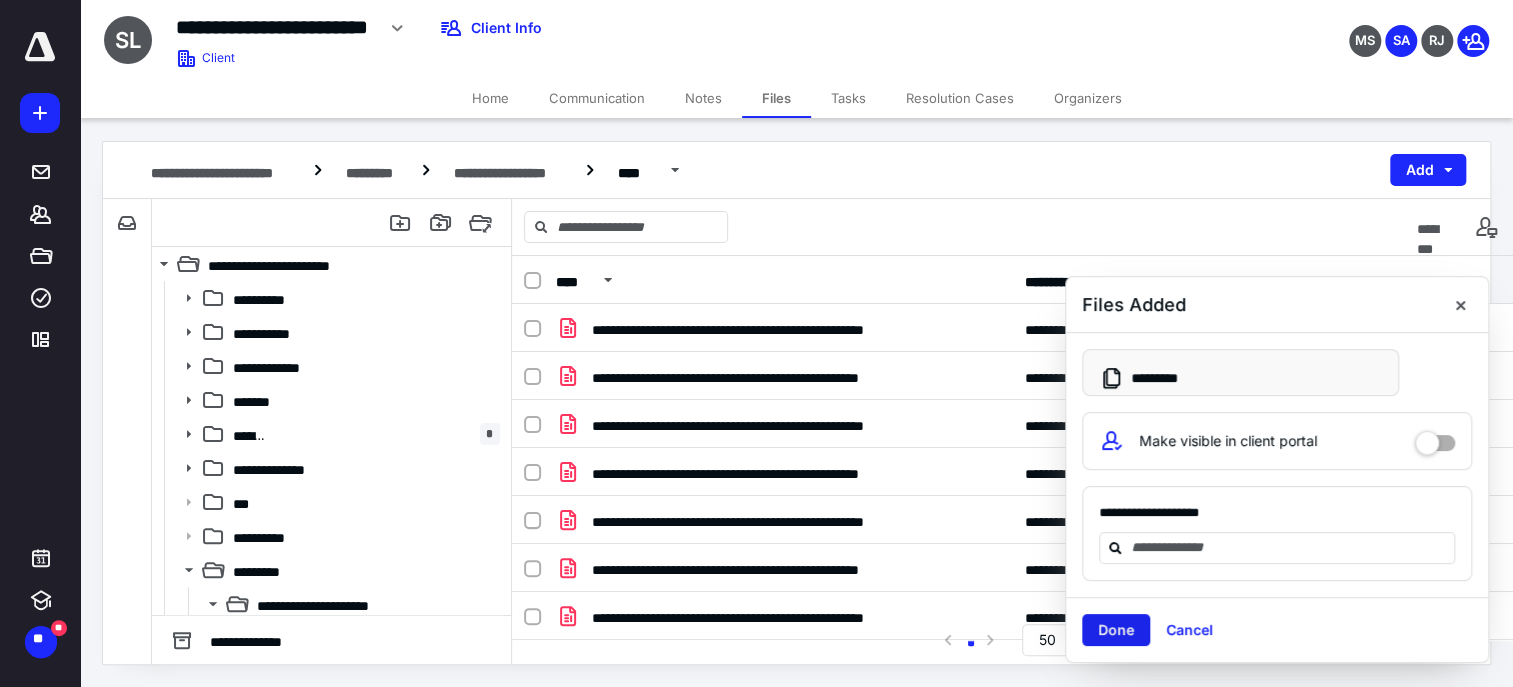 click on "Done" at bounding box center [1116, 630] 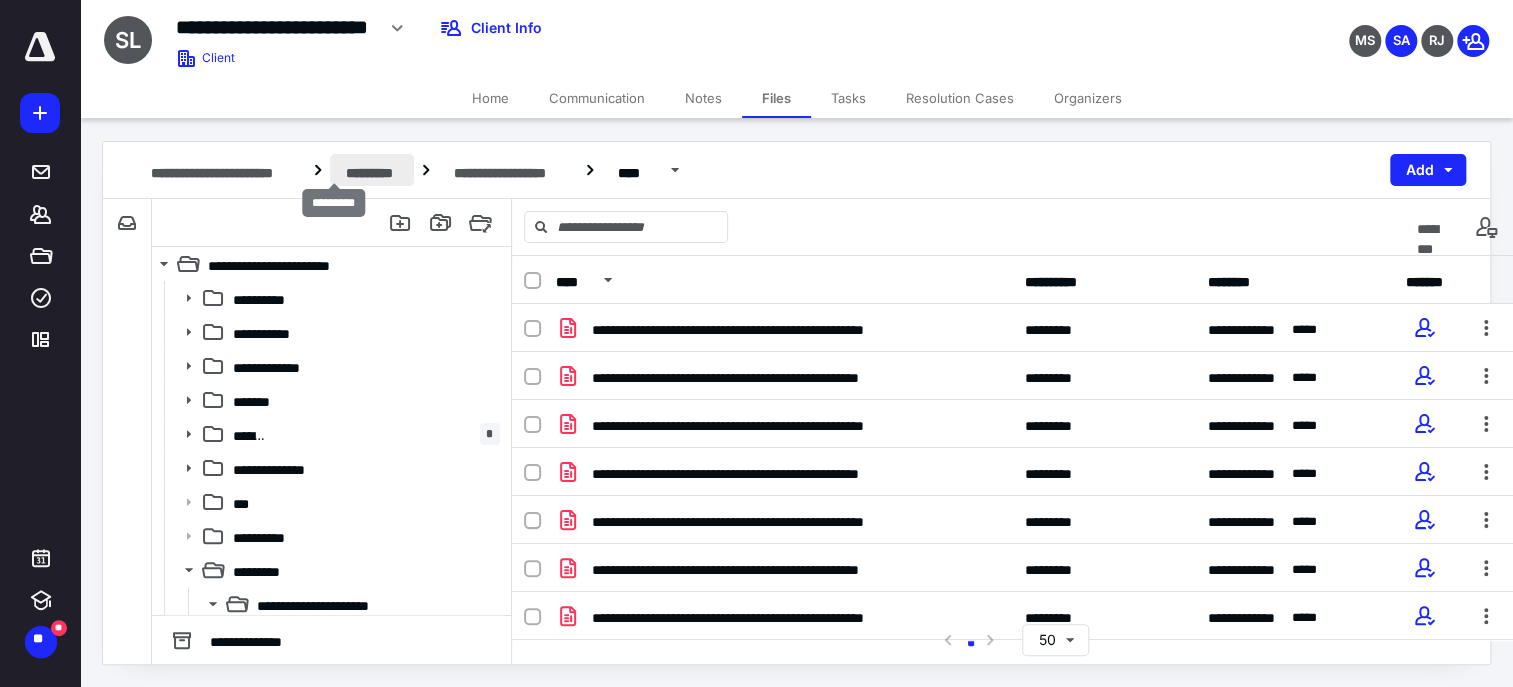 click on "*********" at bounding box center (372, 170) 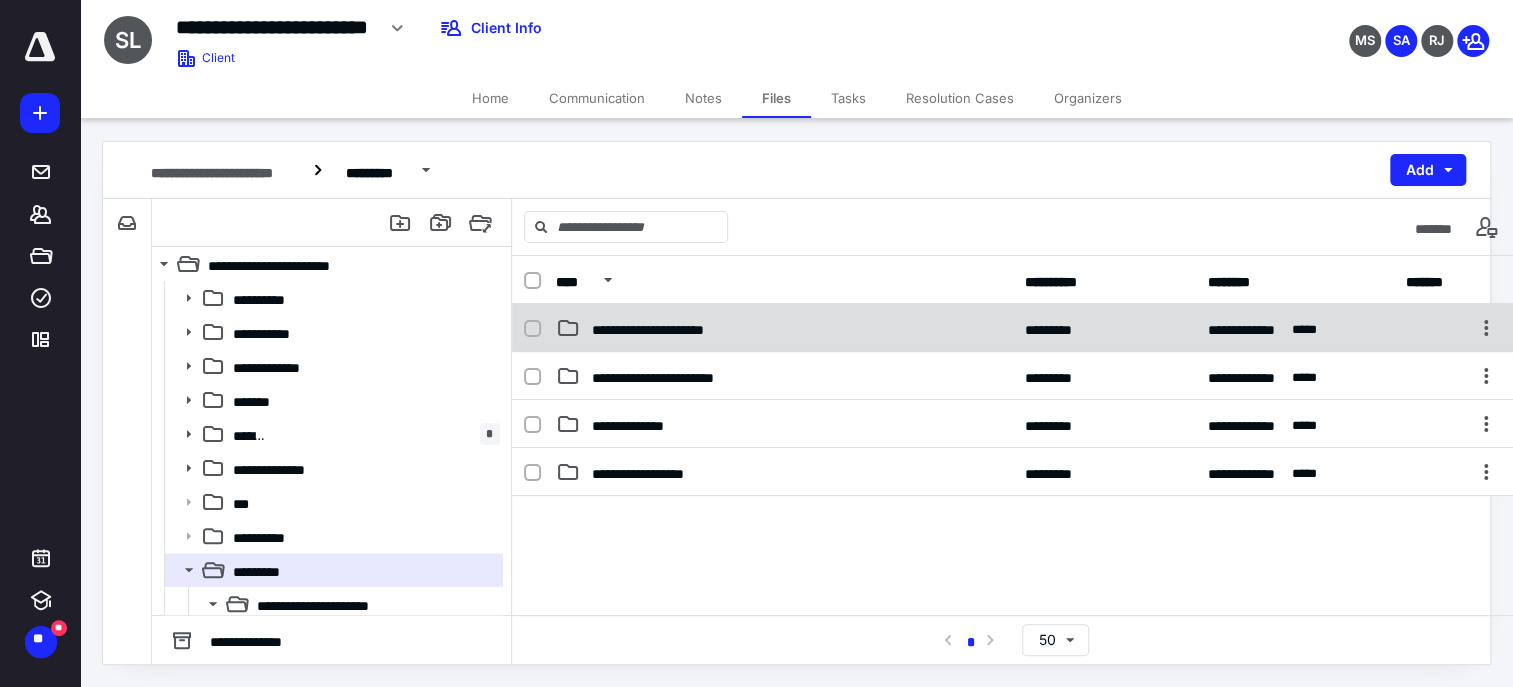click on "**********" at bounding box center [659, 328] 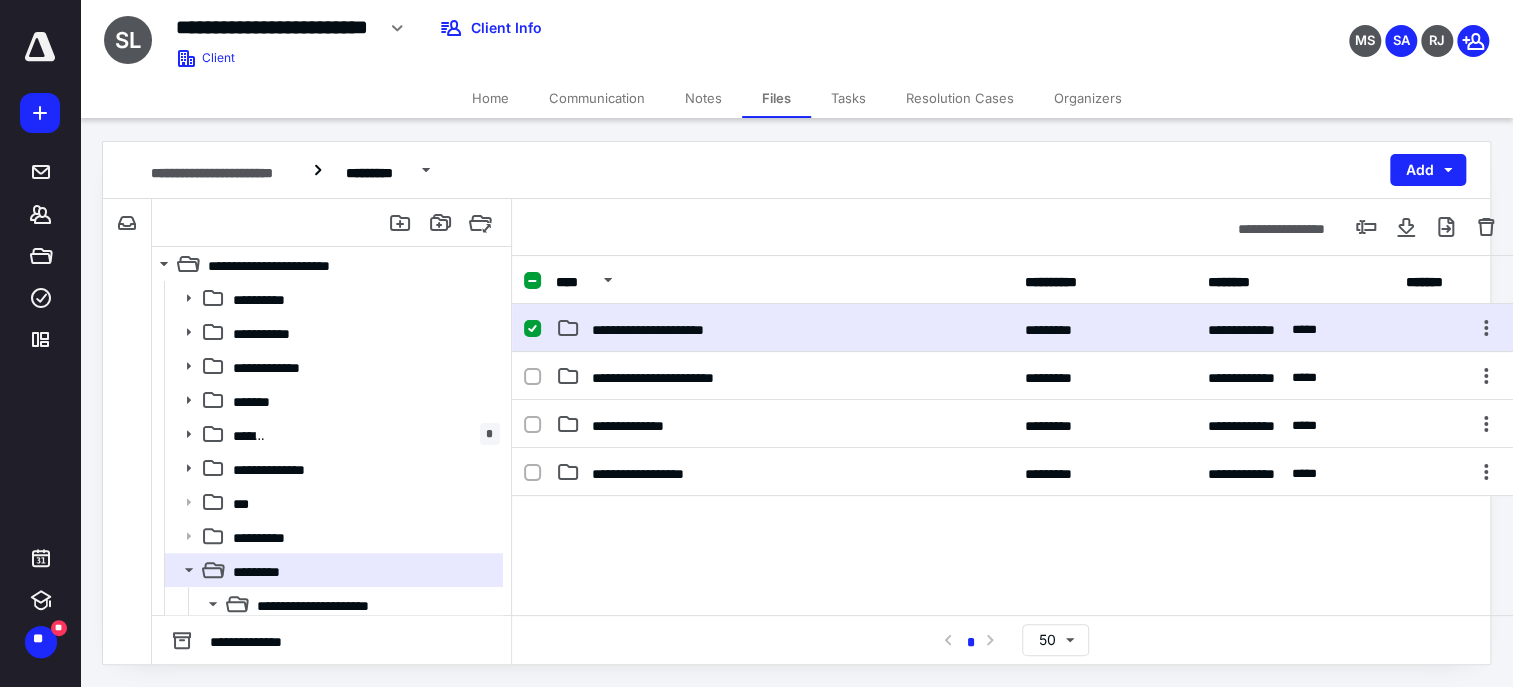 click on "**********" at bounding box center (659, 328) 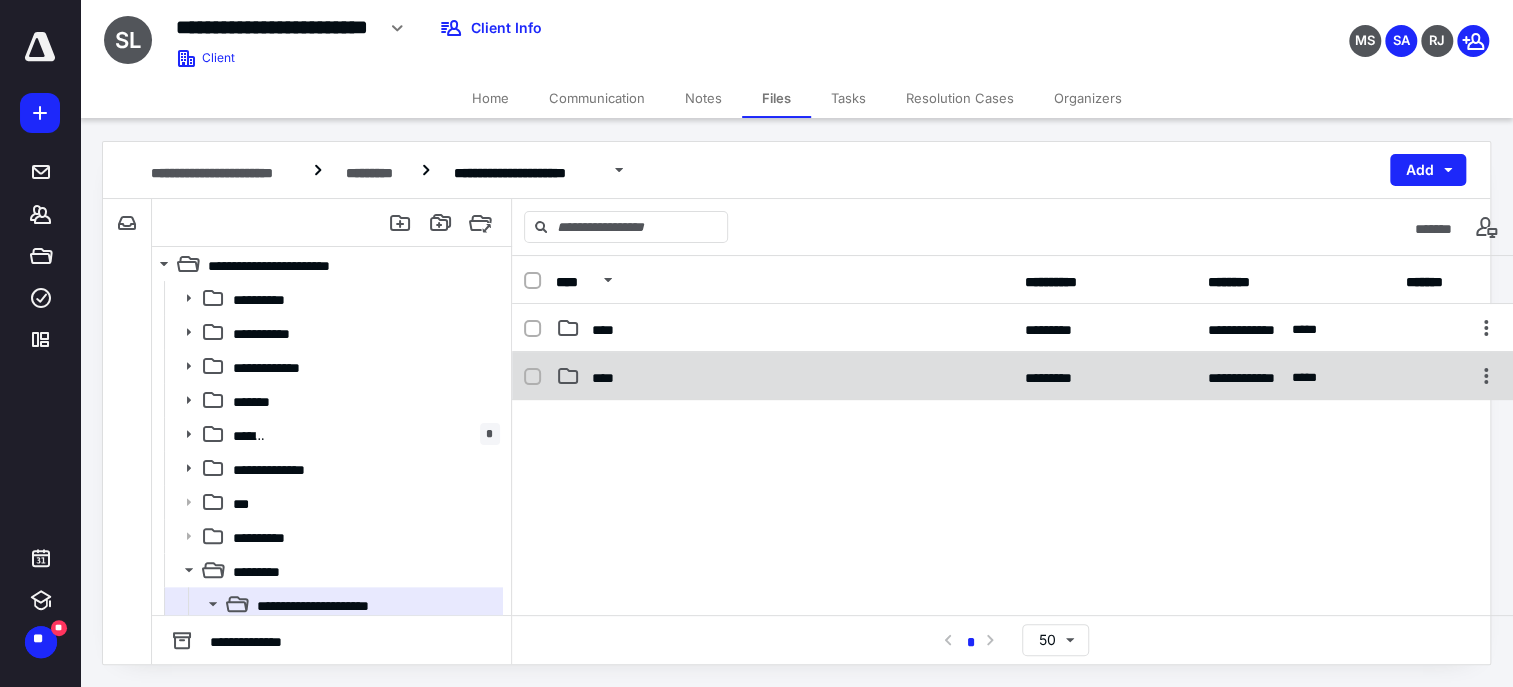 click on "****" at bounding box center [784, 376] 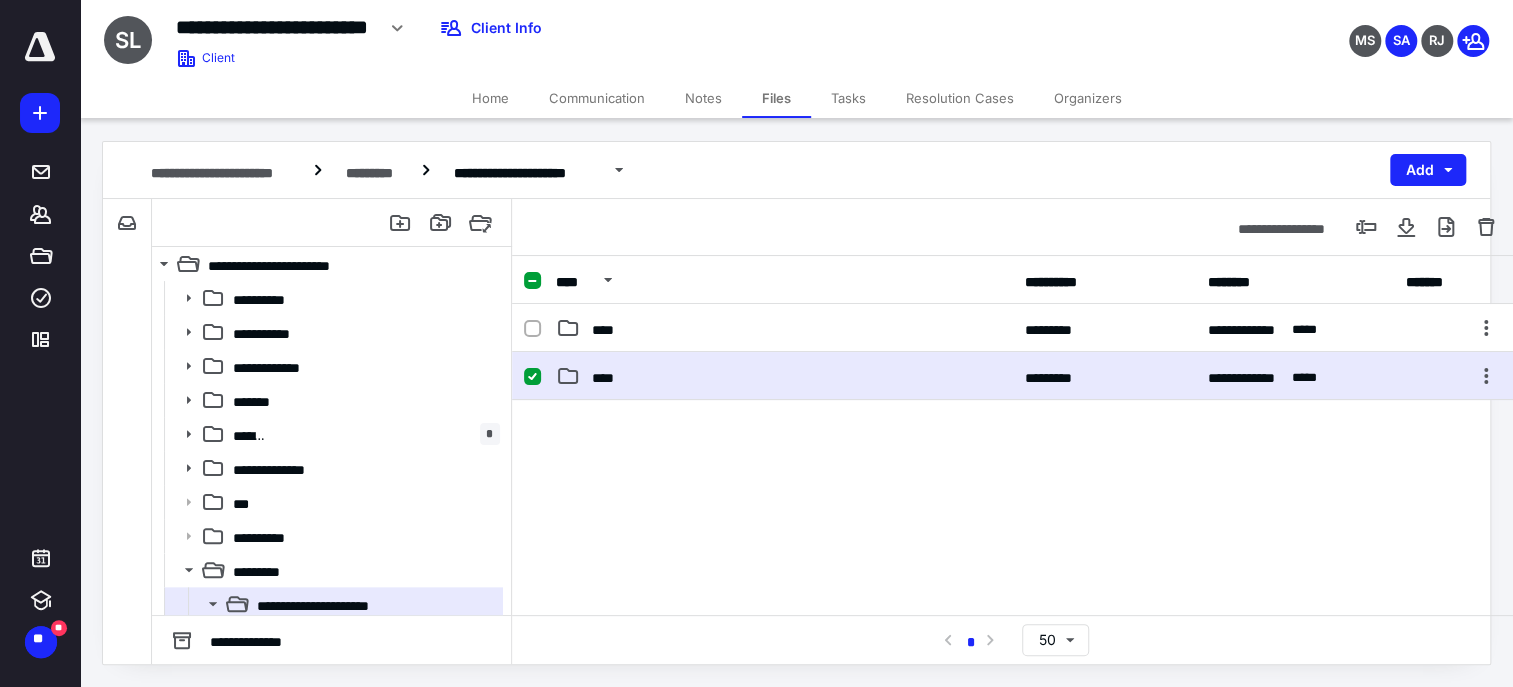 click on "****" at bounding box center (784, 376) 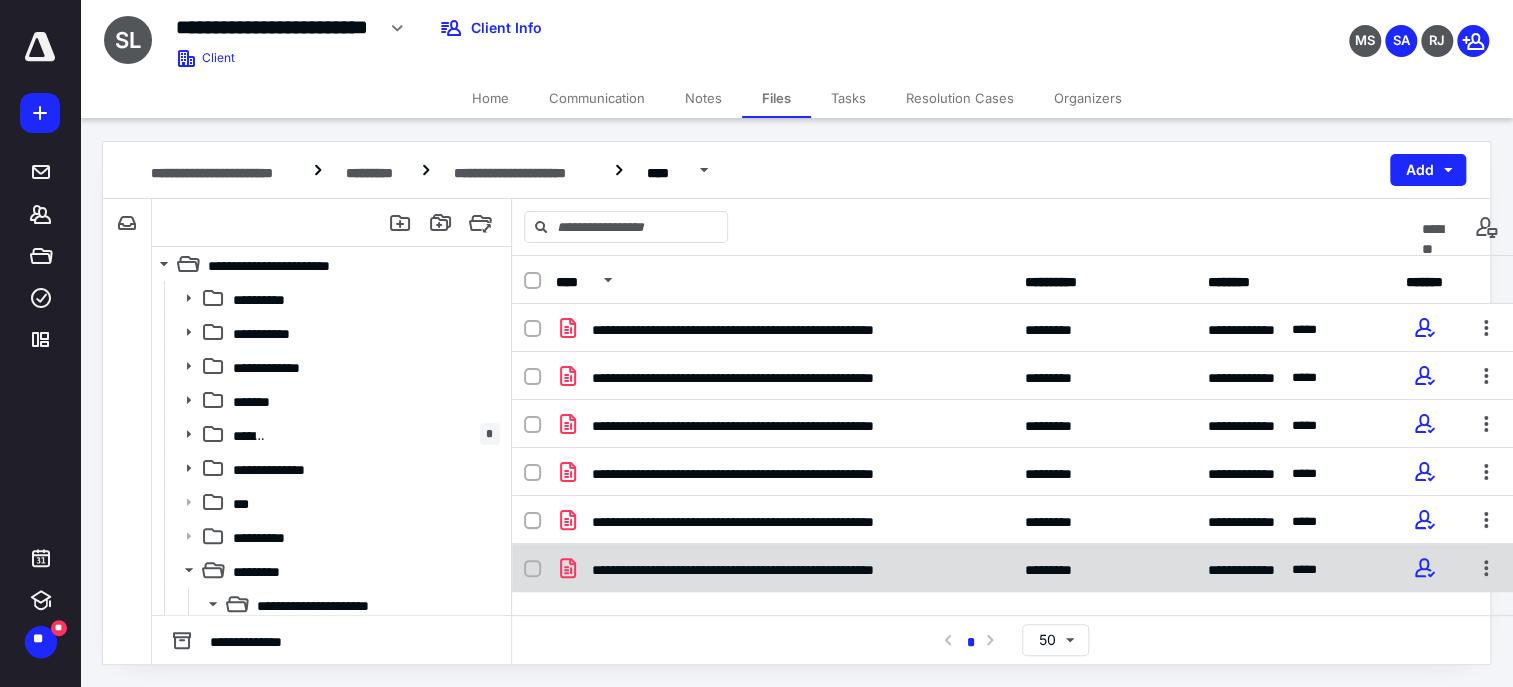 click on "**********" at bounding box center [753, 568] 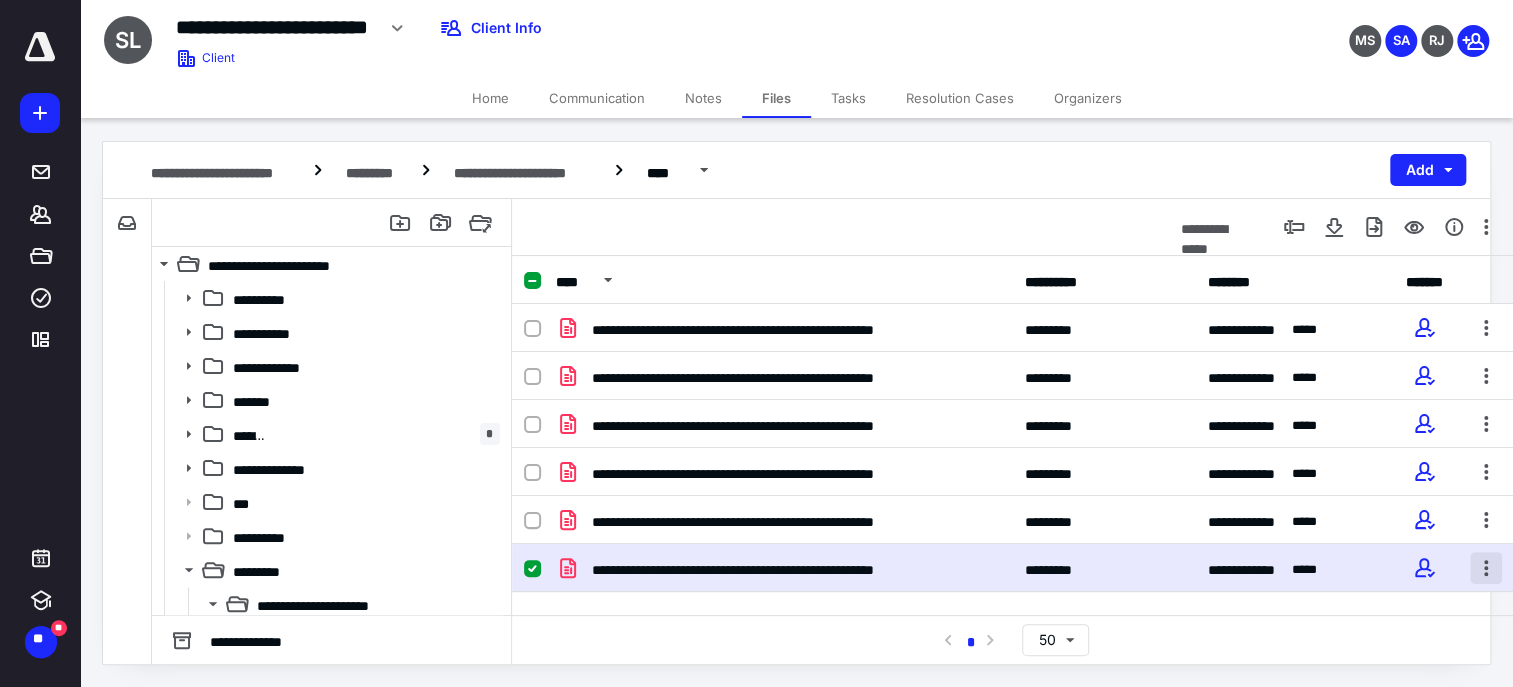 click at bounding box center [1486, 568] 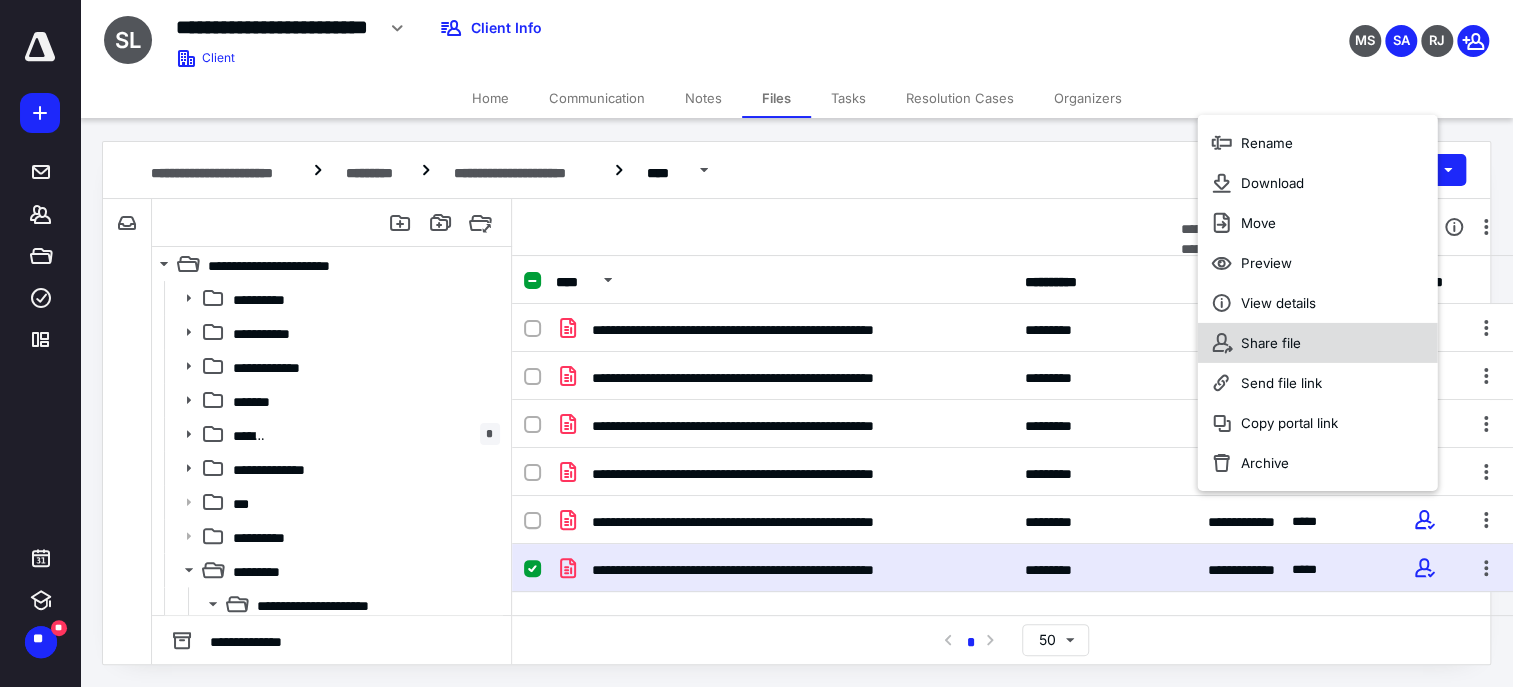 click on "Share file" at bounding box center [1317, 343] 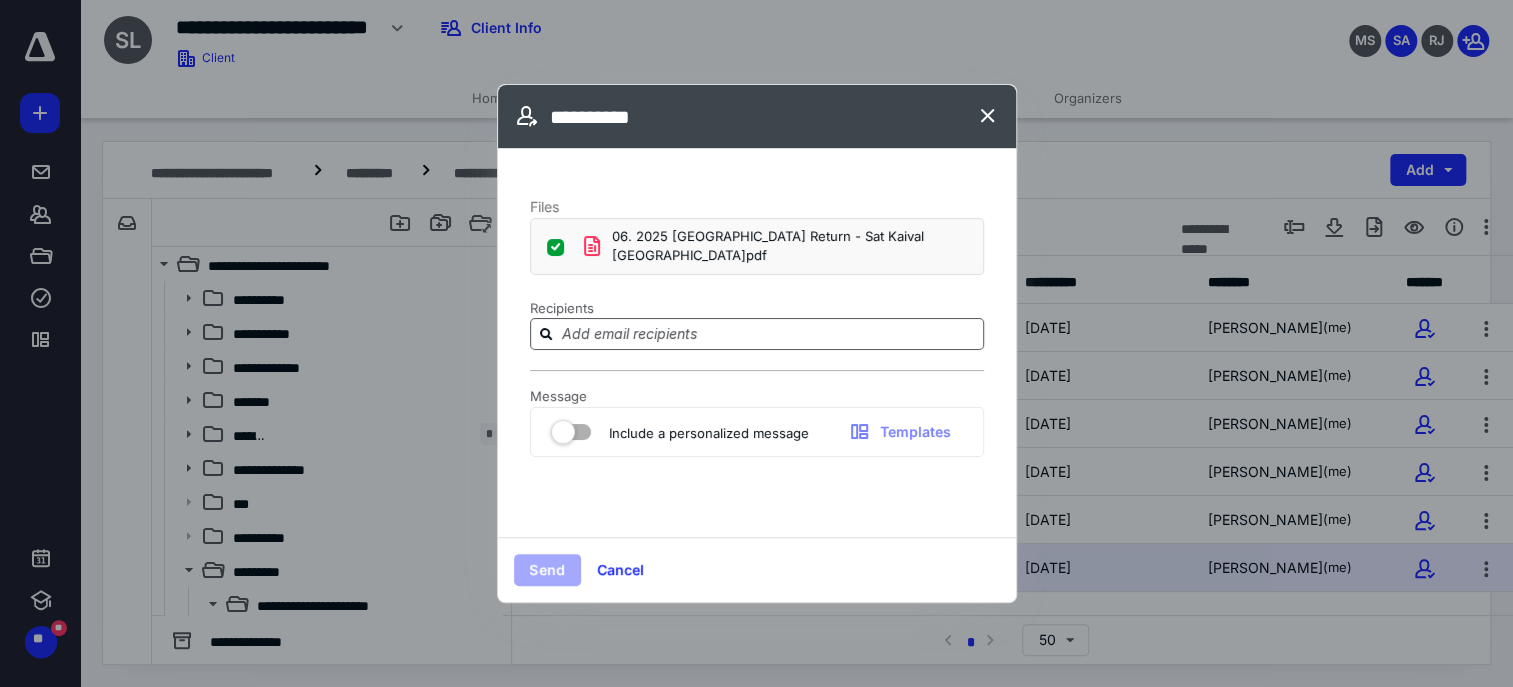 click at bounding box center (757, 334) 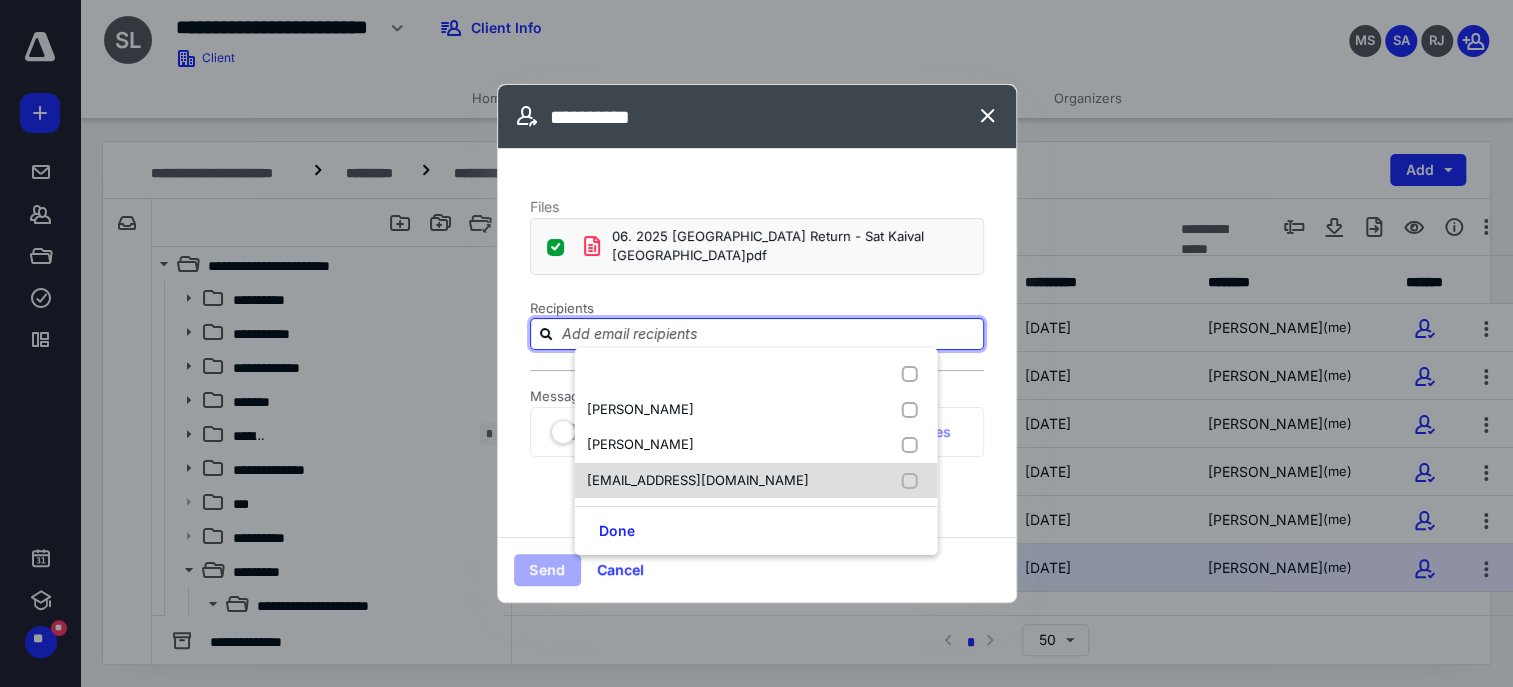 click at bounding box center (913, 480) 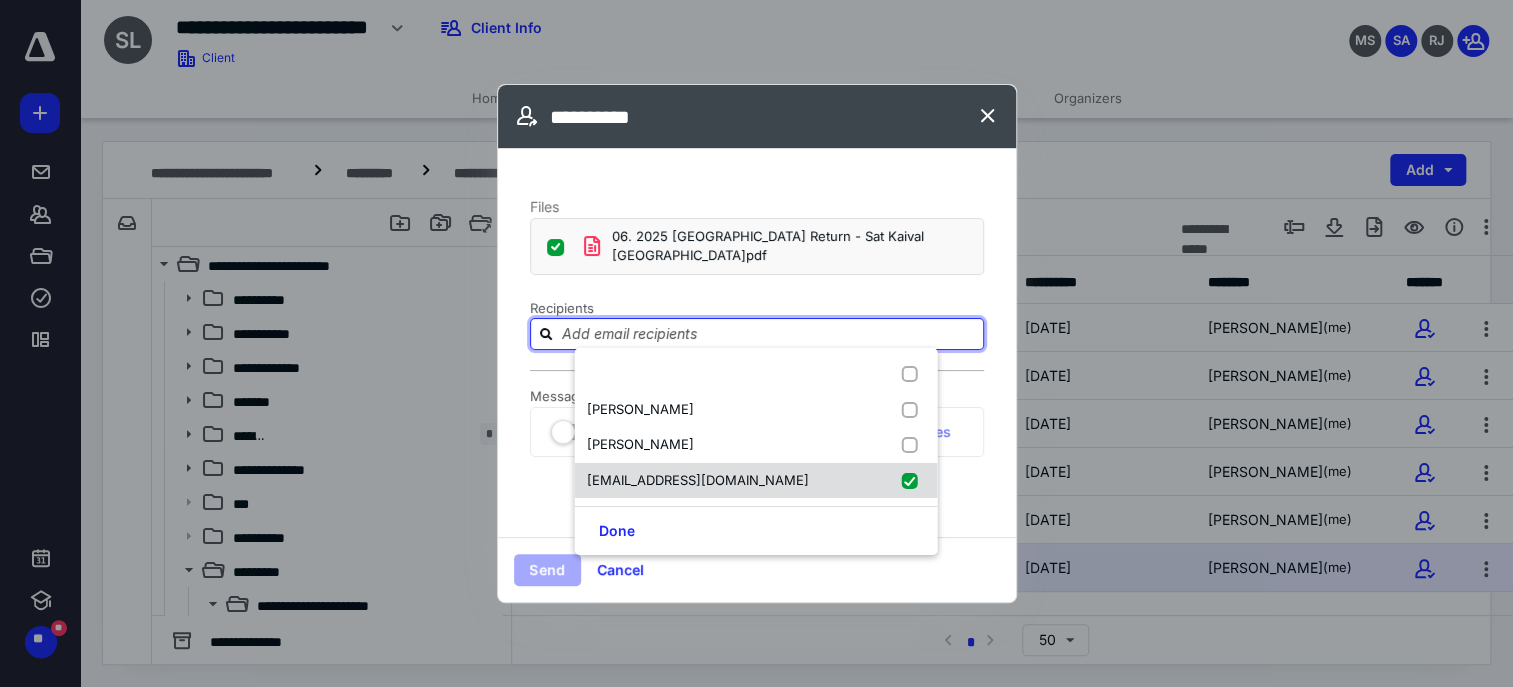 checkbox on "true" 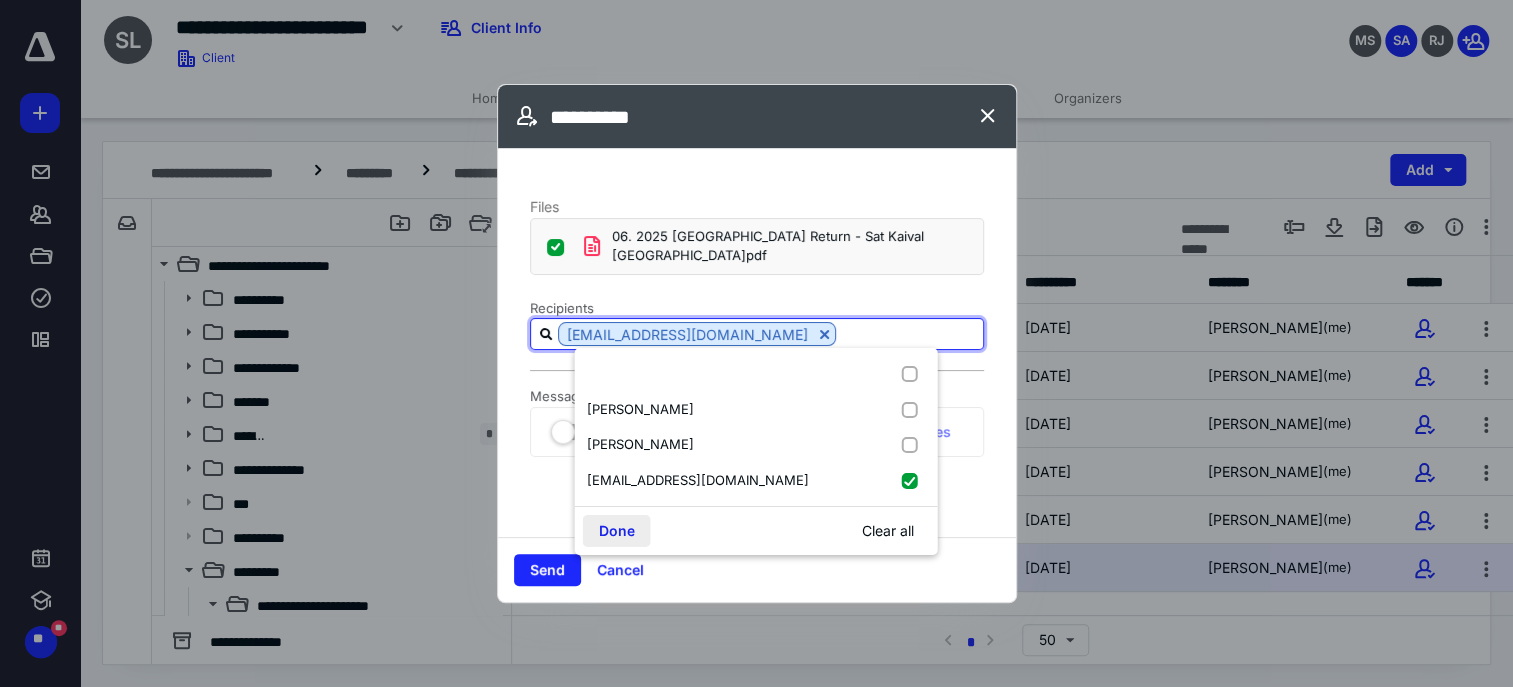 click on "Done" at bounding box center [617, 531] 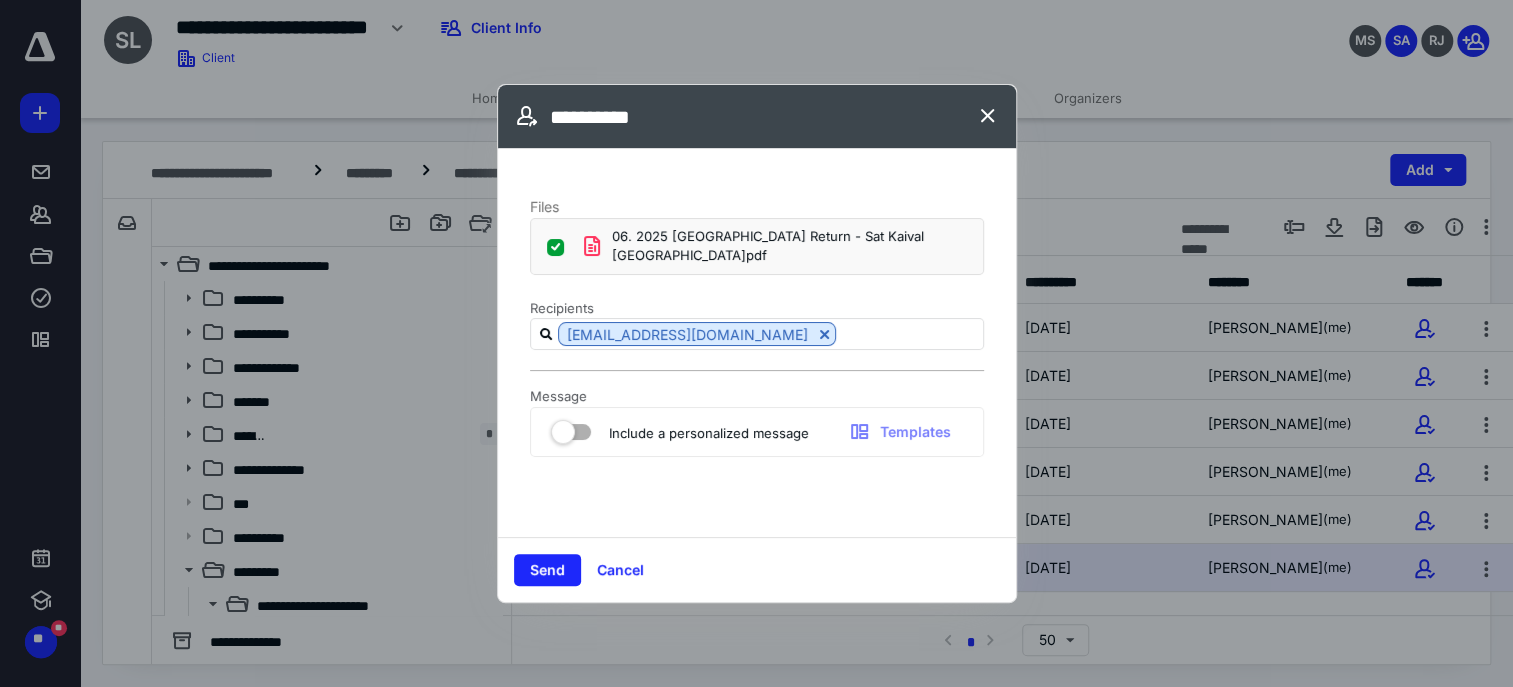 click on "Message Include a personalized message Templates" at bounding box center (757, 430) 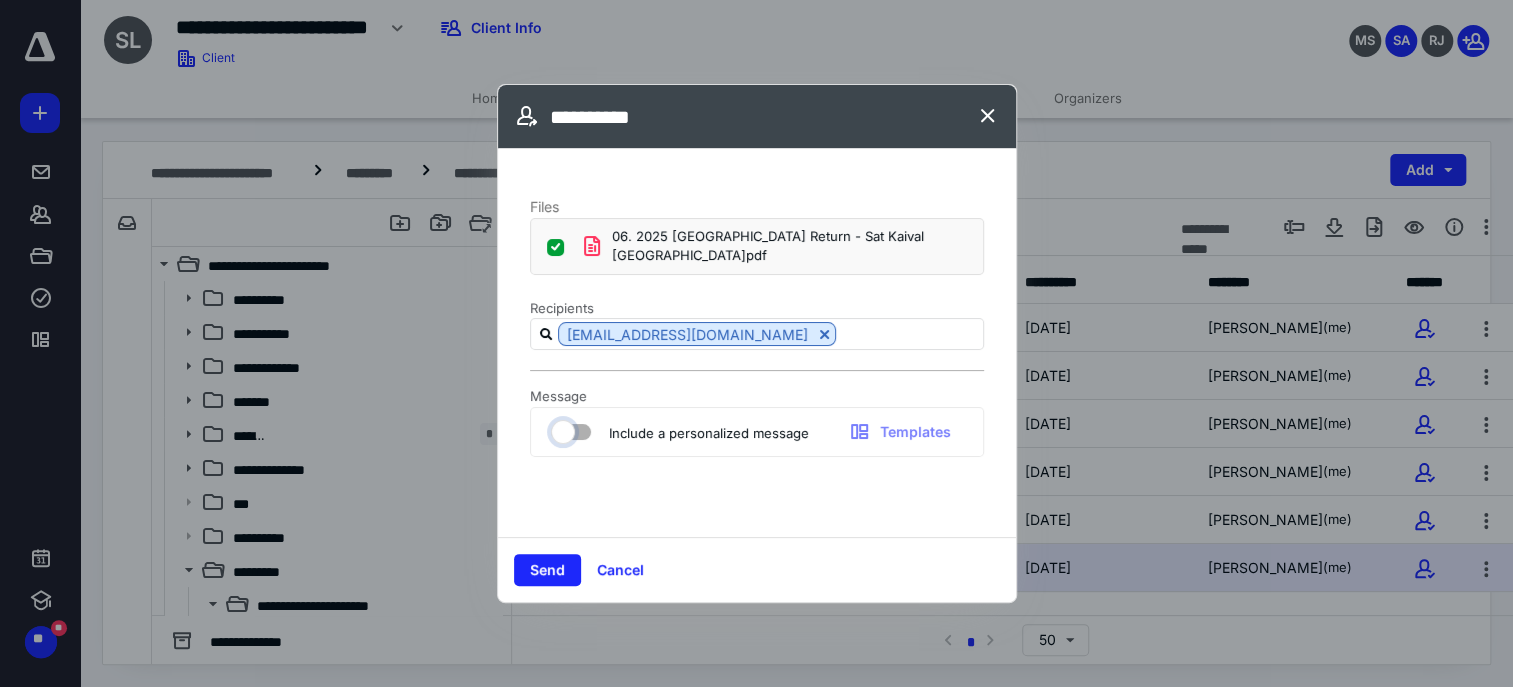 click at bounding box center (561, 429) 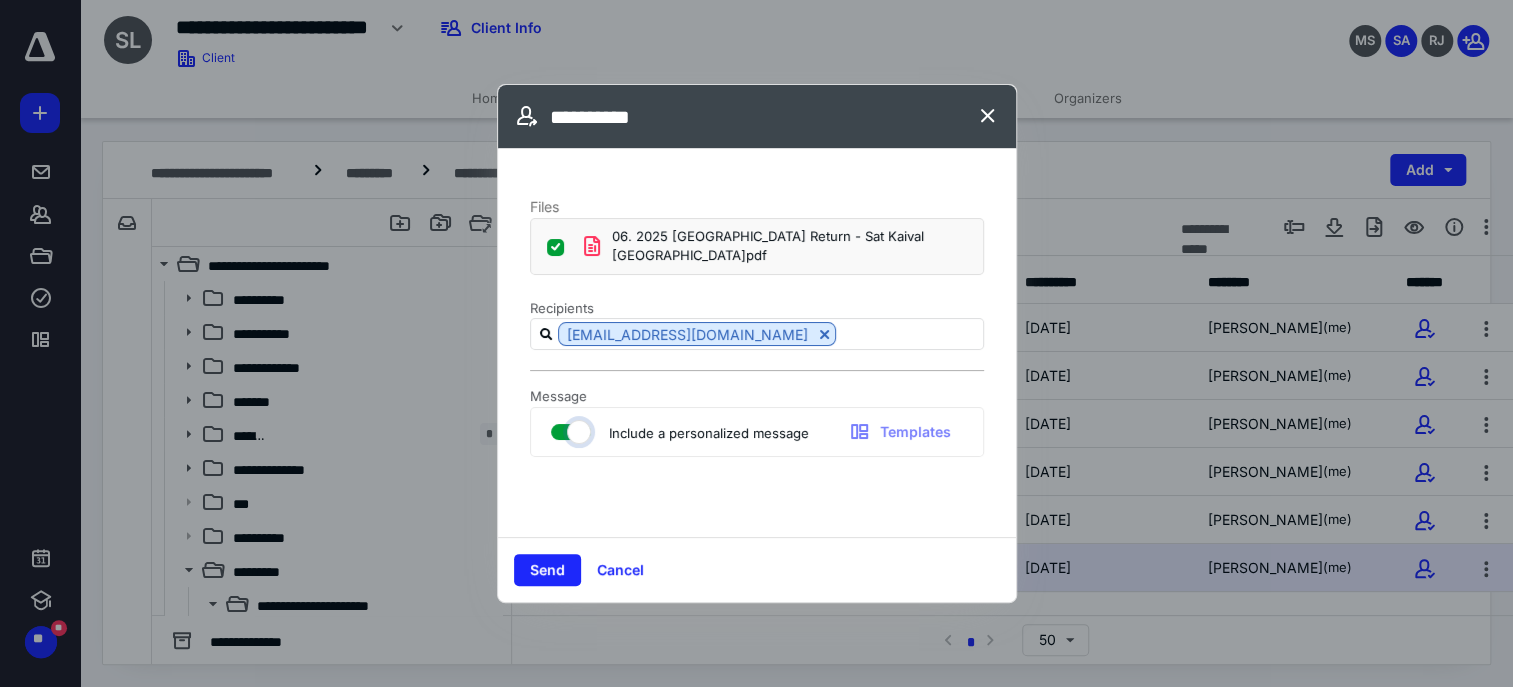 checkbox on "true" 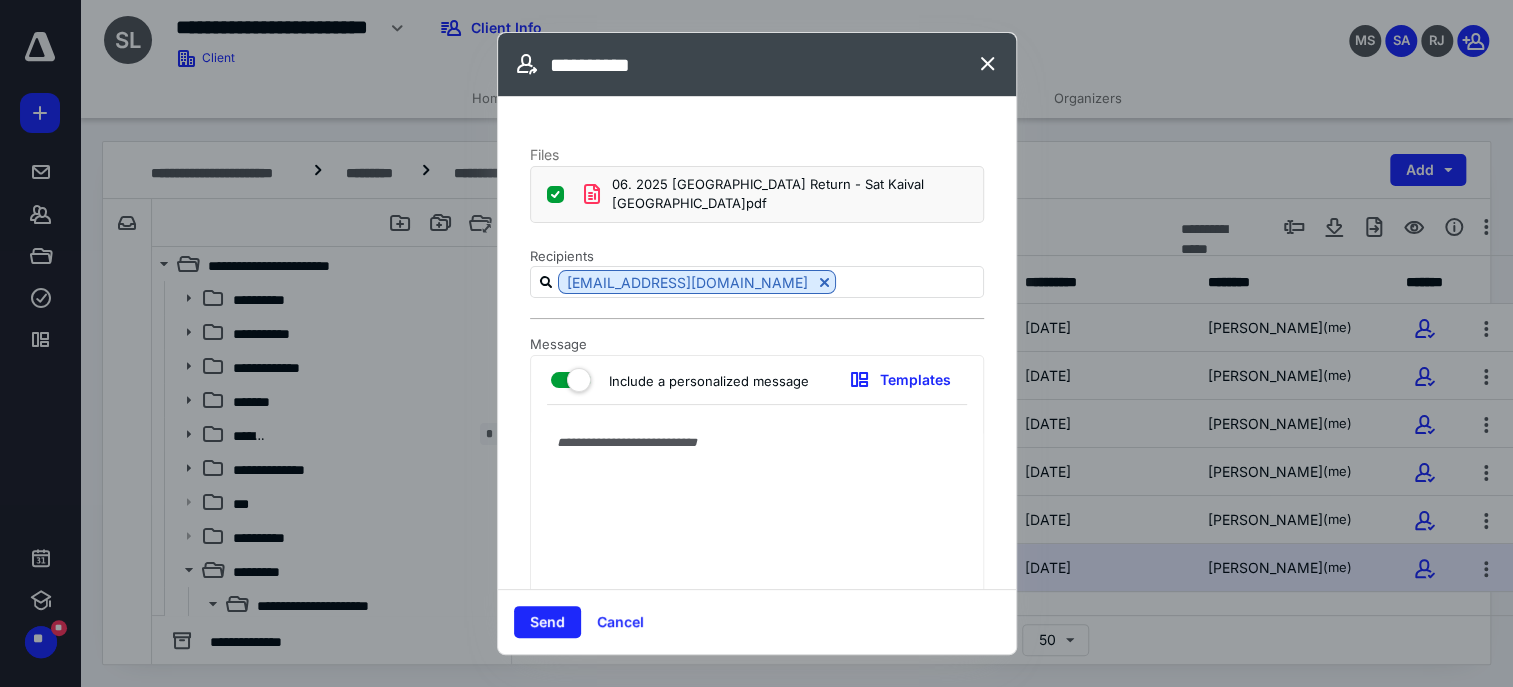 click at bounding box center [757, 513] 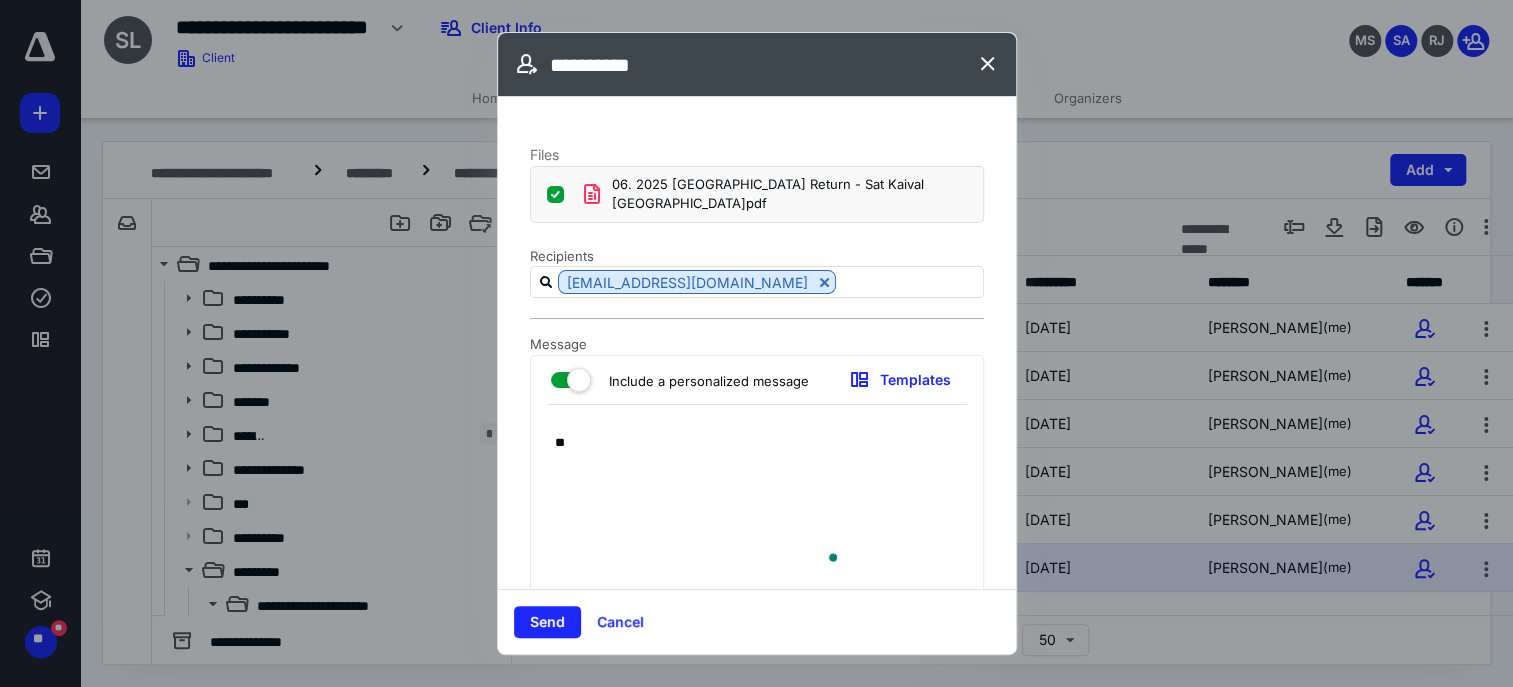 type on "*" 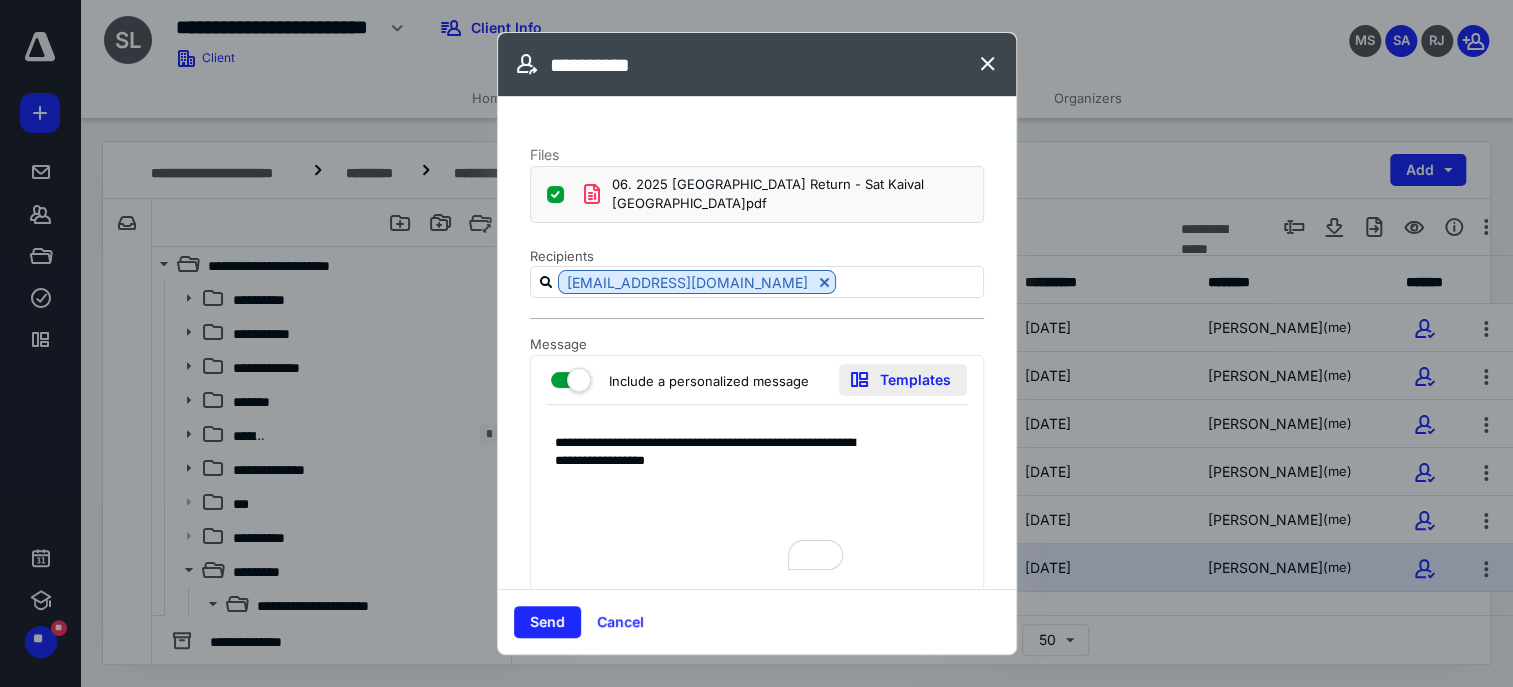type on "**********" 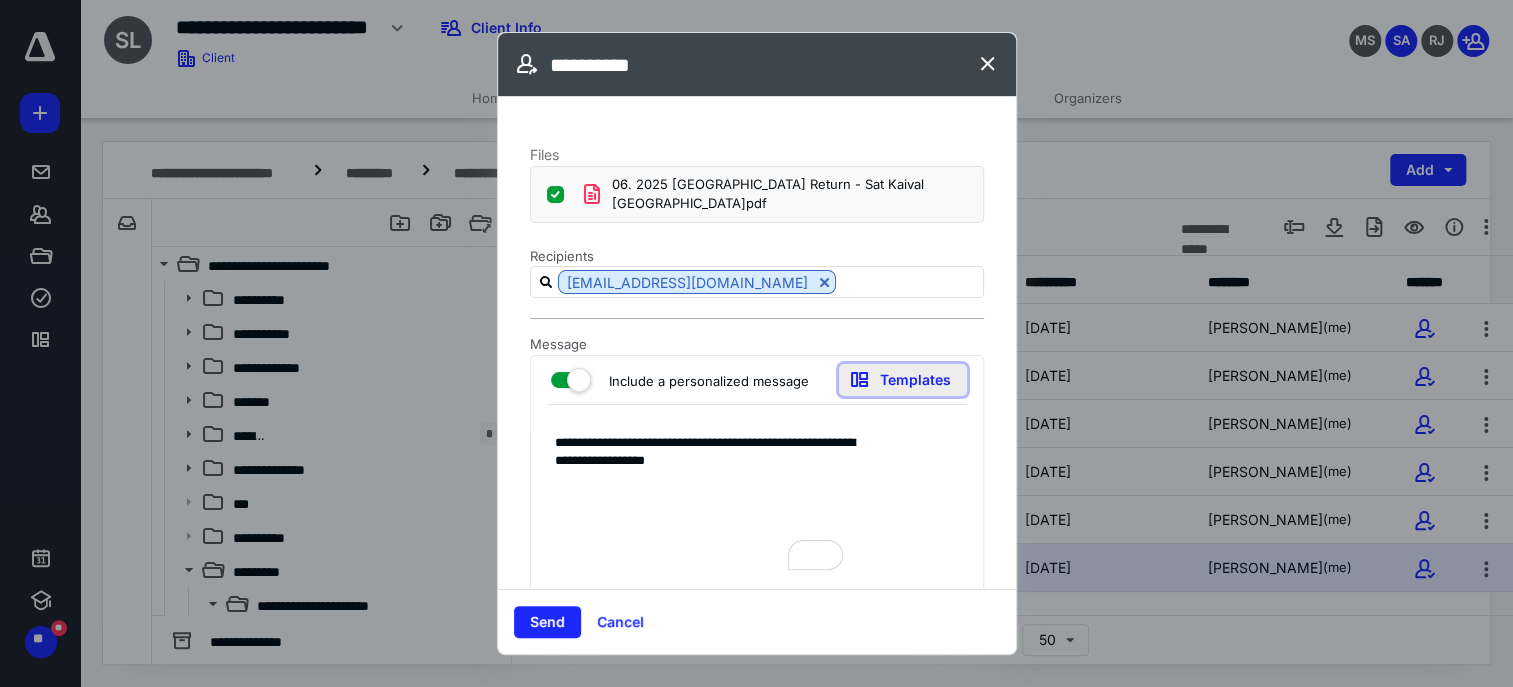 click on "Templates" at bounding box center (903, 380) 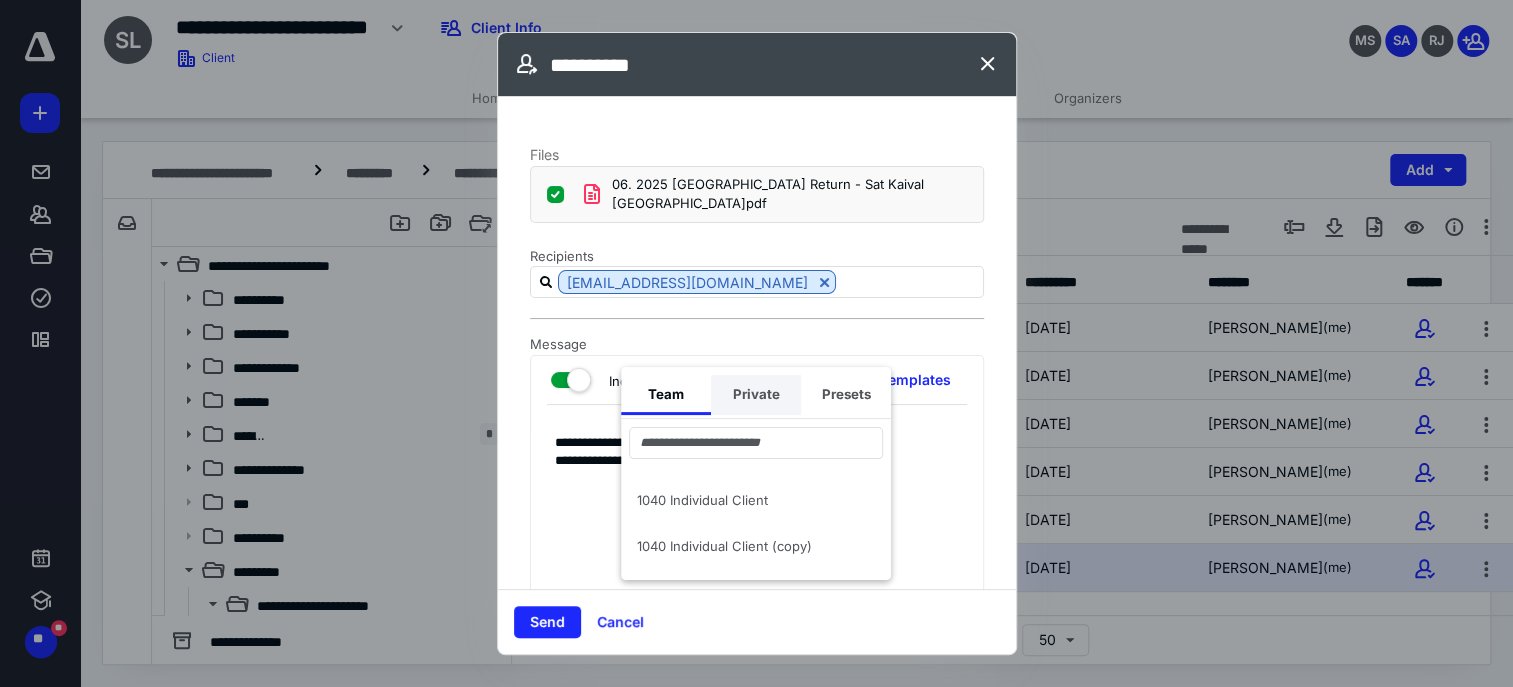click on "Private" at bounding box center (756, 395) 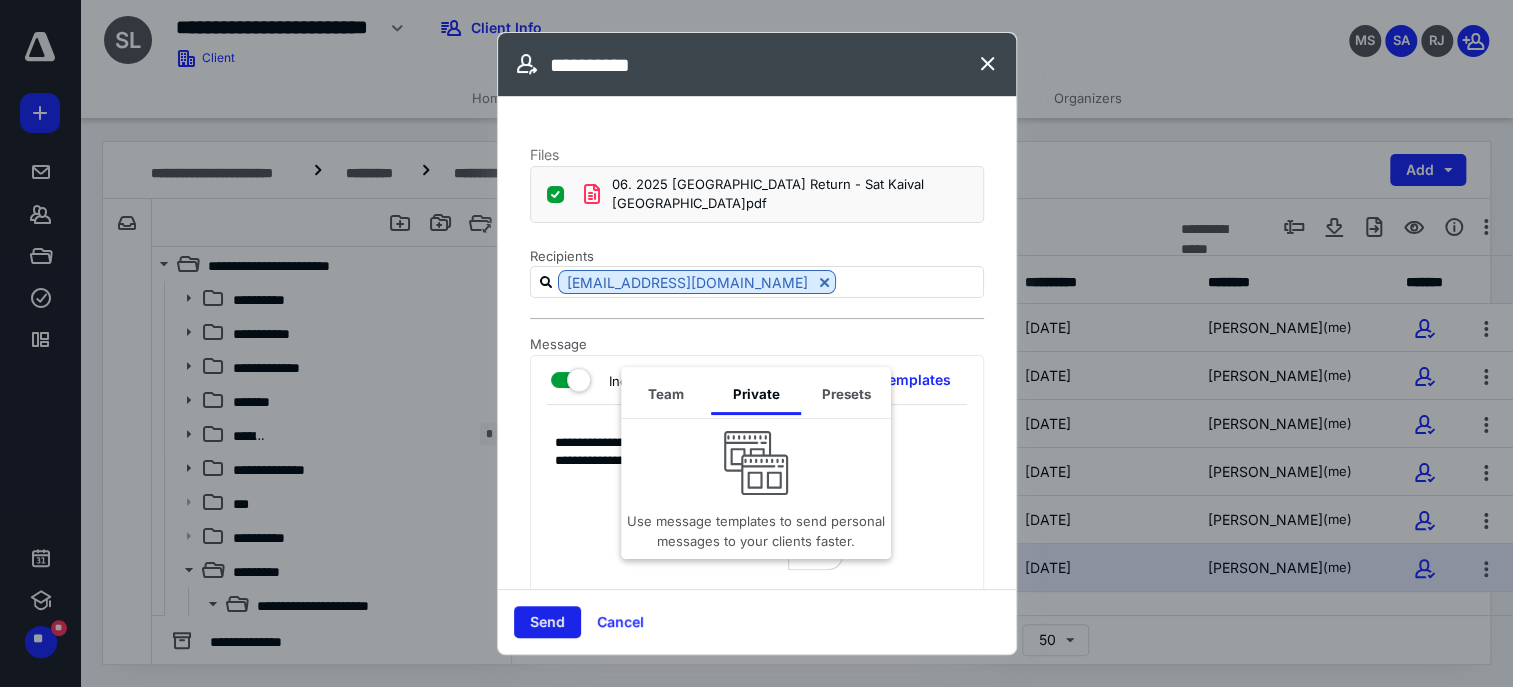 click on "Send" at bounding box center [547, 622] 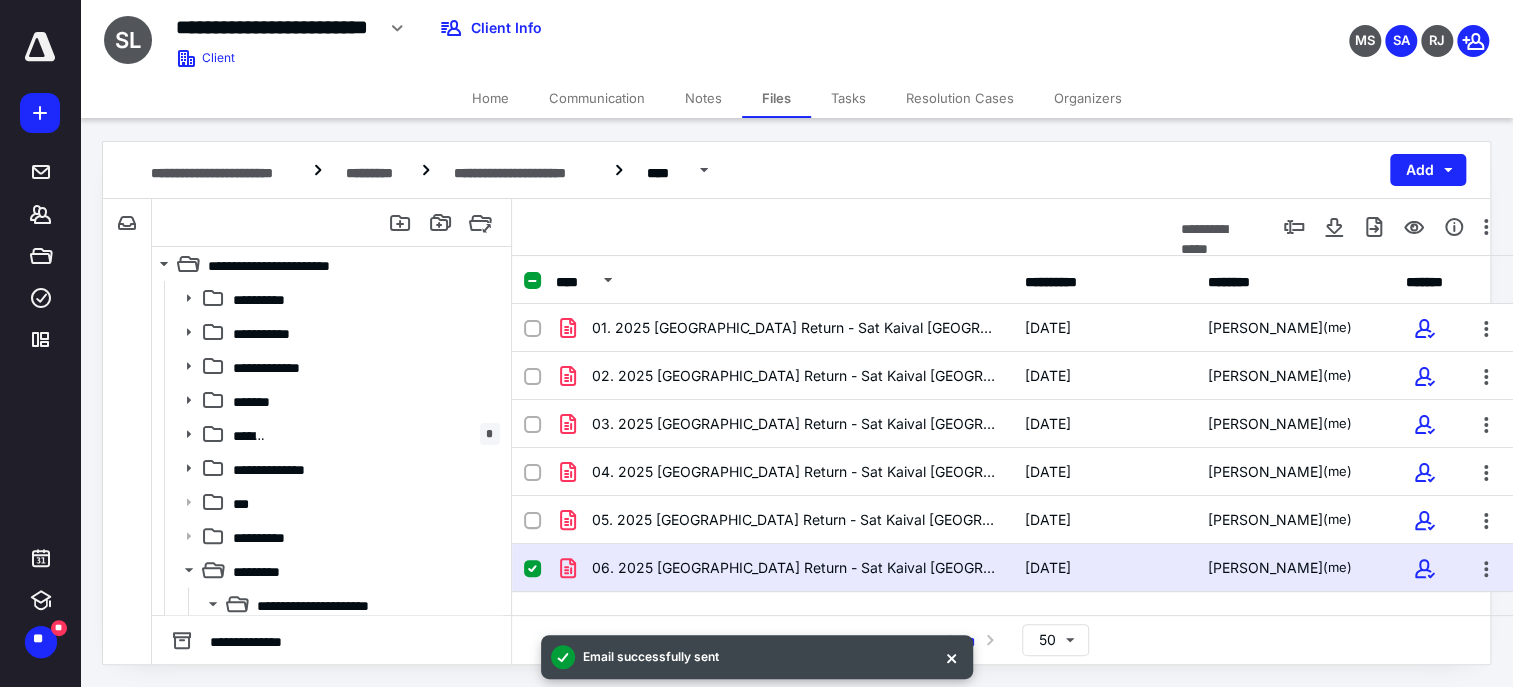 click on "**********" at bounding box center [1013, 435] 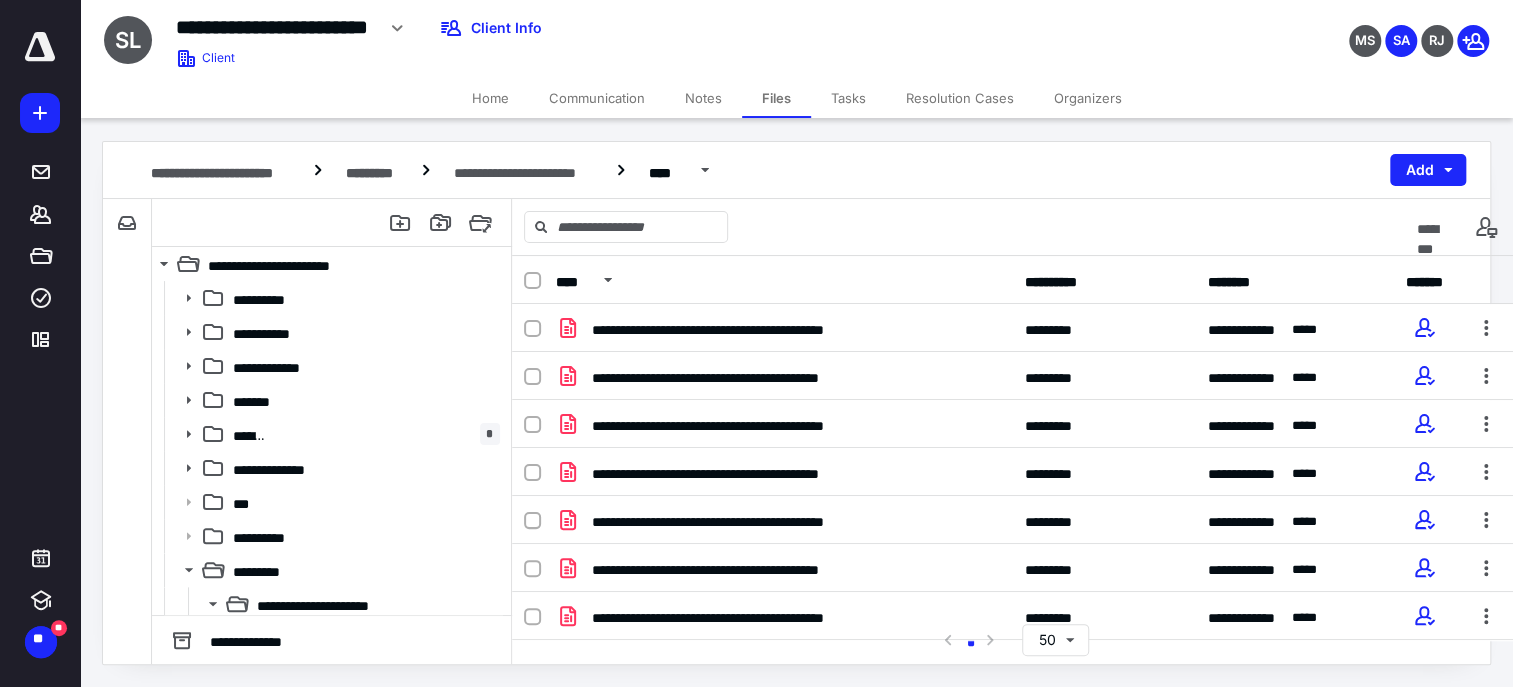 click on "**********" at bounding box center [796, 170] 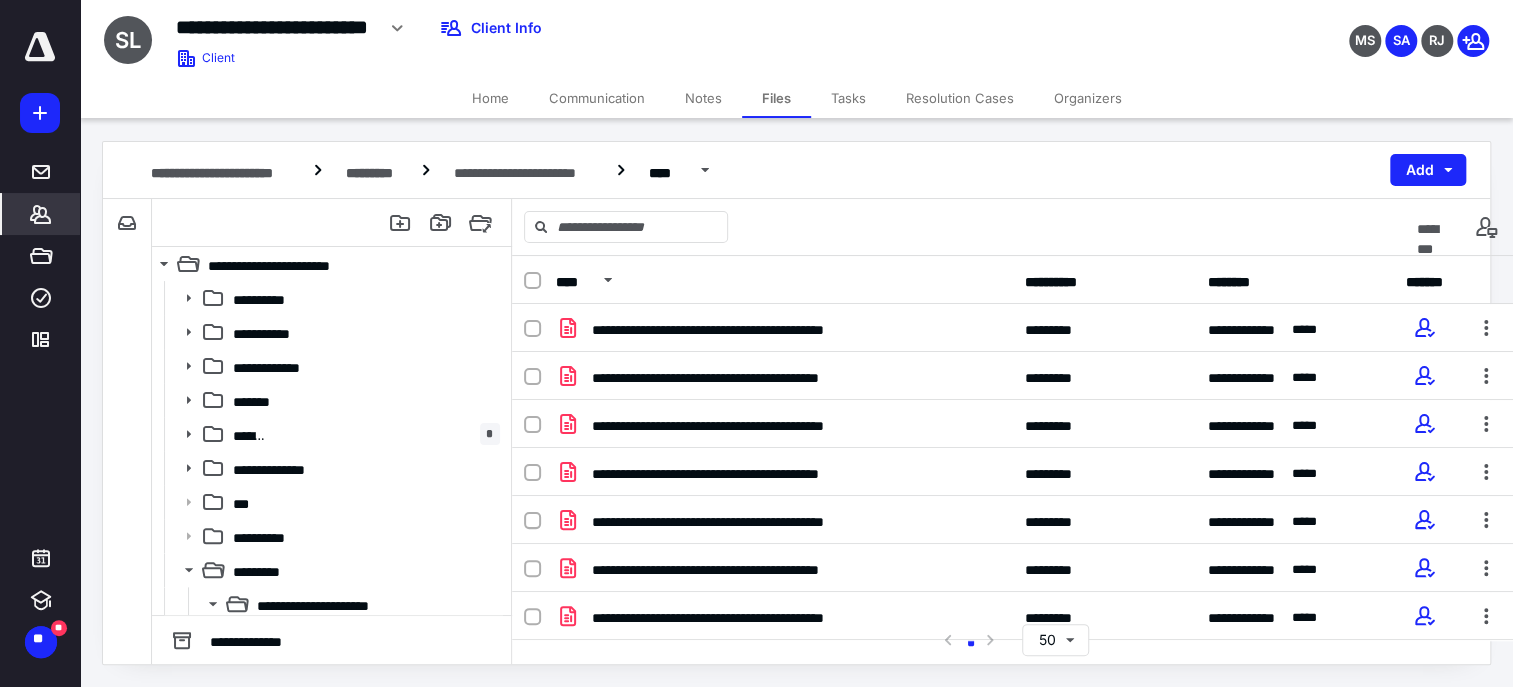 click on "*******" at bounding box center (41, 214) 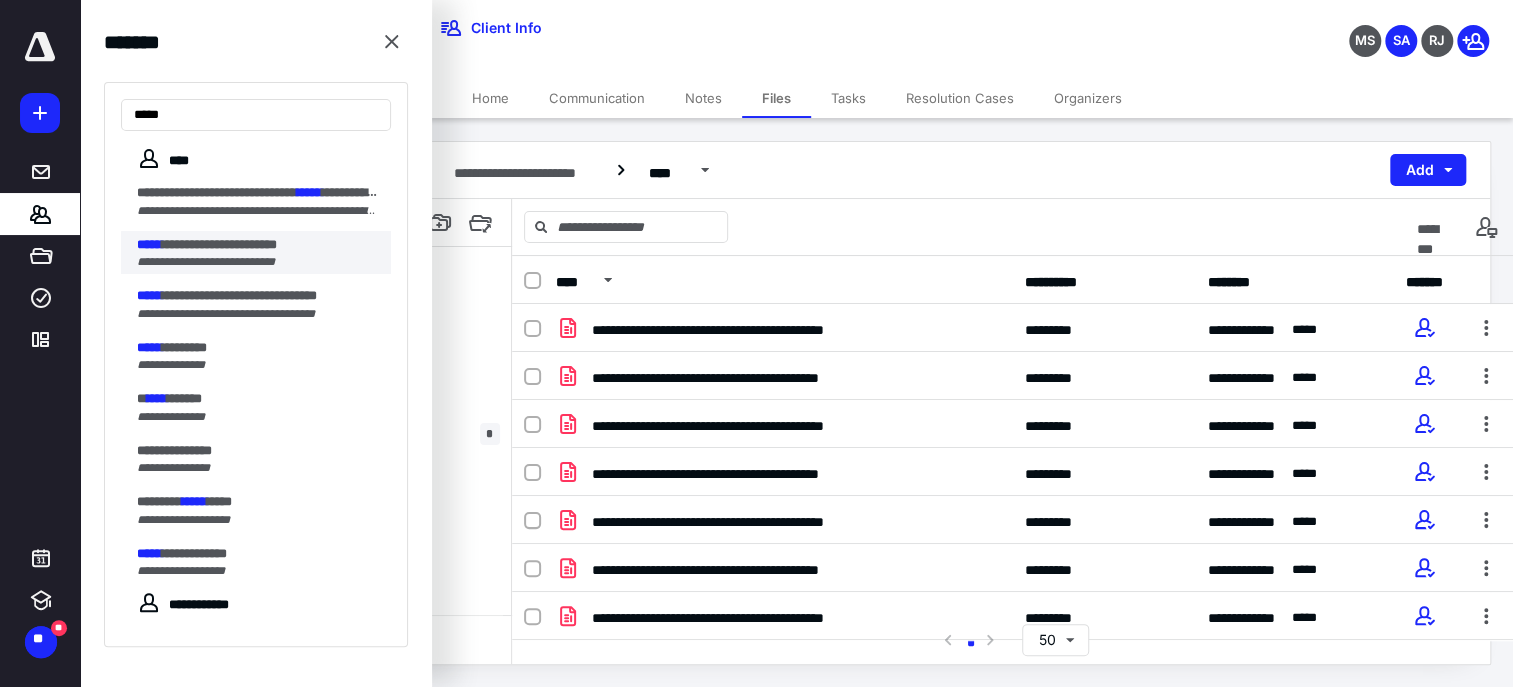 type on "*****" 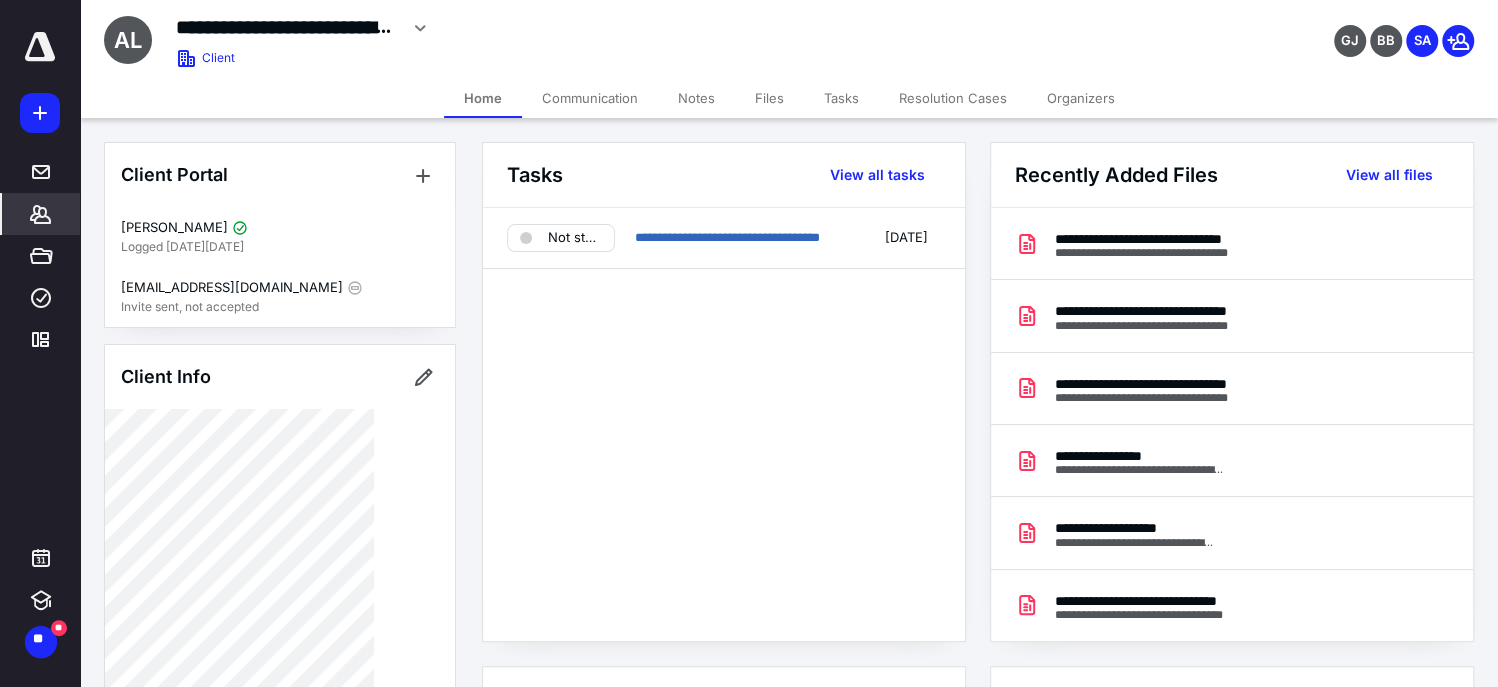 click on "Files" at bounding box center (769, 98) 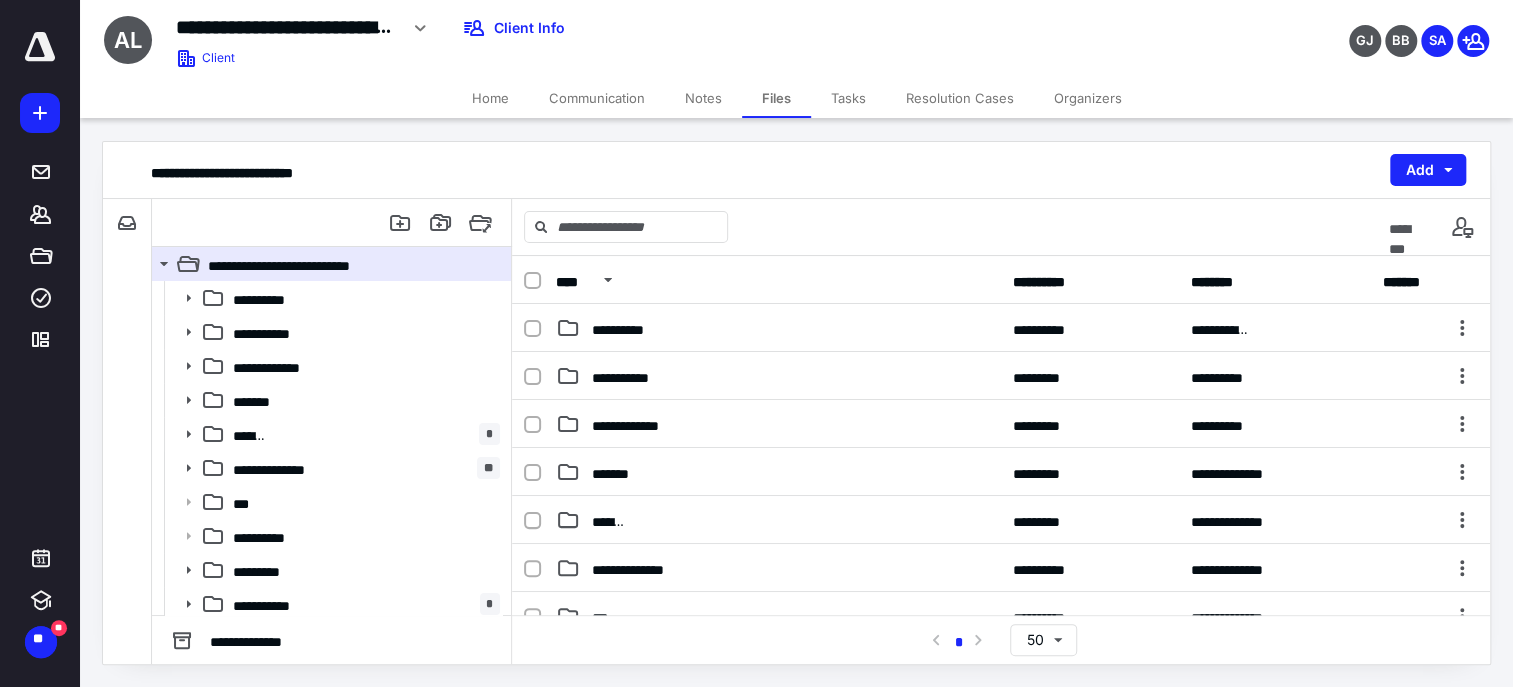 click on "**********" at bounding box center [1001, 712] 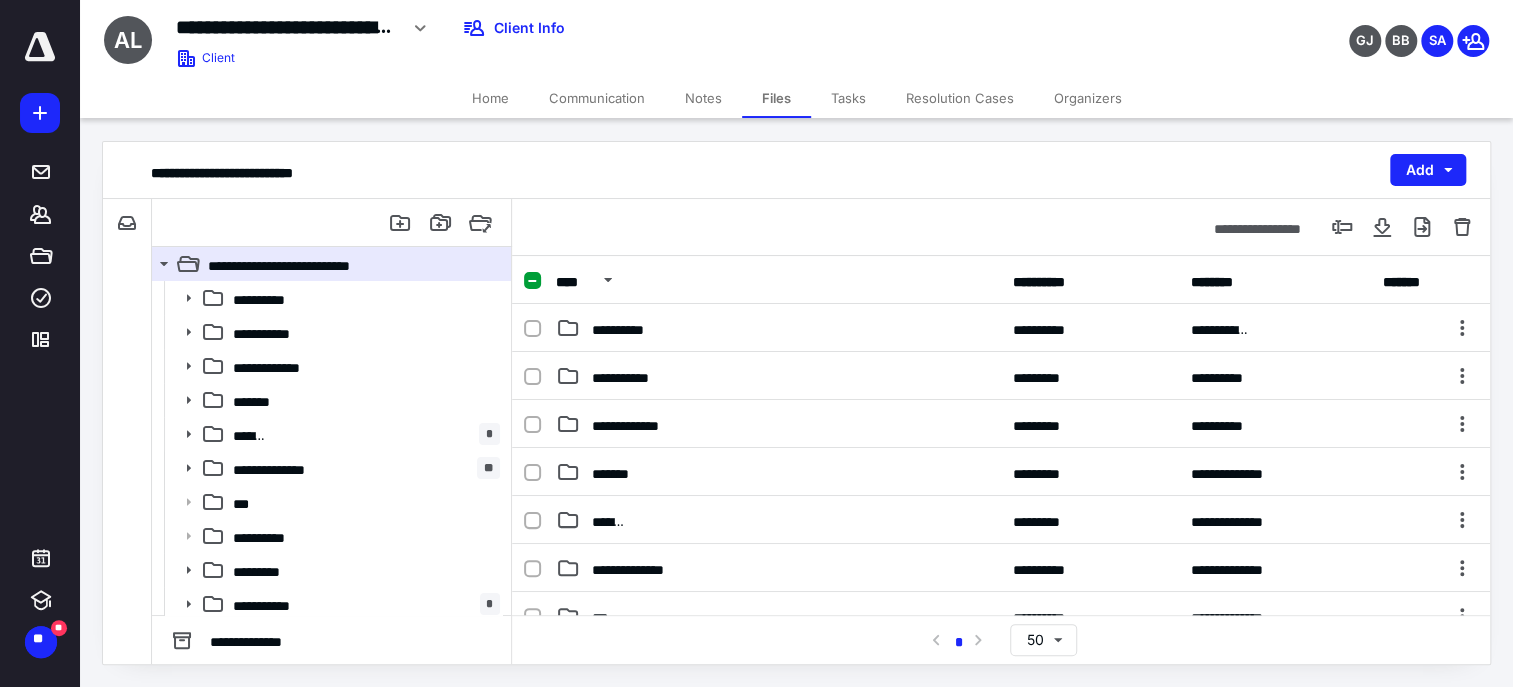 click on "**********" at bounding box center (1001, 712) 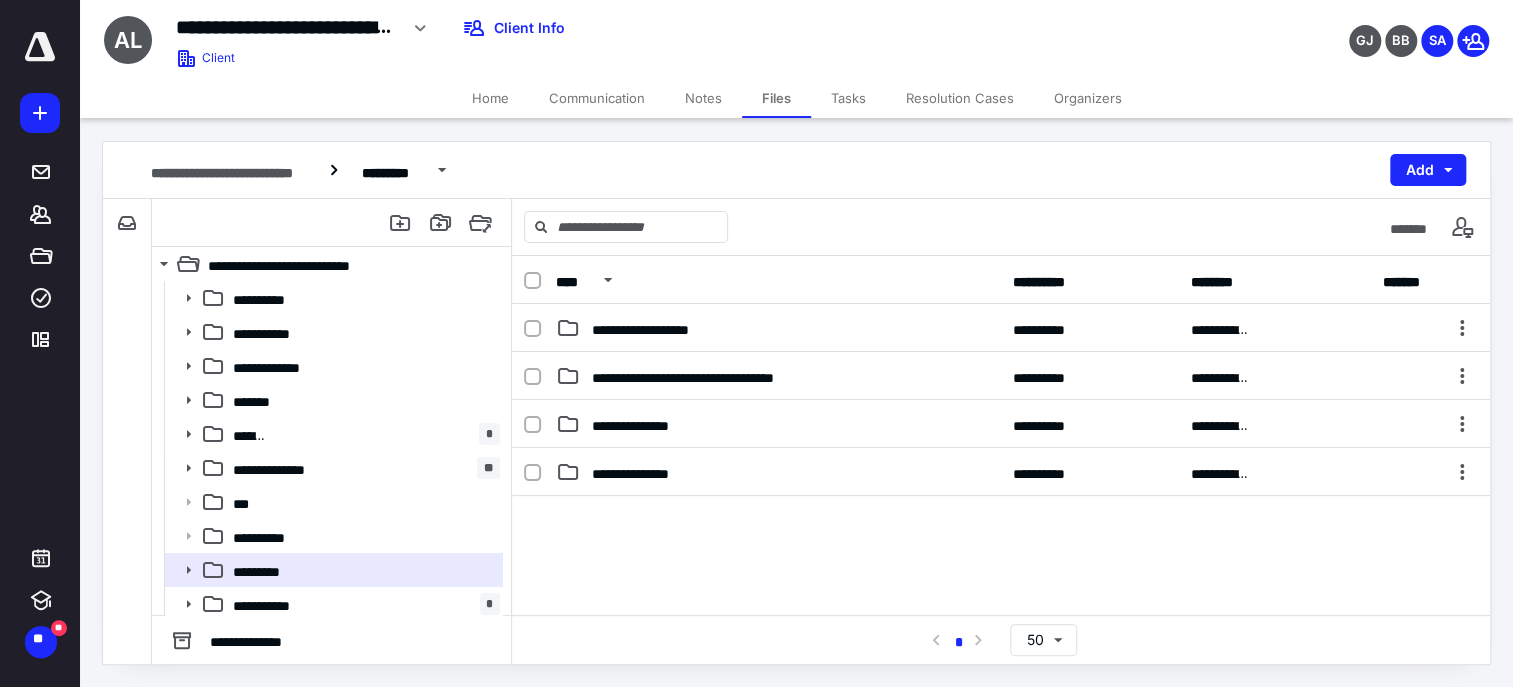 click at bounding box center [1001, 646] 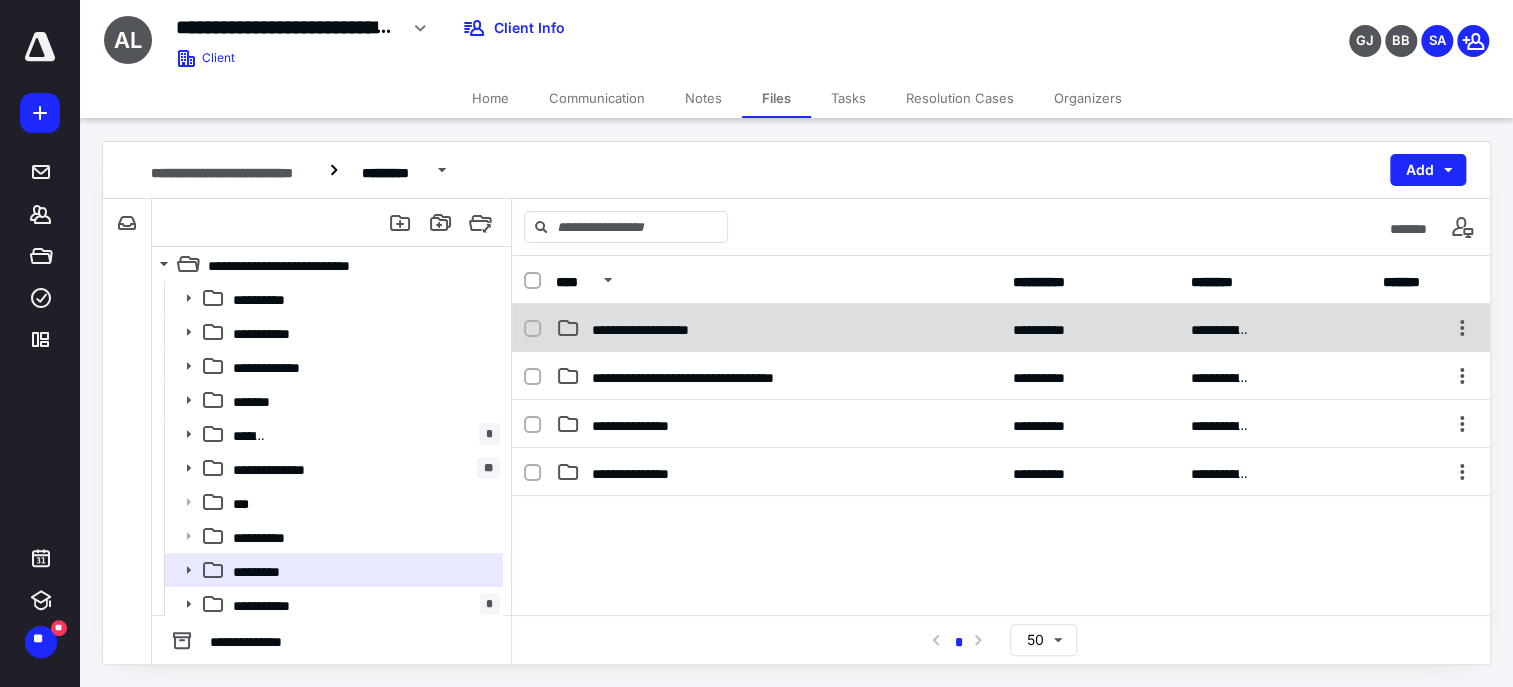 click on "**********" at bounding box center (643, 328) 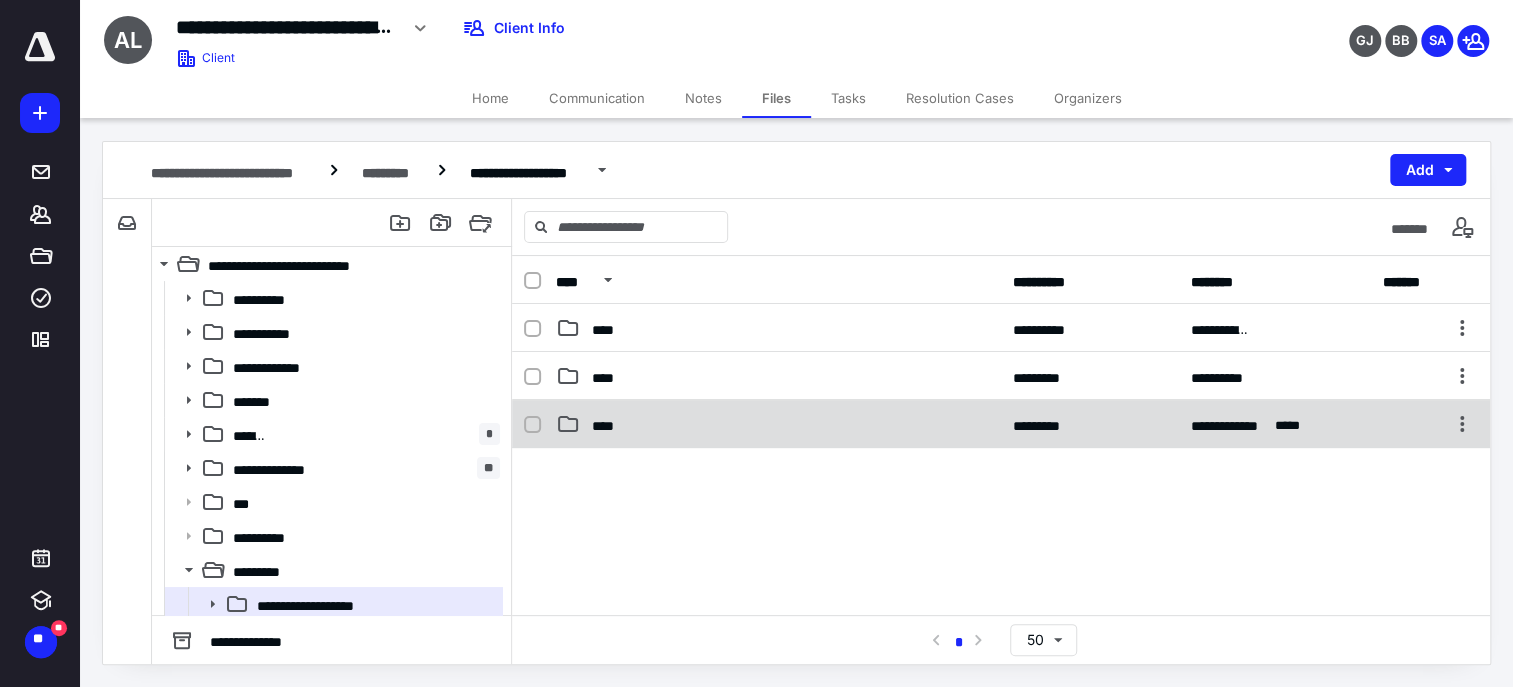 click on "****" at bounding box center [778, 424] 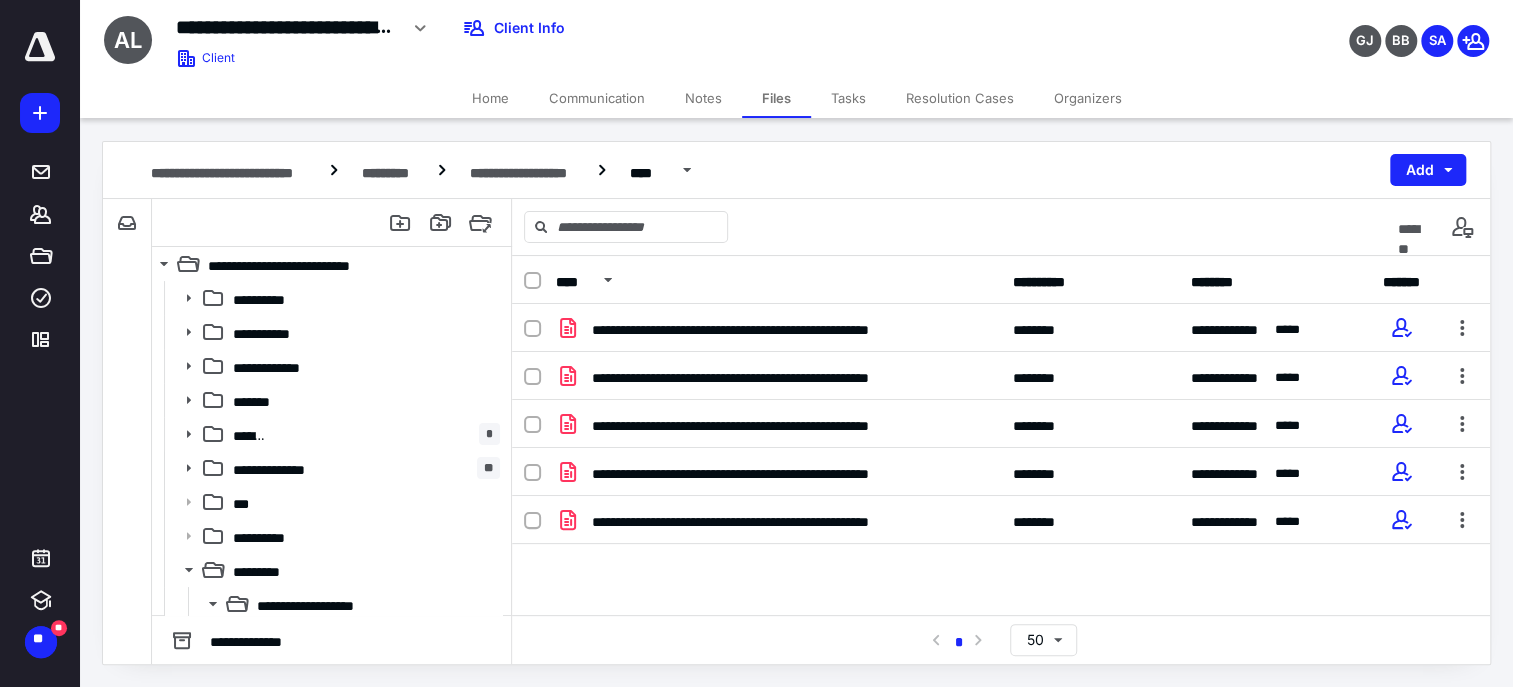 click on "**********" at bounding box center (1001, 454) 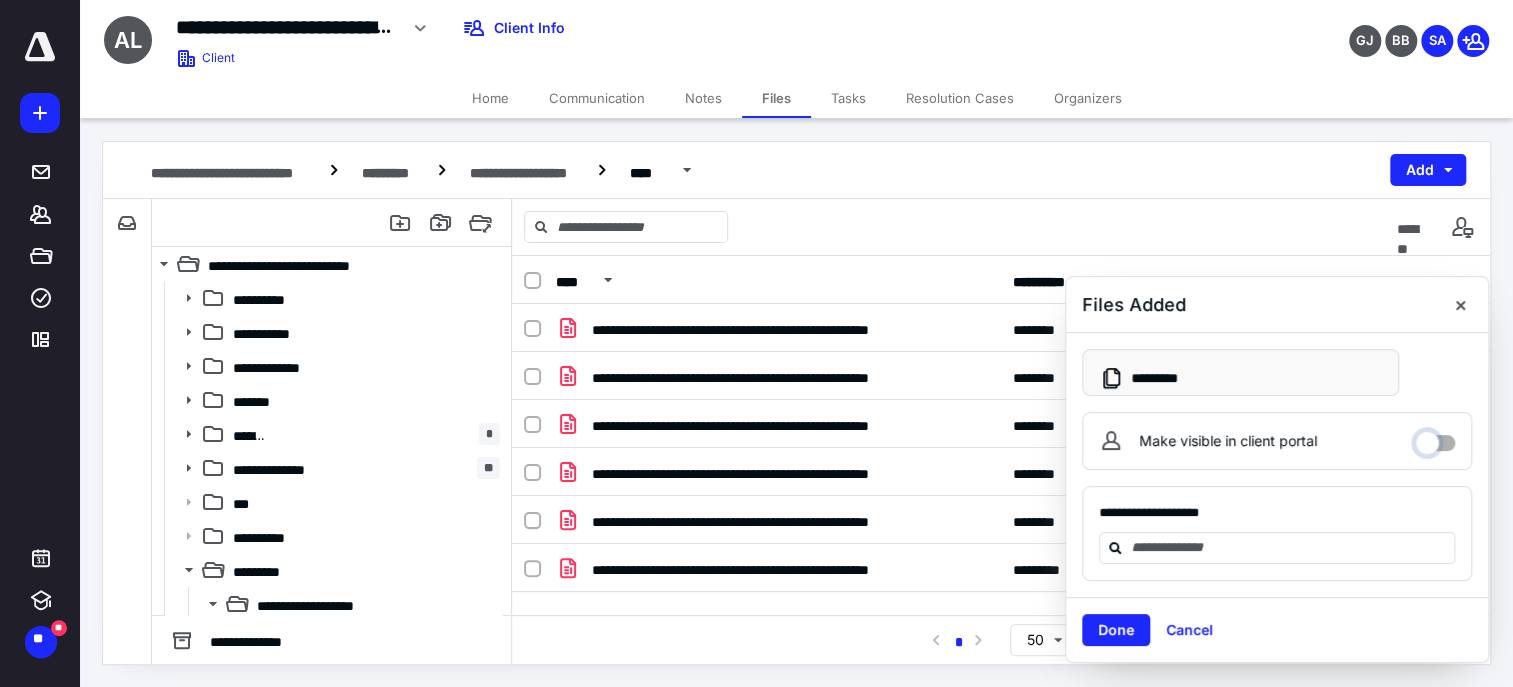 click on "Make visible in client portal" at bounding box center [1435, 438] 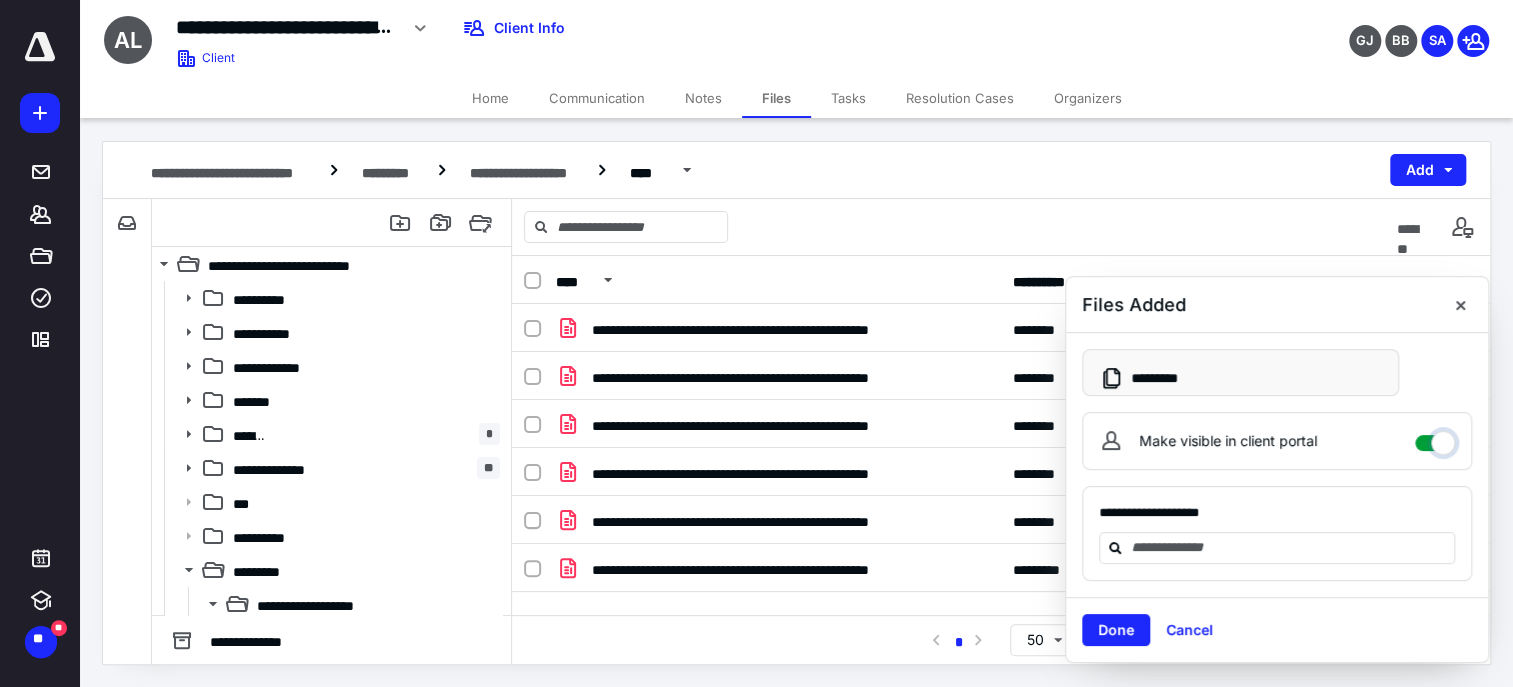 checkbox on "****" 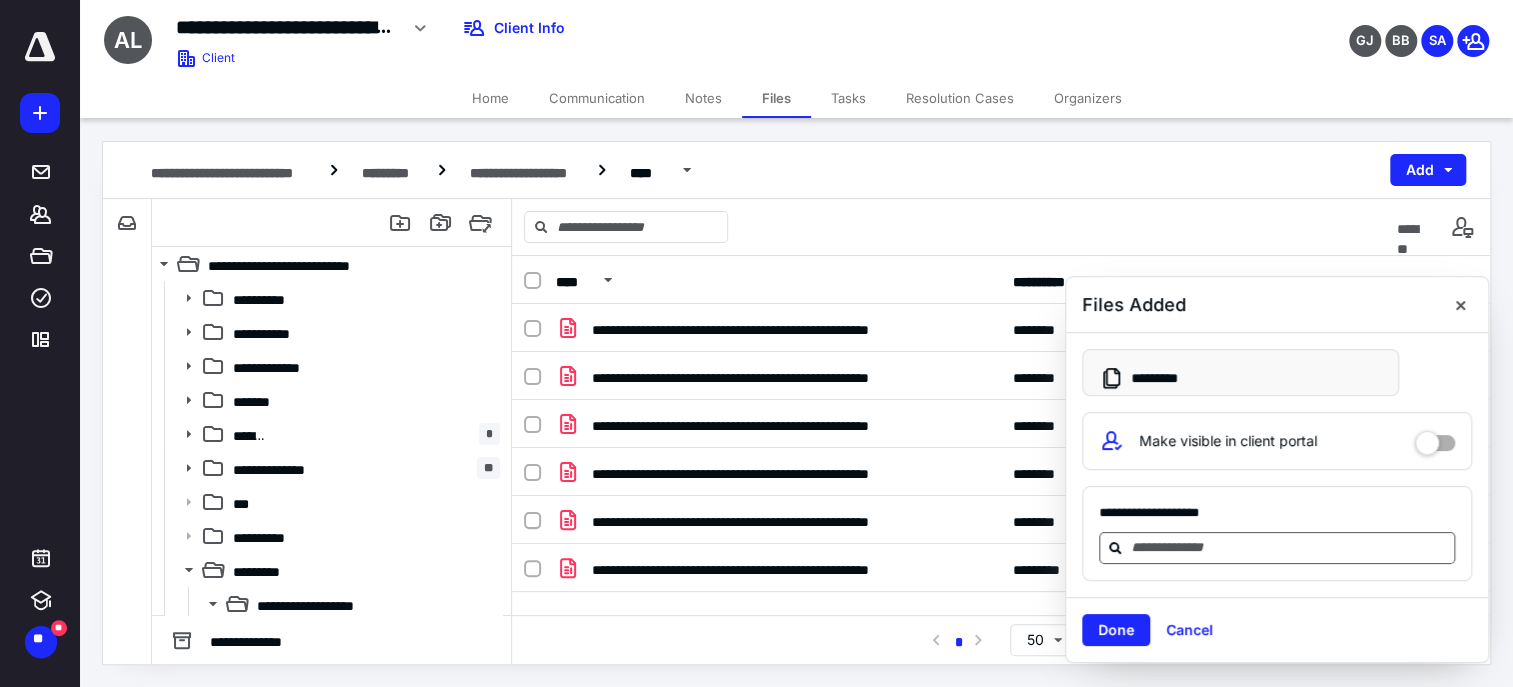 click at bounding box center (1289, 547) 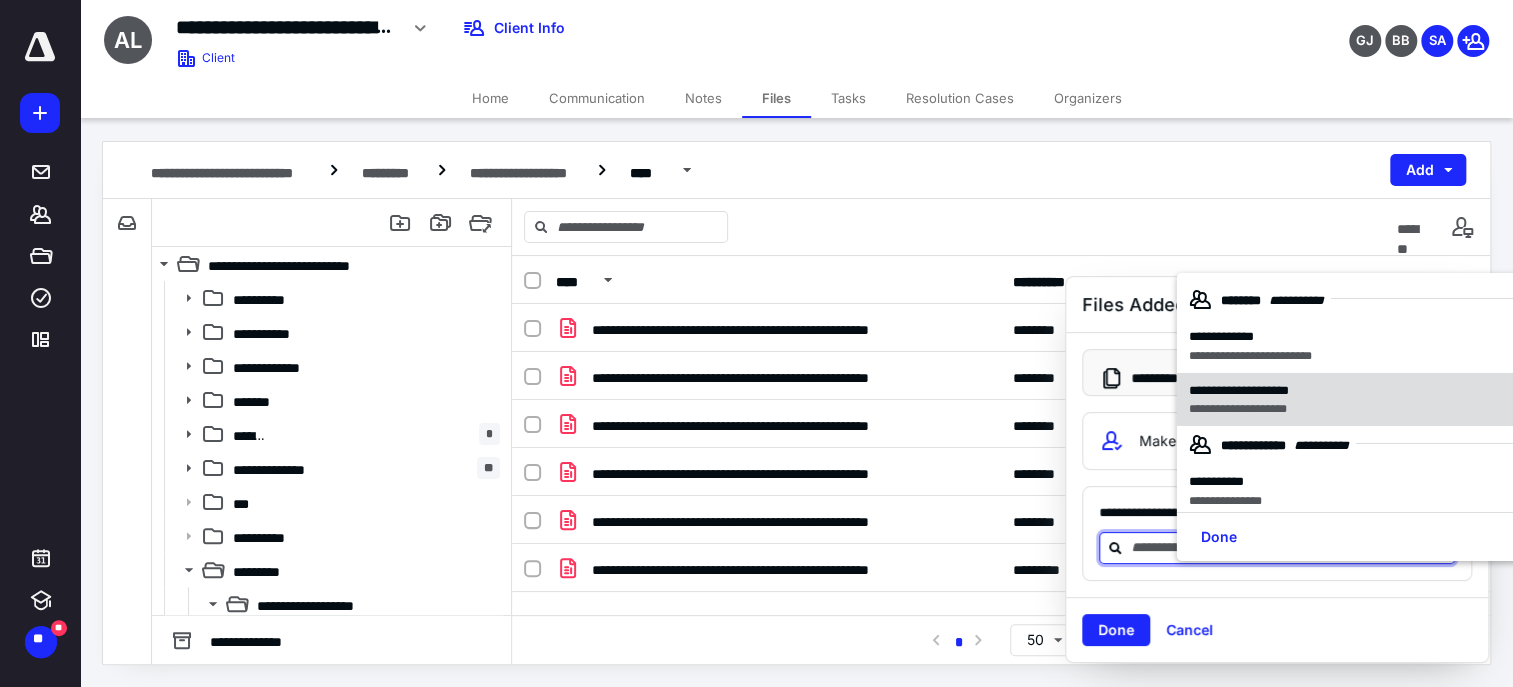 click at bounding box center [1553, 399] 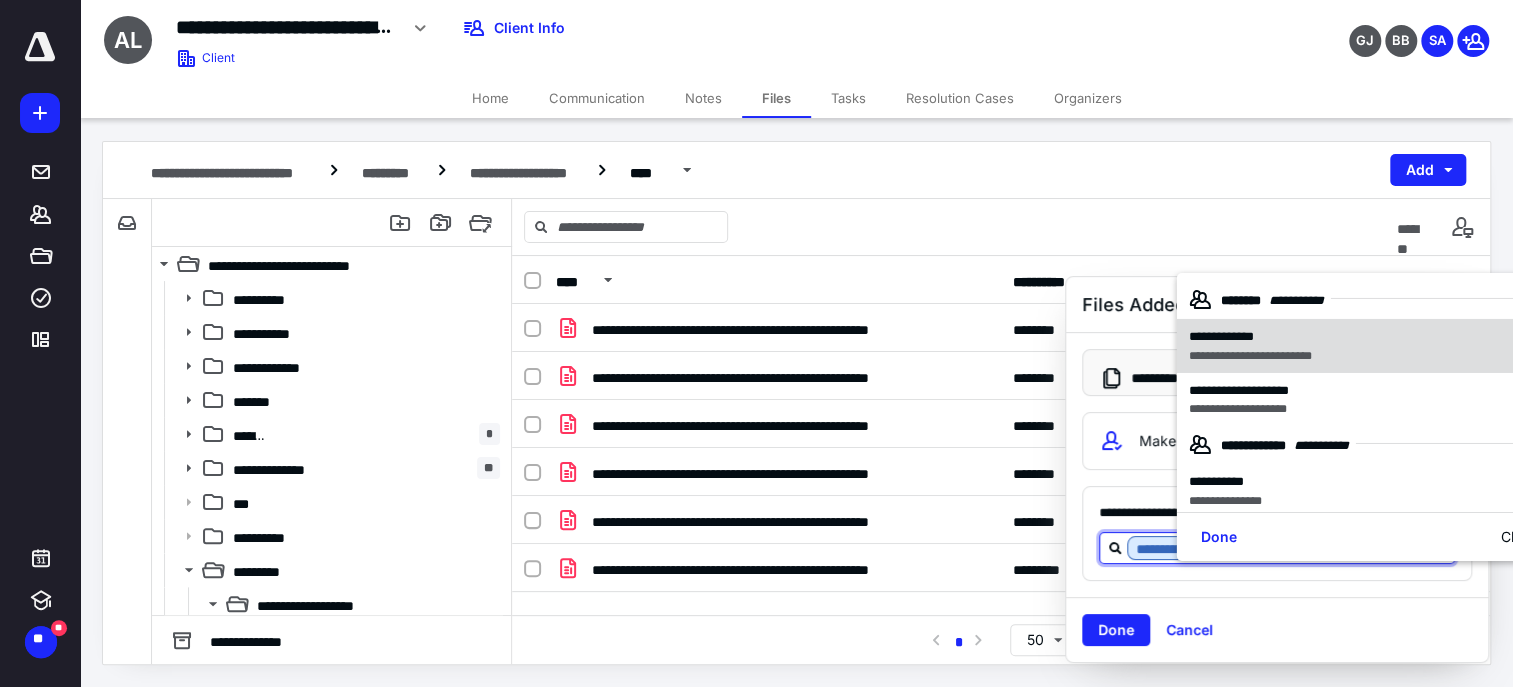 click on "**********" at bounding box center (1377, 346) 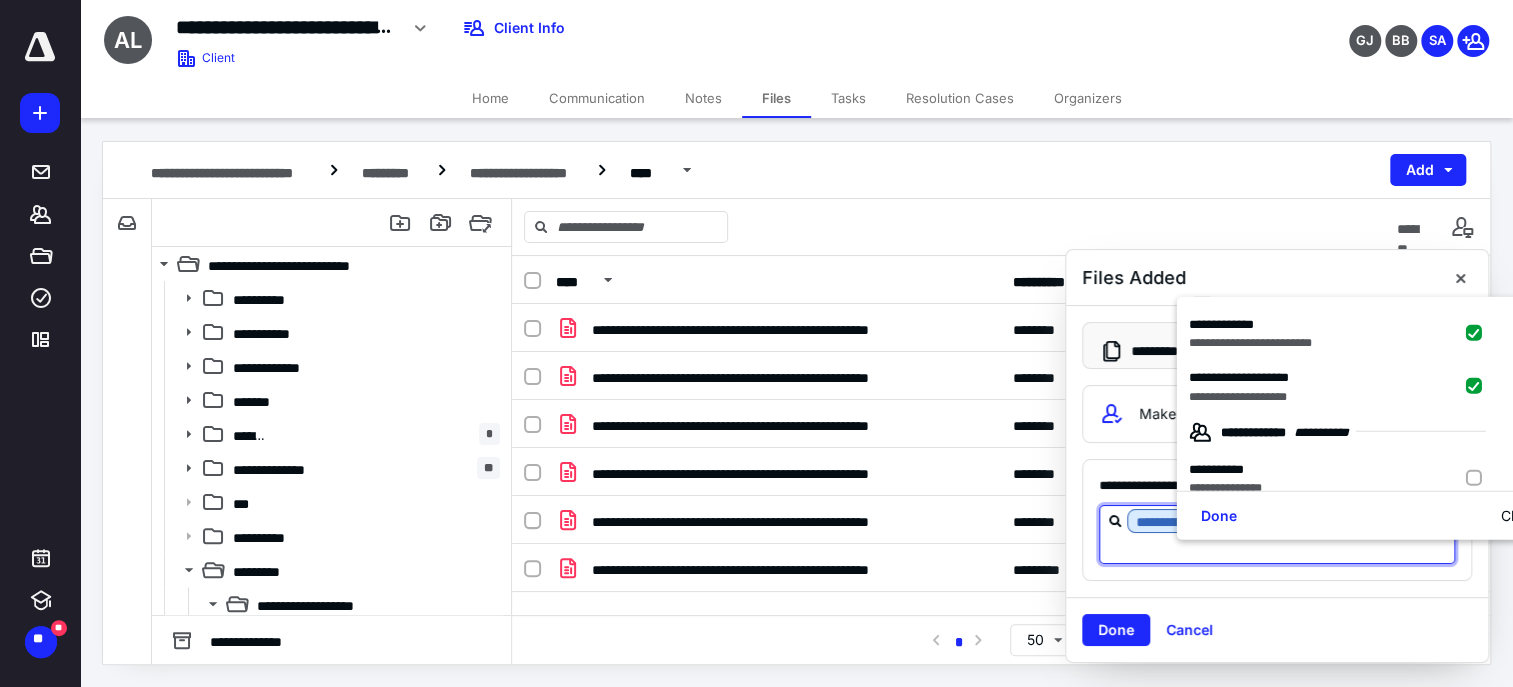 scroll, scrollTop: 55, scrollLeft: 0, axis: vertical 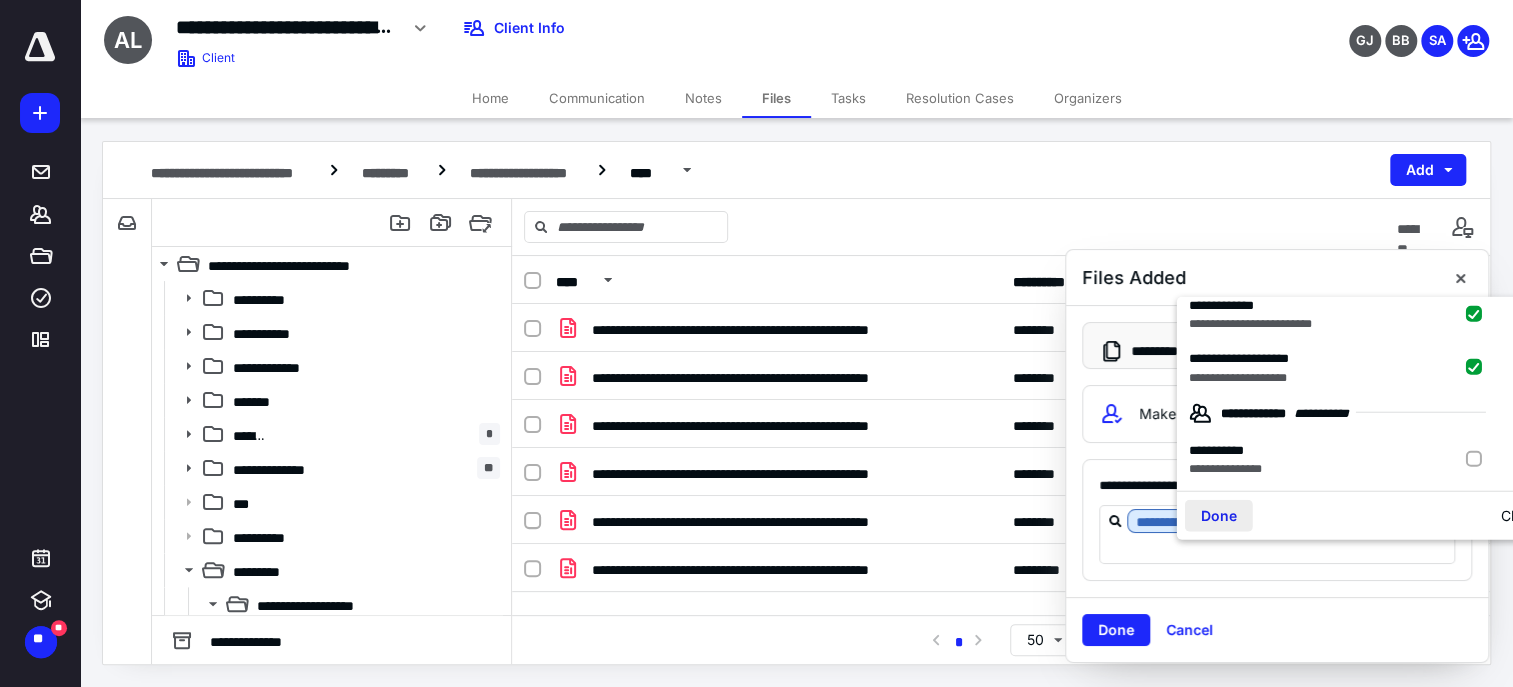 click on "Done" at bounding box center (1219, 516) 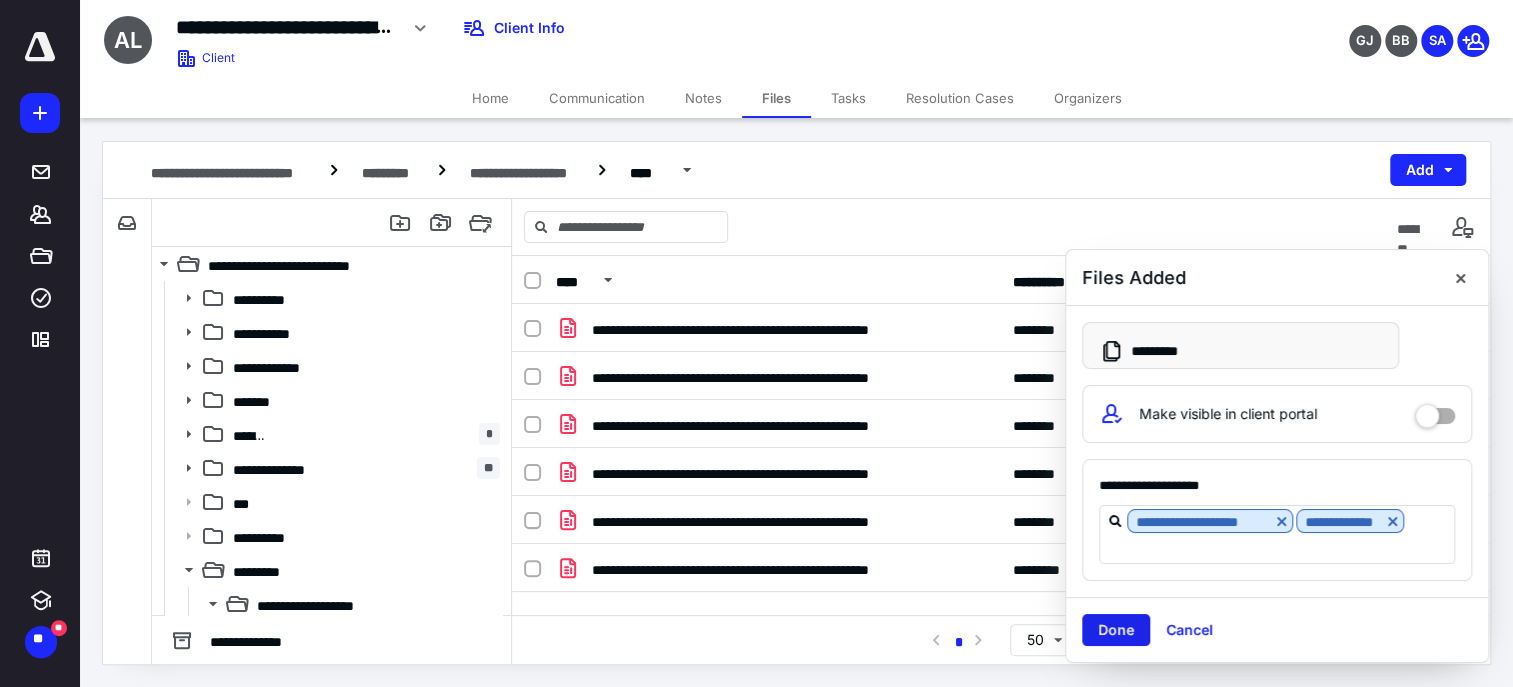 click on "Done" at bounding box center (1116, 630) 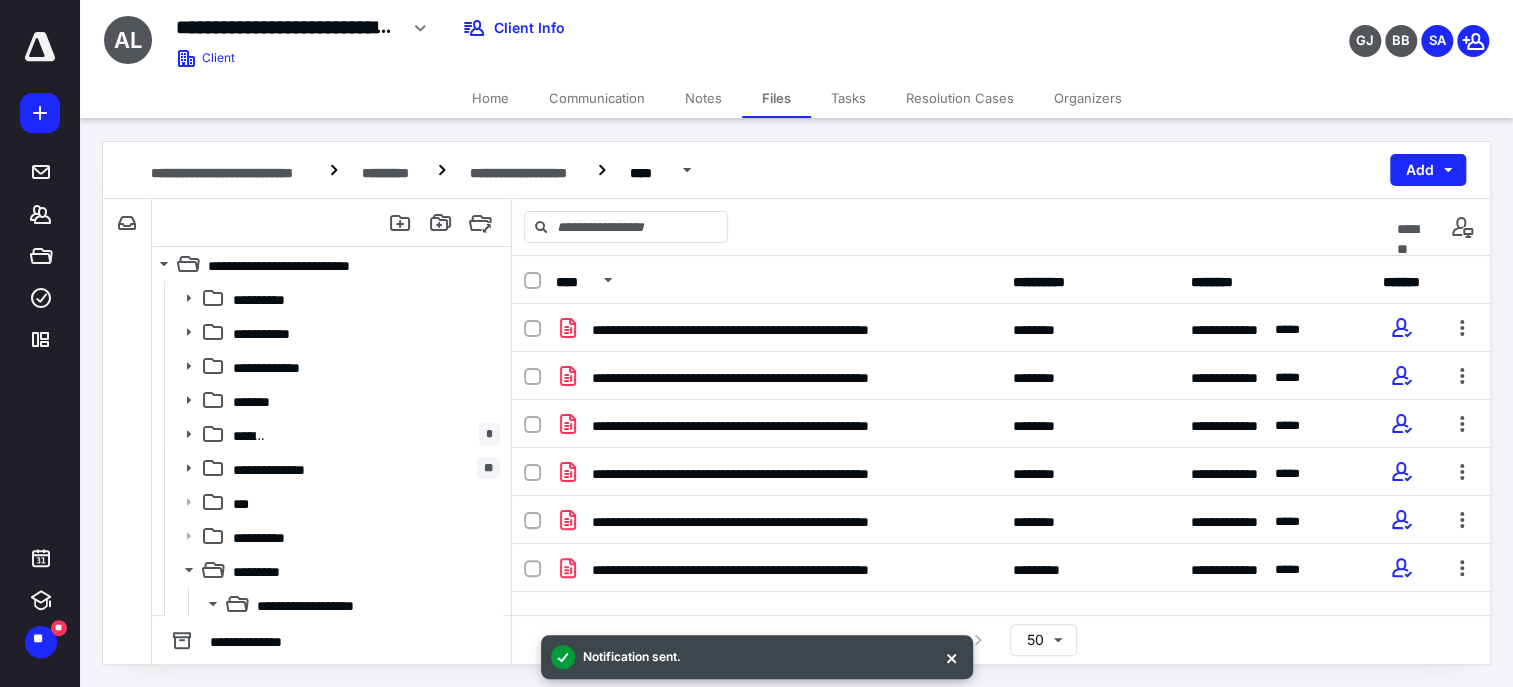 click on "**********" at bounding box center (1001, 435) 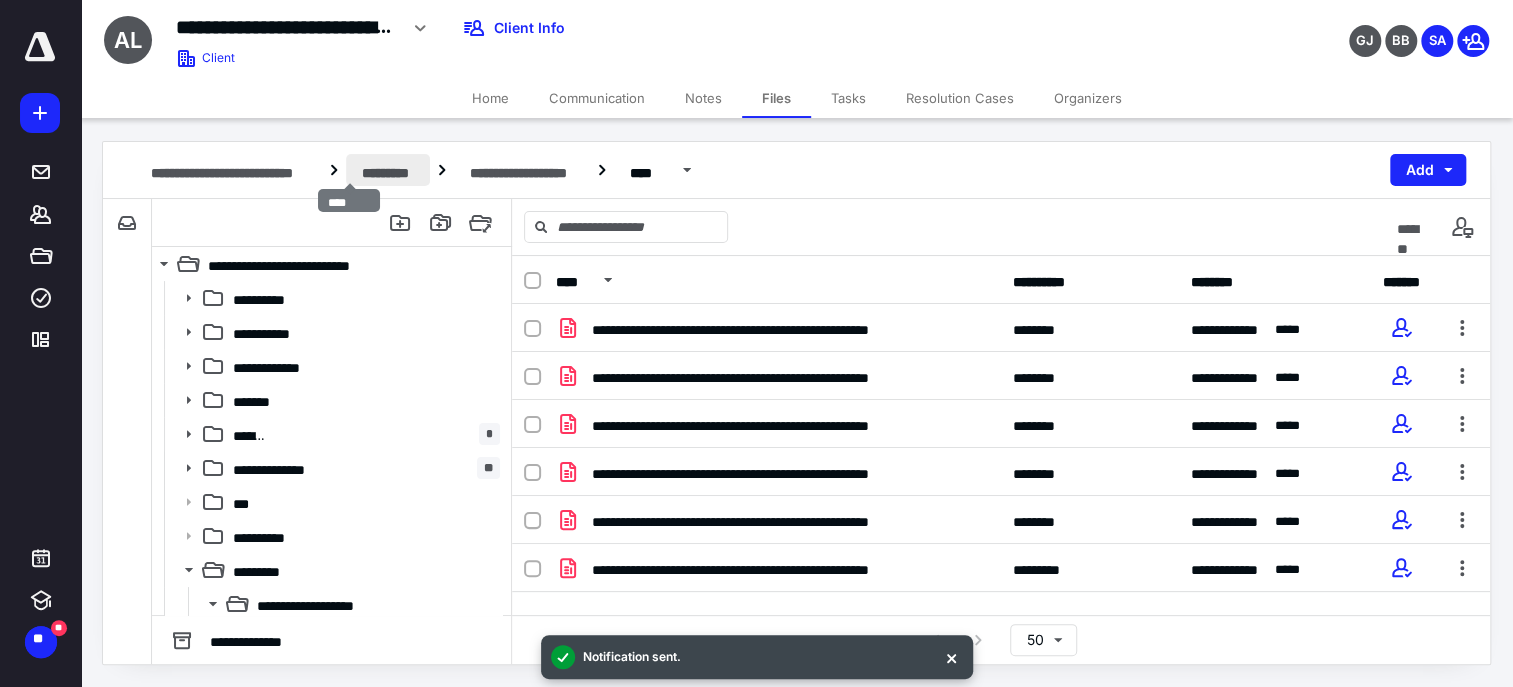 click on "*********" at bounding box center (388, 170) 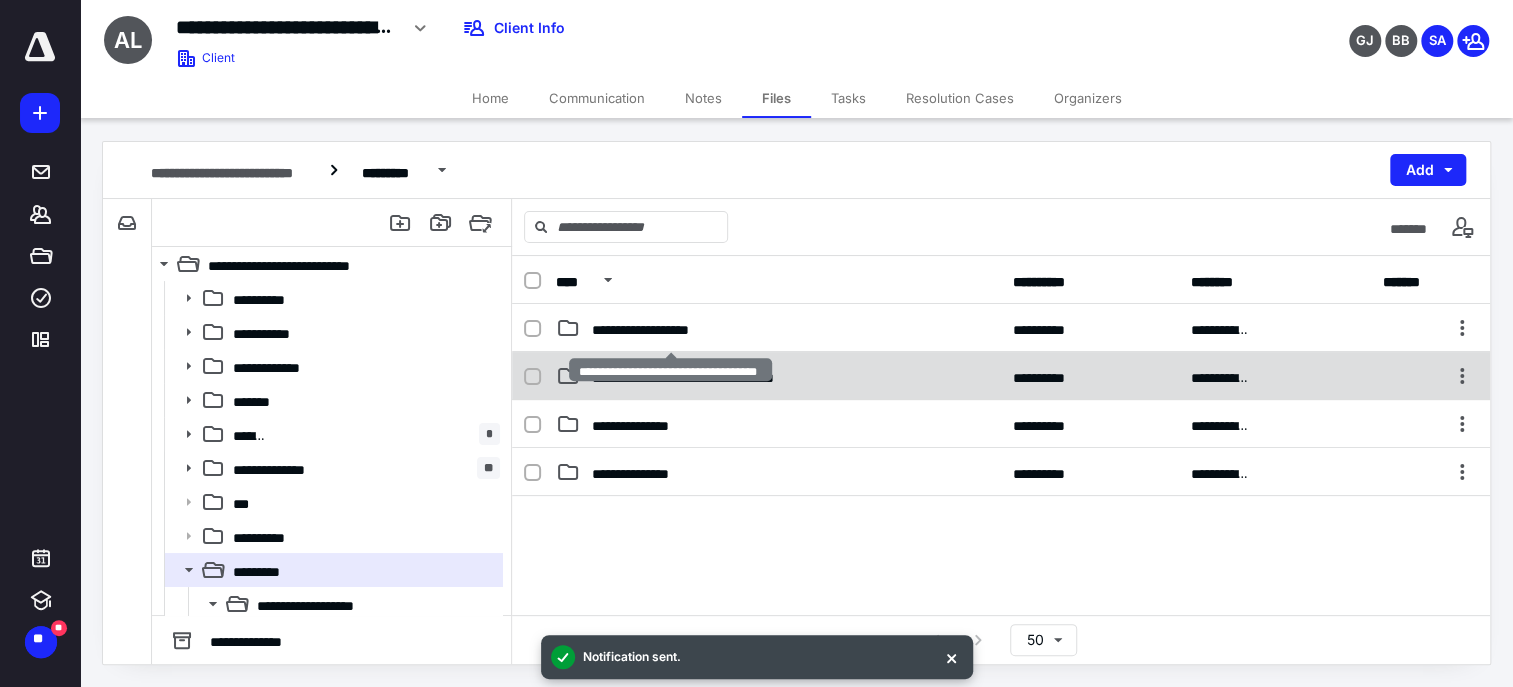 click on "**********" at bounding box center (697, 376) 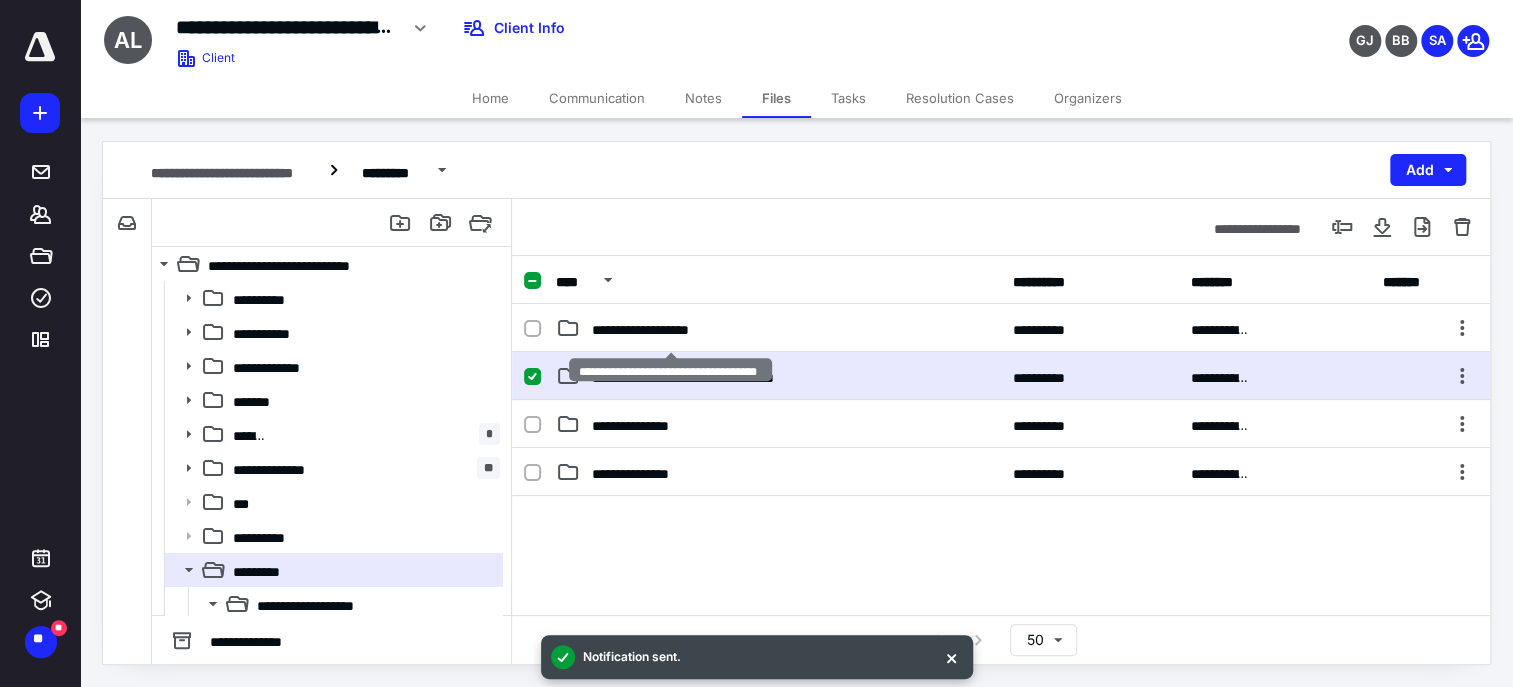 click on "**********" at bounding box center [697, 376] 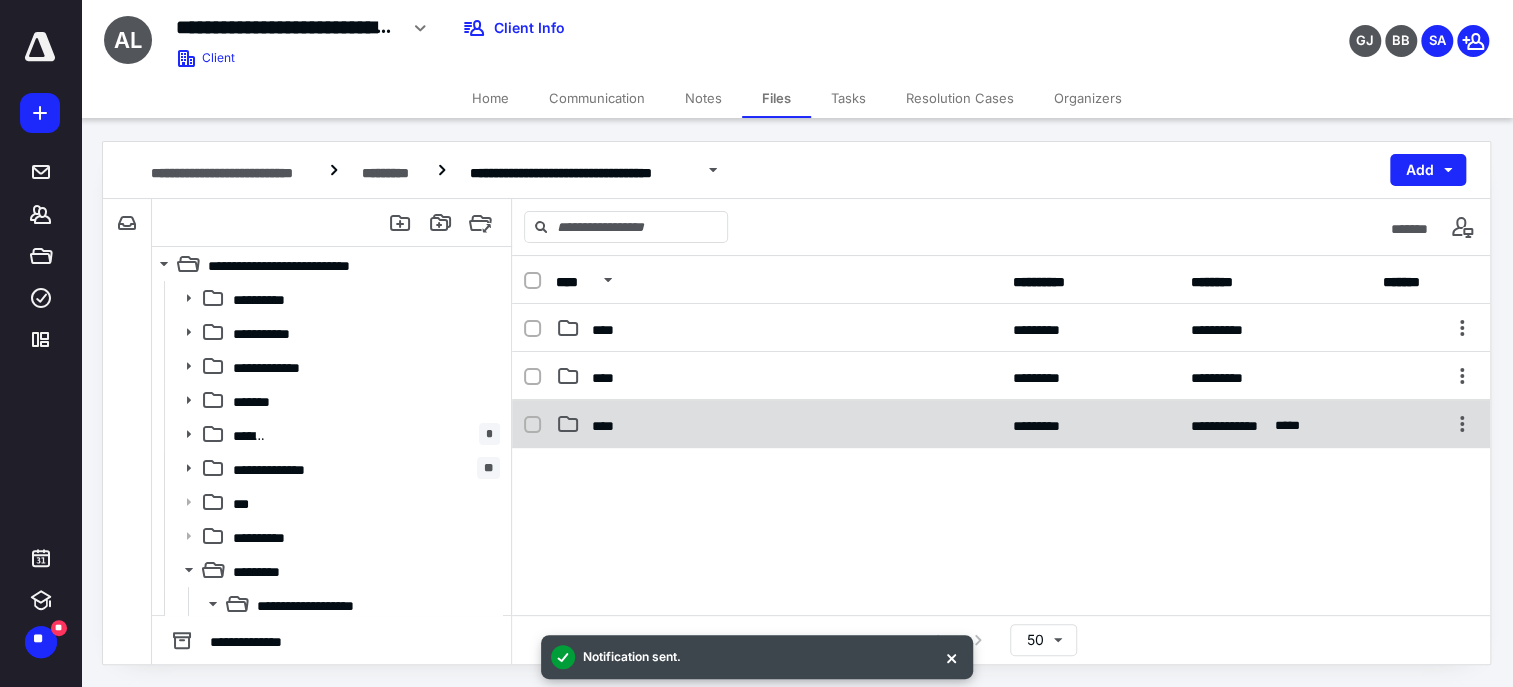 click on "****" at bounding box center (778, 424) 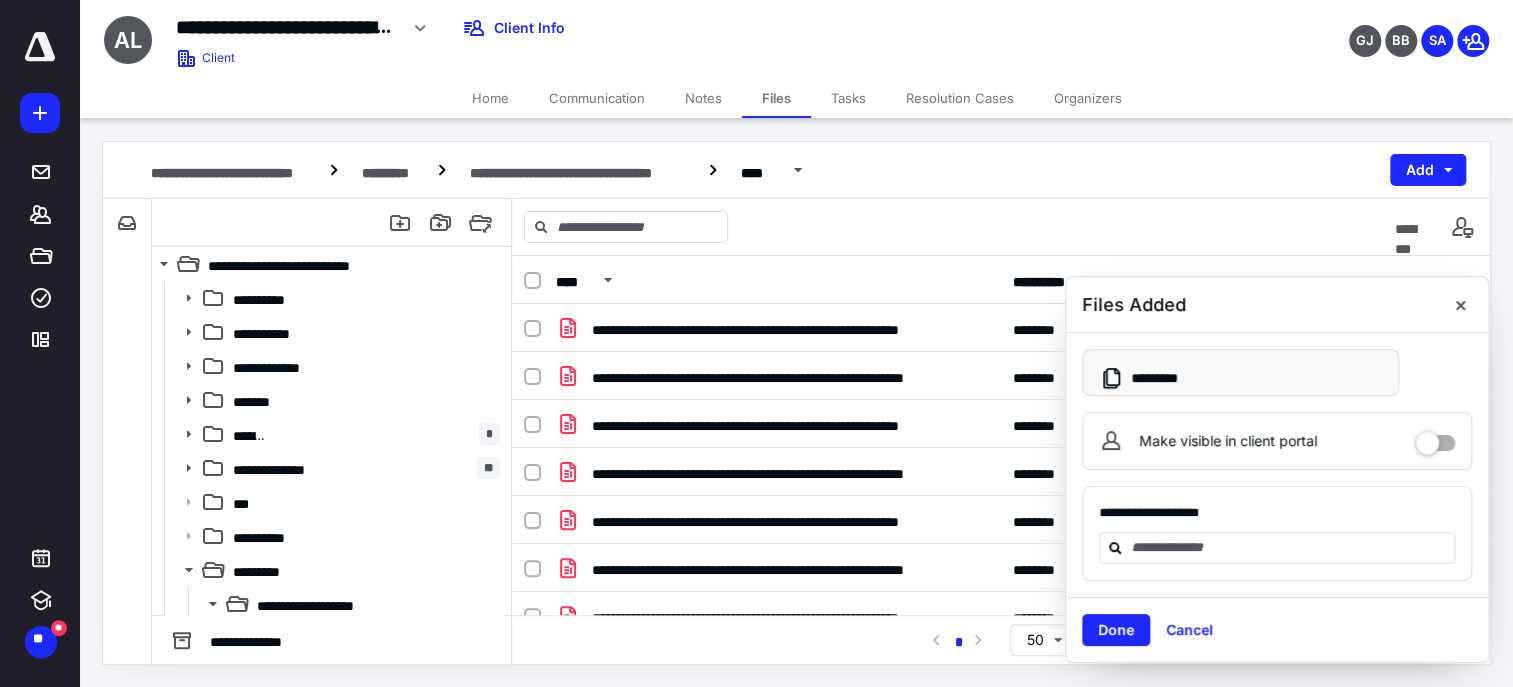 click at bounding box center [1435, 436] 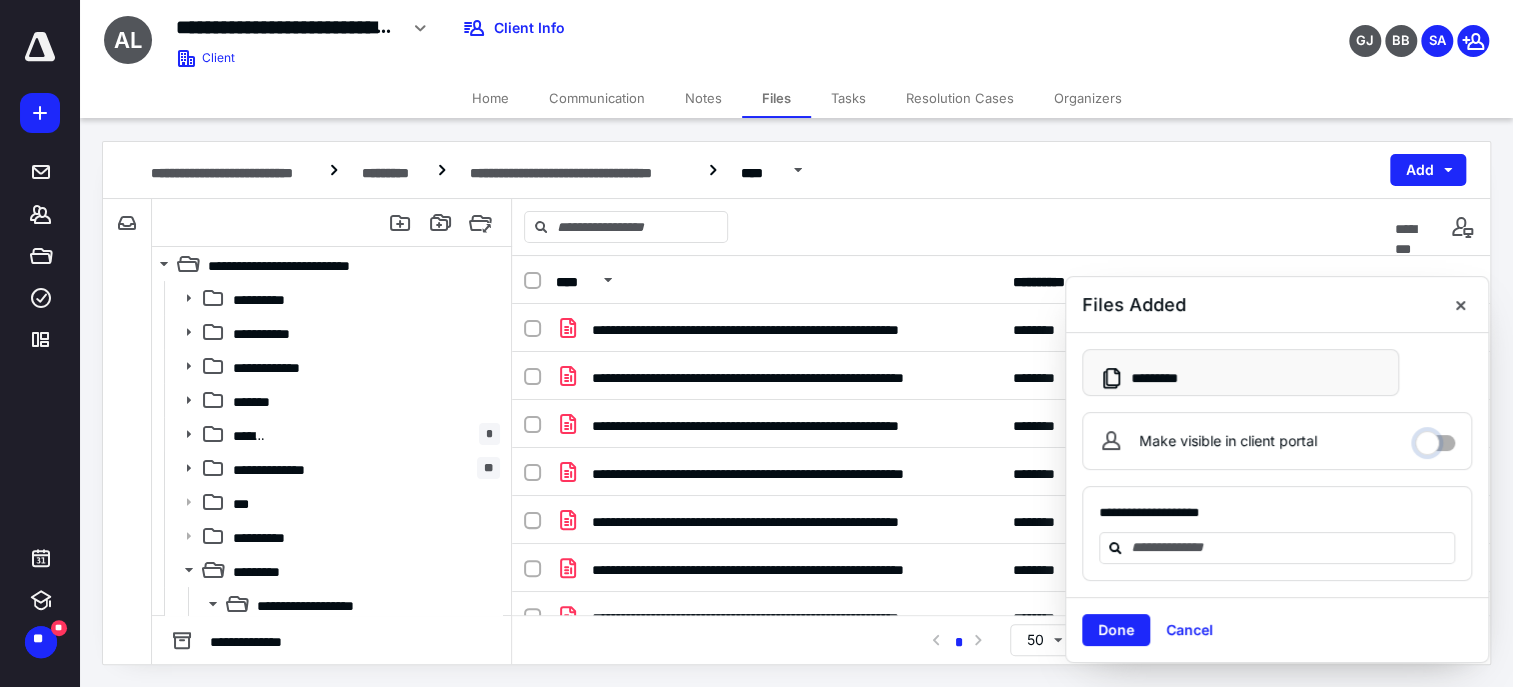 click on "Make visible in client portal" at bounding box center [1435, 438] 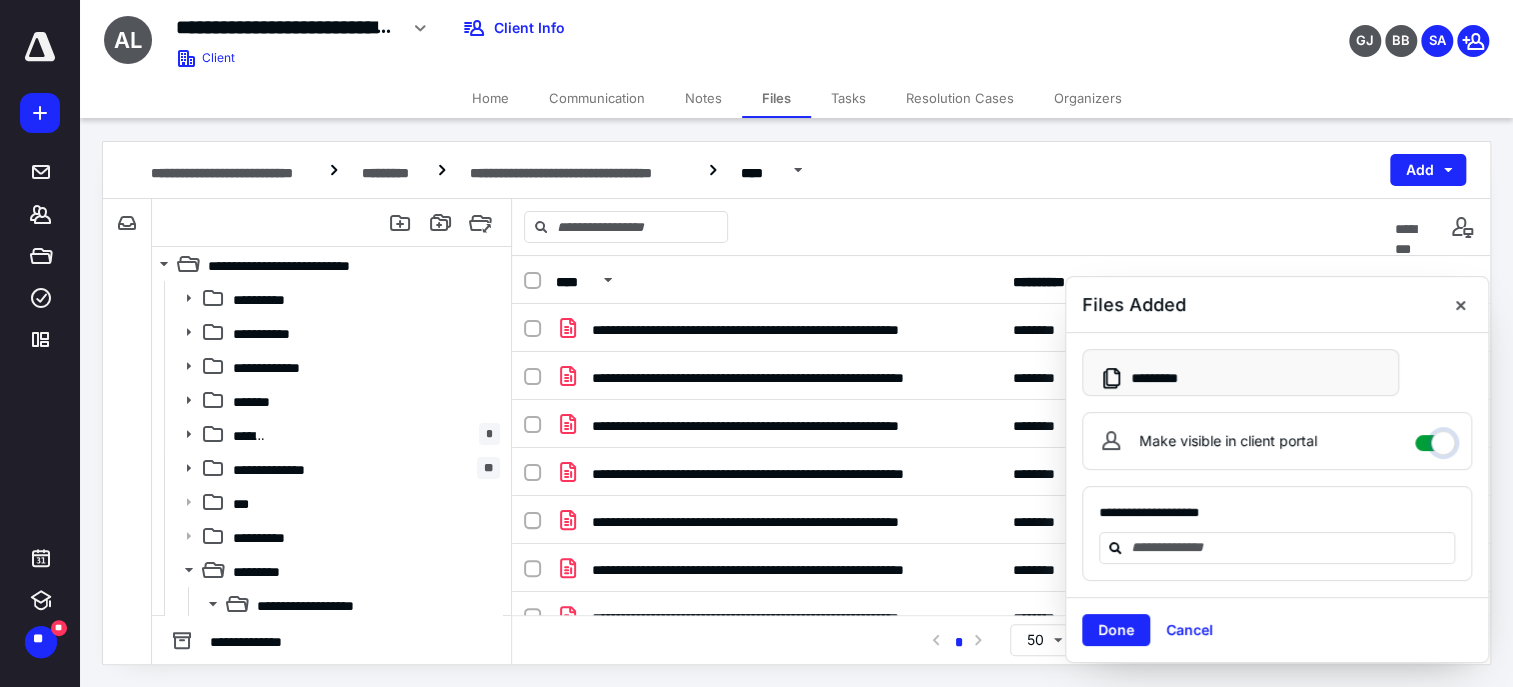 checkbox on "****" 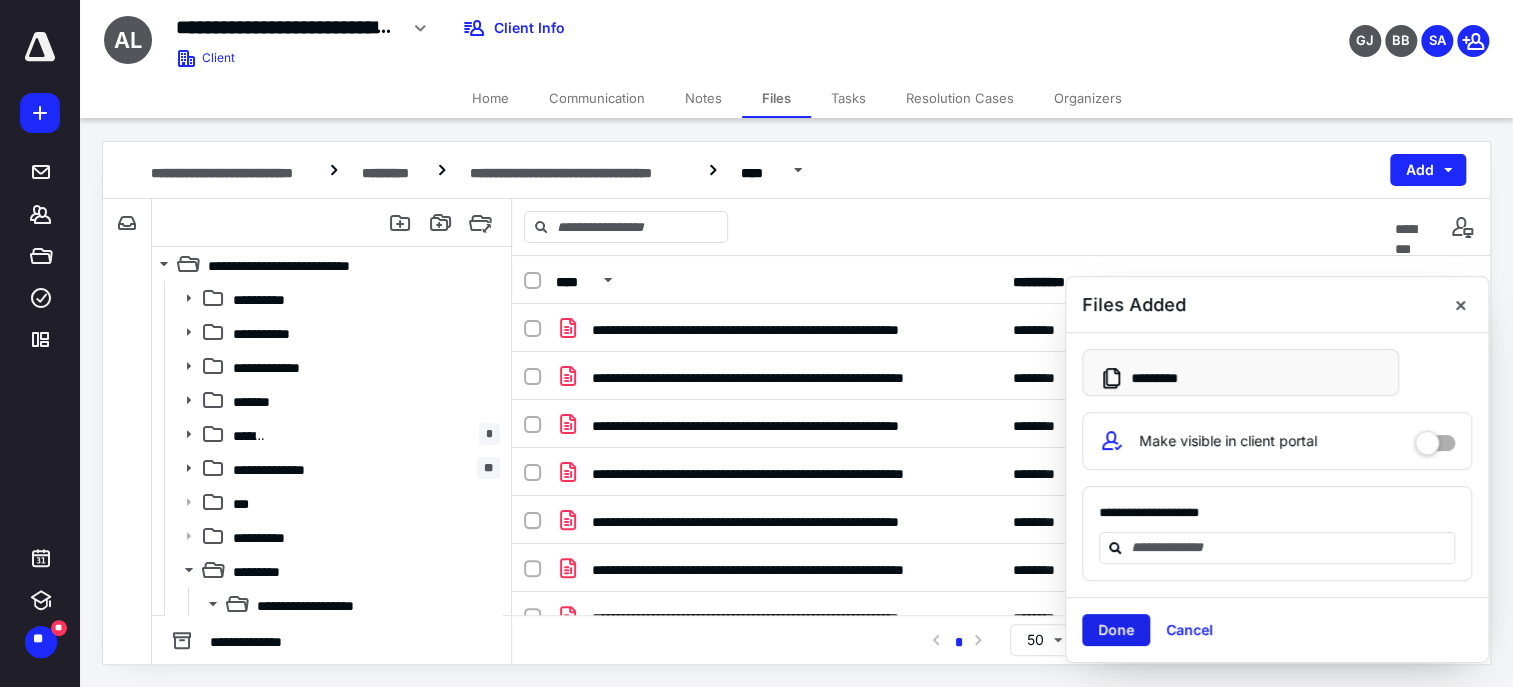 click on "Done" at bounding box center (1116, 630) 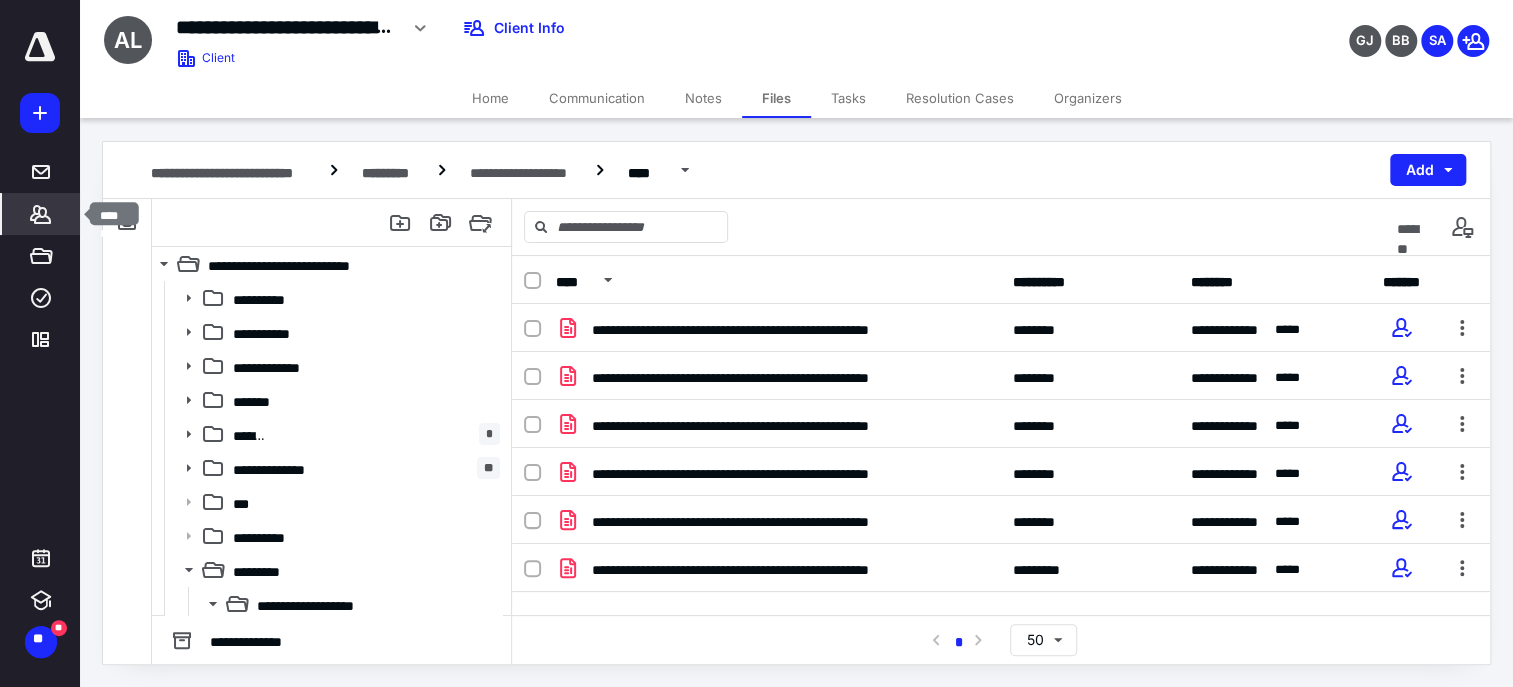 click on "*******" at bounding box center (41, 214) 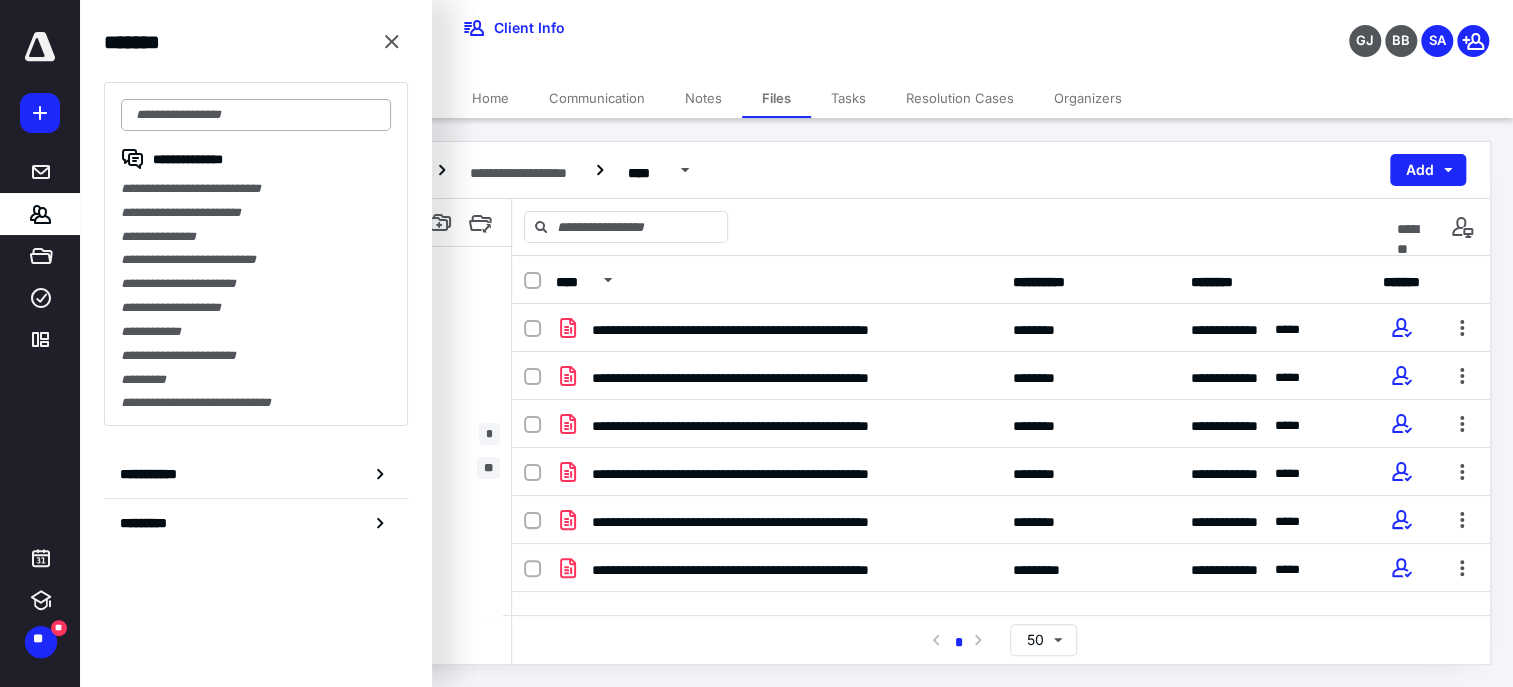 click at bounding box center [256, 115] 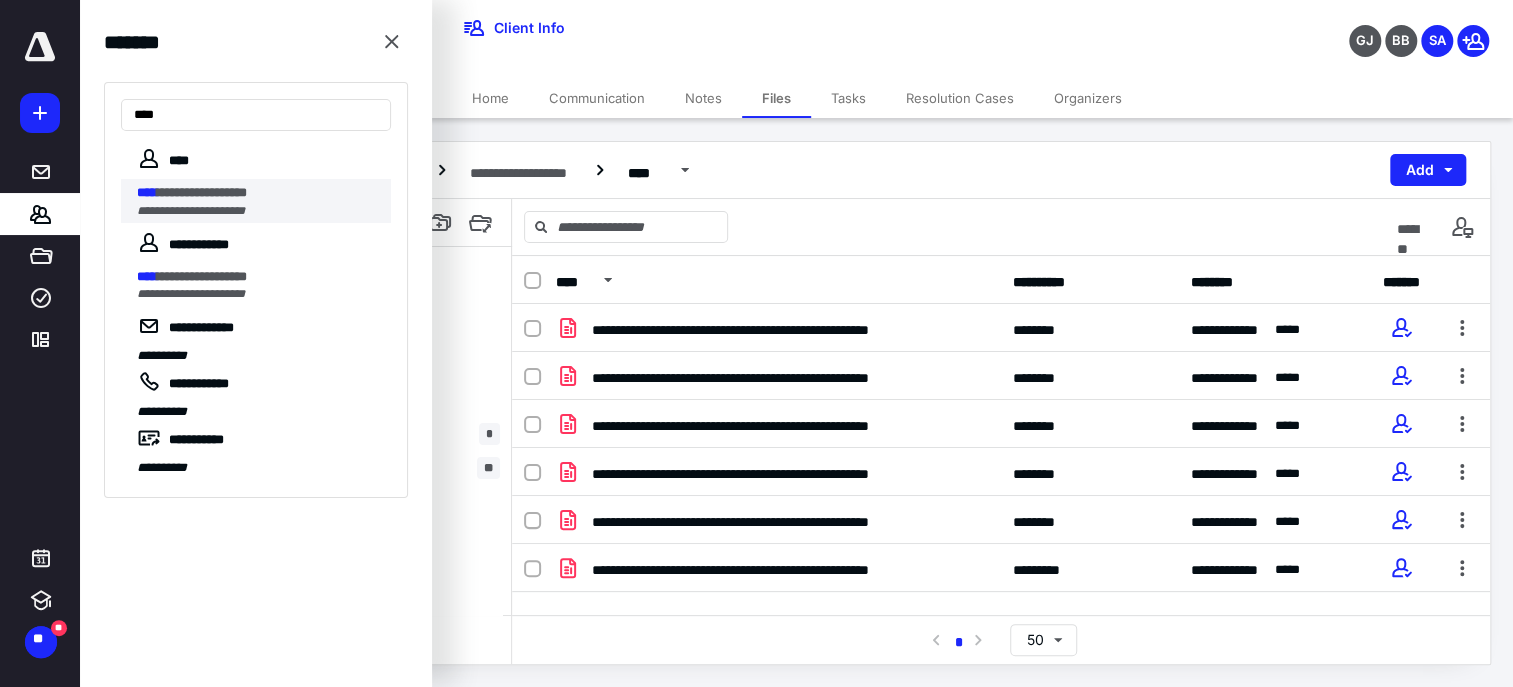 type on "****" 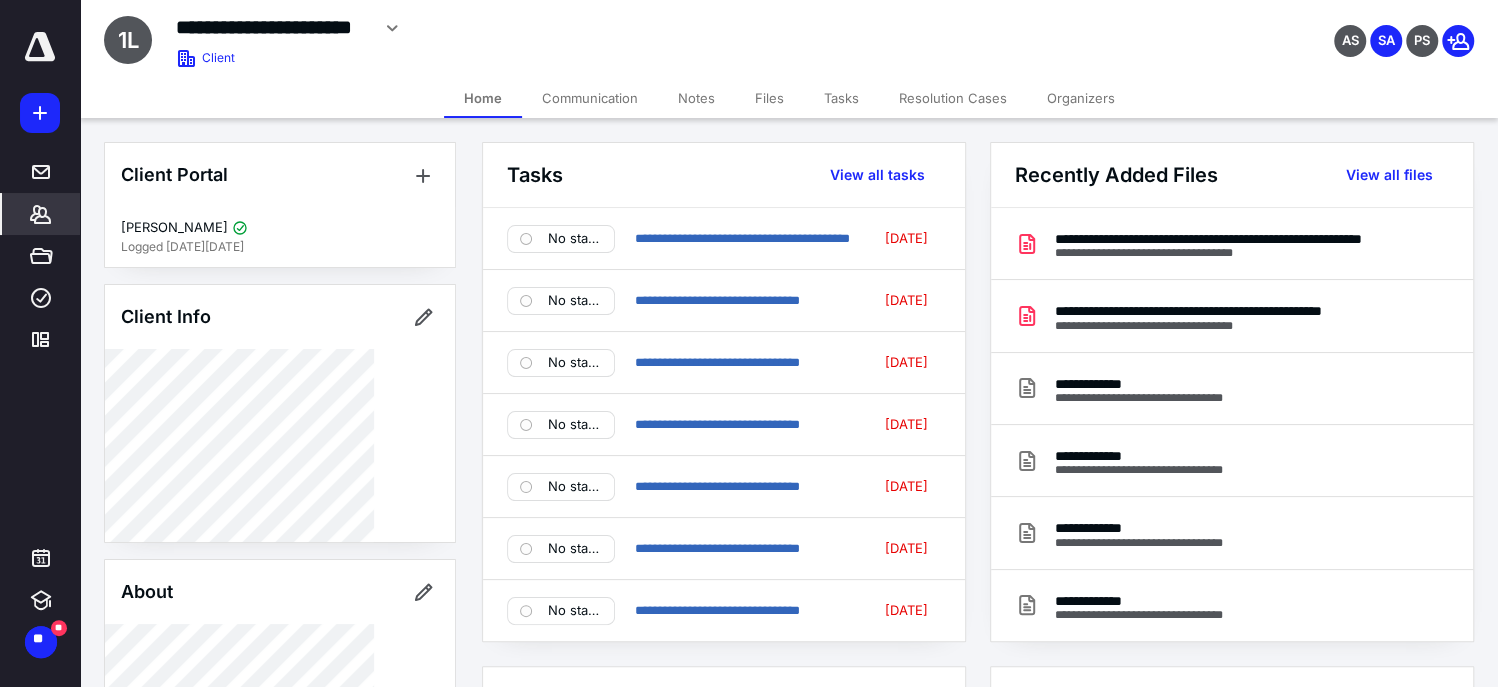 click on "Files" at bounding box center (769, 98) 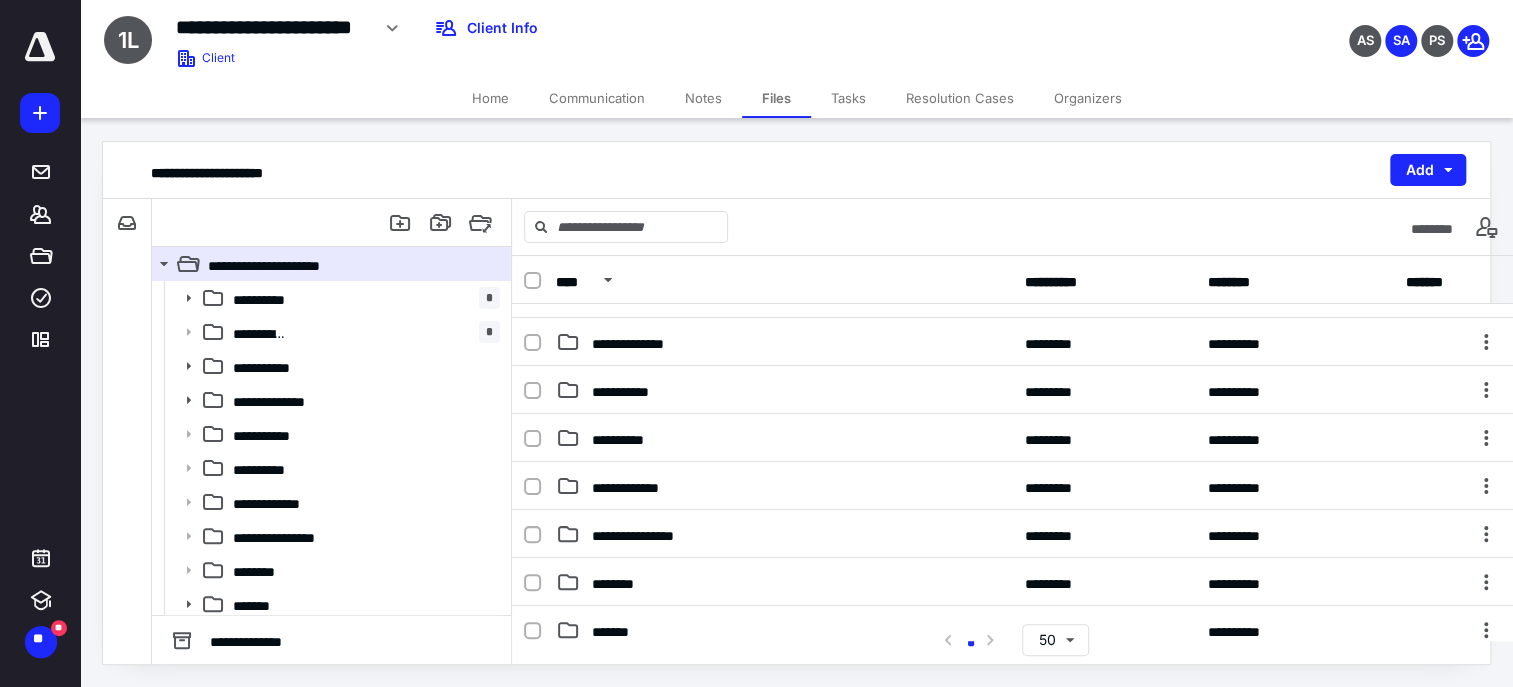 scroll, scrollTop: 399, scrollLeft: 0, axis: vertical 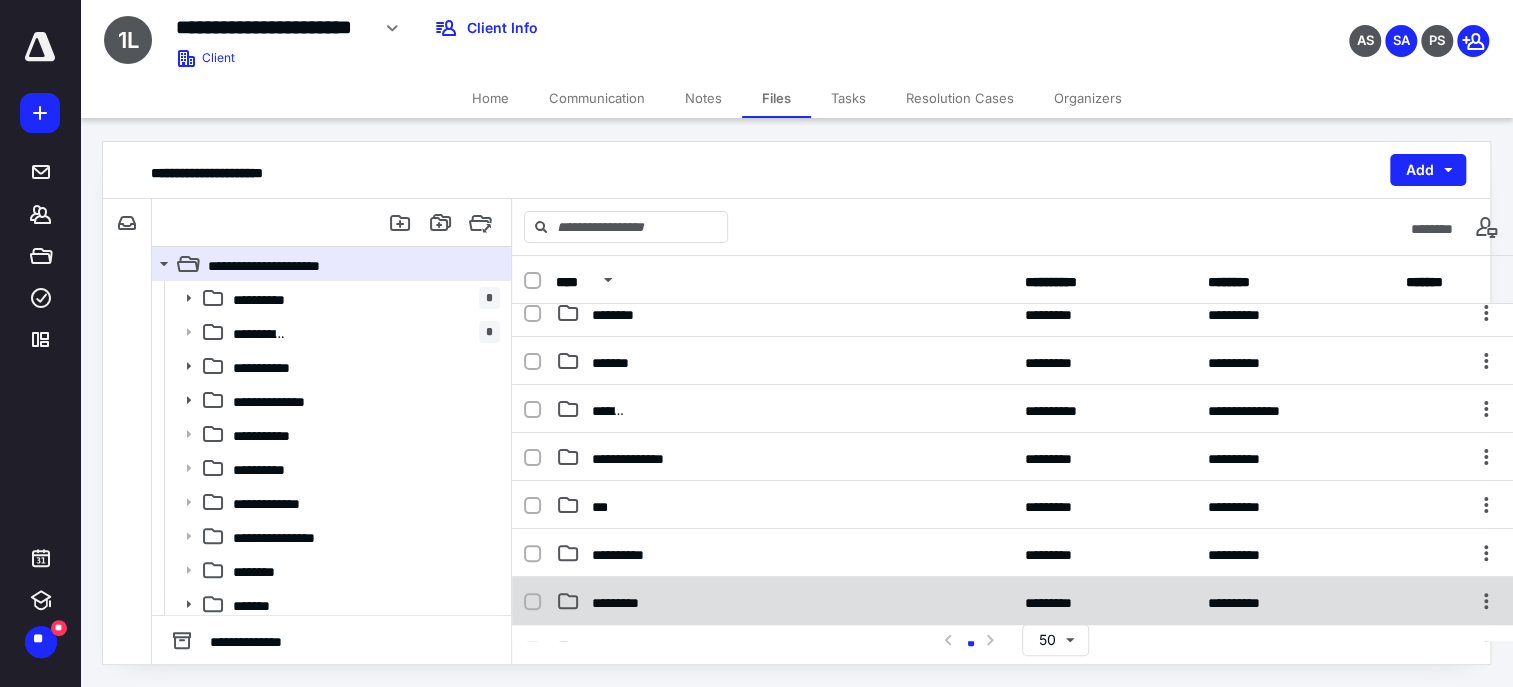 click on "*********" at bounding box center (784, 601) 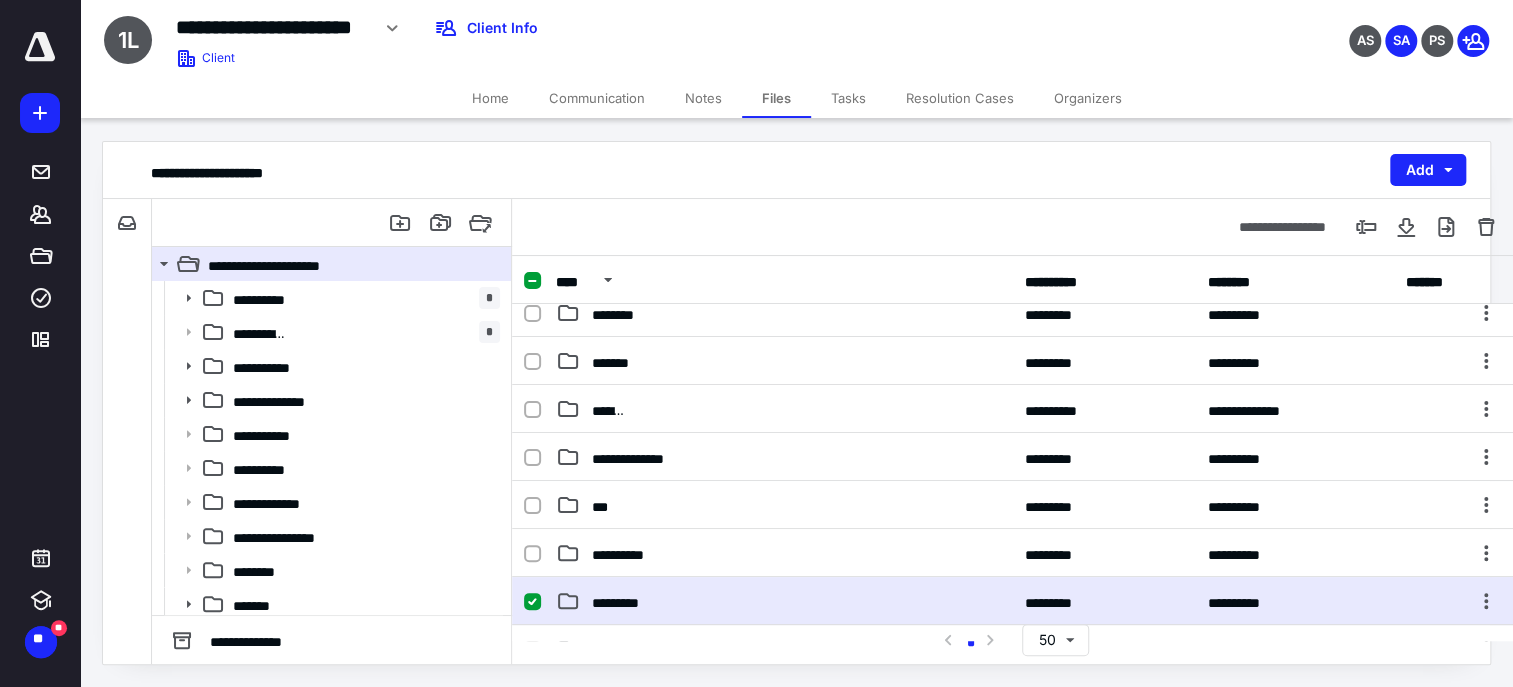 click on "*********" at bounding box center (784, 601) 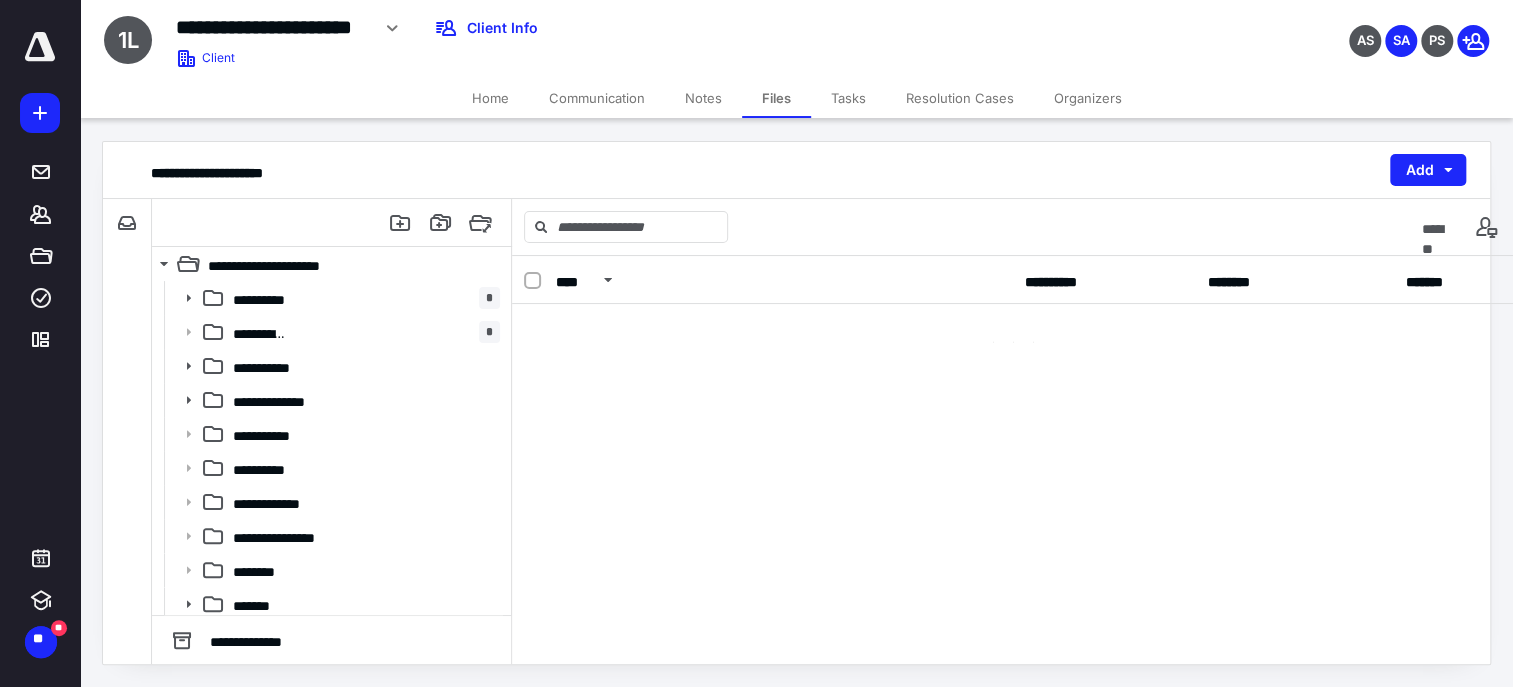 scroll, scrollTop: 0, scrollLeft: 0, axis: both 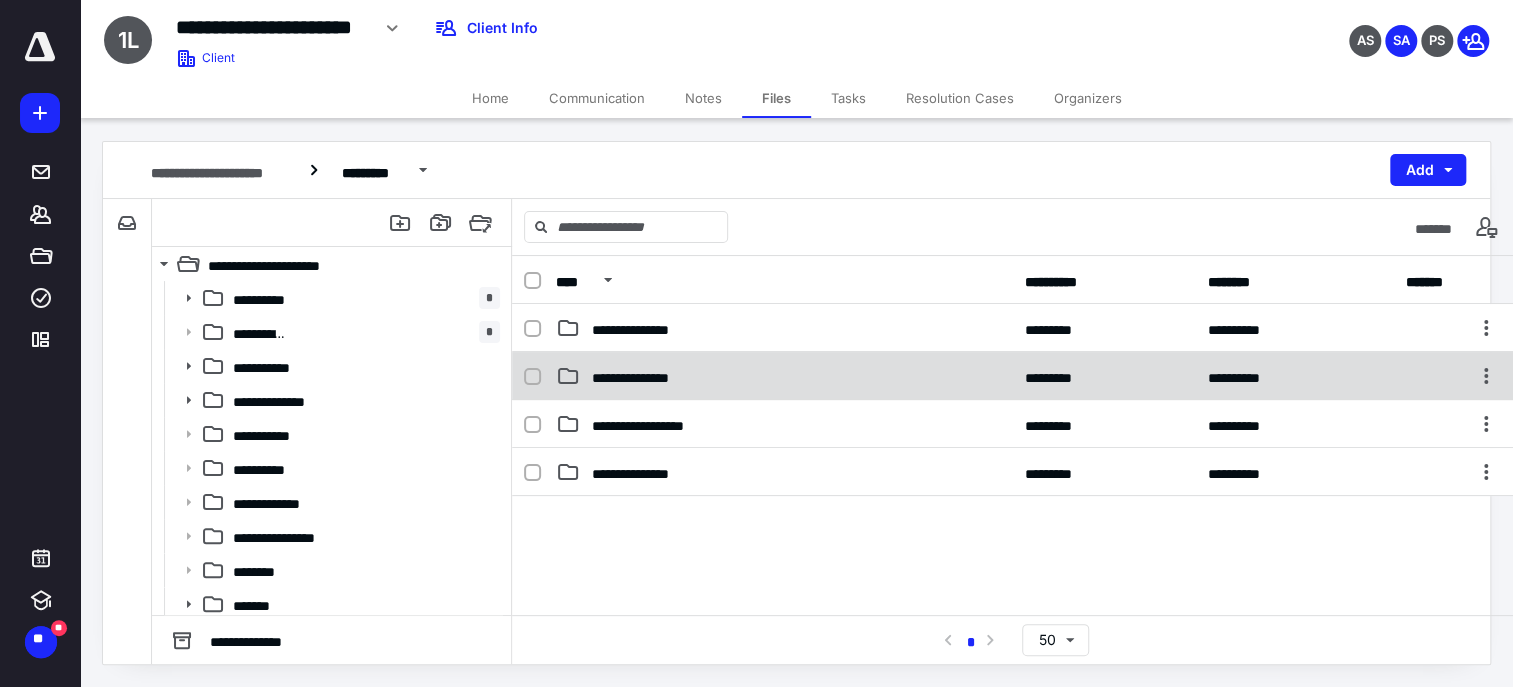 click on "**********" at bounding box center [784, 376] 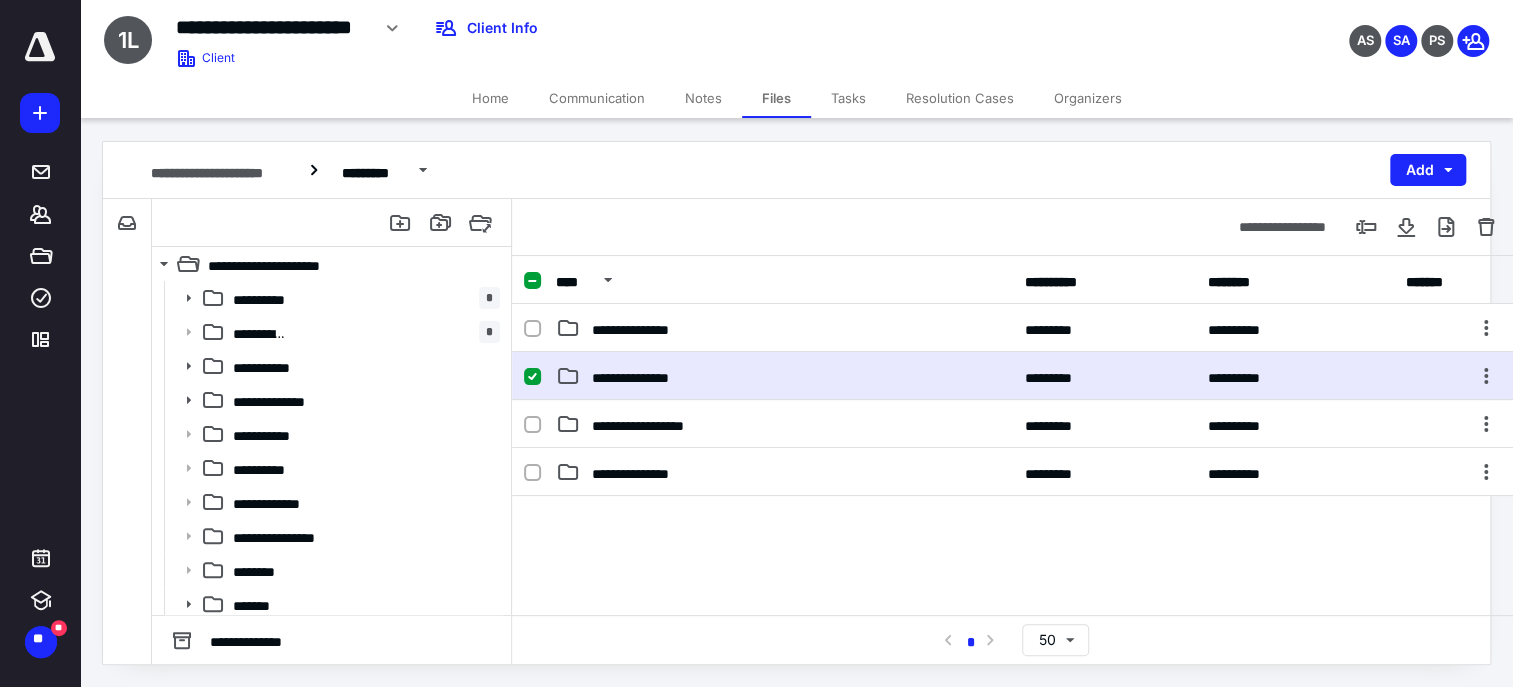 checkbox on "true" 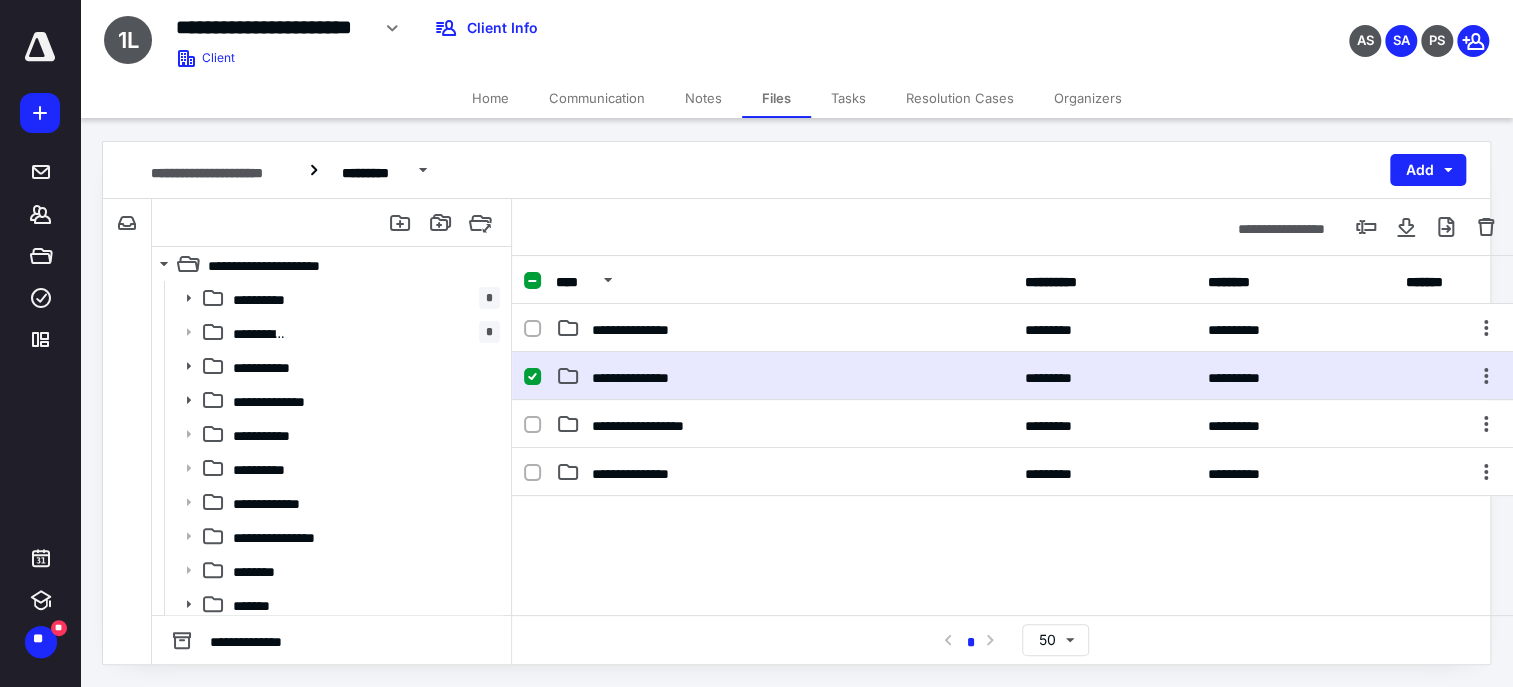 click on "**********" at bounding box center [784, 376] 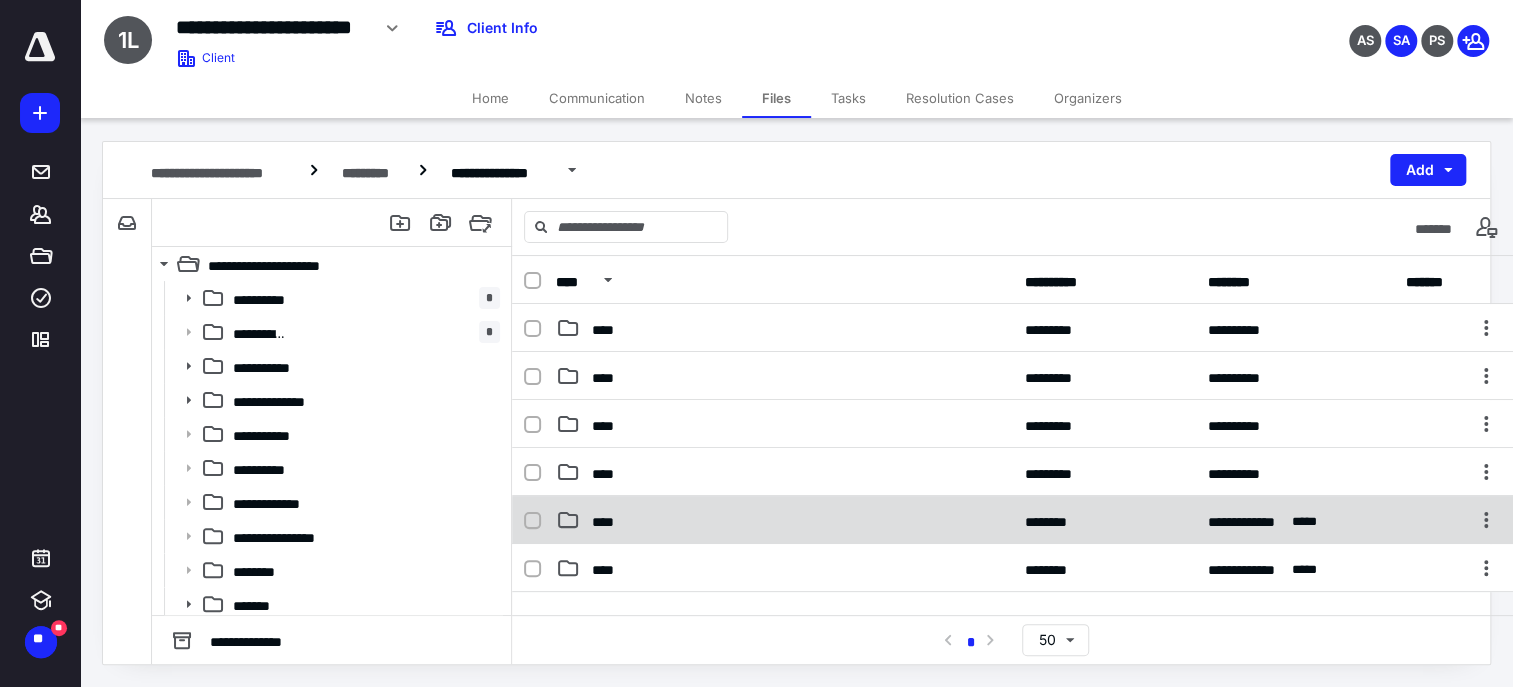 scroll, scrollTop: 133, scrollLeft: 0, axis: vertical 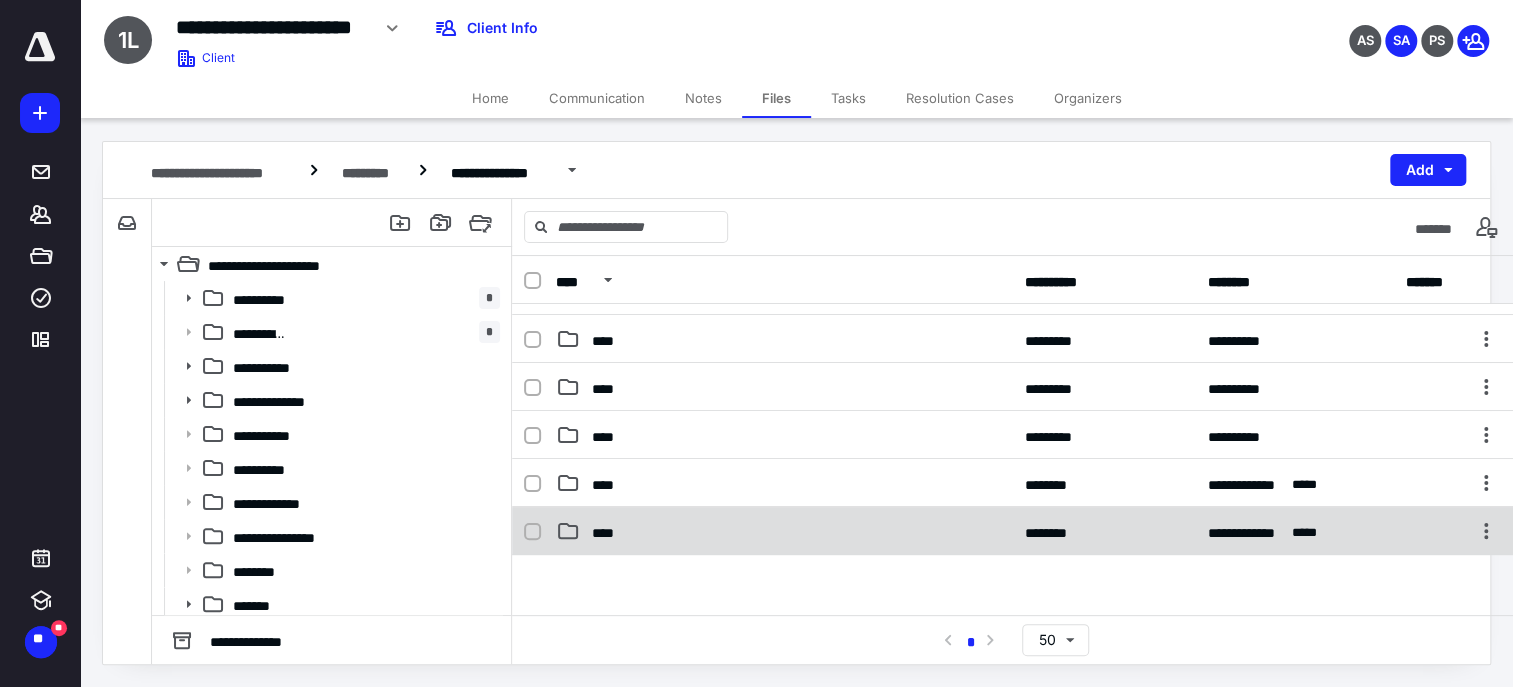 click on "****" at bounding box center [784, 531] 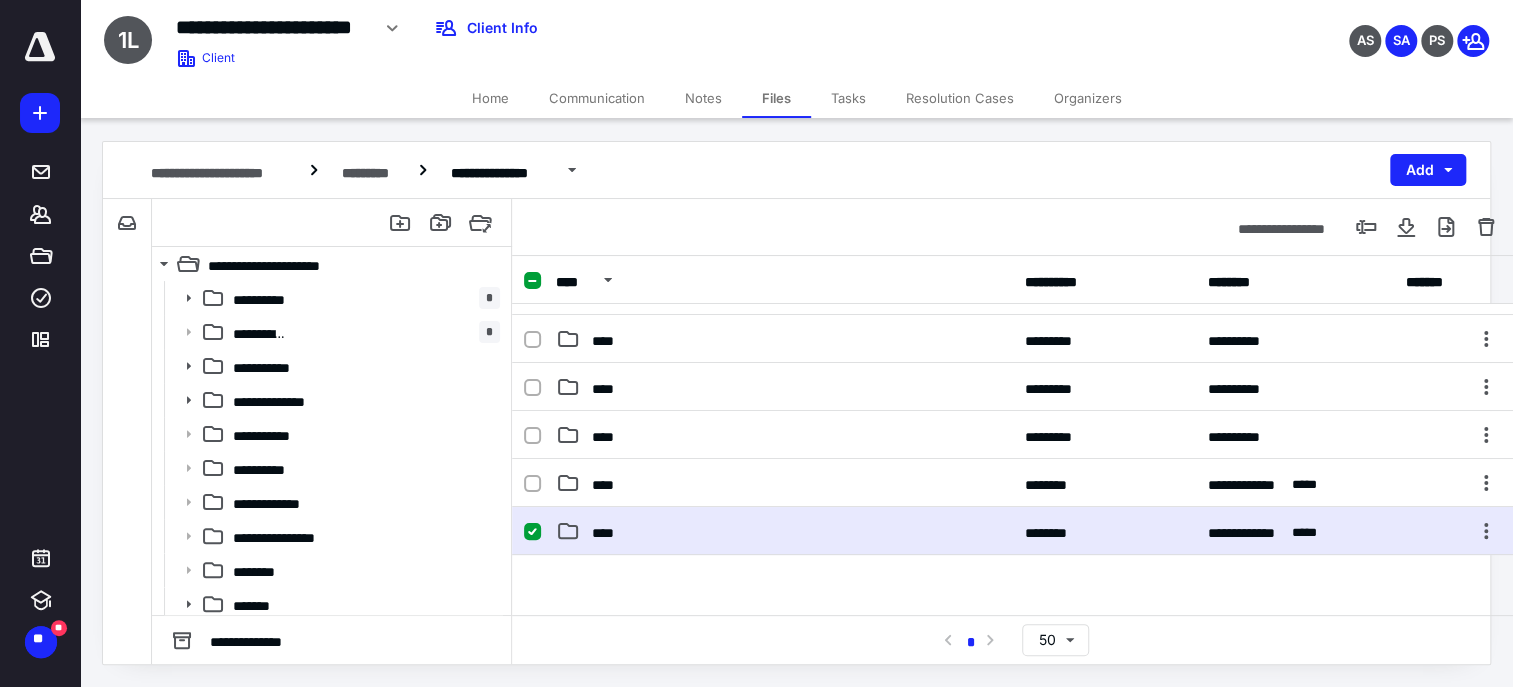 click on "****" at bounding box center [784, 531] 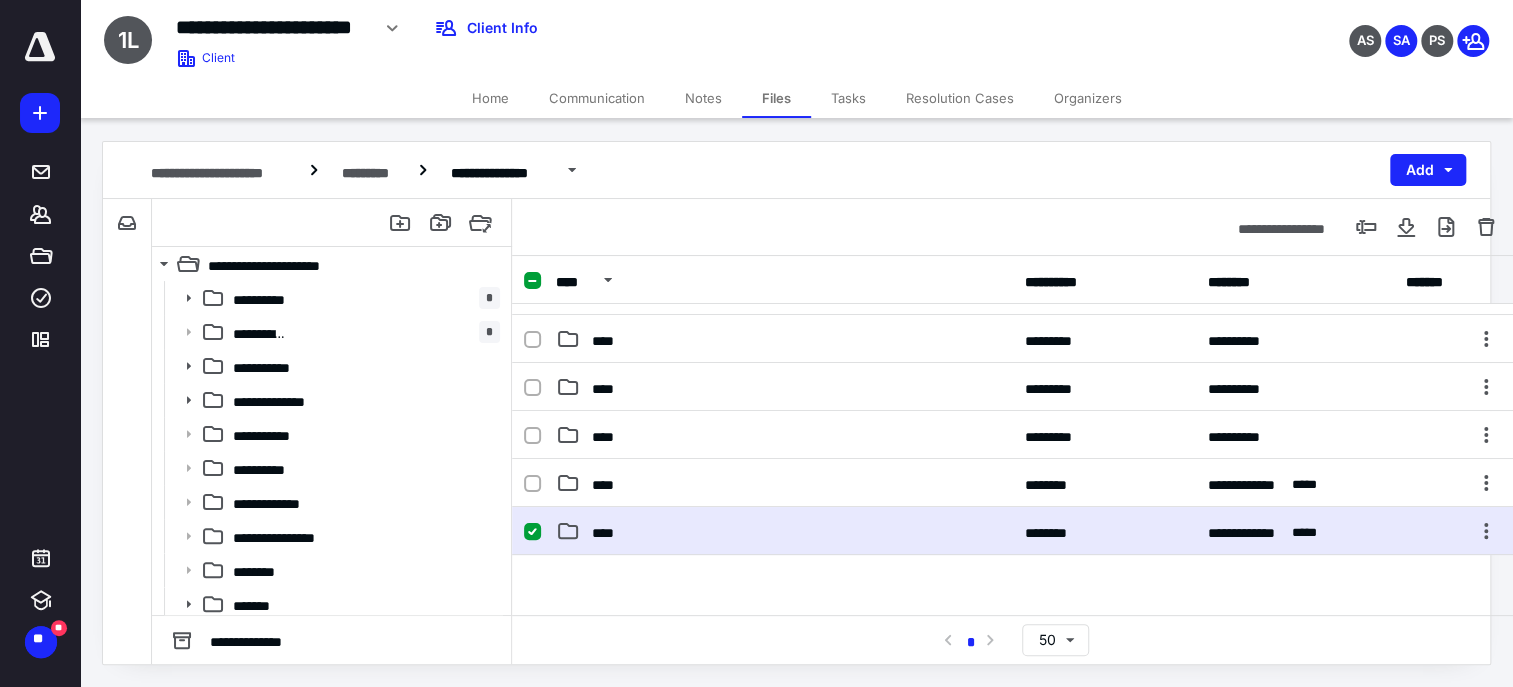 scroll, scrollTop: 0, scrollLeft: 0, axis: both 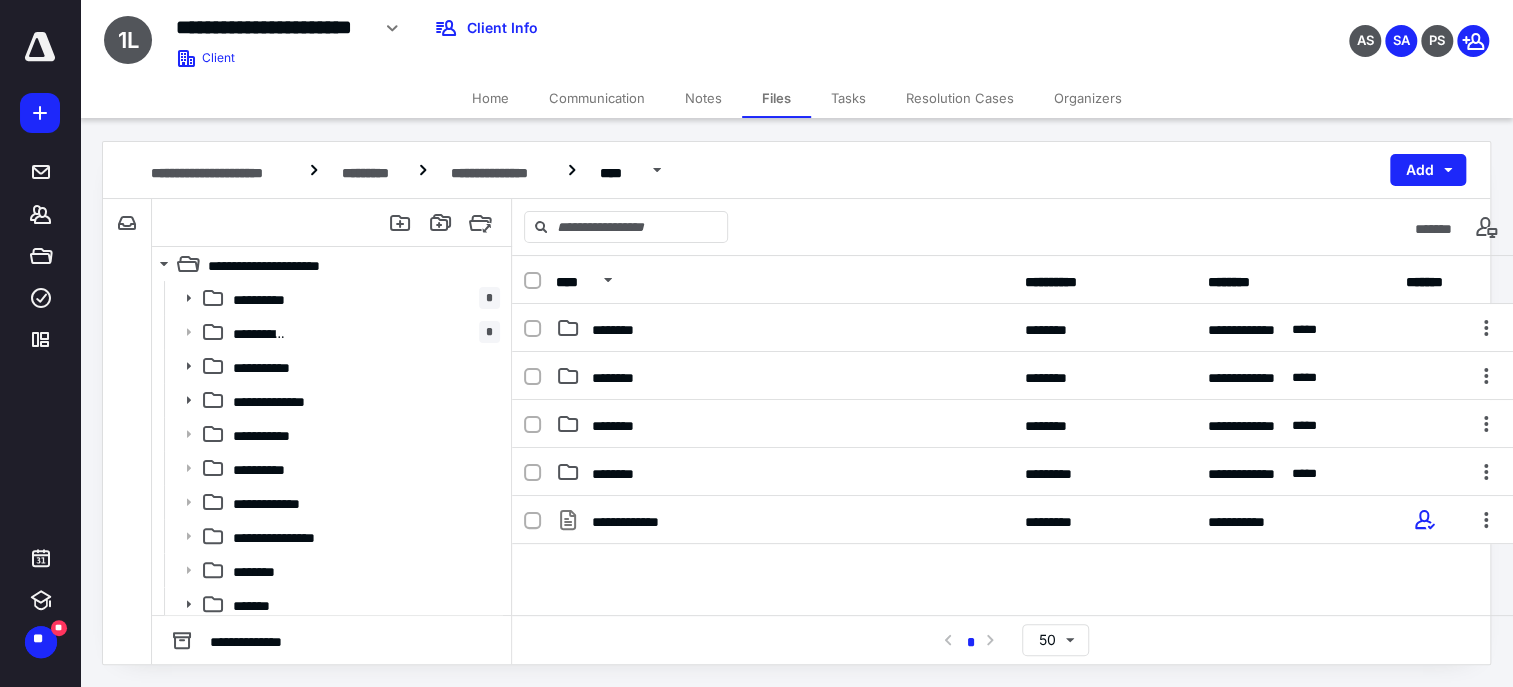 click on "**********" at bounding box center (1013, 646) 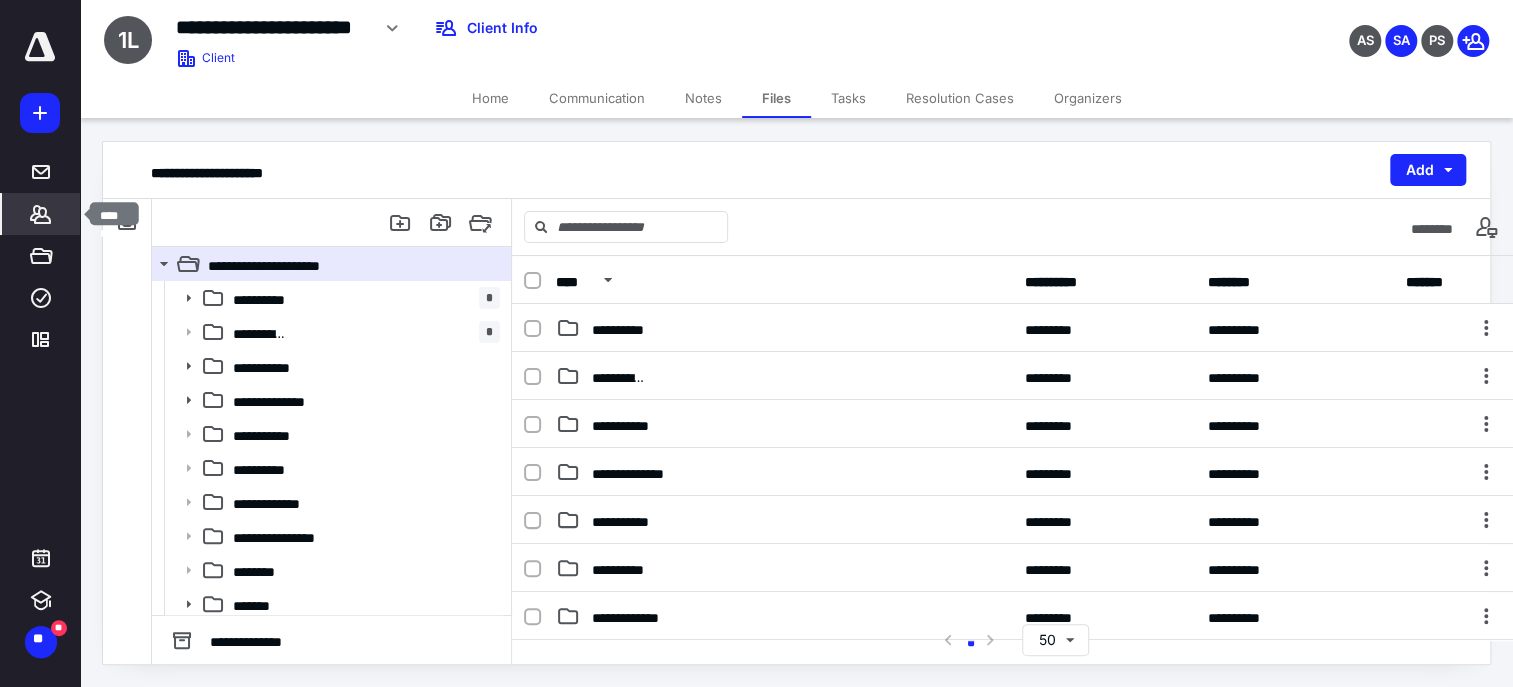 click on "*******" at bounding box center [41, 214] 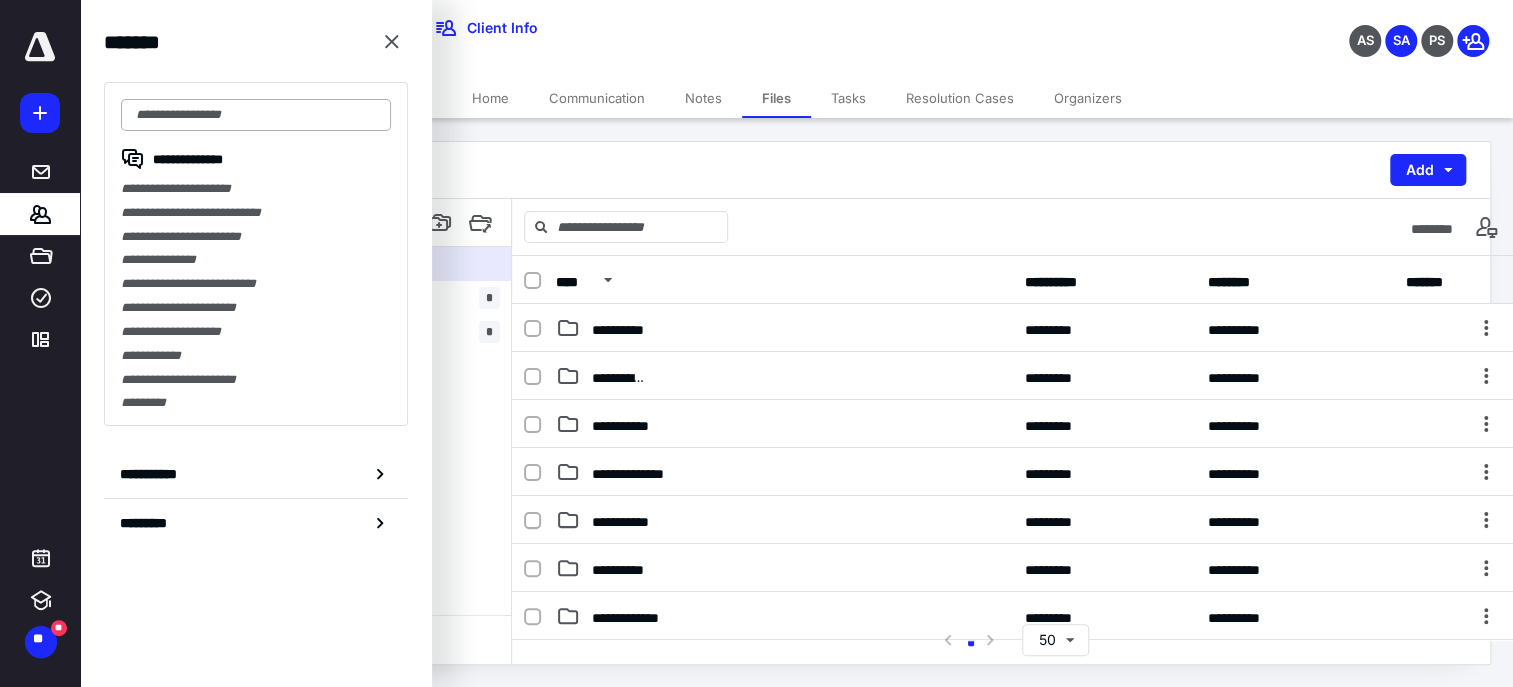 click at bounding box center (256, 115) 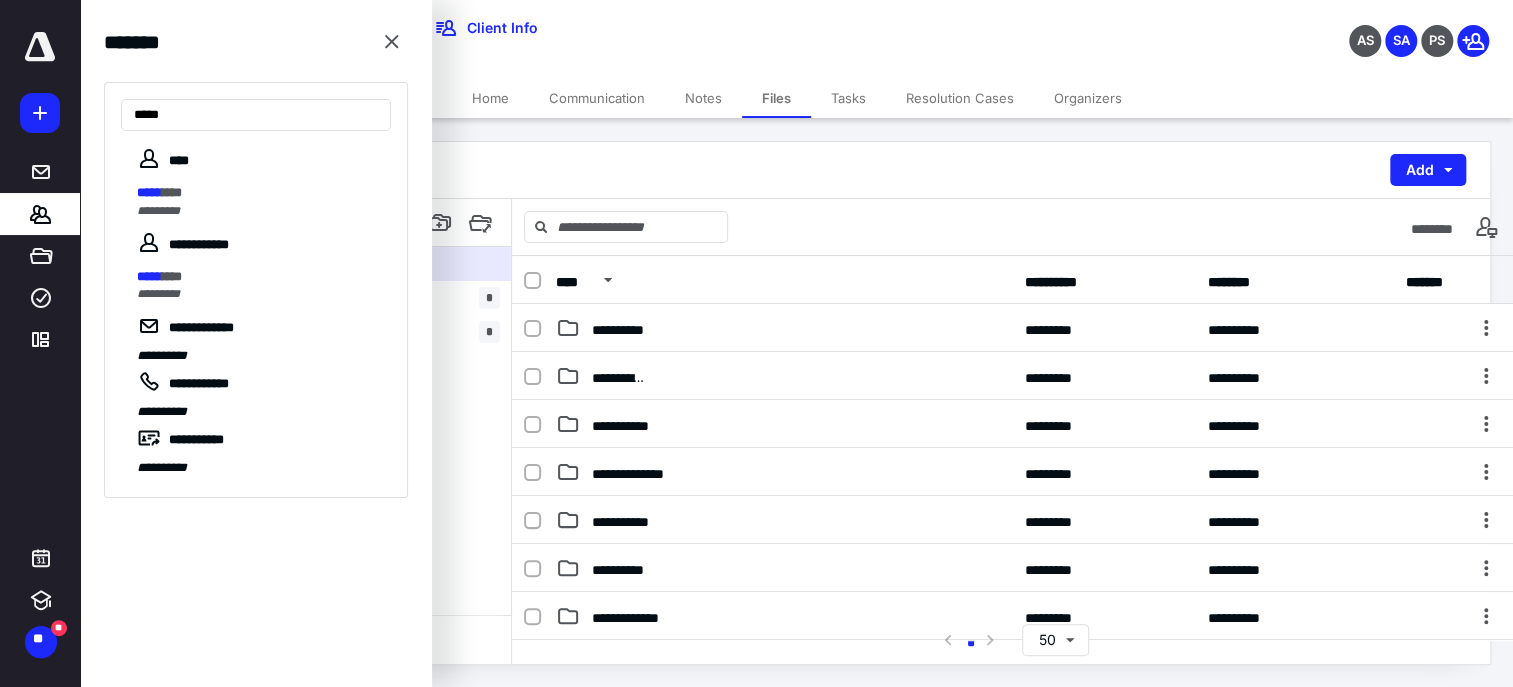 type on "*****" 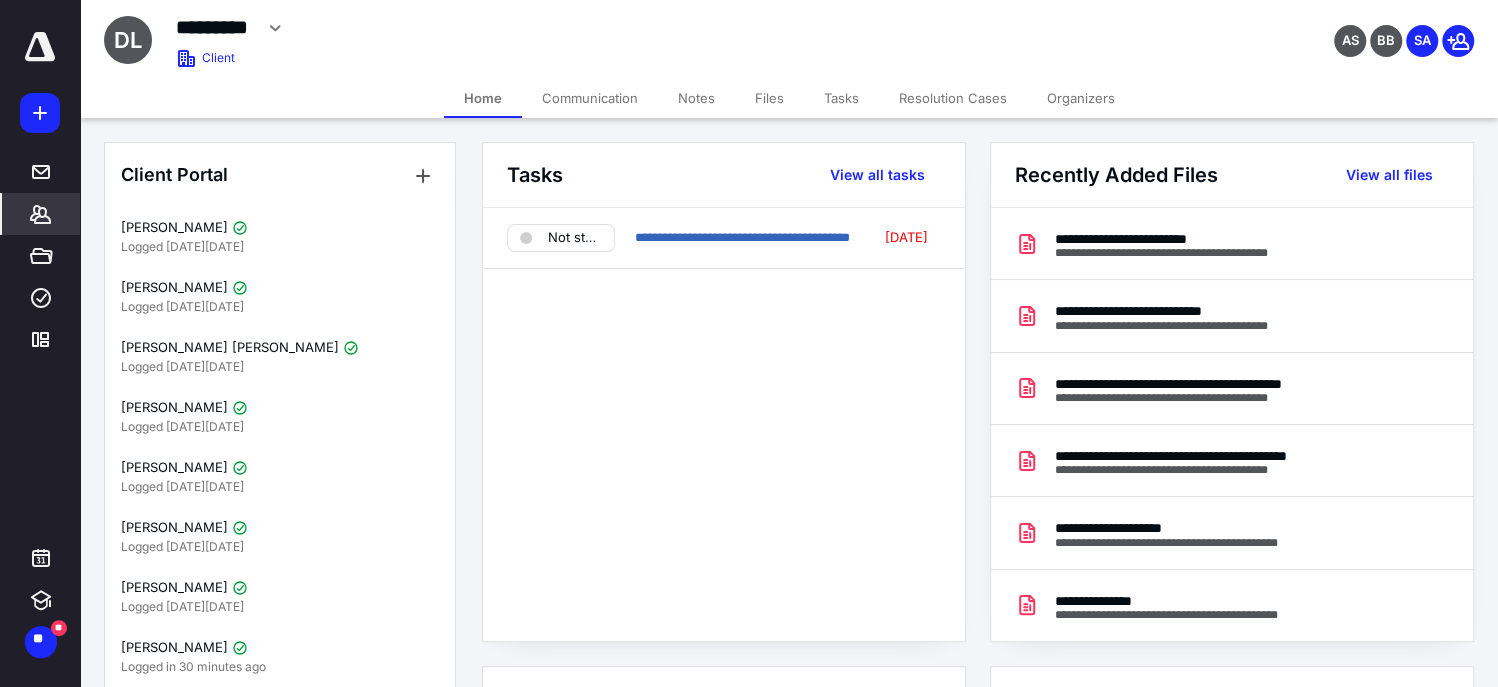 click on "Files" at bounding box center (769, 98) 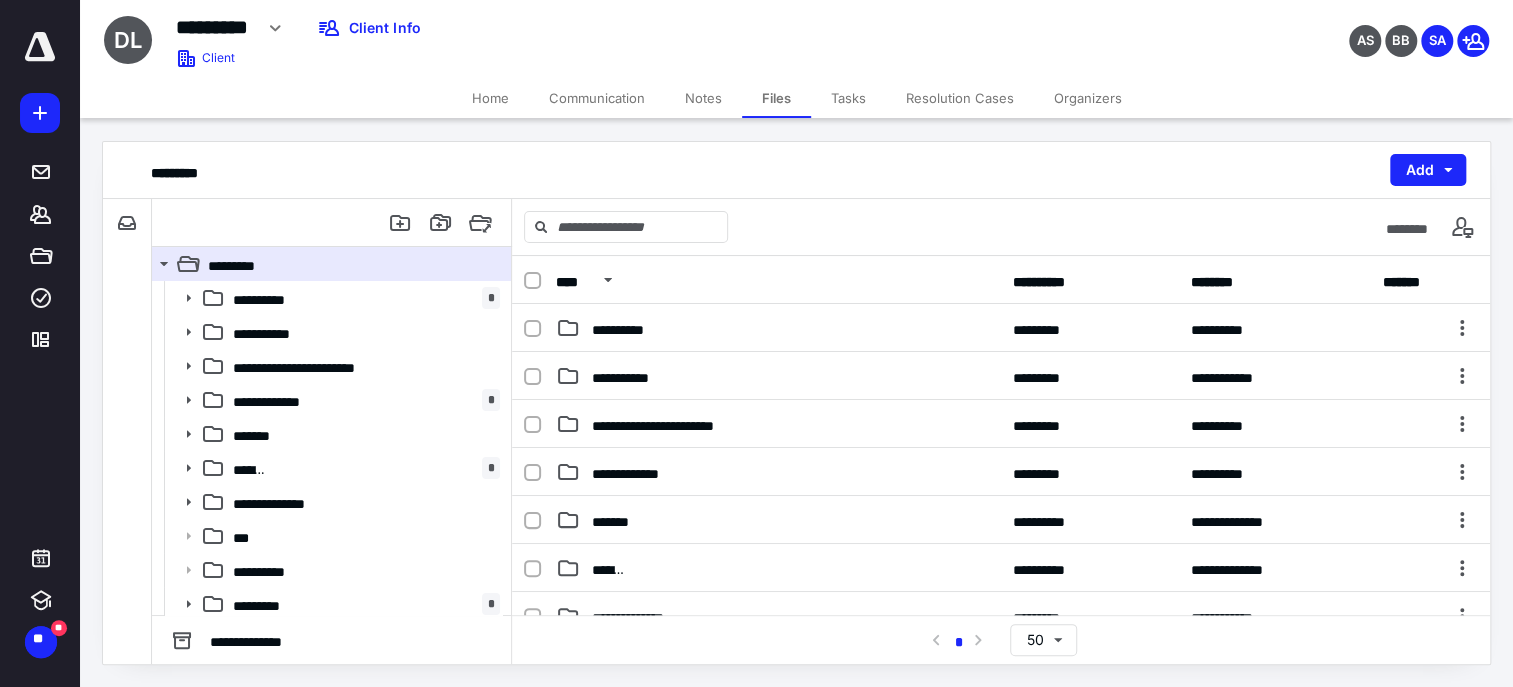 scroll, scrollTop: 133, scrollLeft: 0, axis: vertical 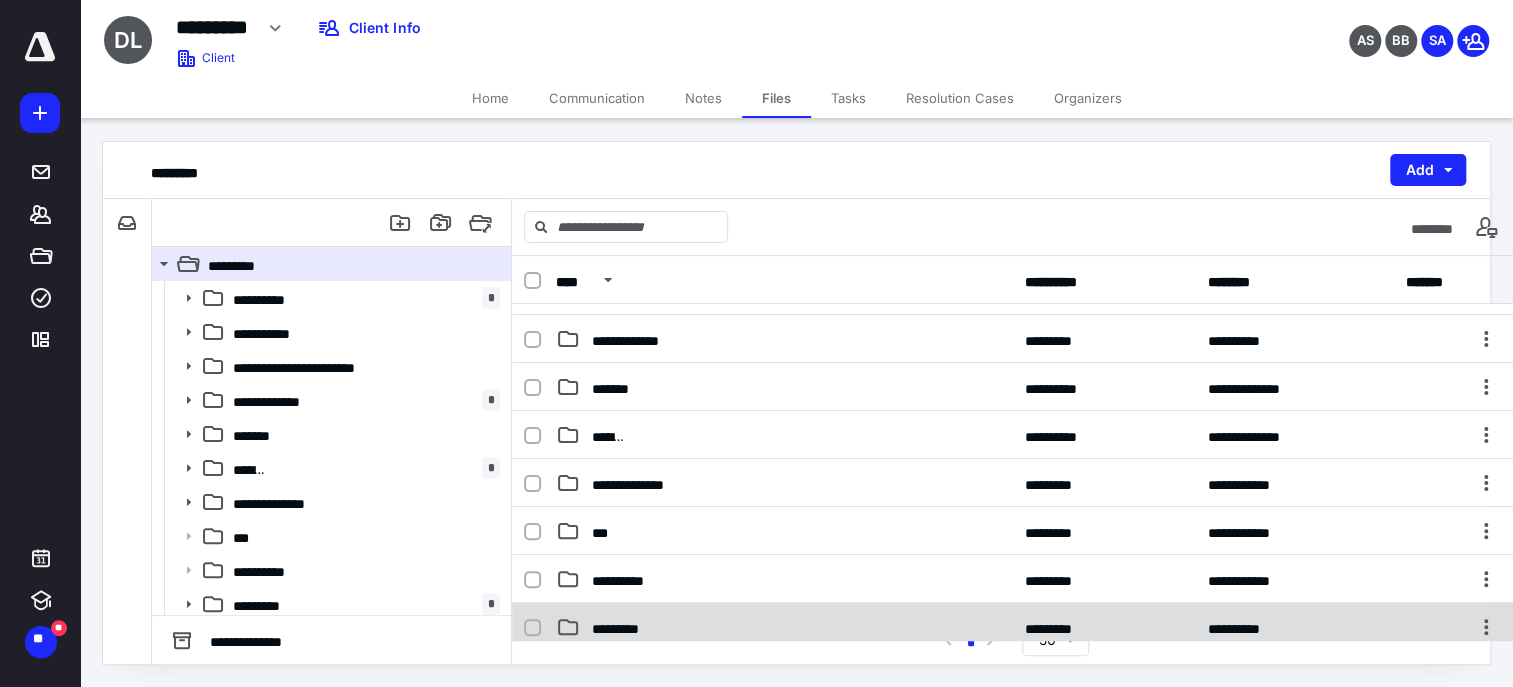 click on "*********" at bounding box center (784, 627) 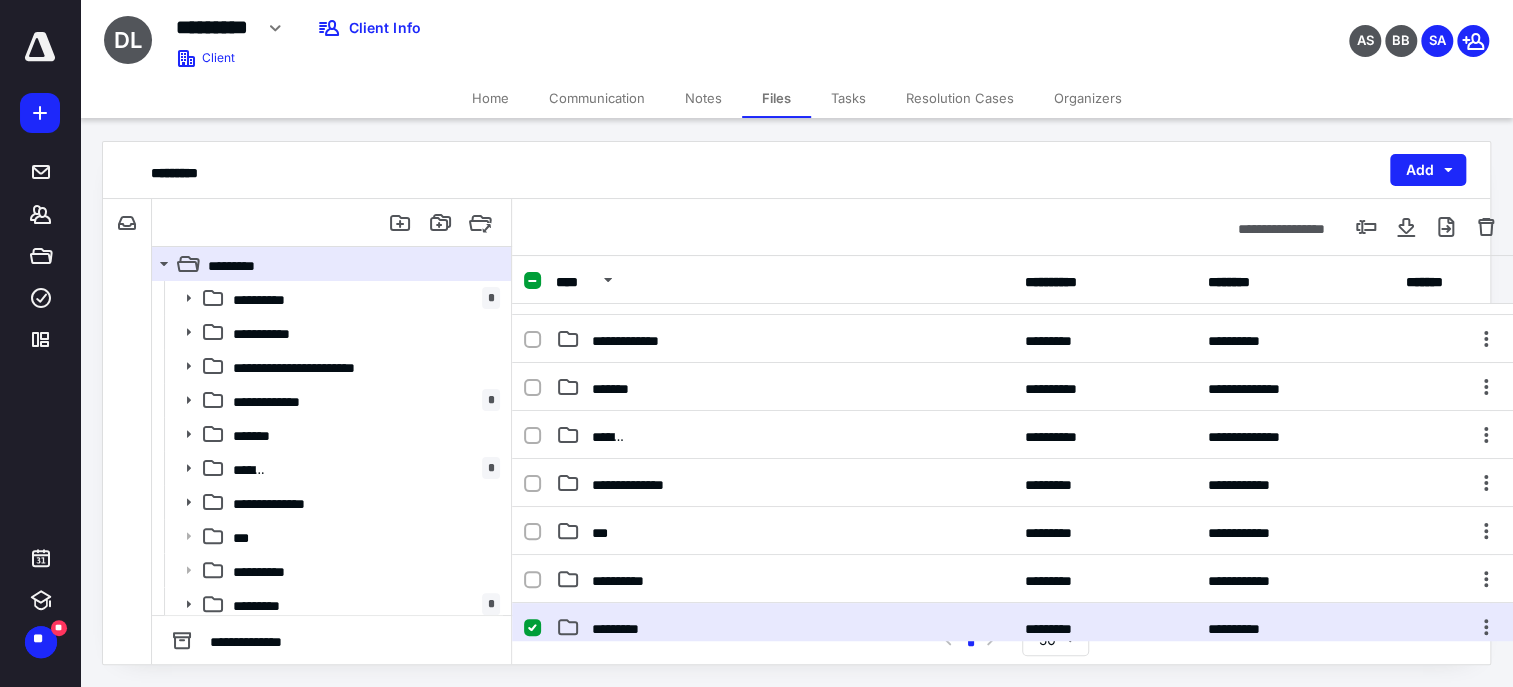 click on "*********" at bounding box center (784, 627) 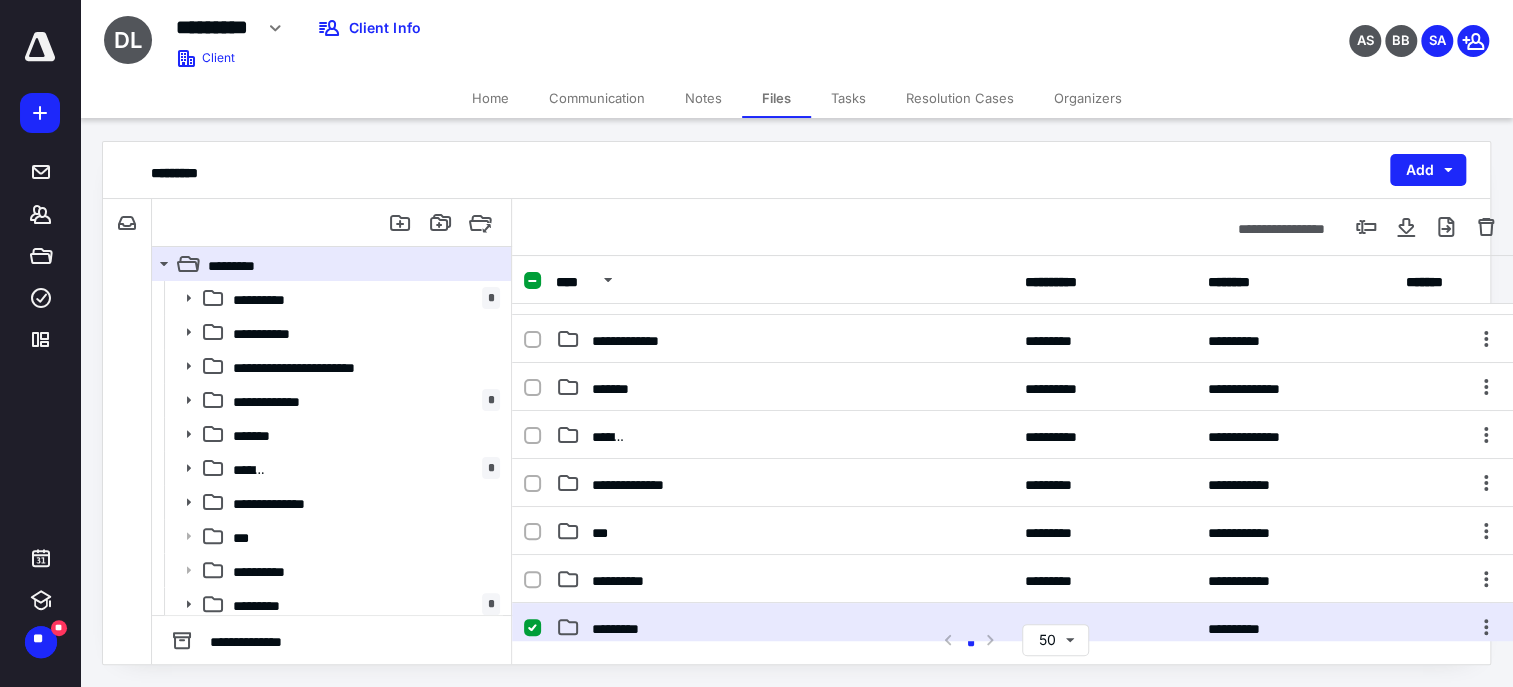 scroll, scrollTop: 0, scrollLeft: 0, axis: both 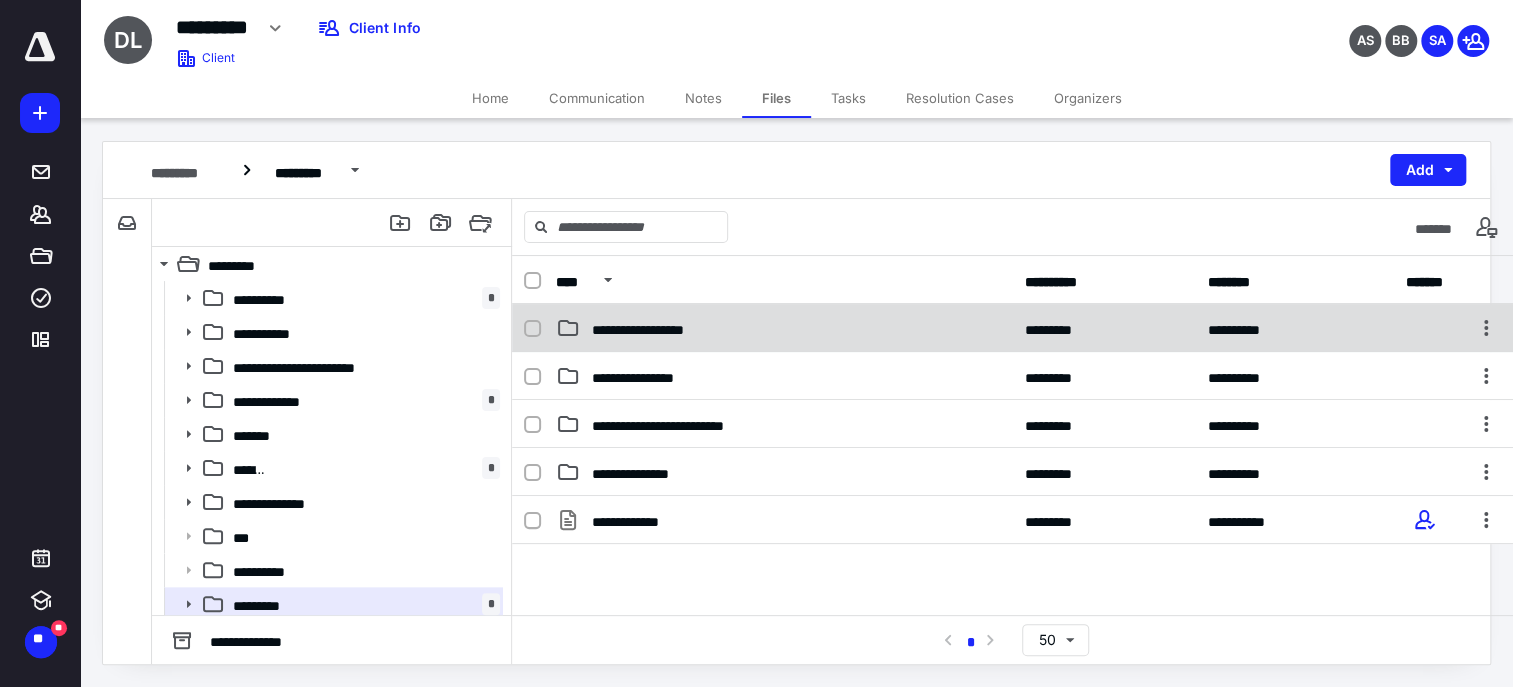 click on "**********" at bounding box center (1013, 328) 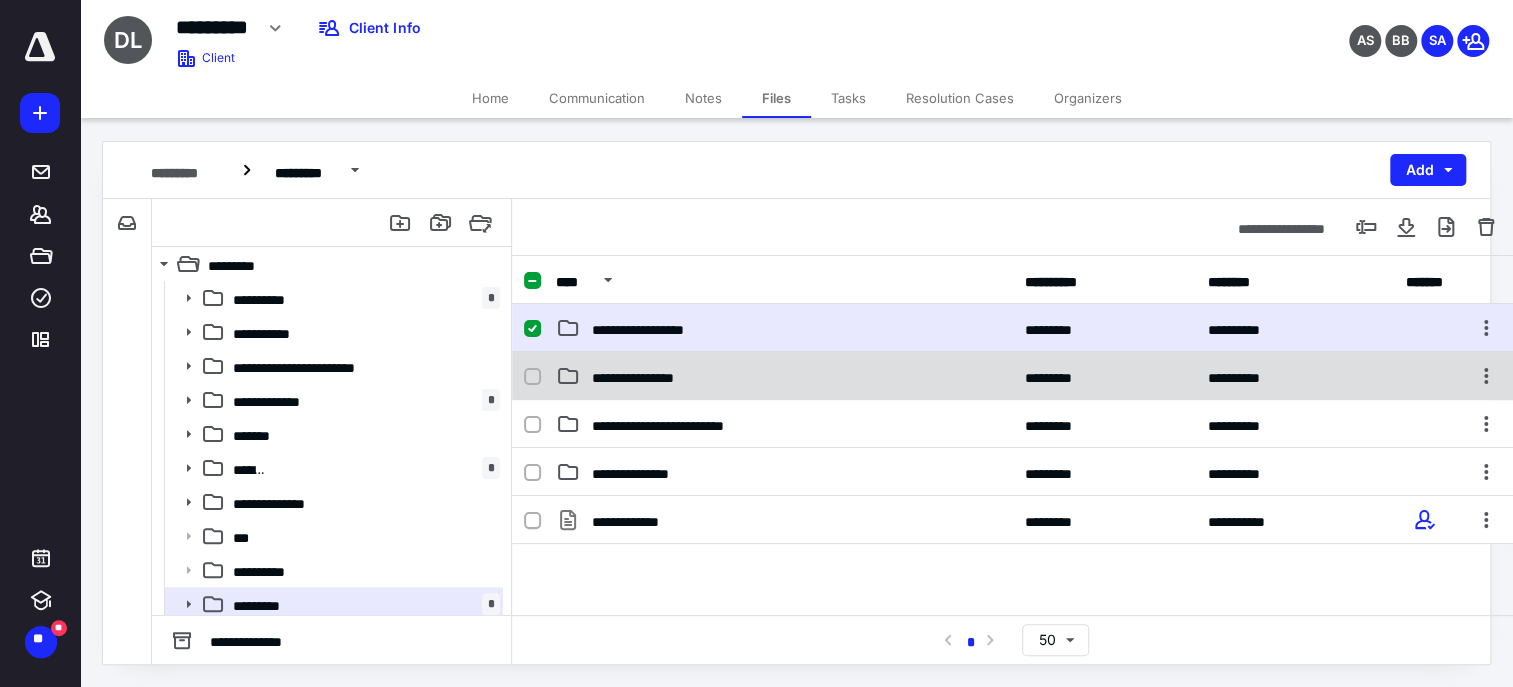 click on "**********" at bounding box center (784, 376) 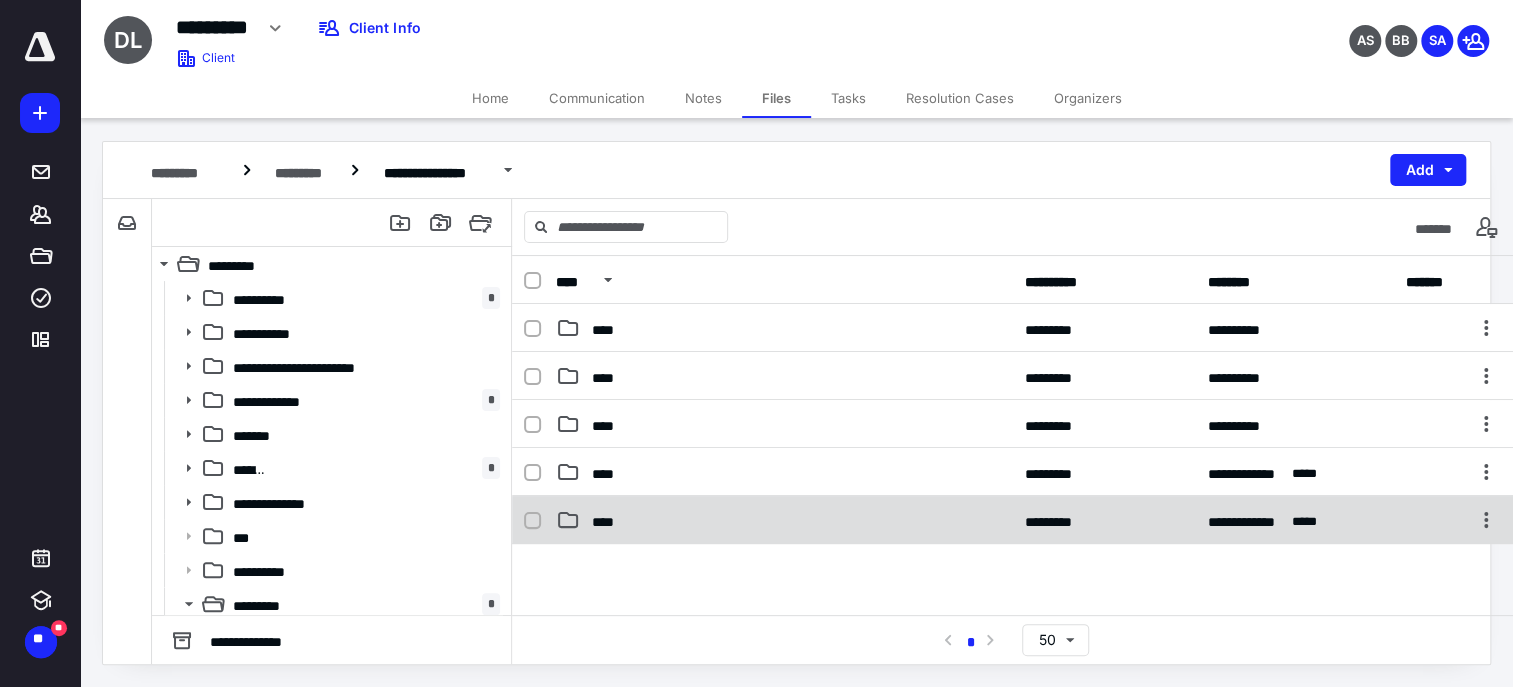 click on "**********" at bounding box center (1013, 520) 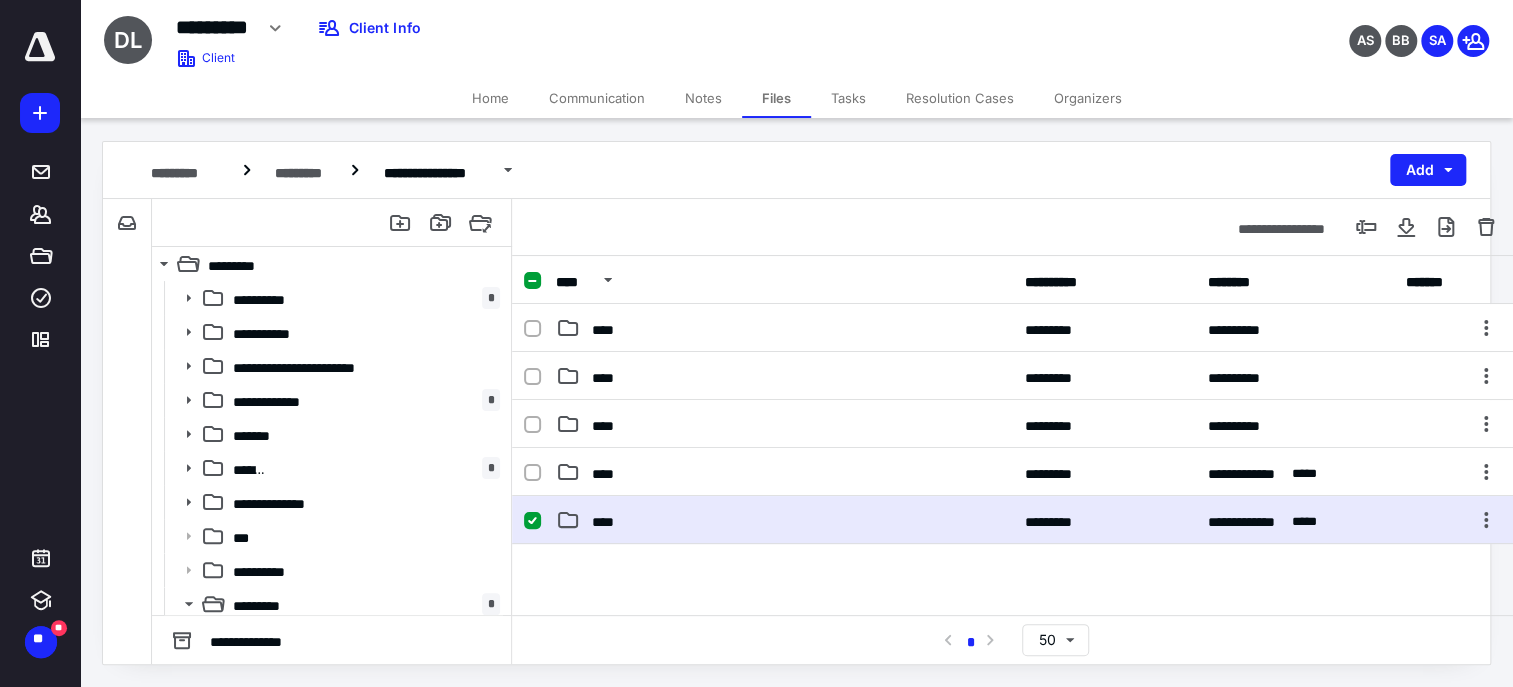 click on "**********" at bounding box center [1013, 520] 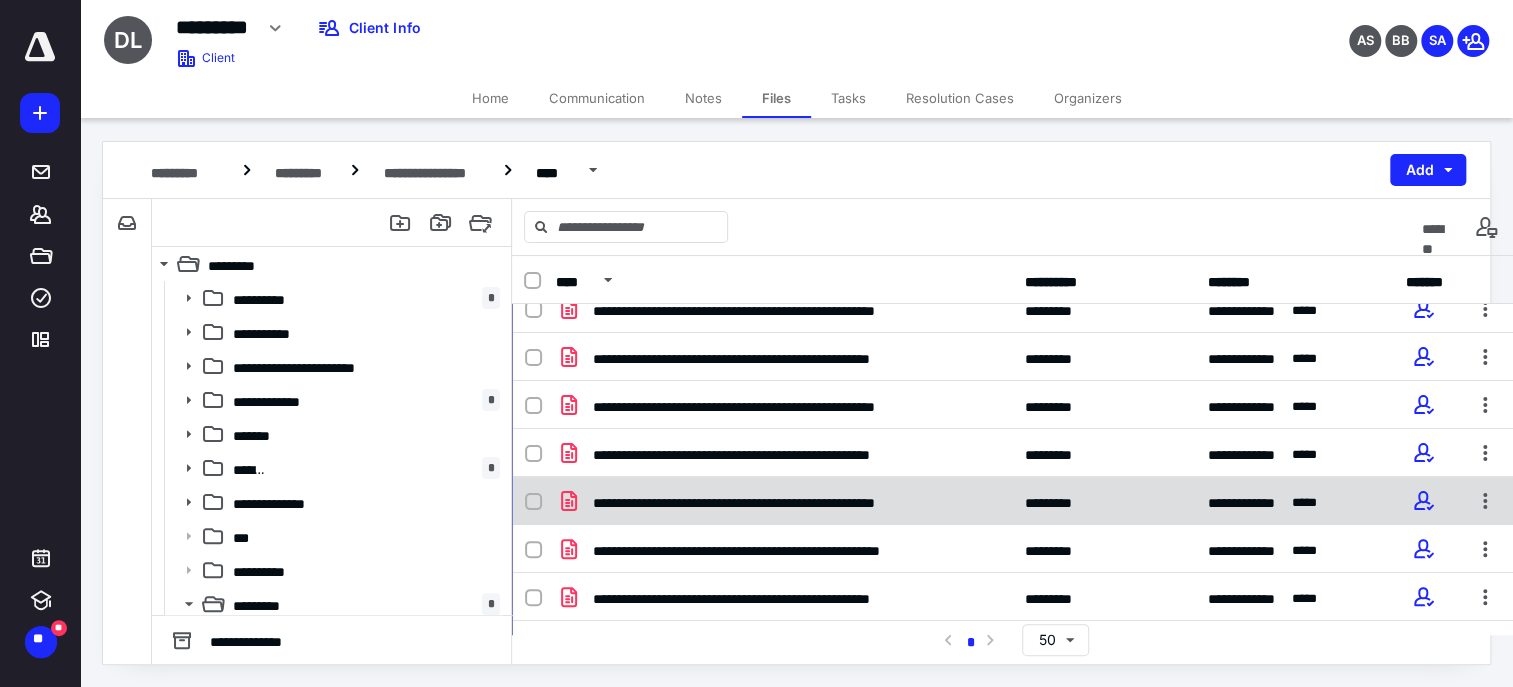 scroll, scrollTop: 19, scrollLeft: 0, axis: vertical 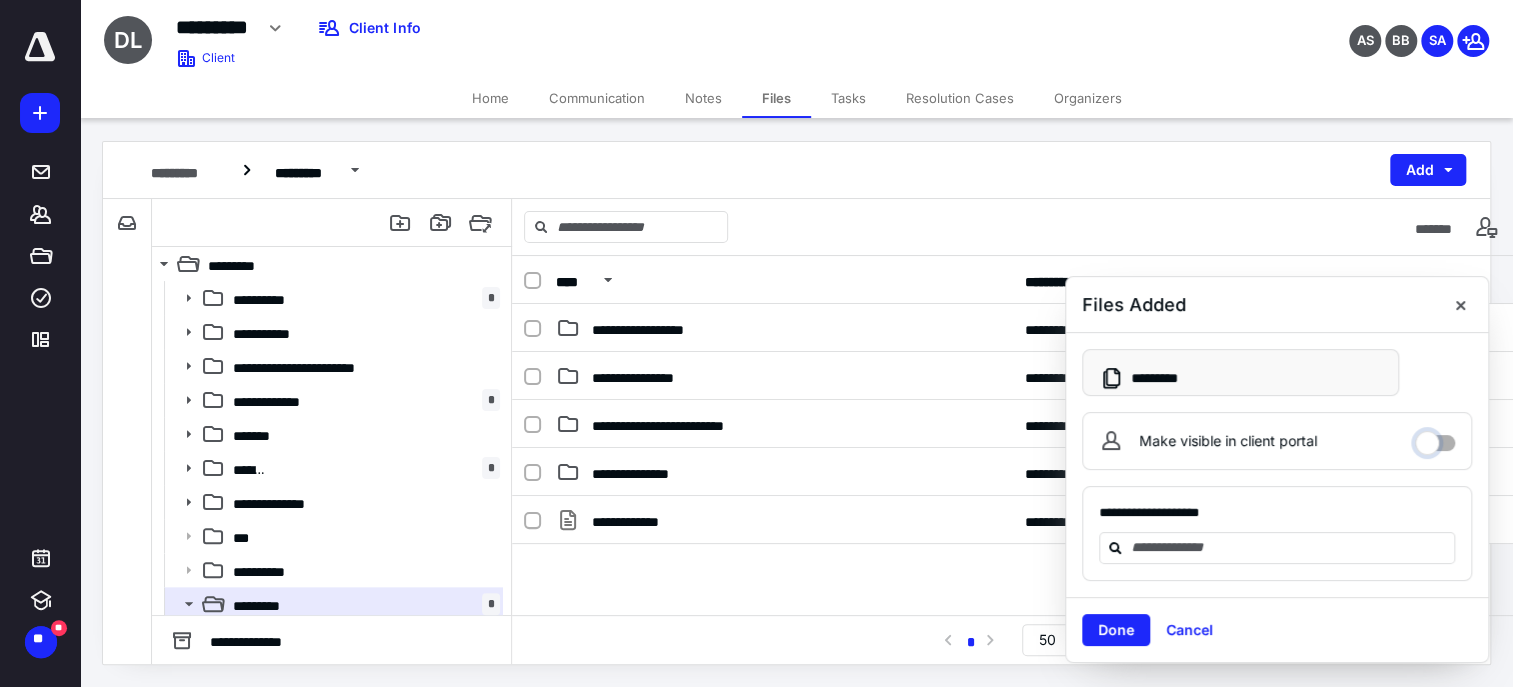 click on "Make visible in client portal" at bounding box center [1435, 438] 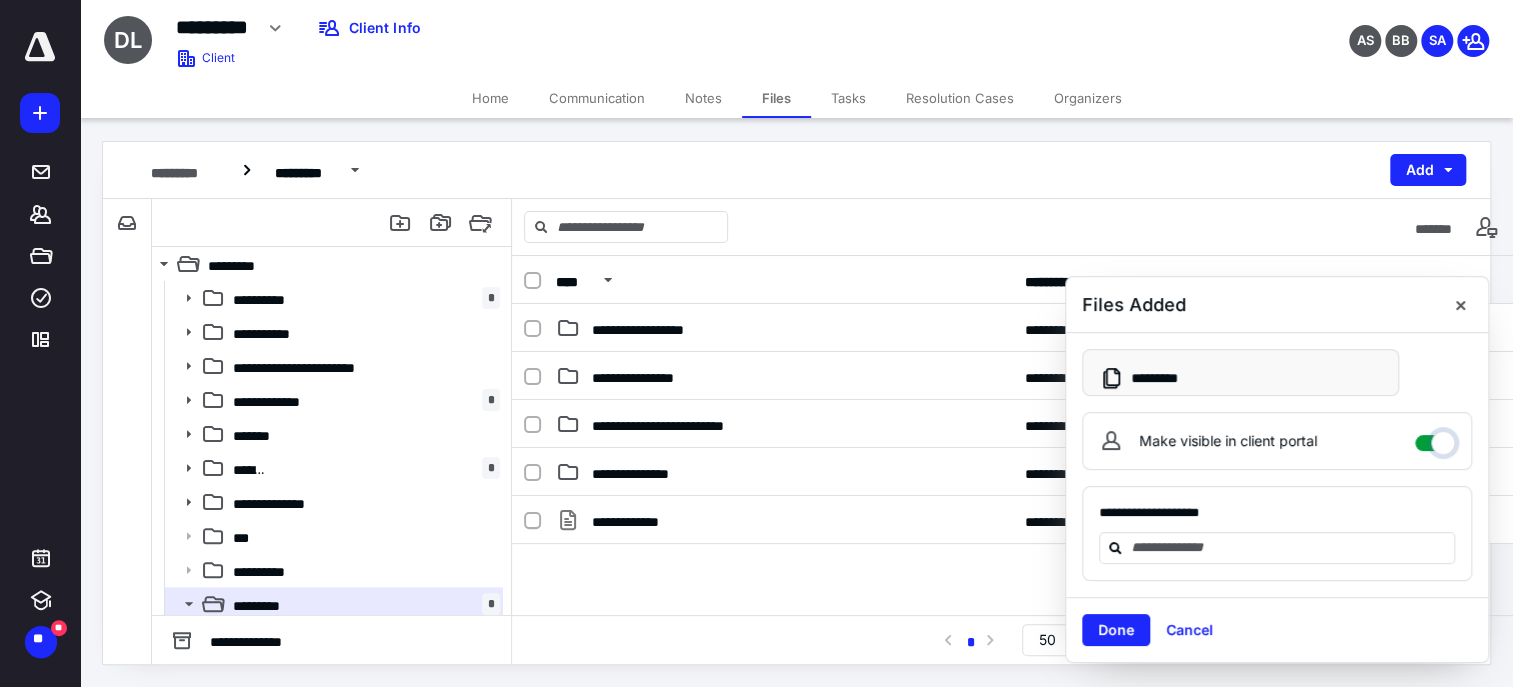 checkbox on "****" 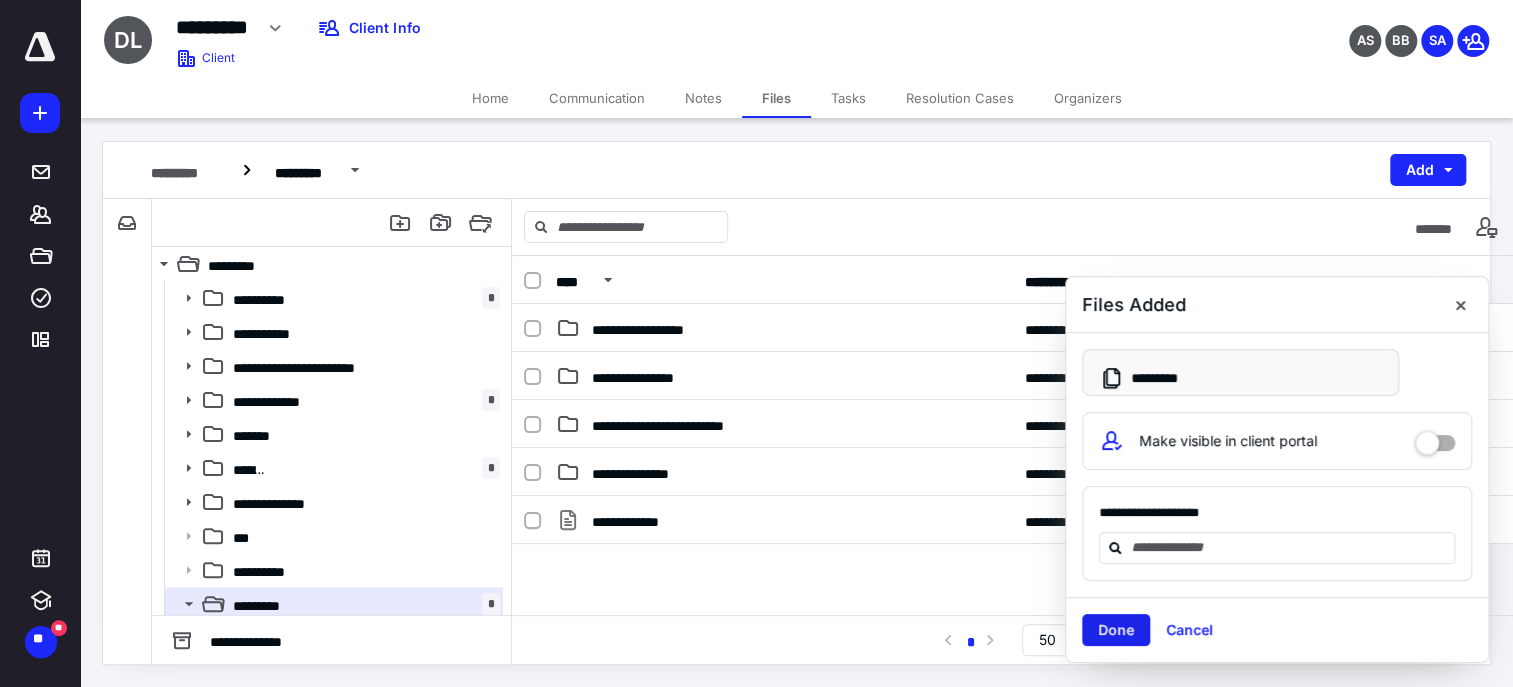 click on "Done" at bounding box center (1116, 630) 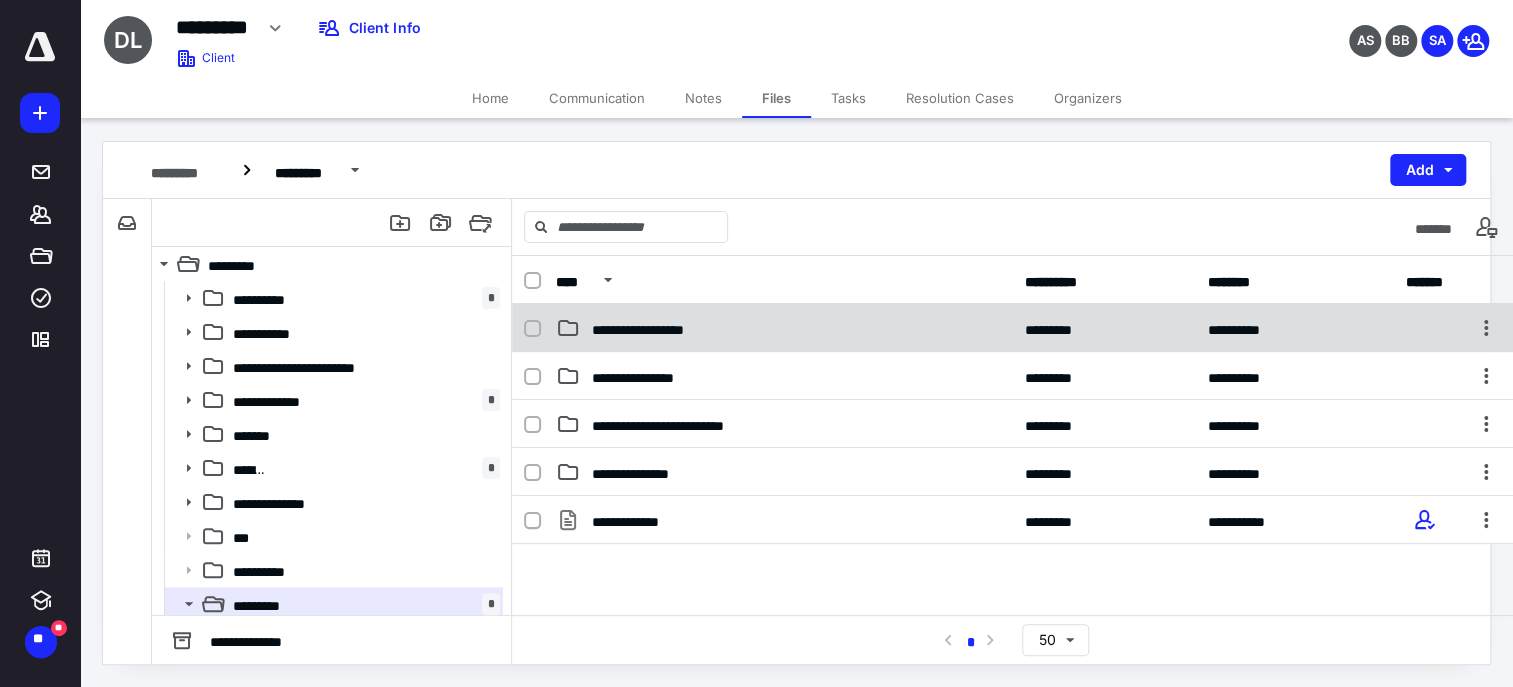 click on "**********" at bounding box center (784, 328) 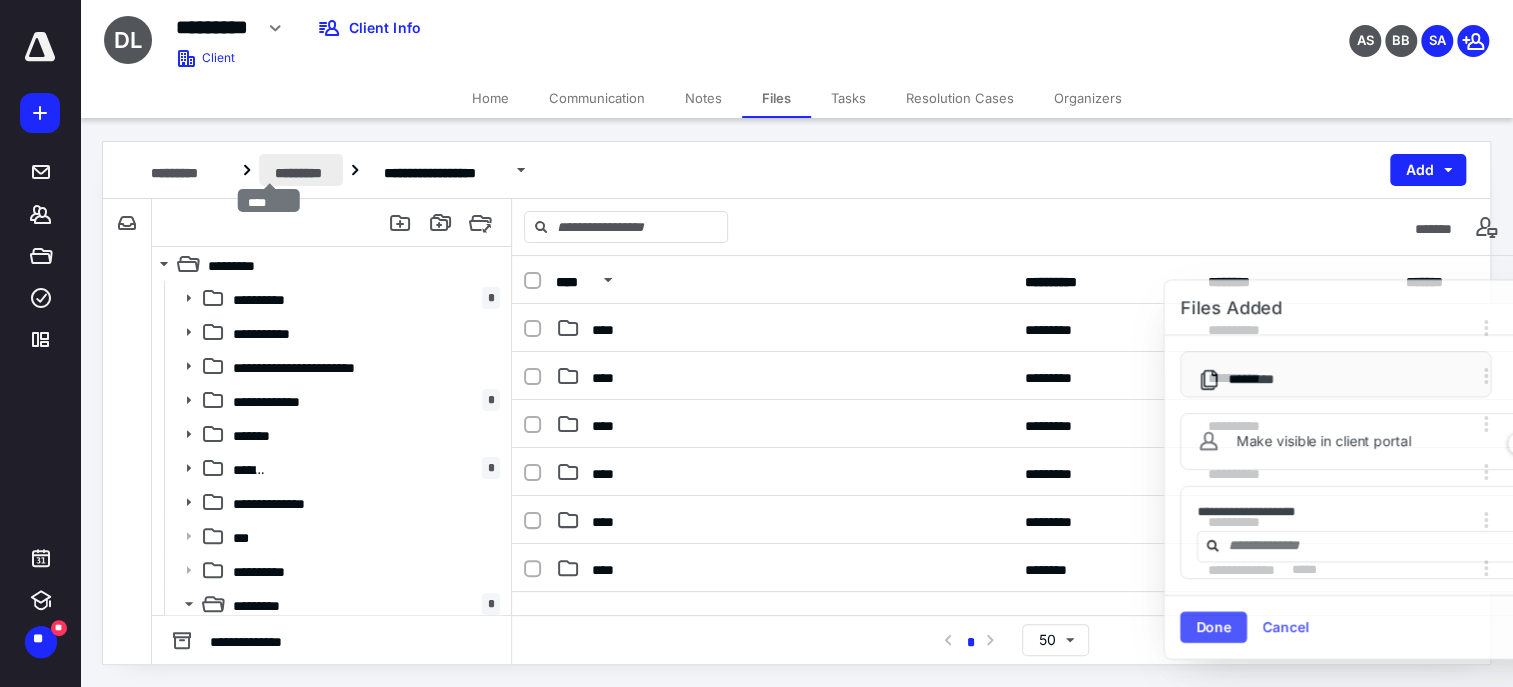 click on "*********" at bounding box center [301, 170] 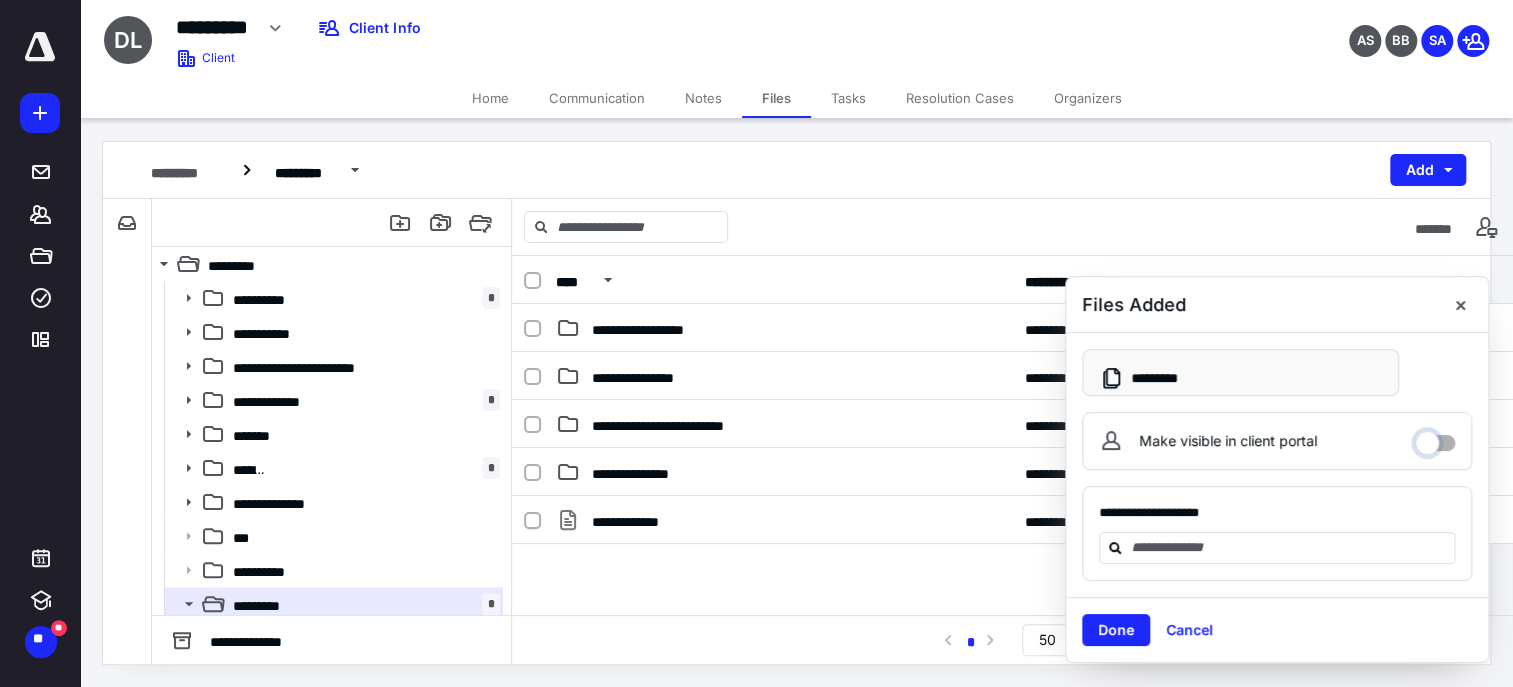 click on "Make visible in client portal" at bounding box center (1435, 438) 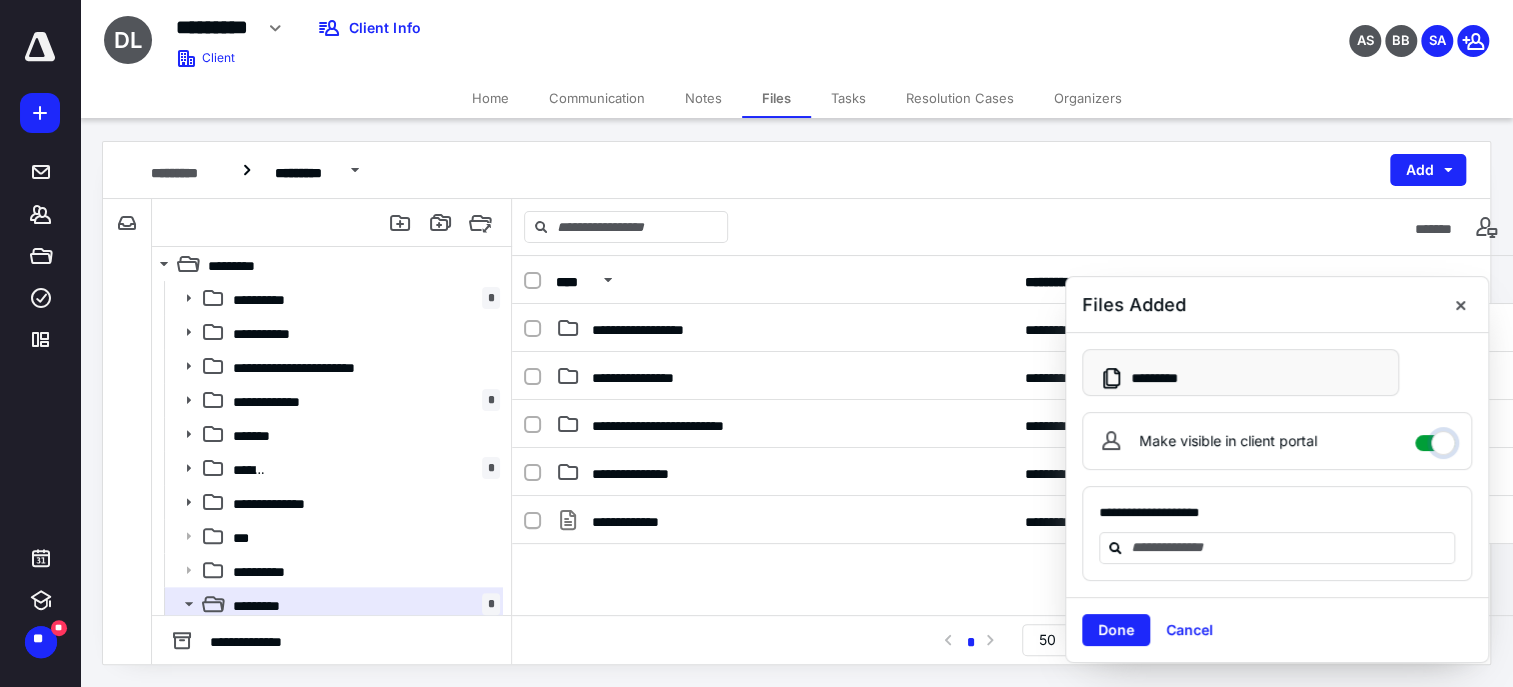 checkbox on "****" 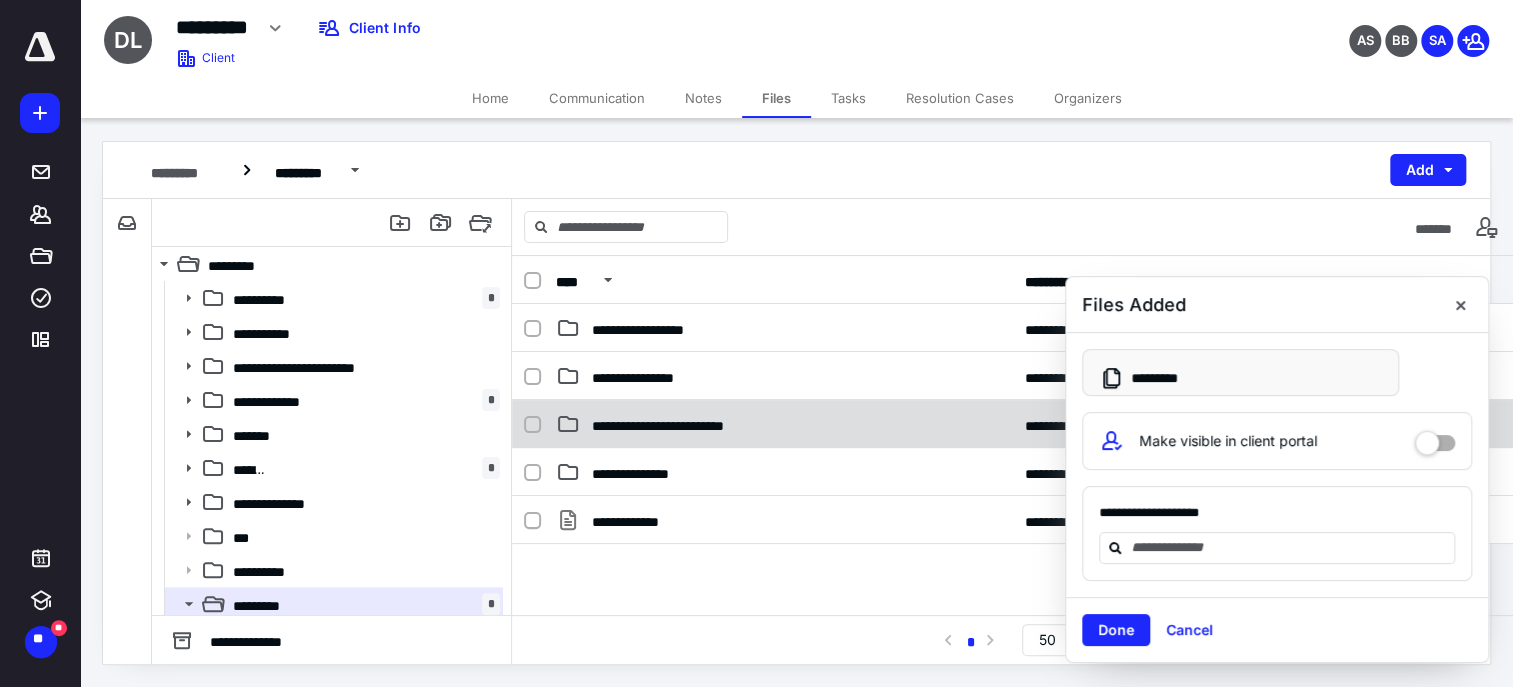 click on "**********" at bounding box center [784, 424] 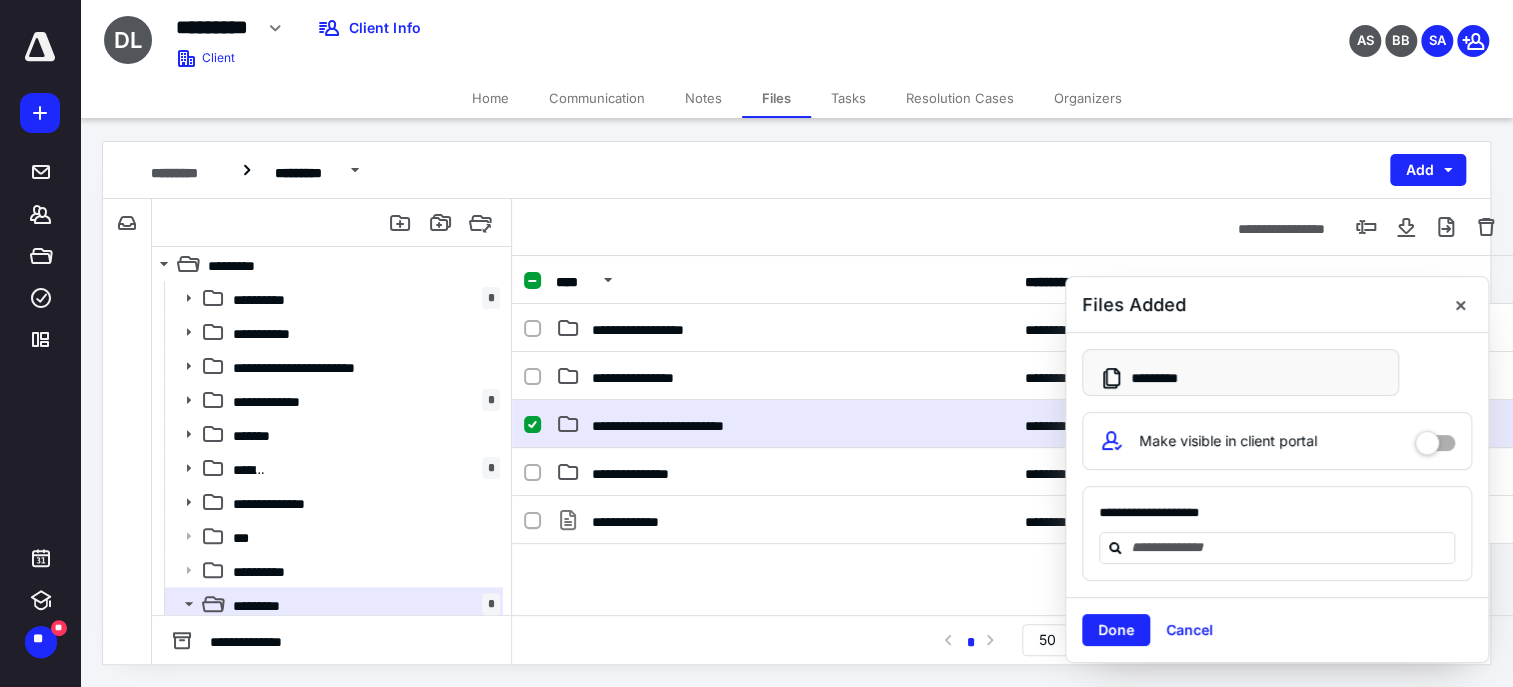 click on "**********" at bounding box center [784, 424] 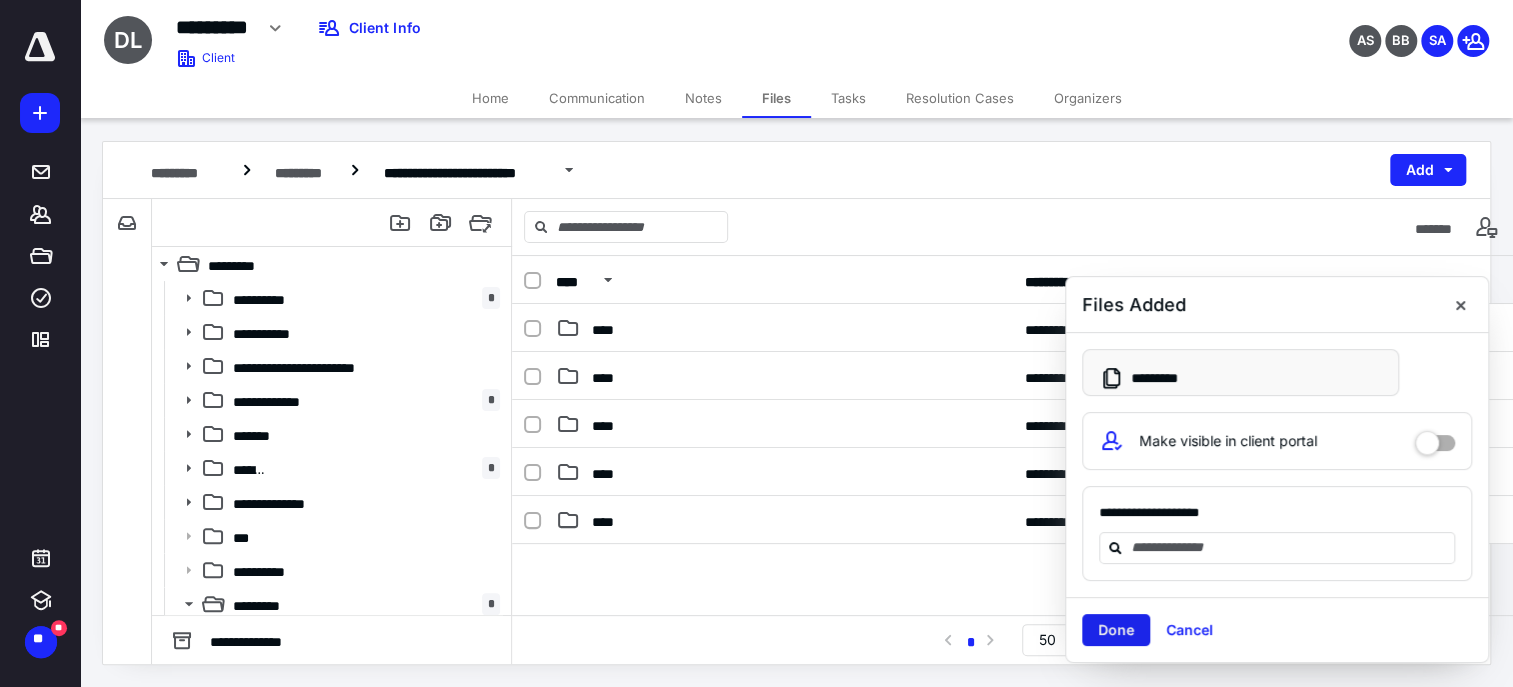 click on "Done" at bounding box center (1116, 630) 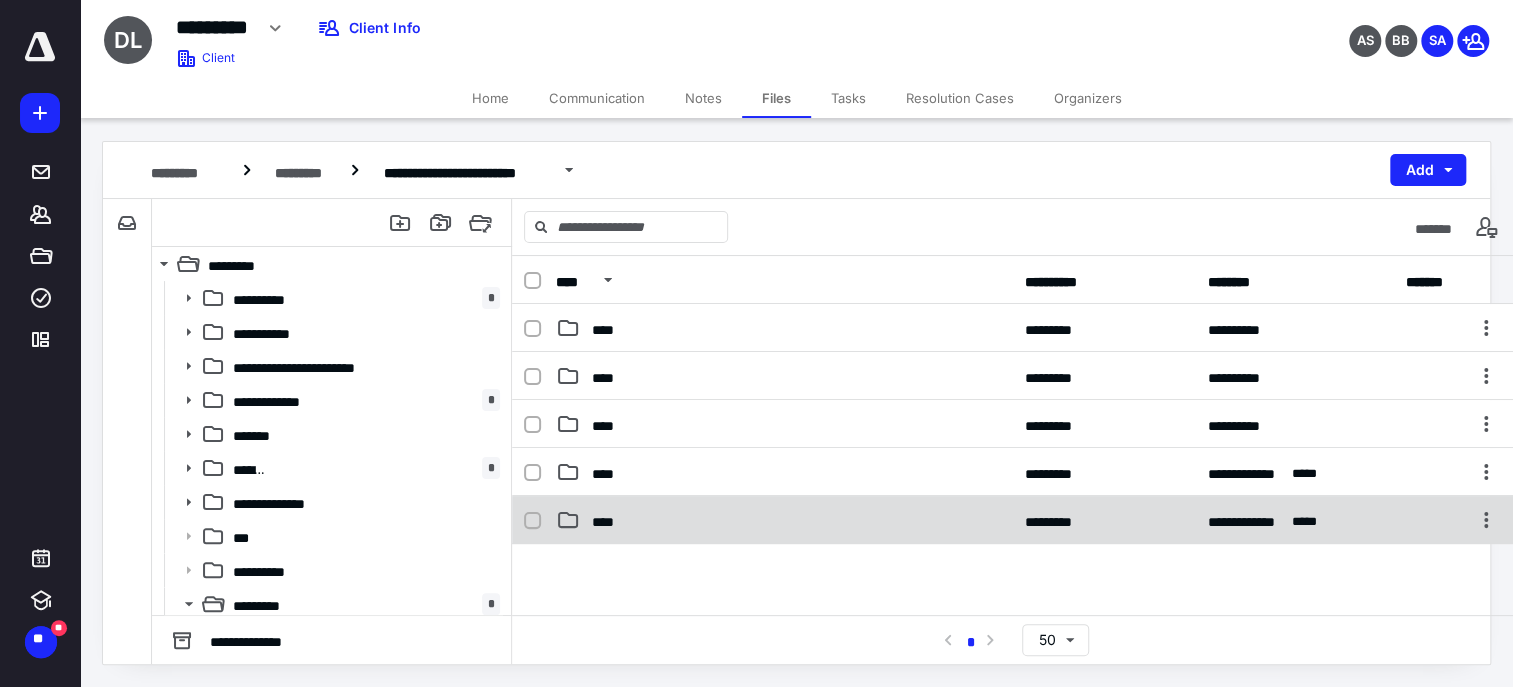 click on "****" at bounding box center (784, 520) 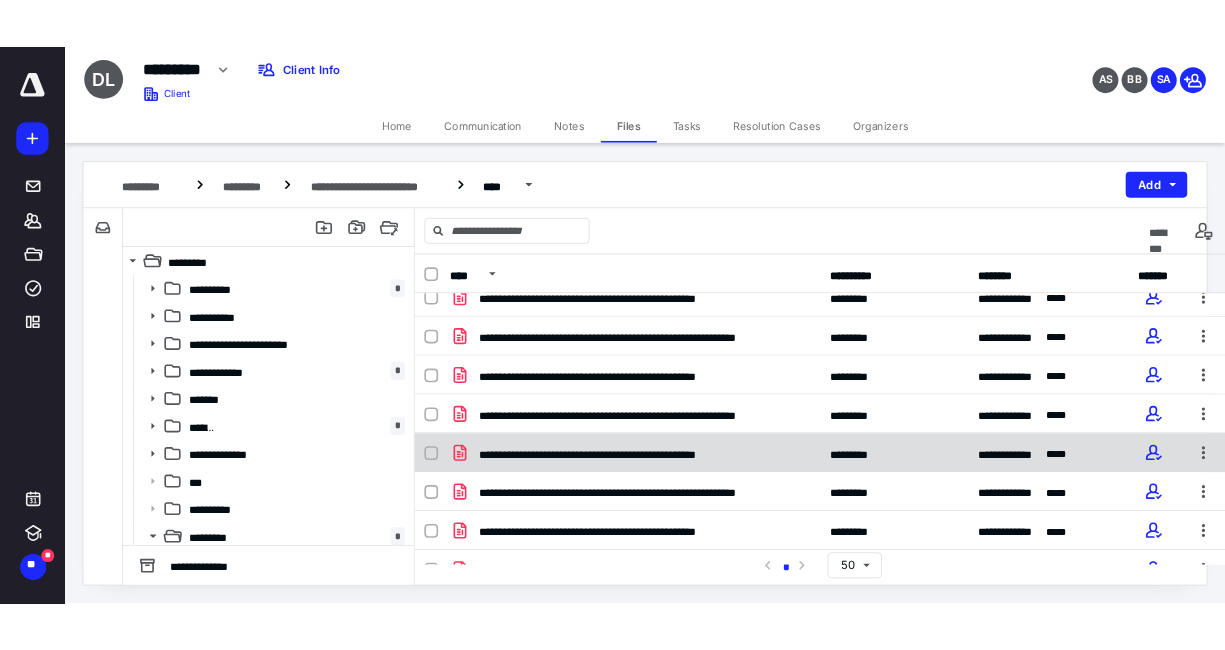 scroll, scrollTop: 93, scrollLeft: 0, axis: vertical 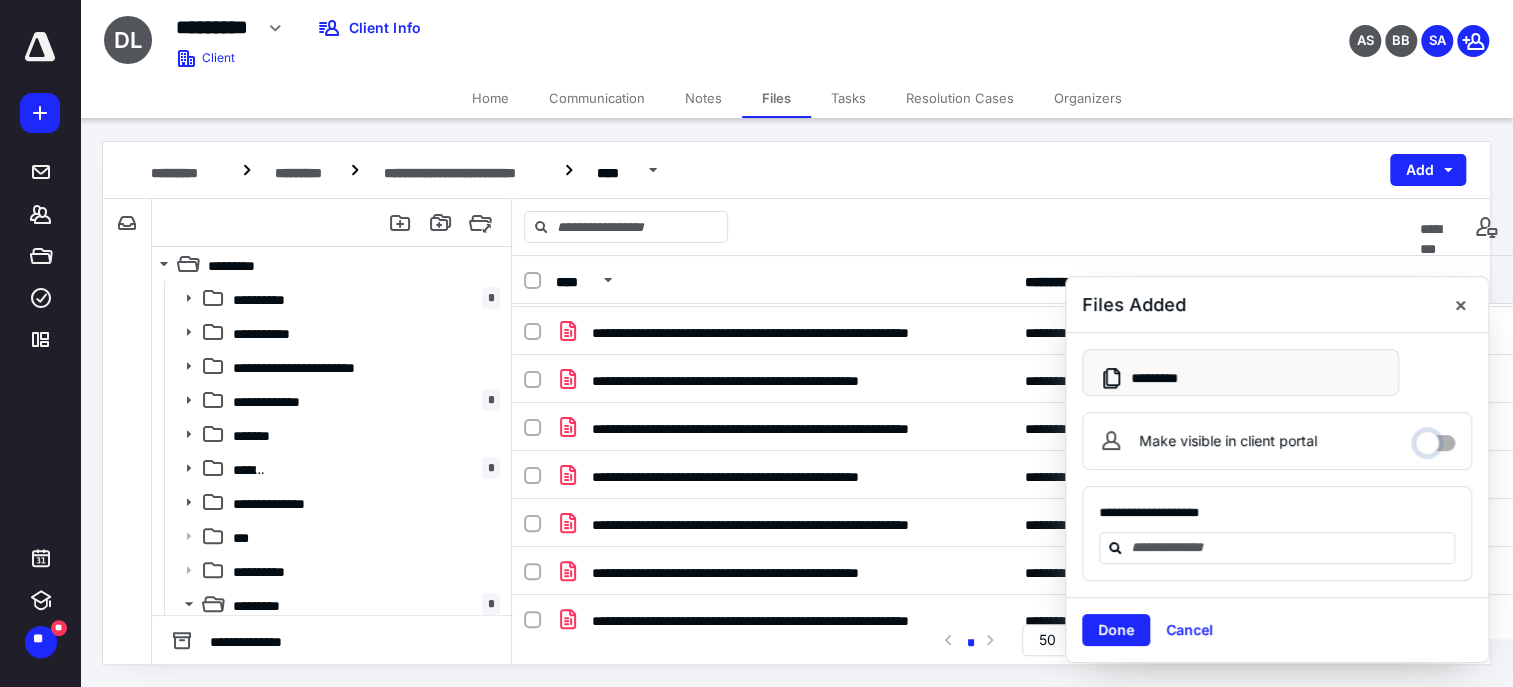 click on "Make visible in client portal" at bounding box center (1435, 438) 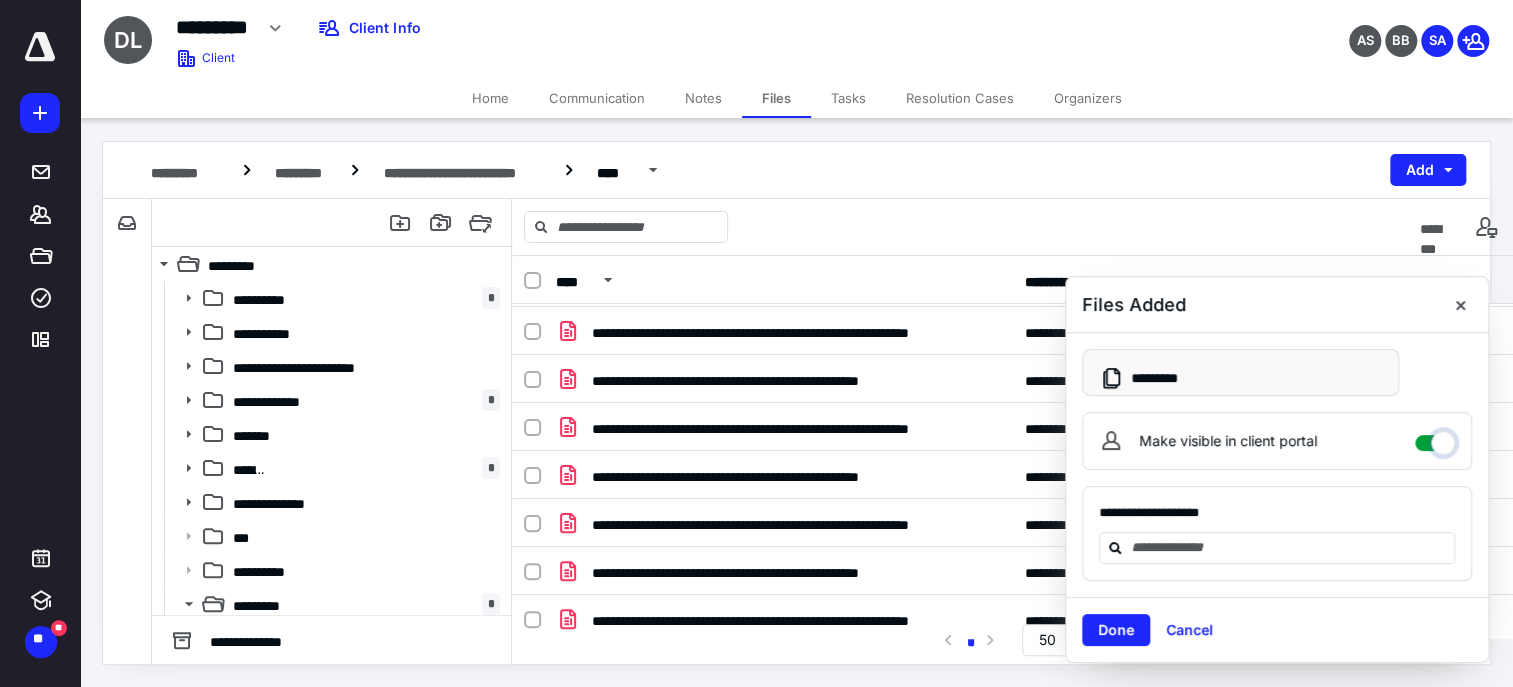 checkbox on "****" 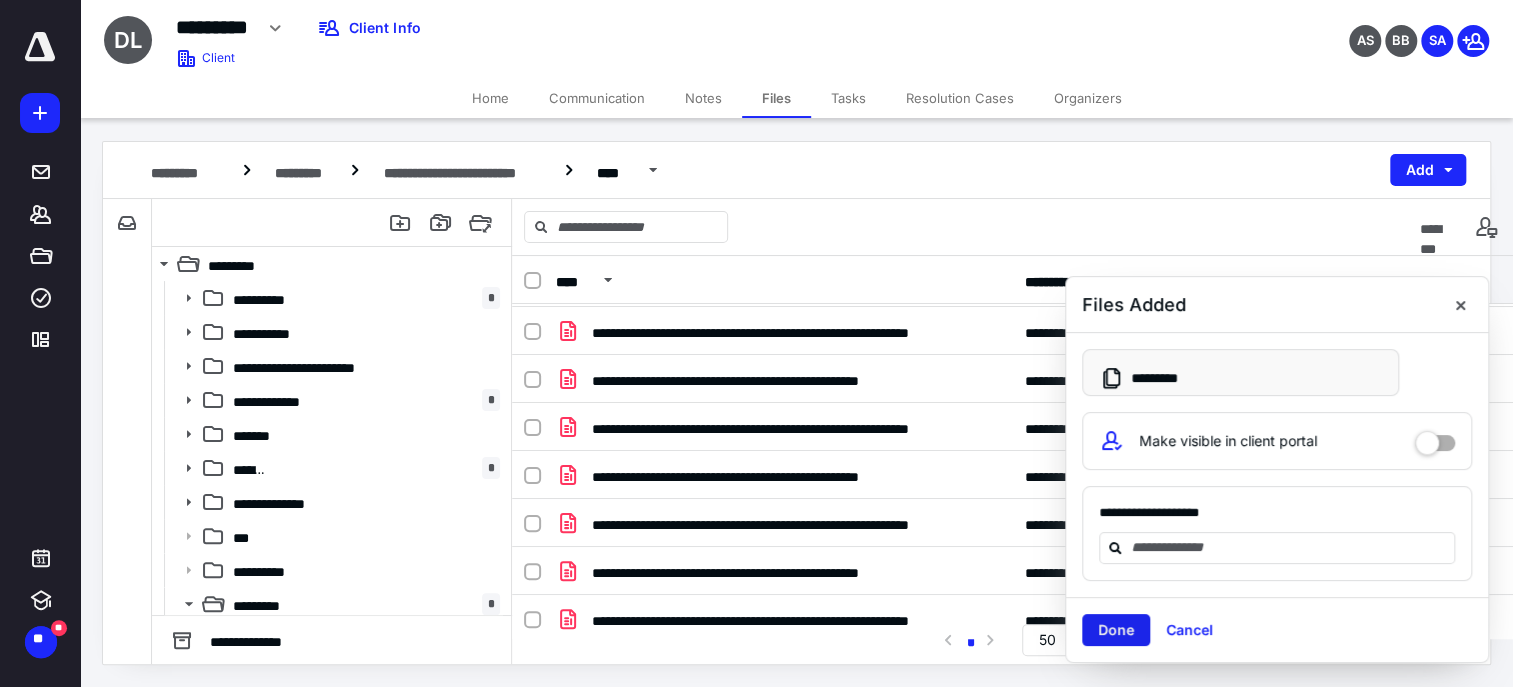 click on "Done" at bounding box center (1116, 630) 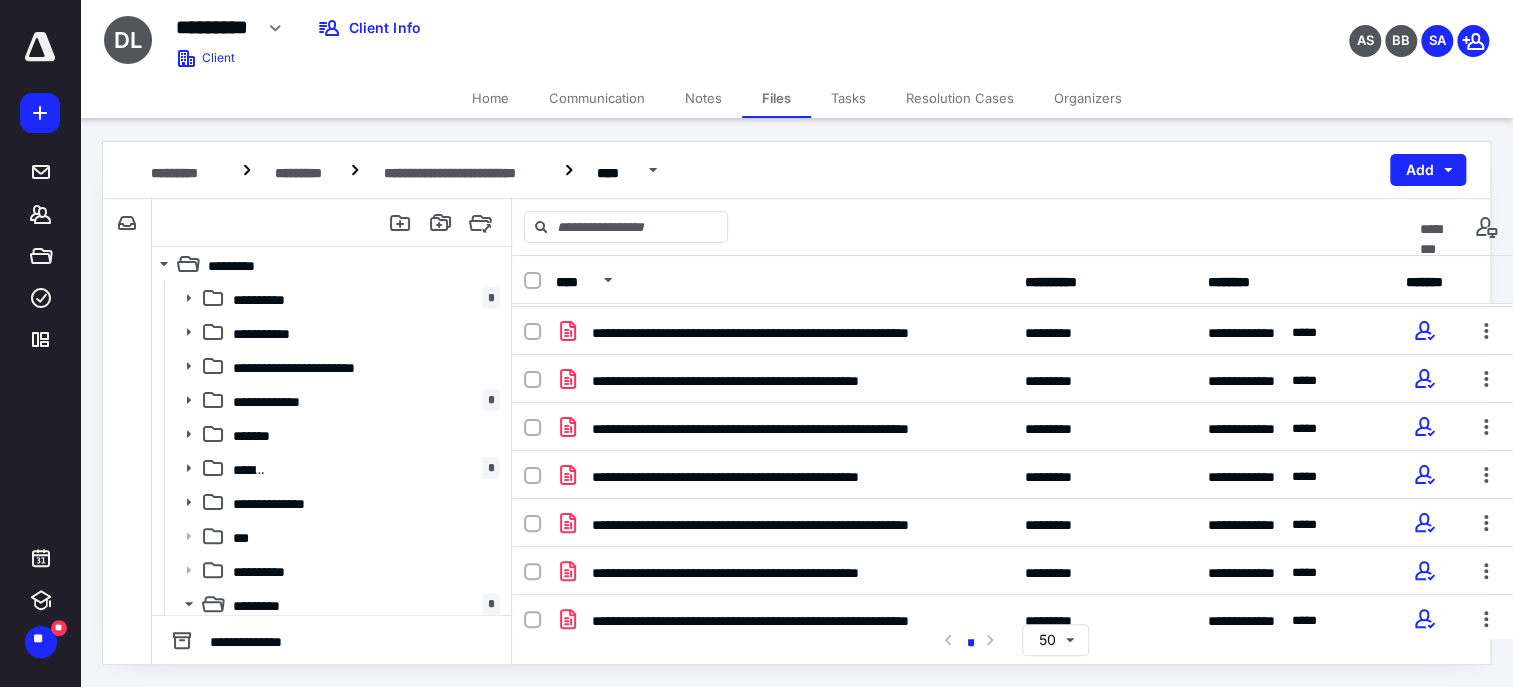 click on "********" at bounding box center (1013, 227) 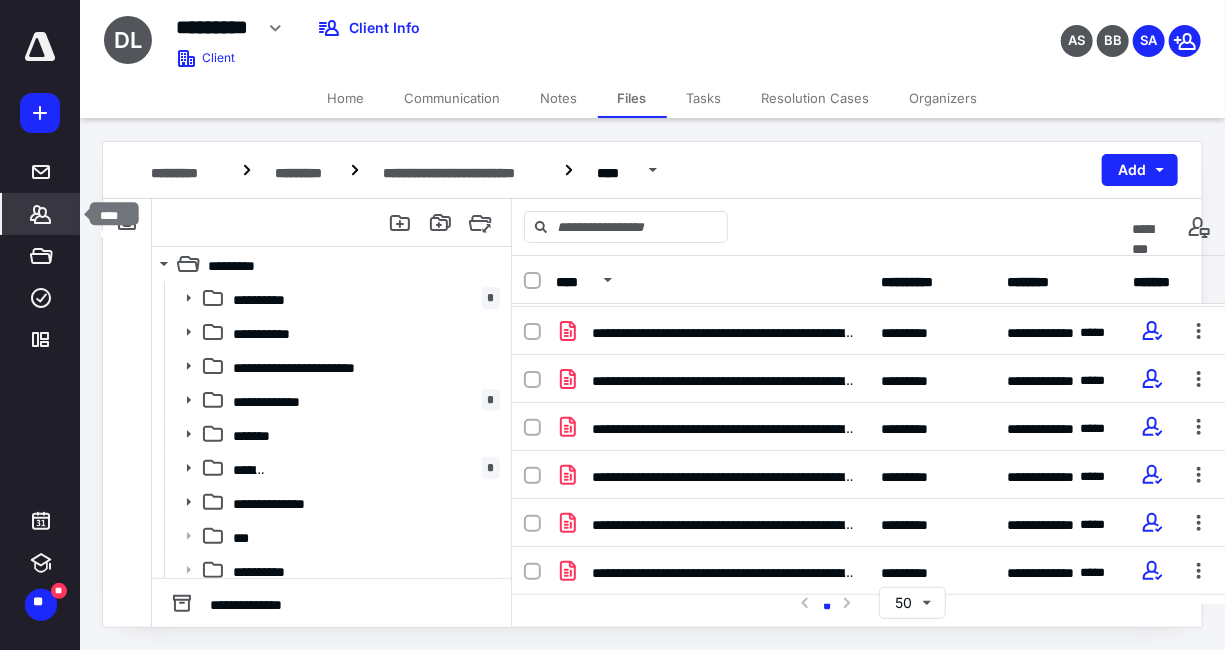 click on "*******" at bounding box center [41, 214] 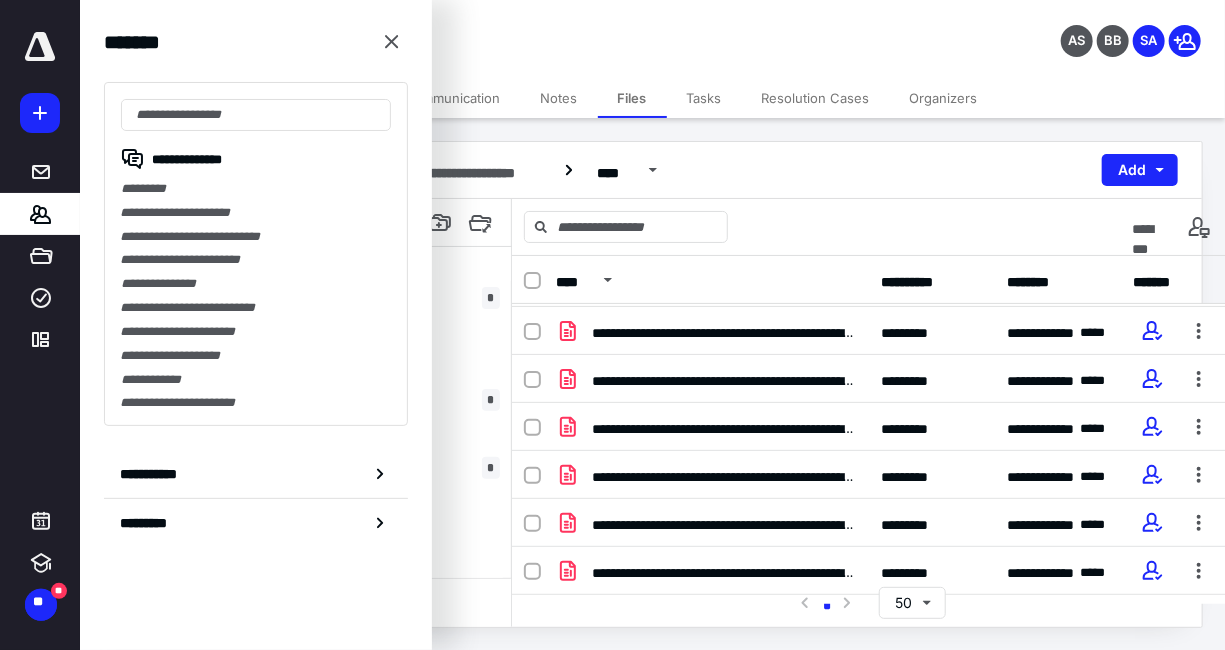 click on "**********" at bounding box center [256, 254] 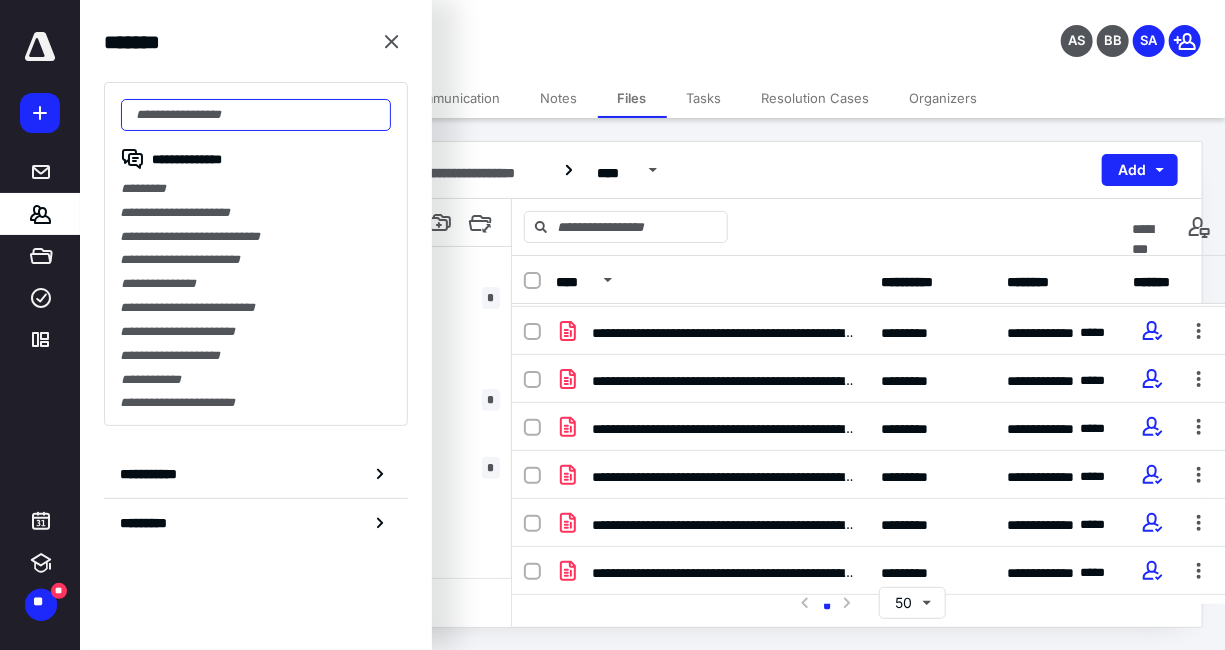 click at bounding box center (256, 115) 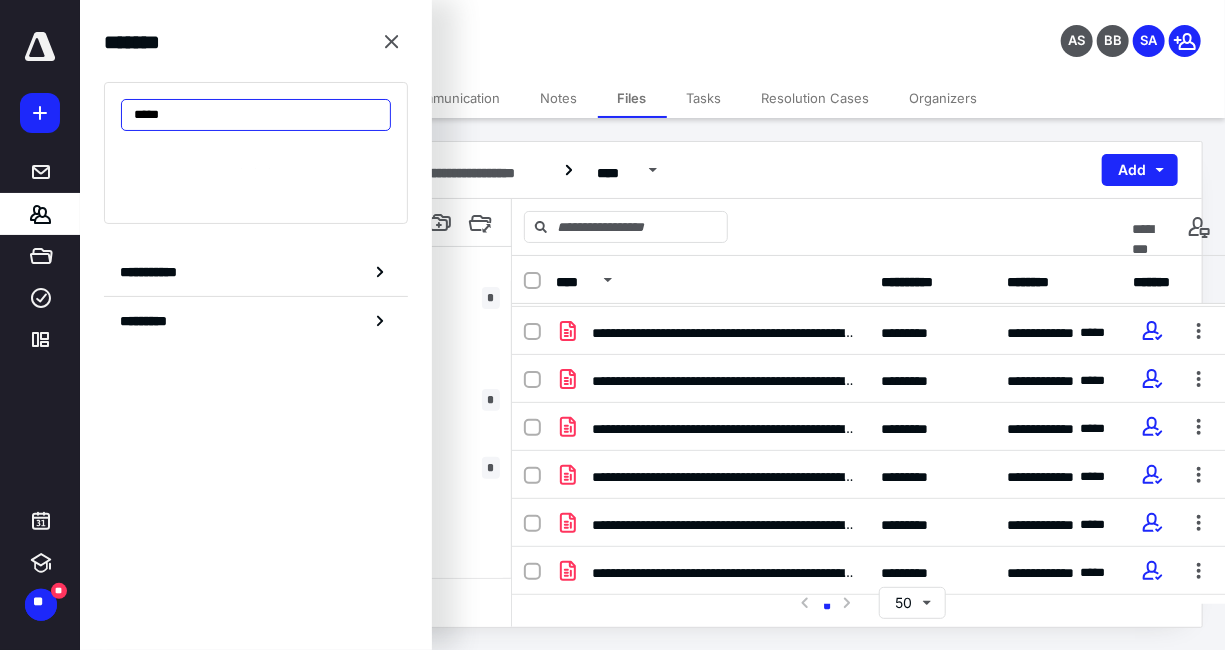 type on "*****" 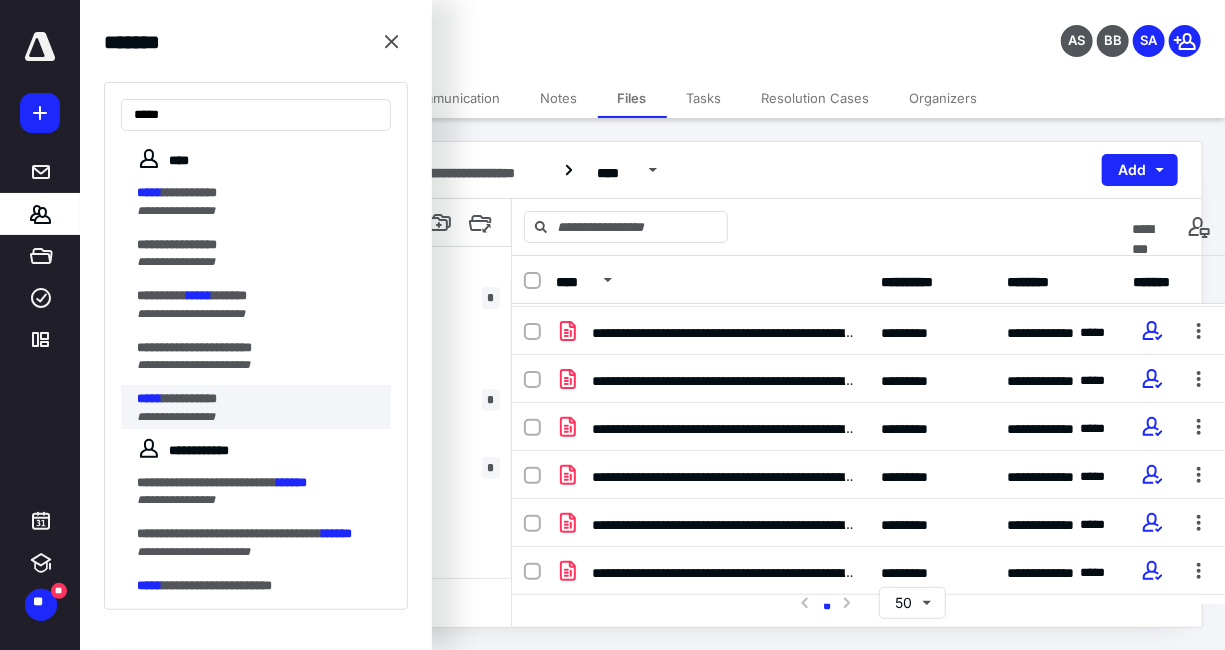click on "**********" at bounding box center [189, 398] 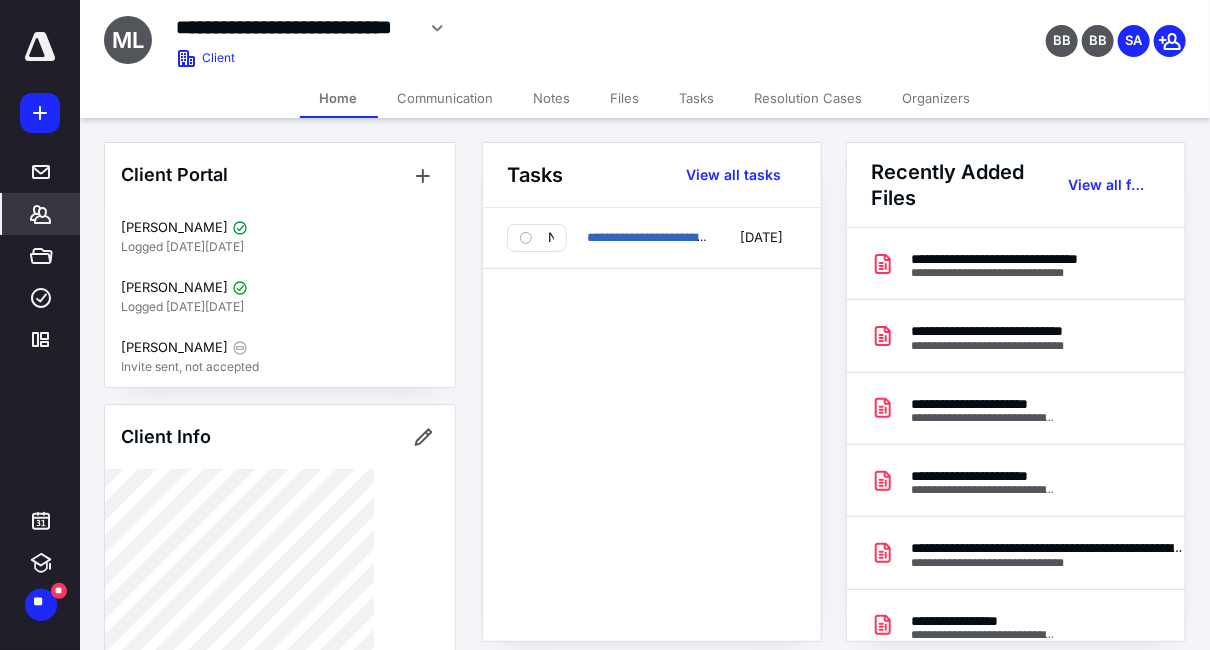 drag, startPoint x: 567, startPoint y: 338, endPoint x: 591, endPoint y: 285, distance: 58.18075 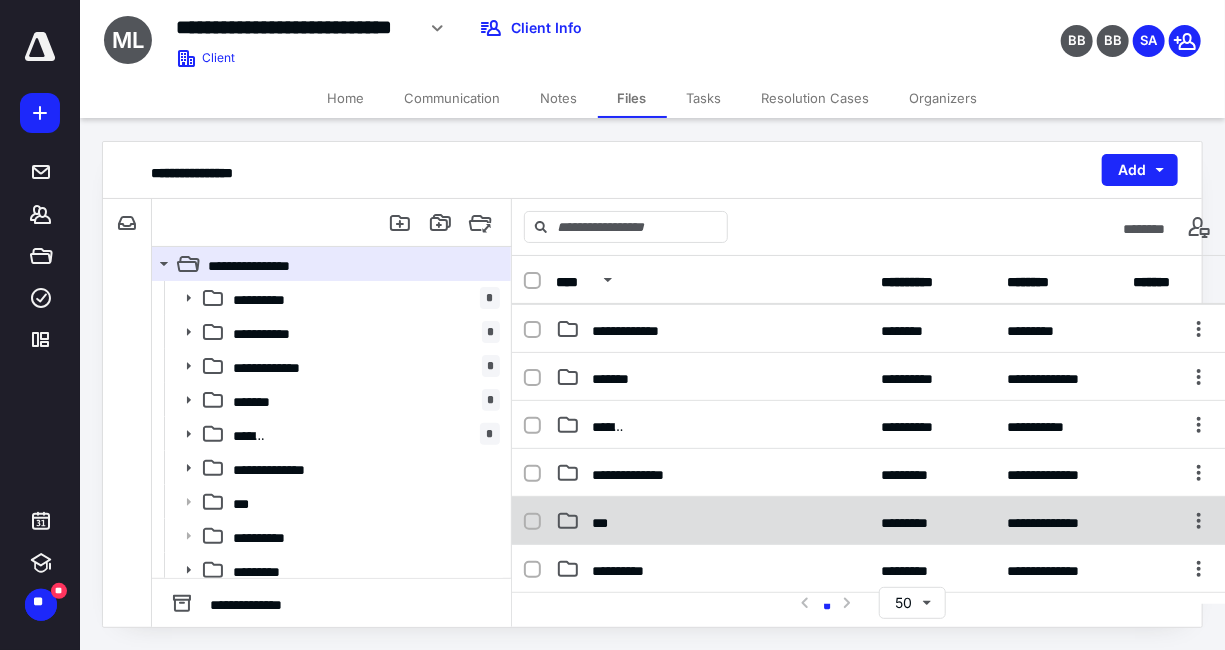 scroll, scrollTop: 133, scrollLeft: 0, axis: vertical 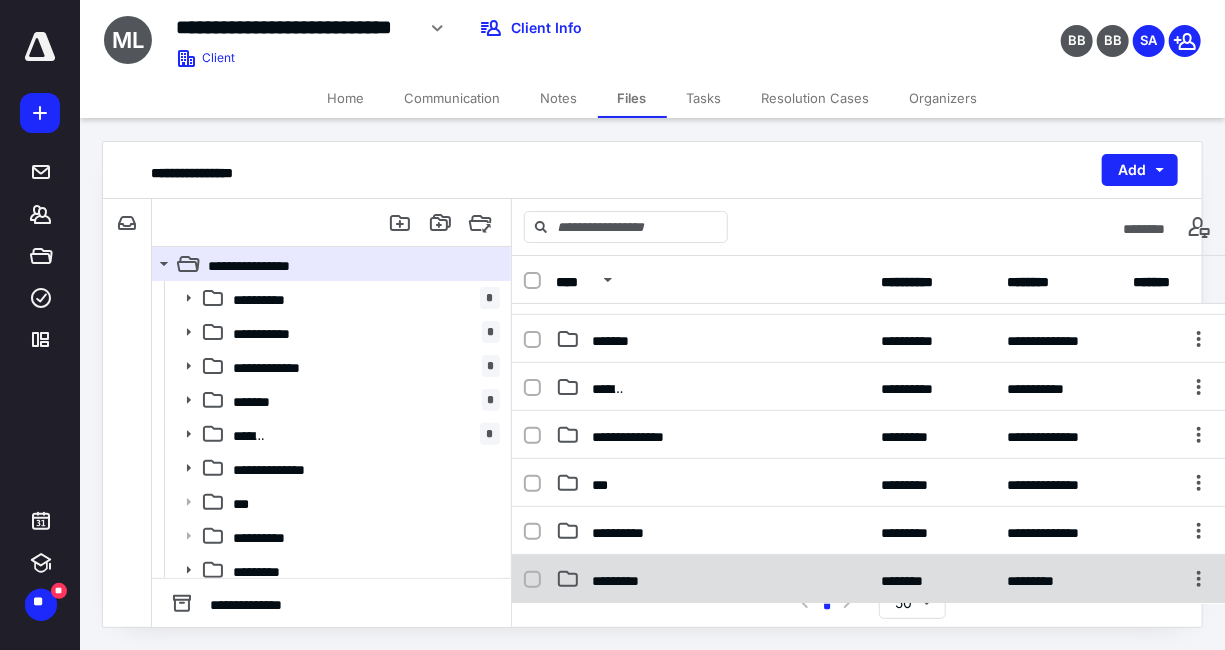 click on "********* ******** *********" at bounding box center (869, 579) 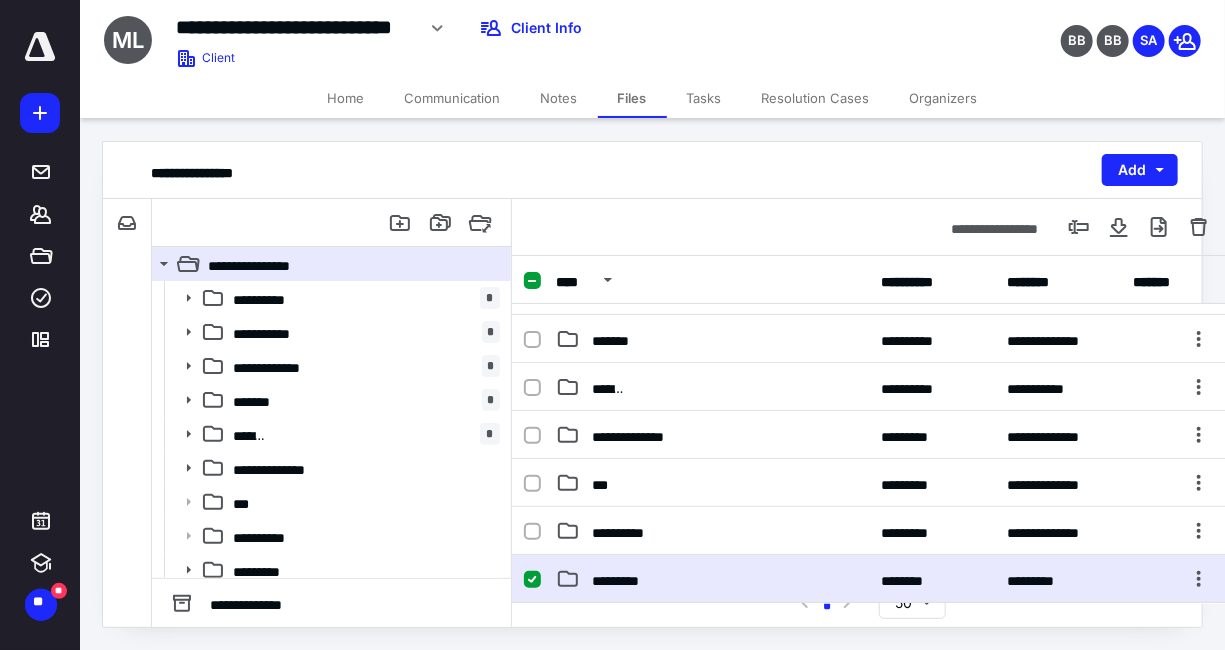 click on "********* ******** *********" at bounding box center (869, 579) 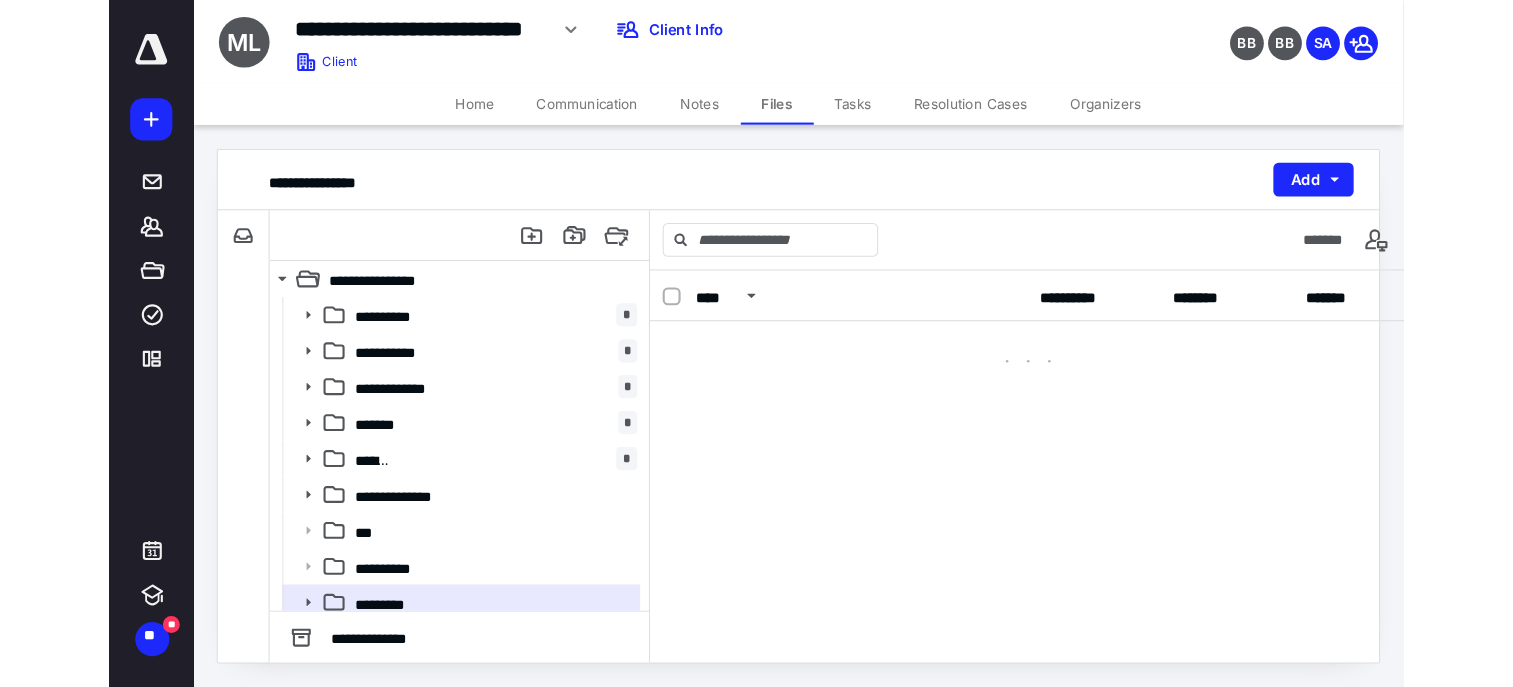 scroll, scrollTop: 0, scrollLeft: 0, axis: both 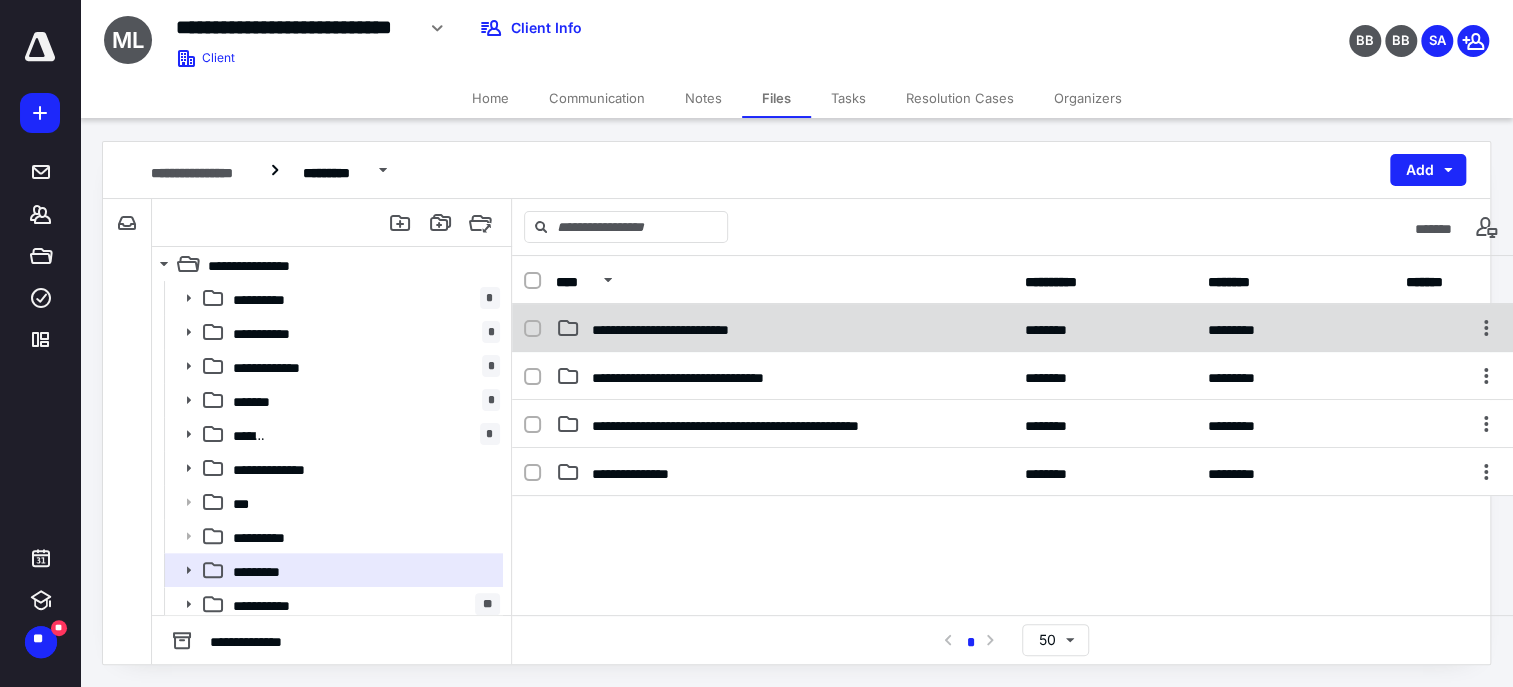 drag, startPoint x: 860, startPoint y: 300, endPoint x: 838, endPoint y: 301, distance: 22.022715 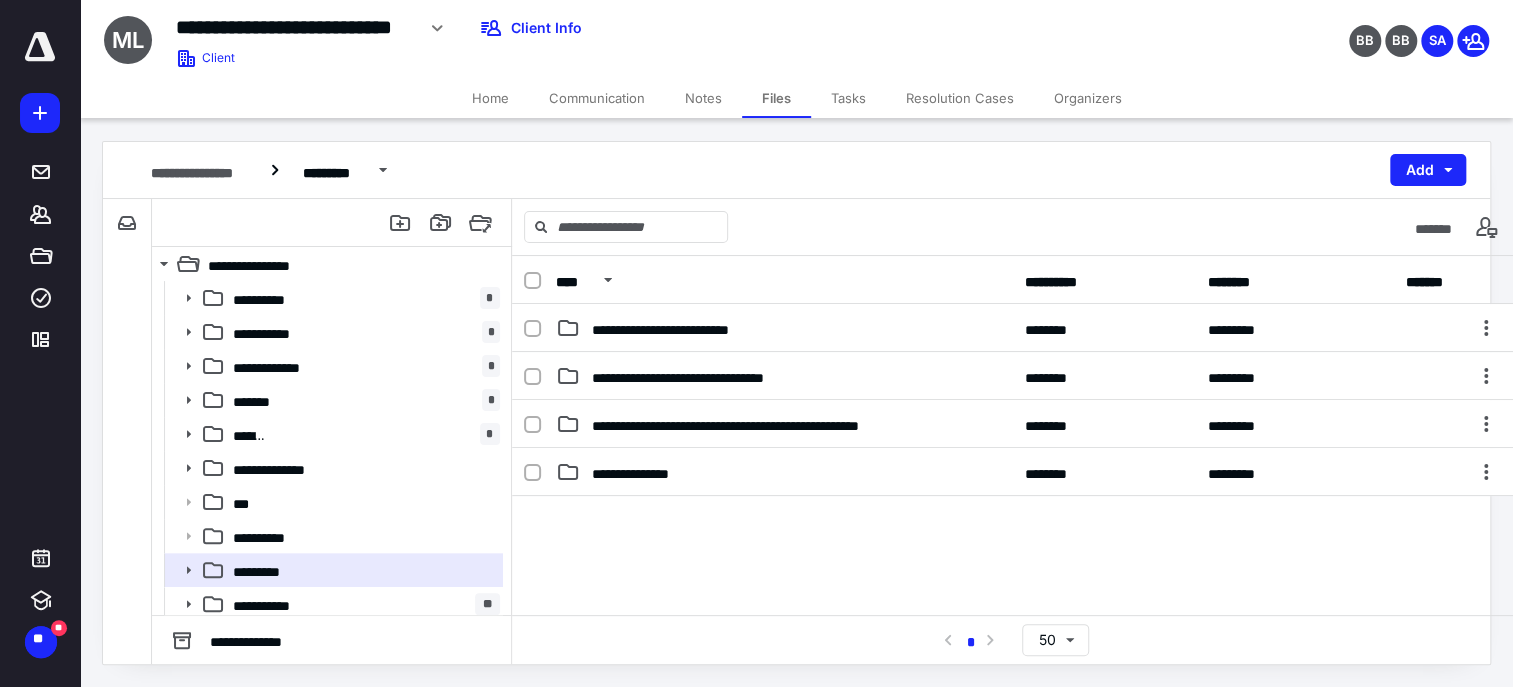 click on "**********" at bounding box center [784, 328] 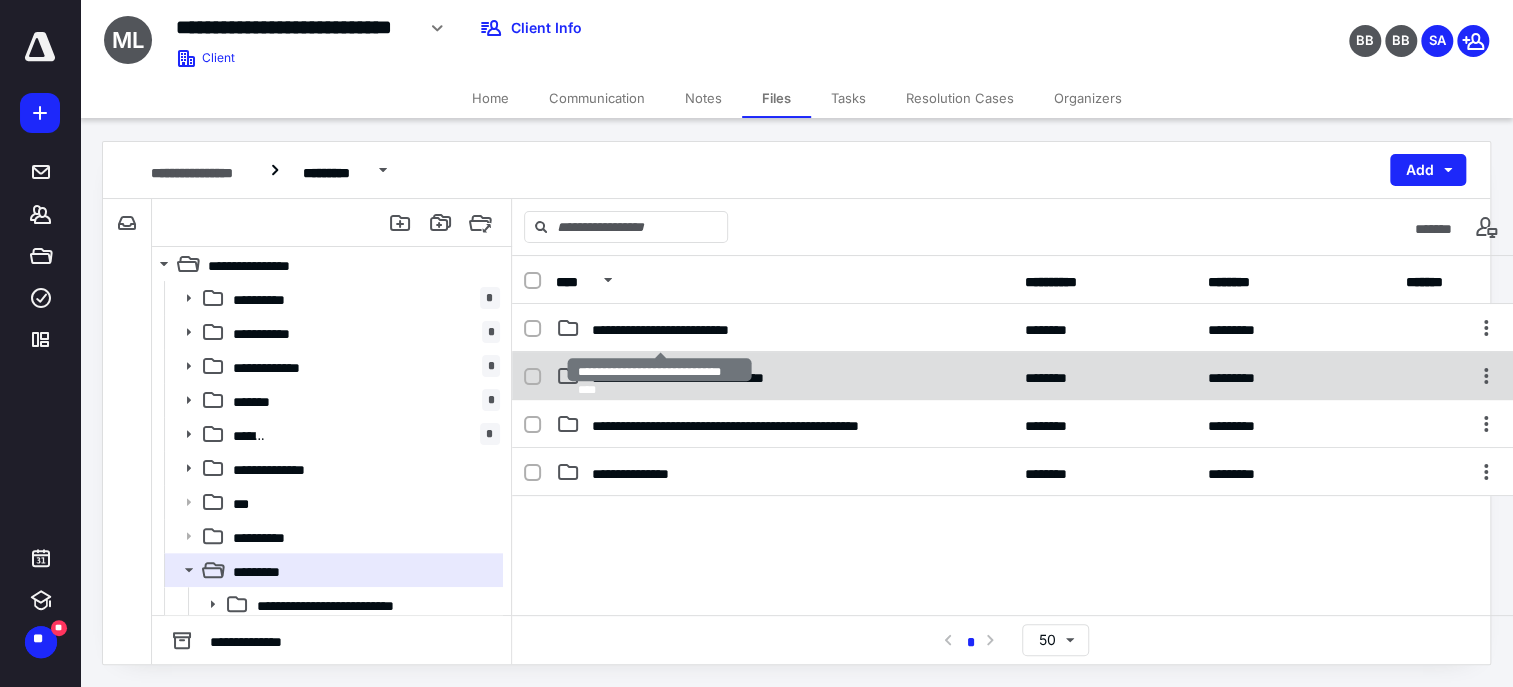 click on "**********" at bounding box center [686, 376] 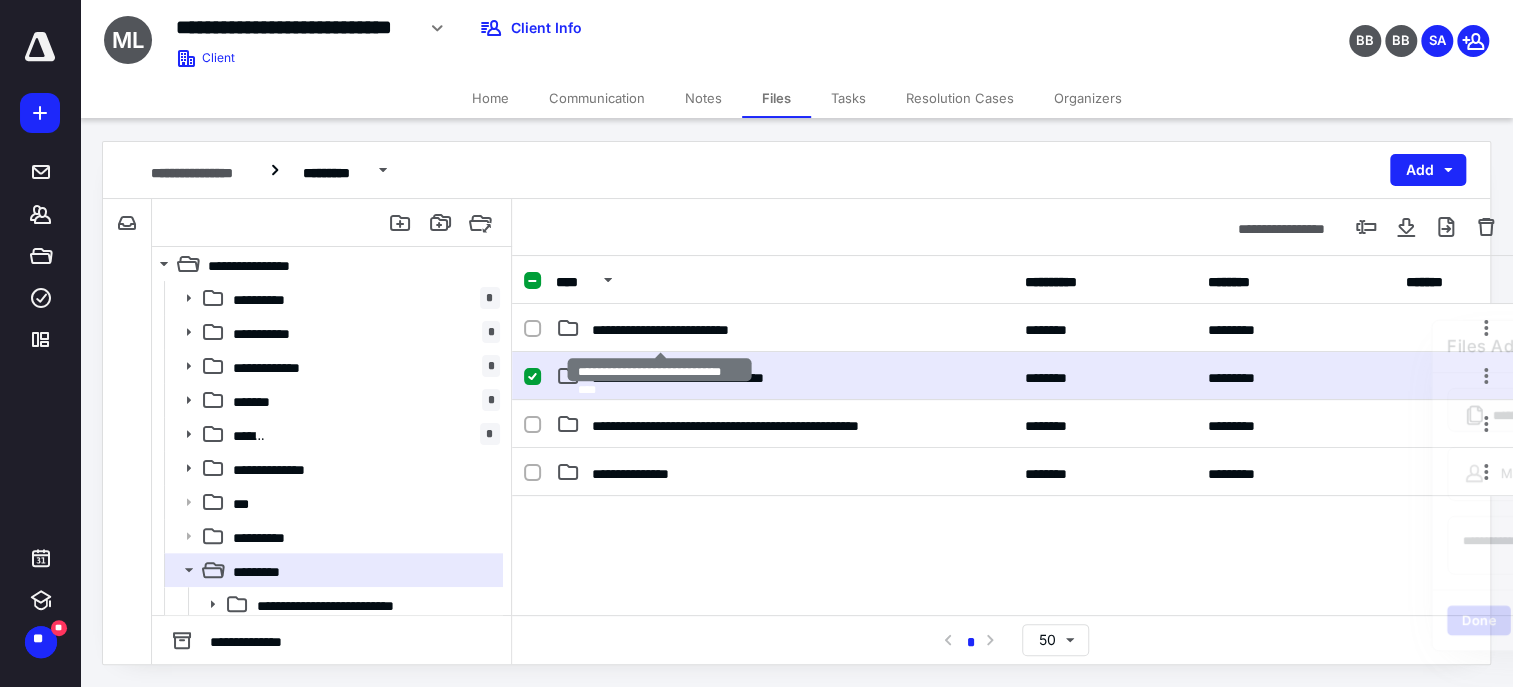 click on "**********" at bounding box center (686, 376) 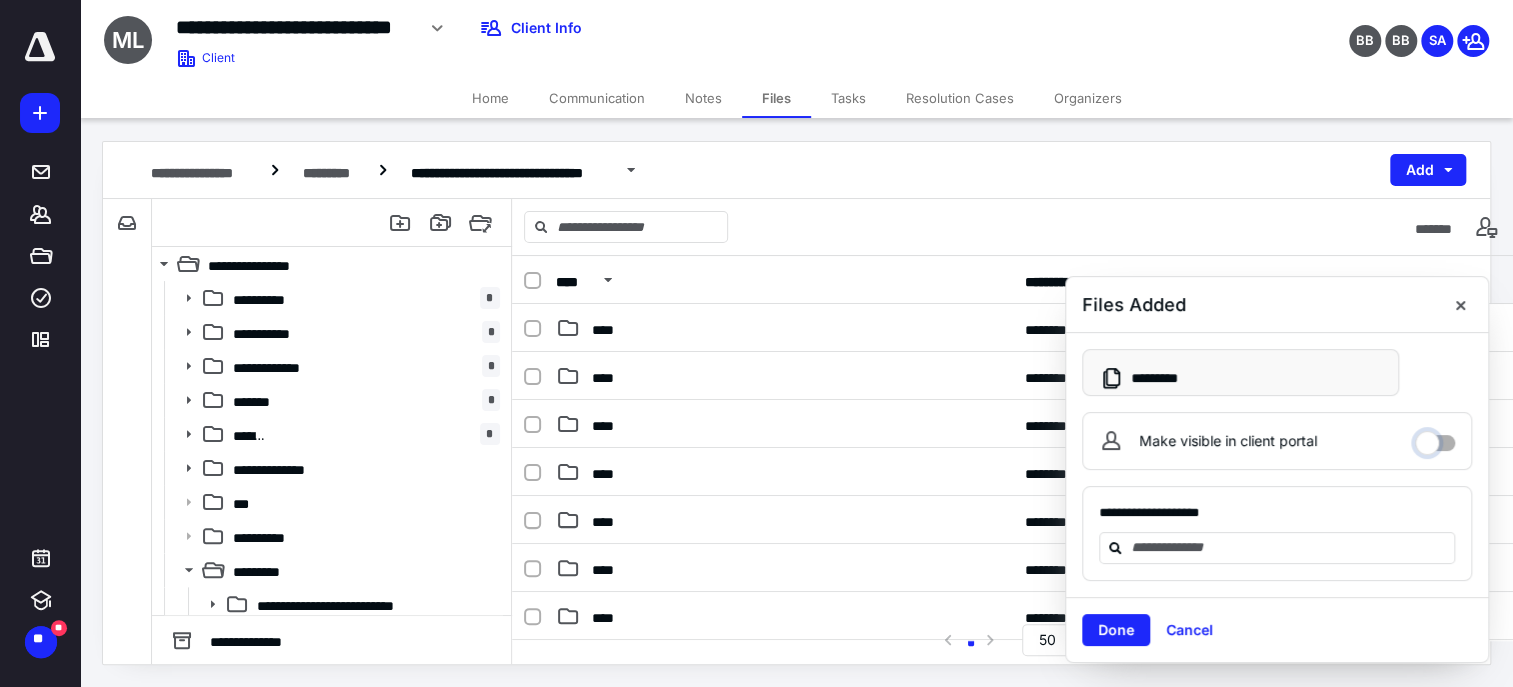 click on "Make visible in client portal" at bounding box center [1435, 438] 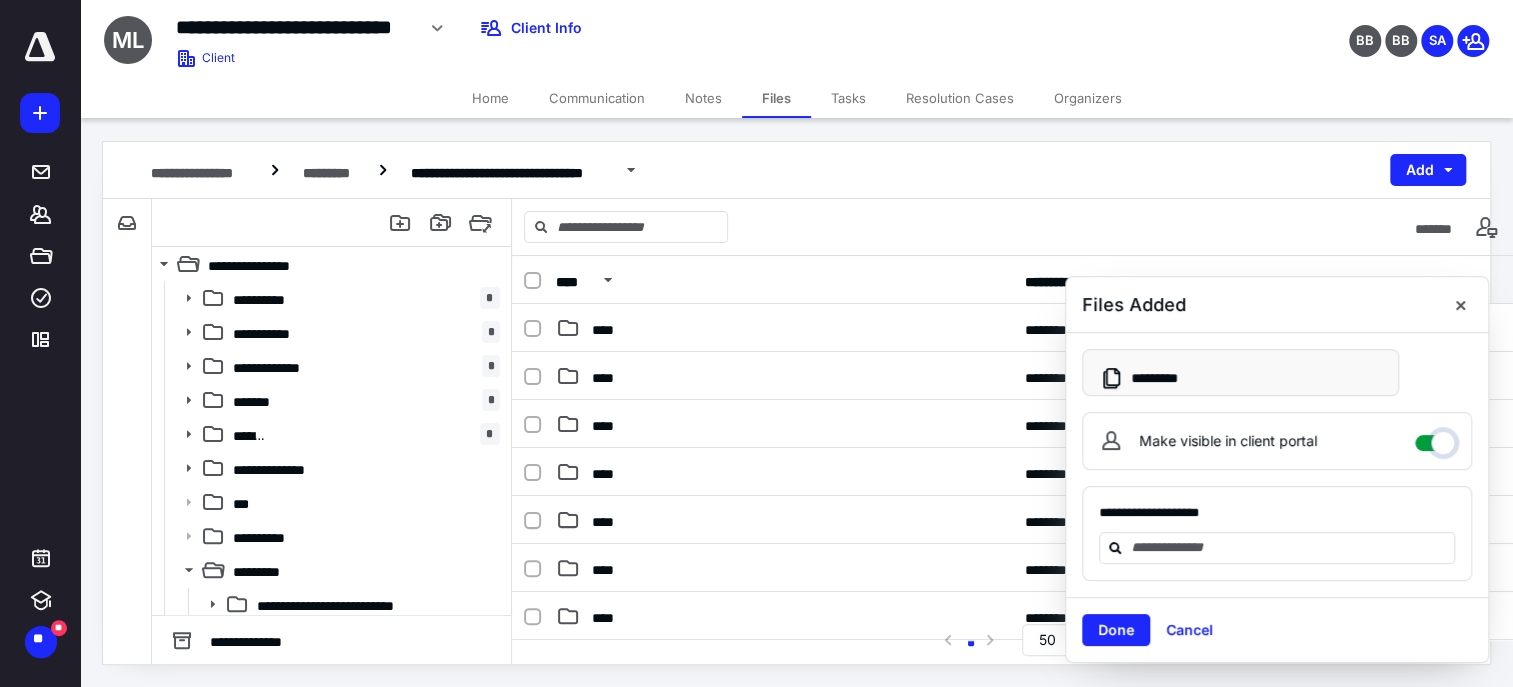 checkbox on "****" 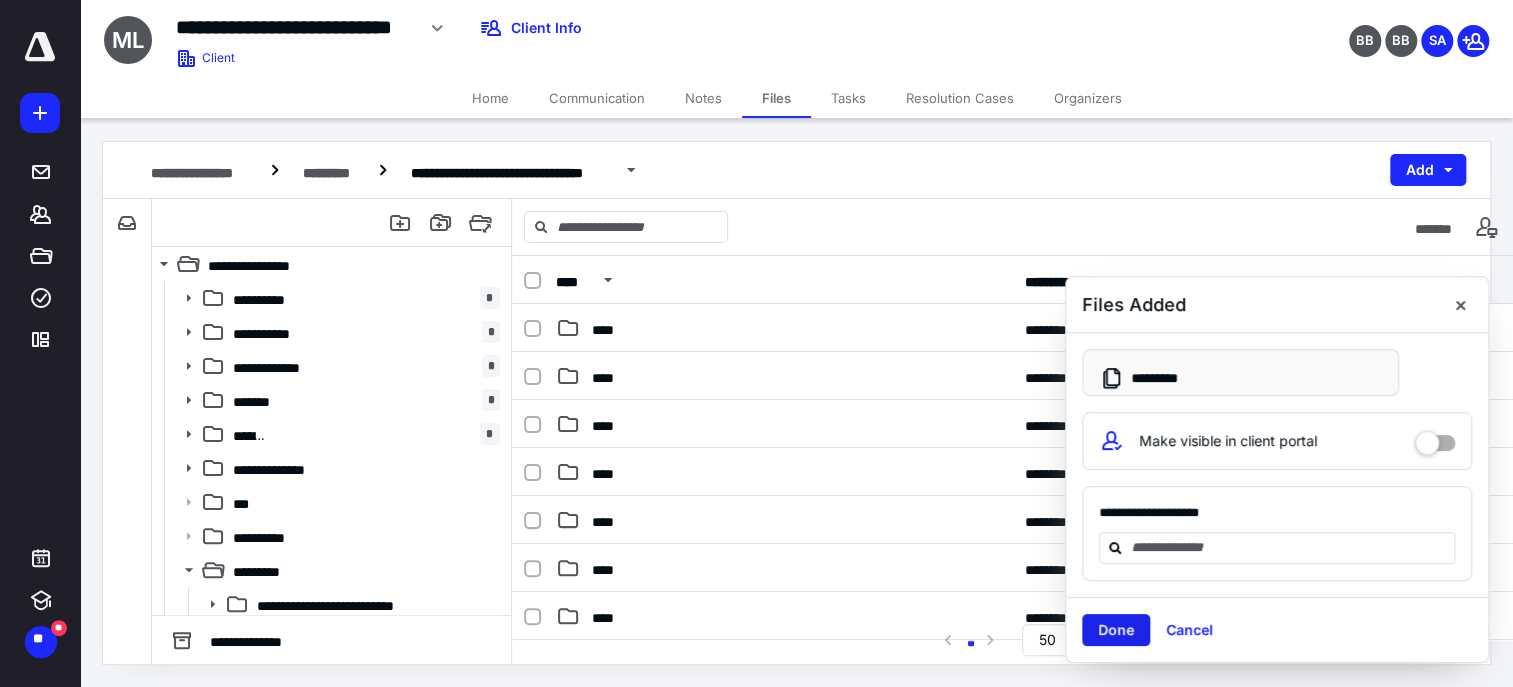 click on "Done" at bounding box center (1116, 630) 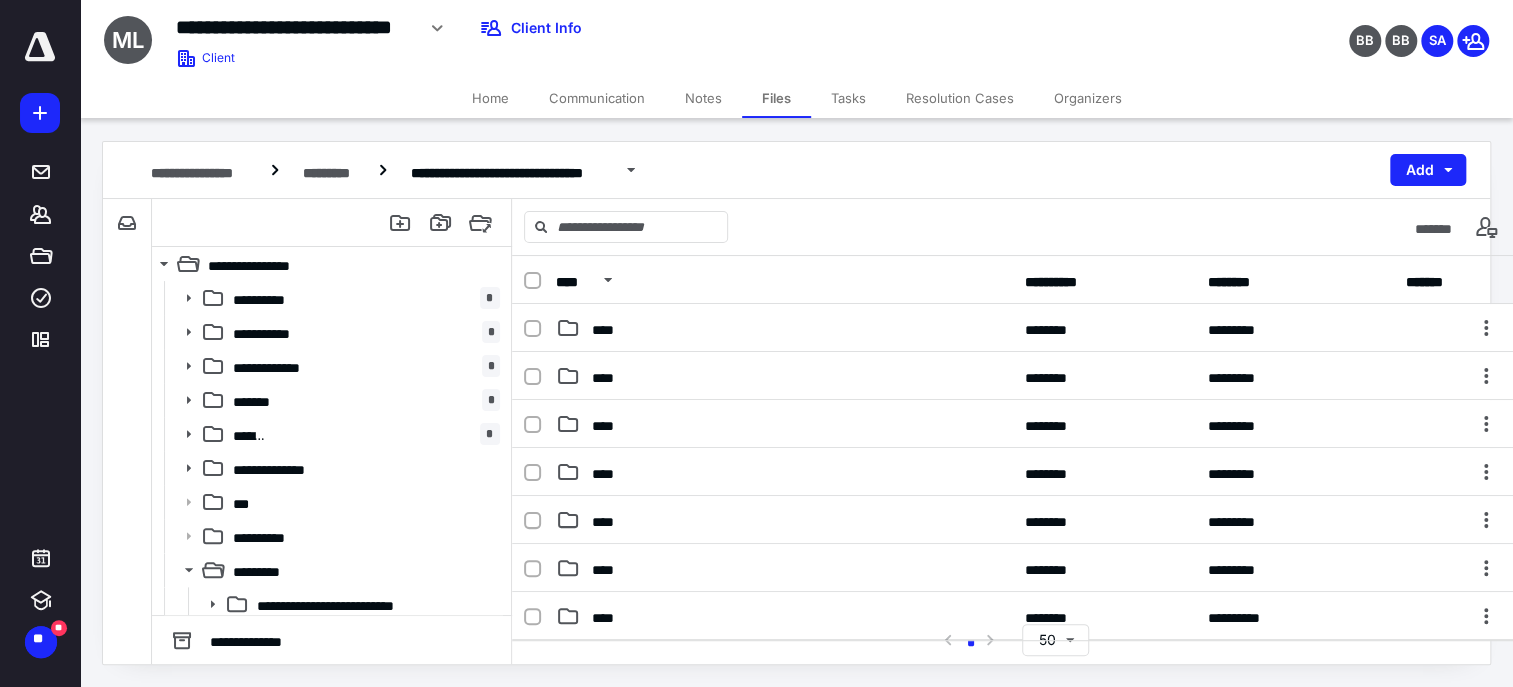 click on "****" at bounding box center [784, 664] 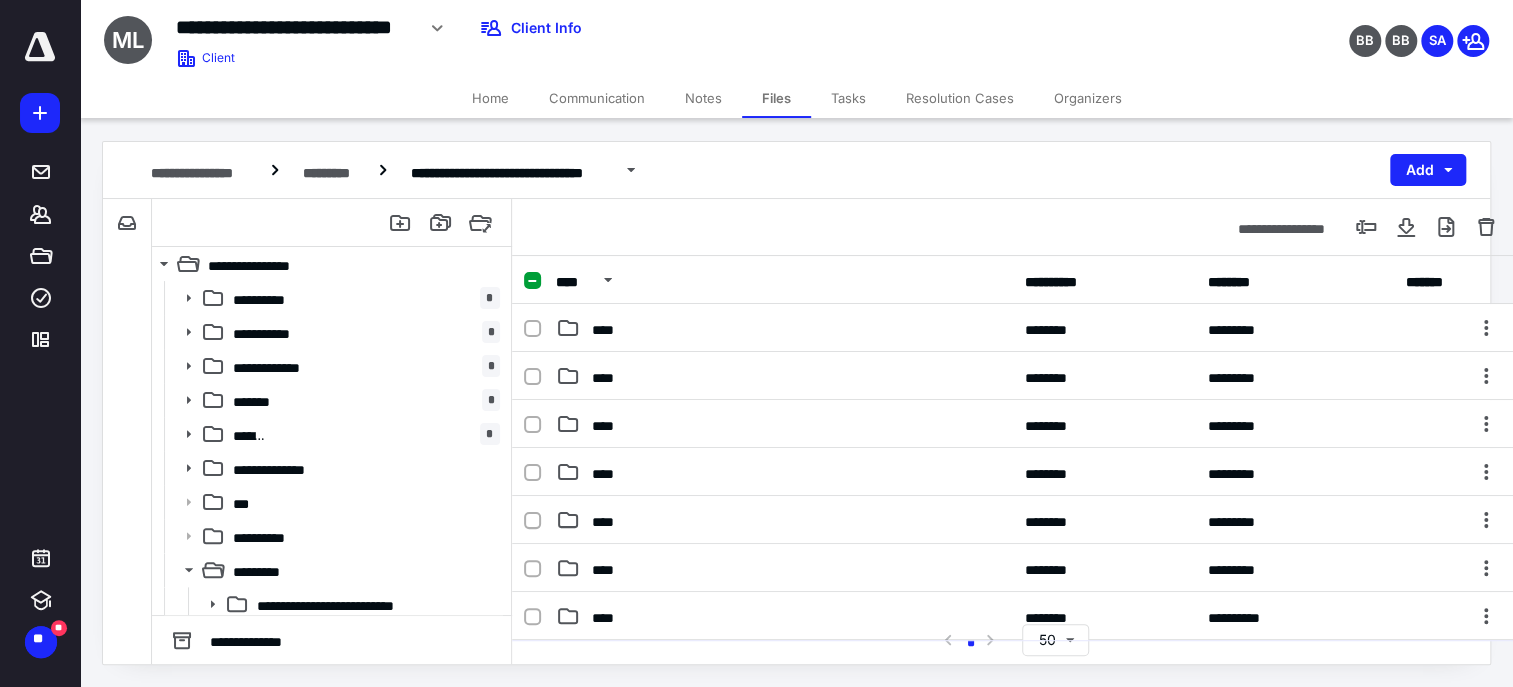 click on "****" at bounding box center [784, 664] 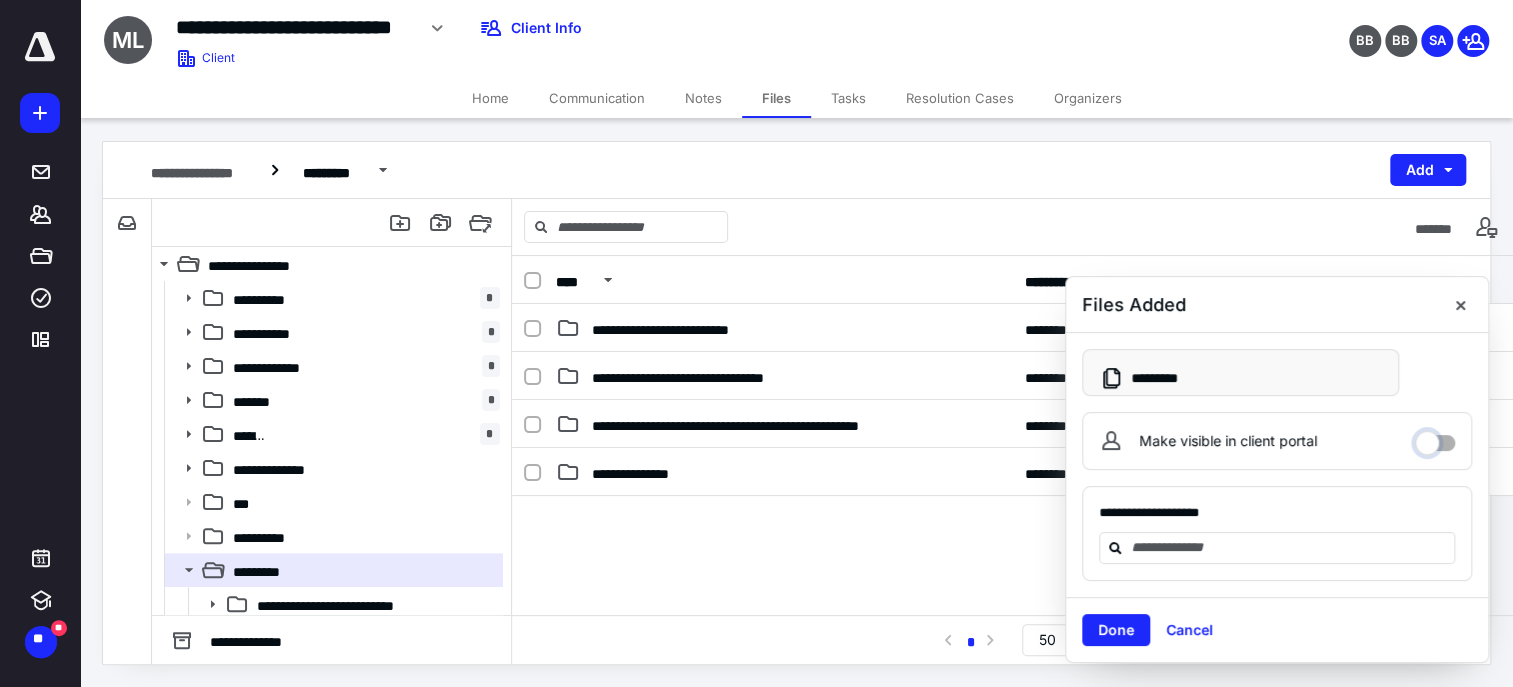 click at bounding box center [1435, 441] 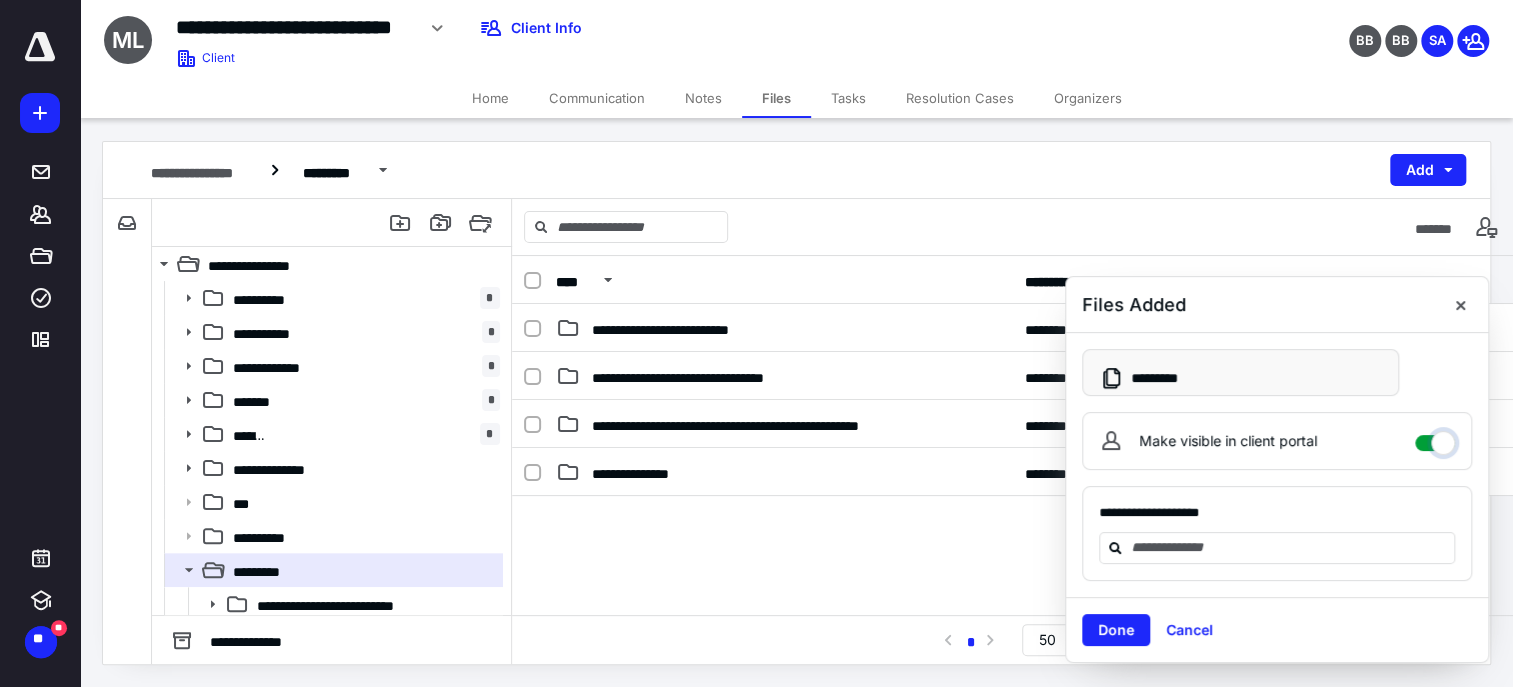 checkbox on "****" 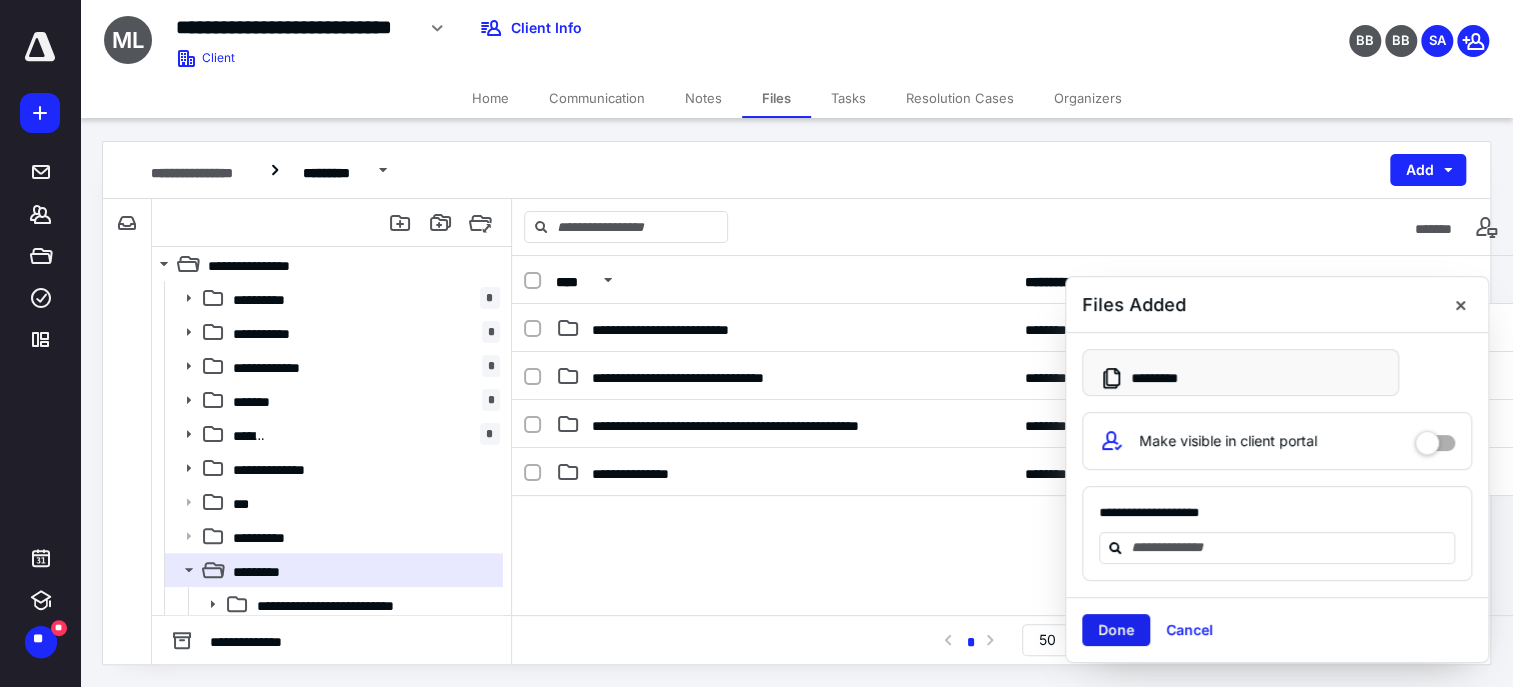 click on "Done" at bounding box center [1116, 630] 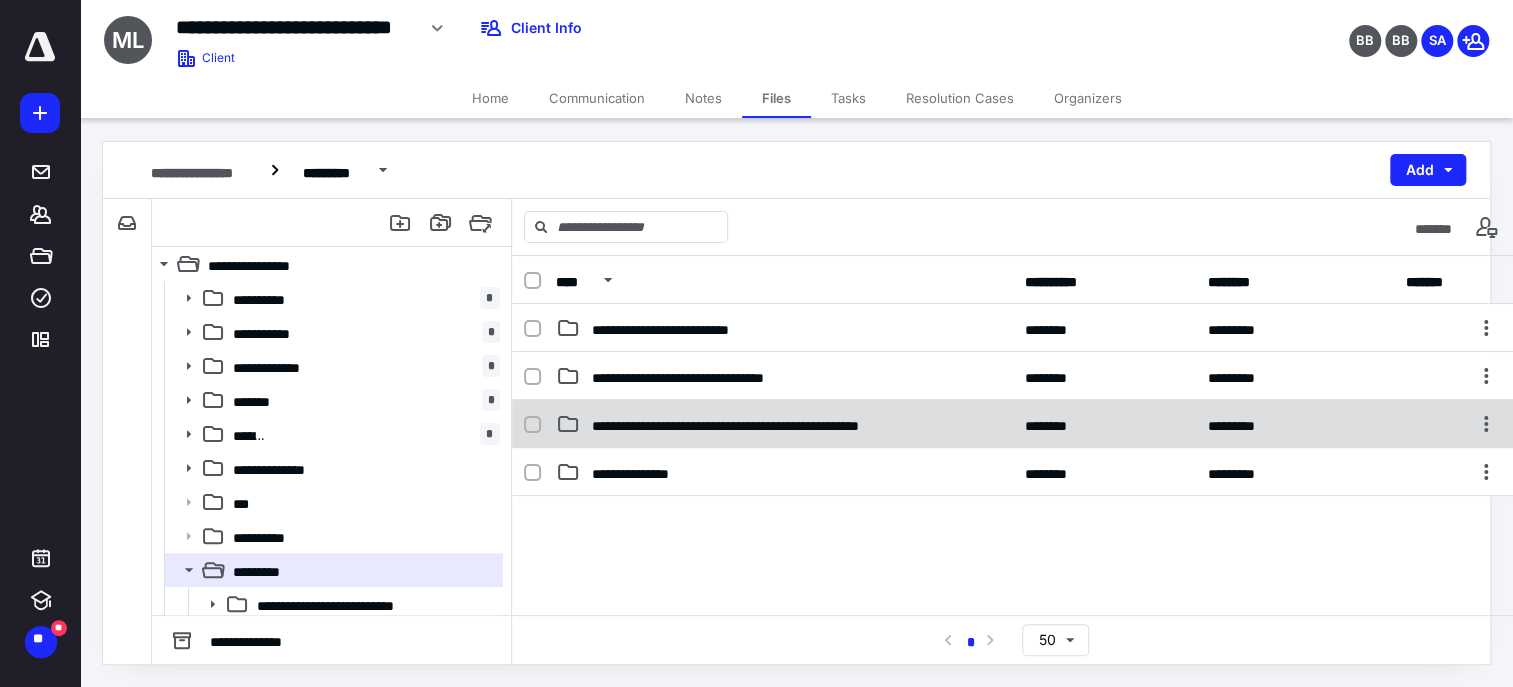 click on "**********" at bounding box center [741, 424] 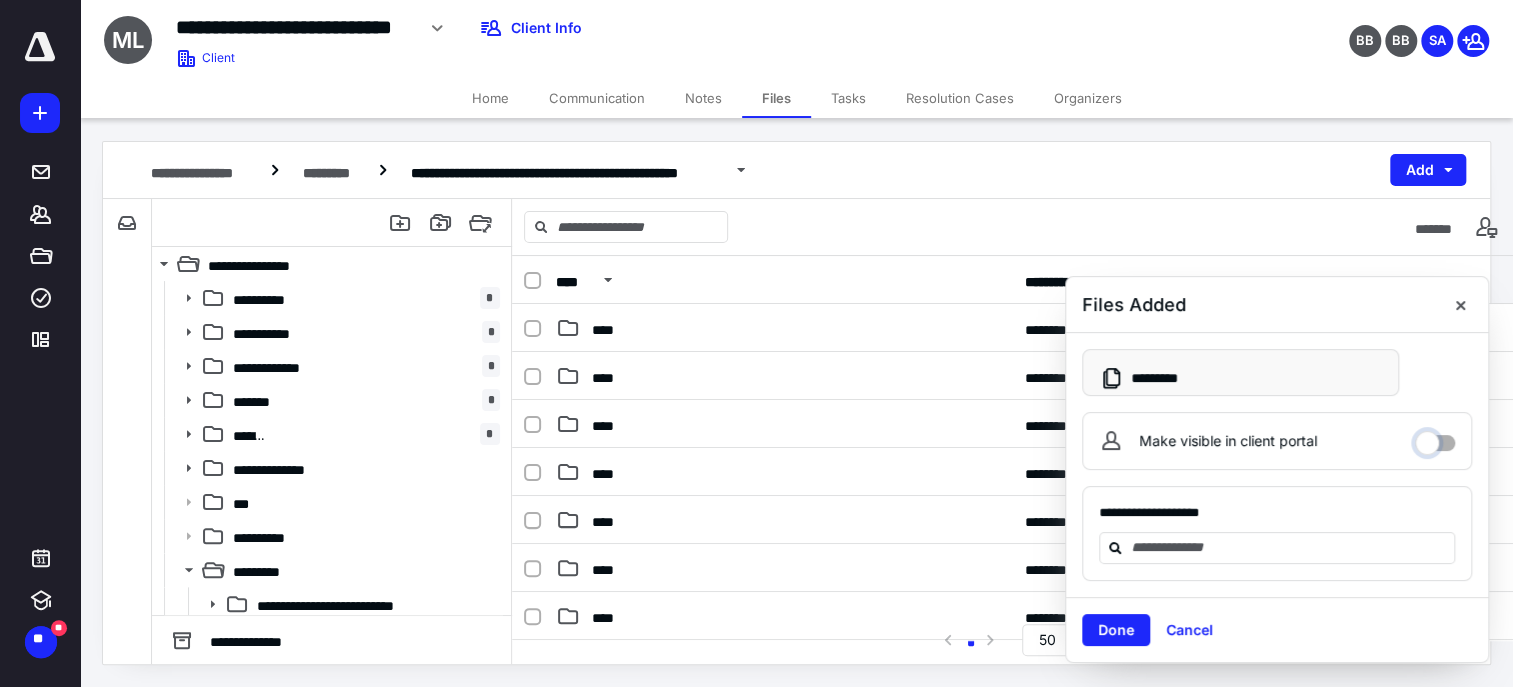 click on "Make visible in client portal" at bounding box center [1435, 438] 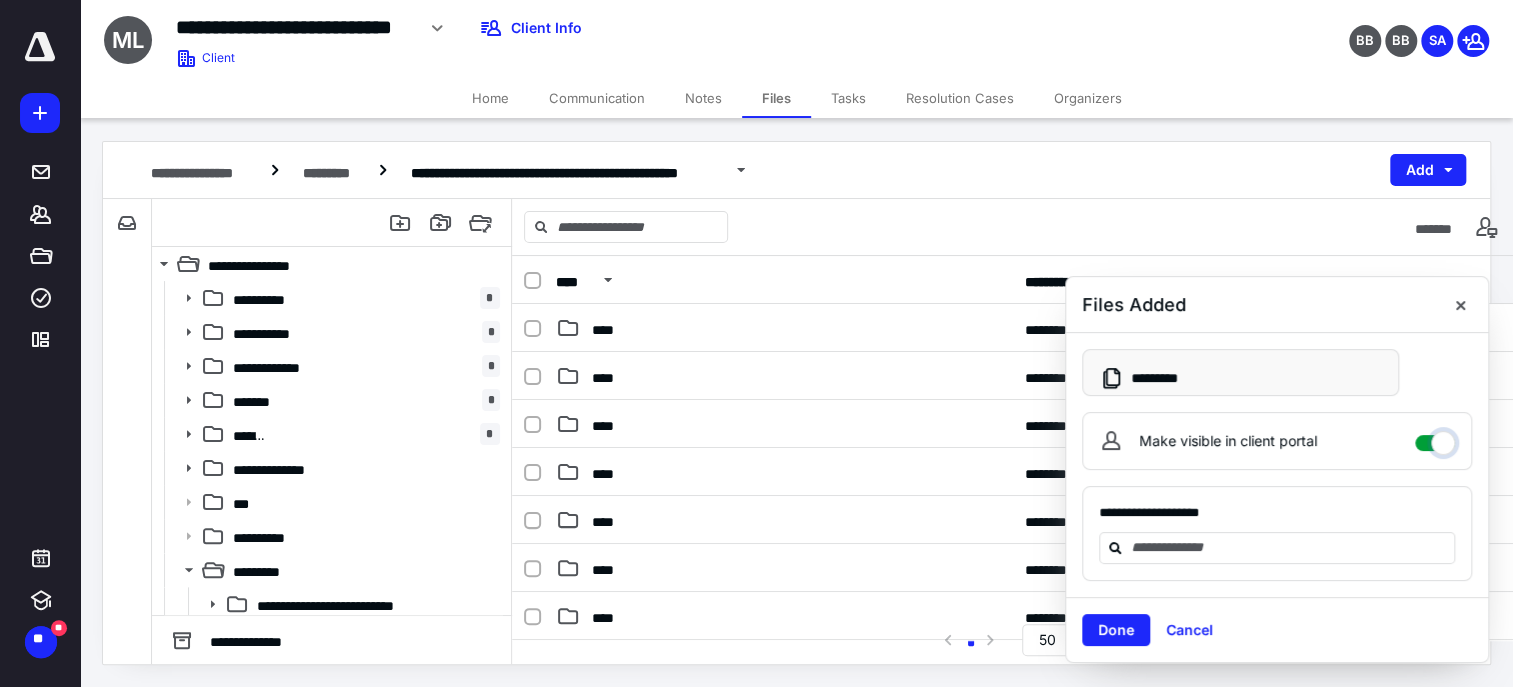 checkbox on "****" 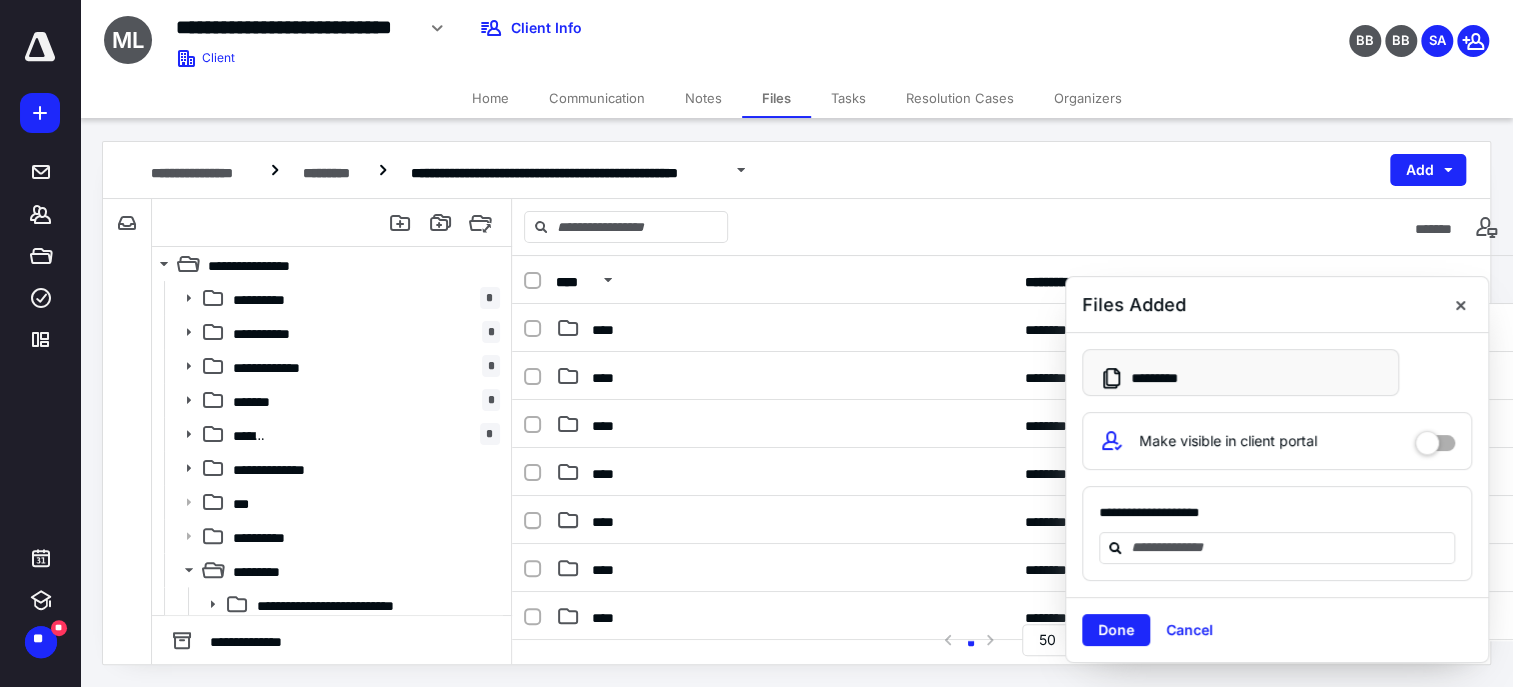 click on "Done" at bounding box center (1116, 630) 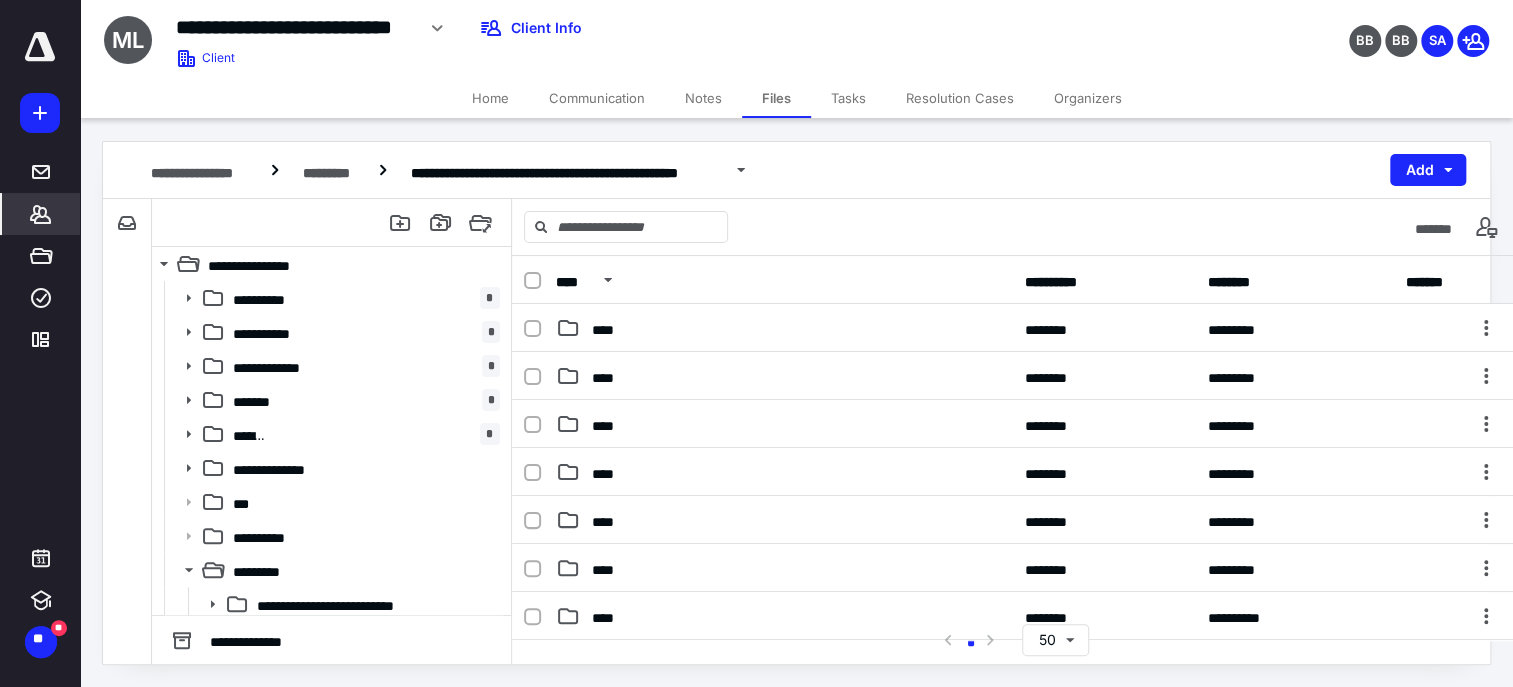 click on "*******" at bounding box center [41, 214] 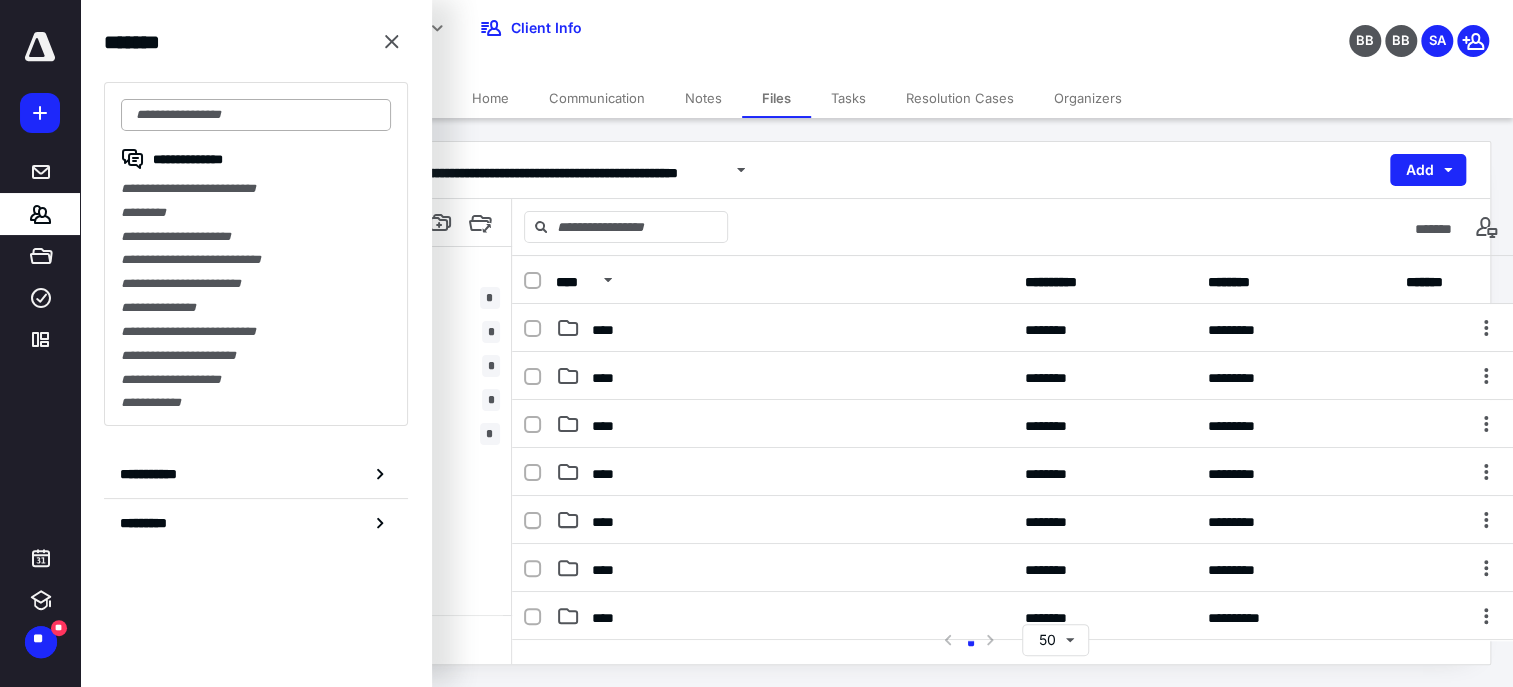 click at bounding box center (256, 115) 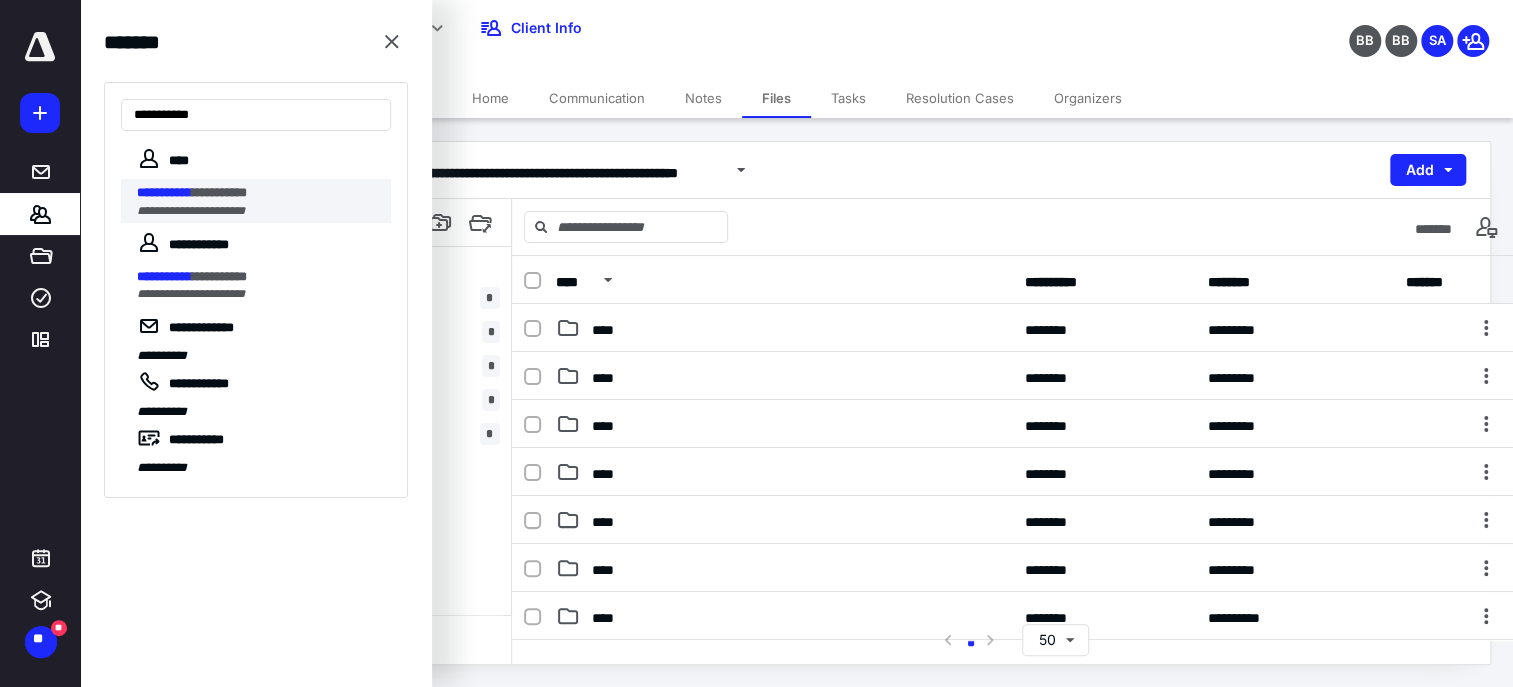 type on "**********" 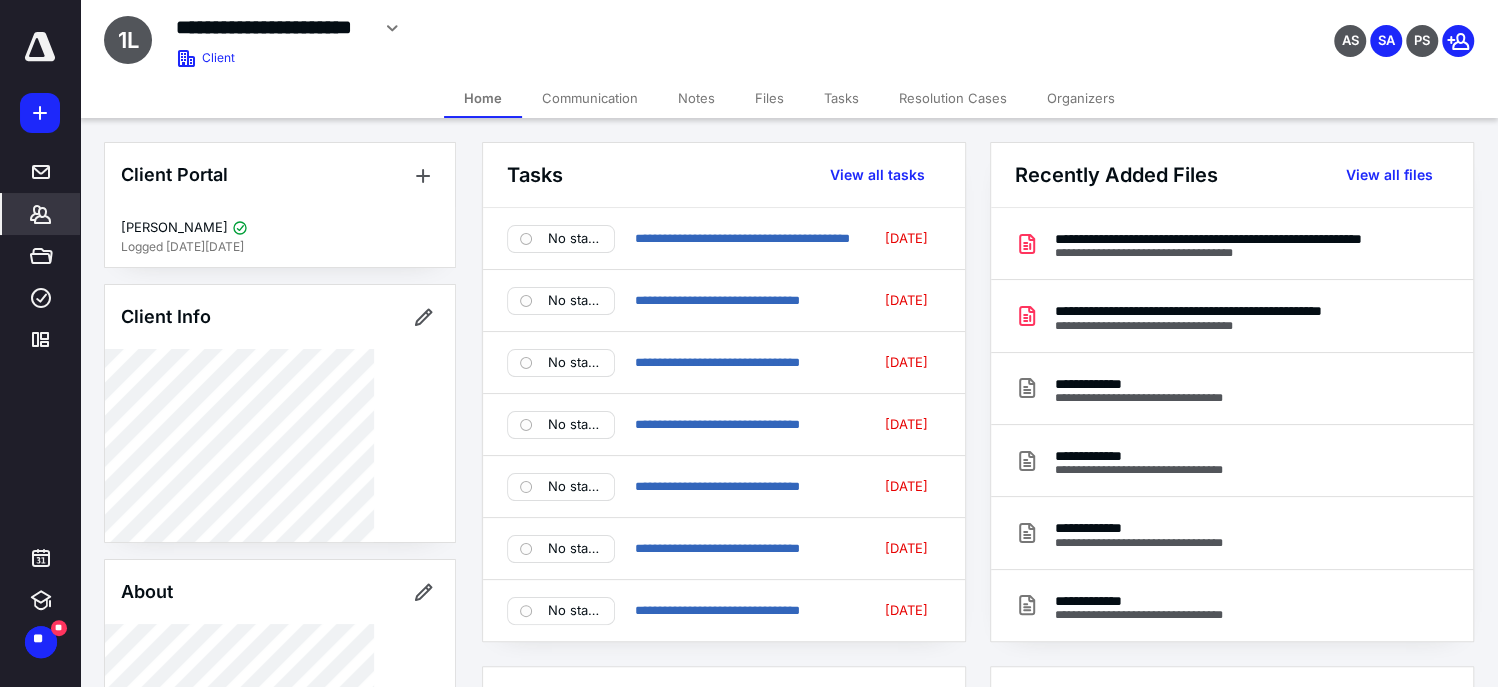 click on "Files" at bounding box center (769, 98) 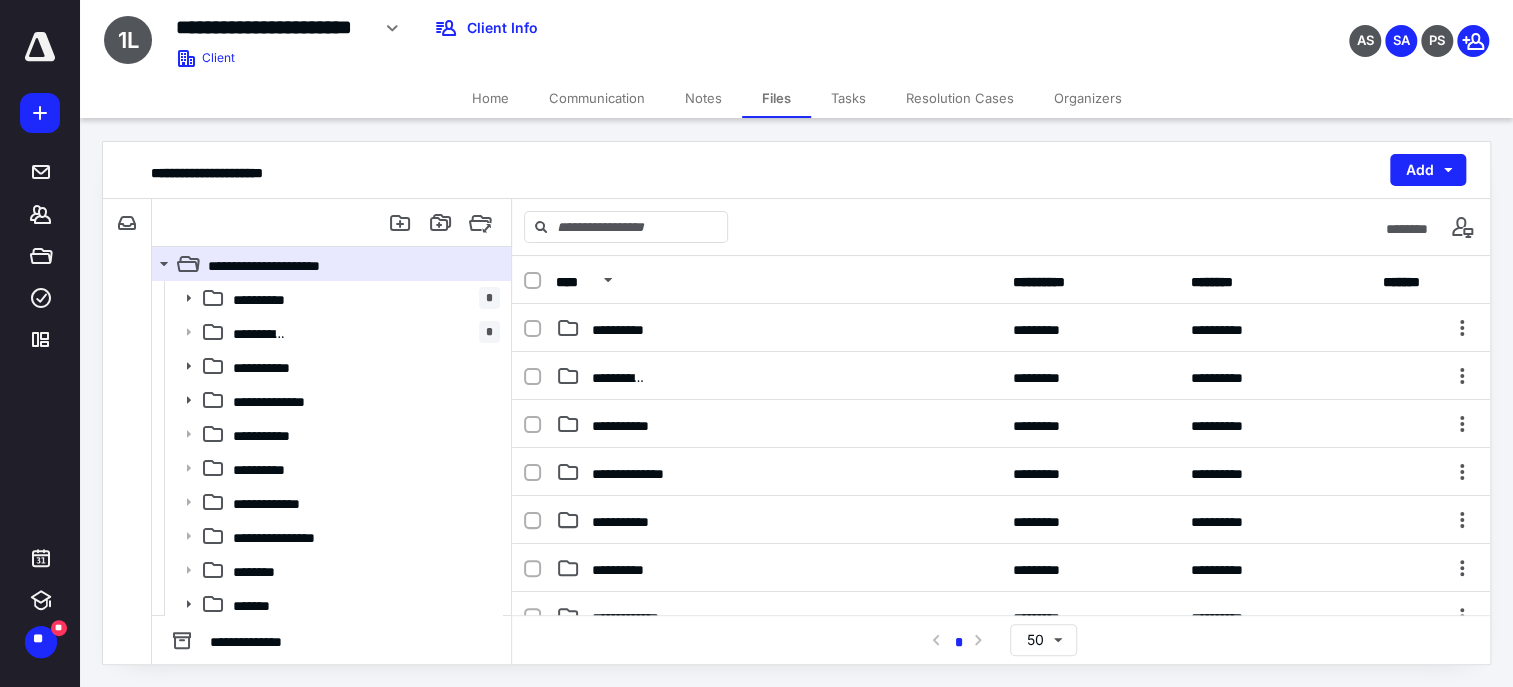 click on "**********" at bounding box center (127, 223) 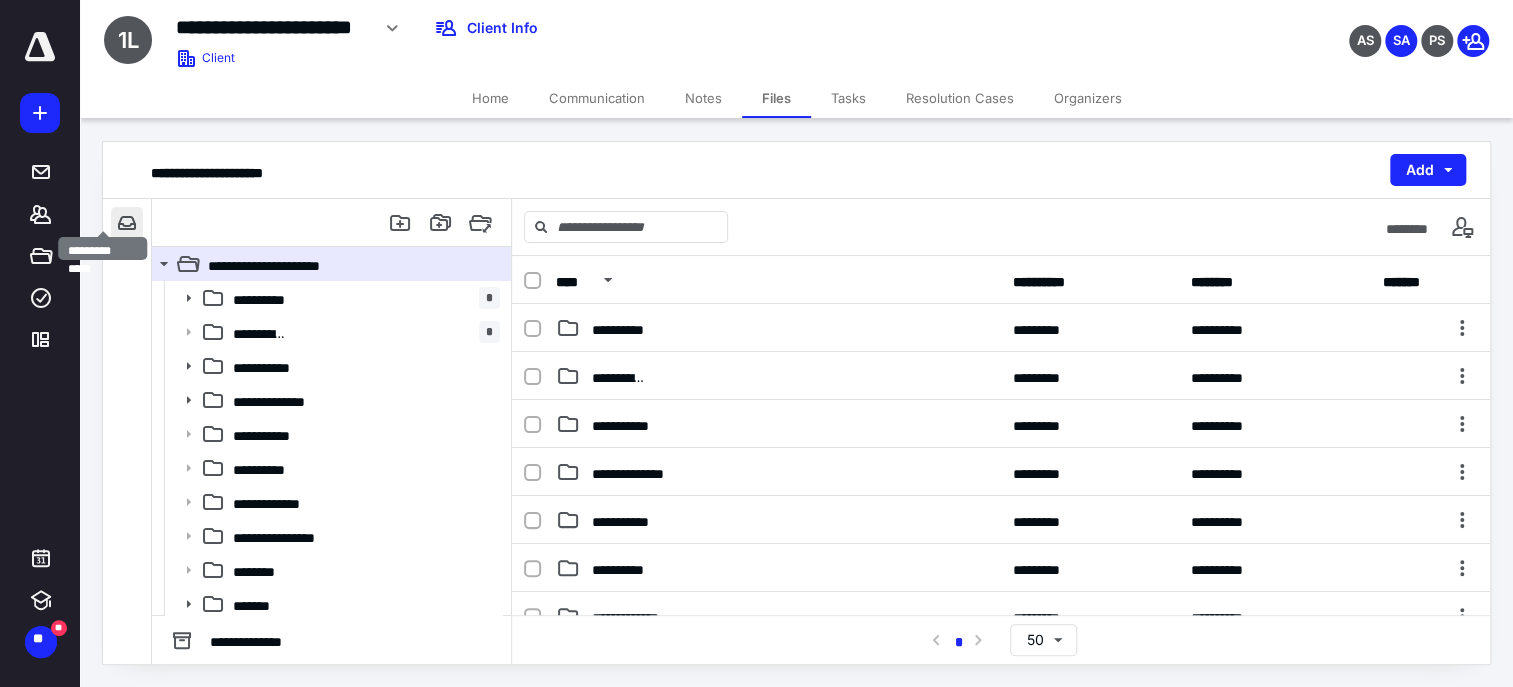 click at bounding box center (127, 223) 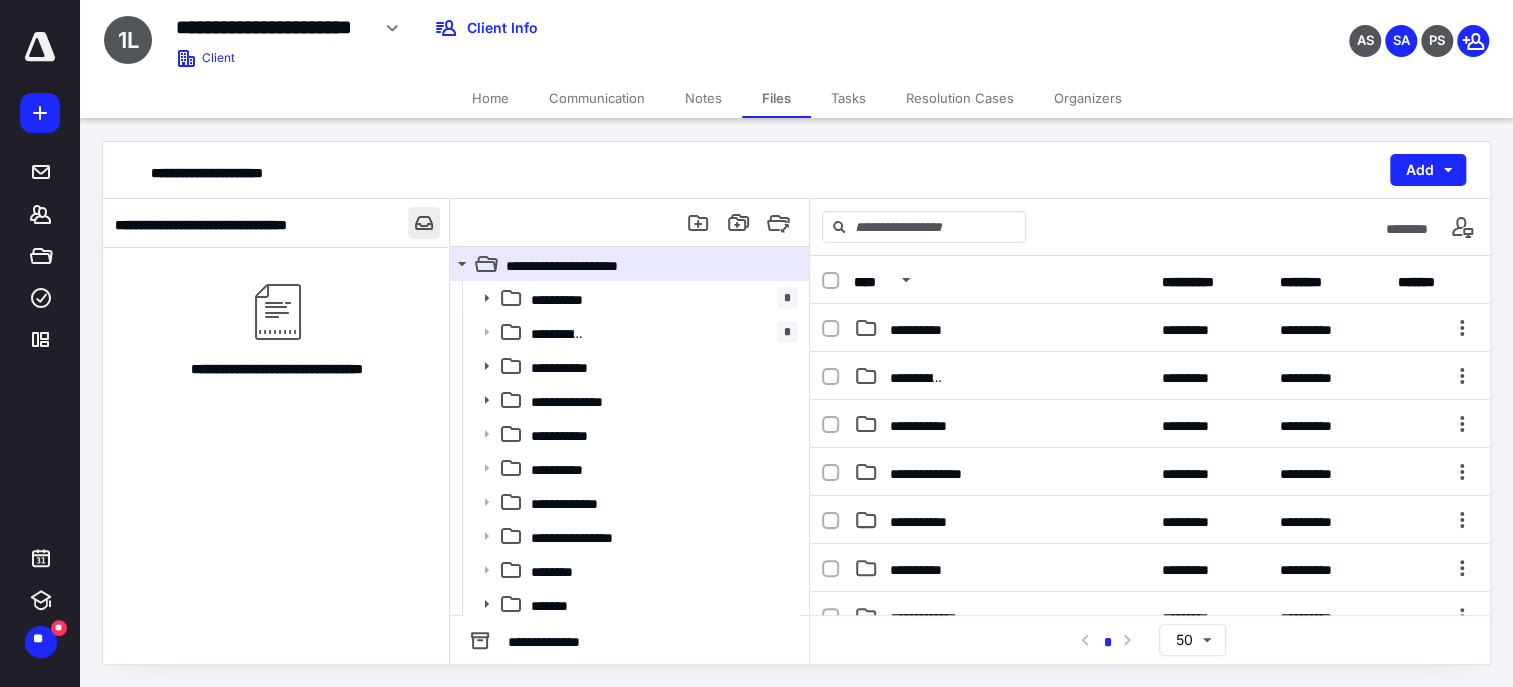 click at bounding box center (424, 223) 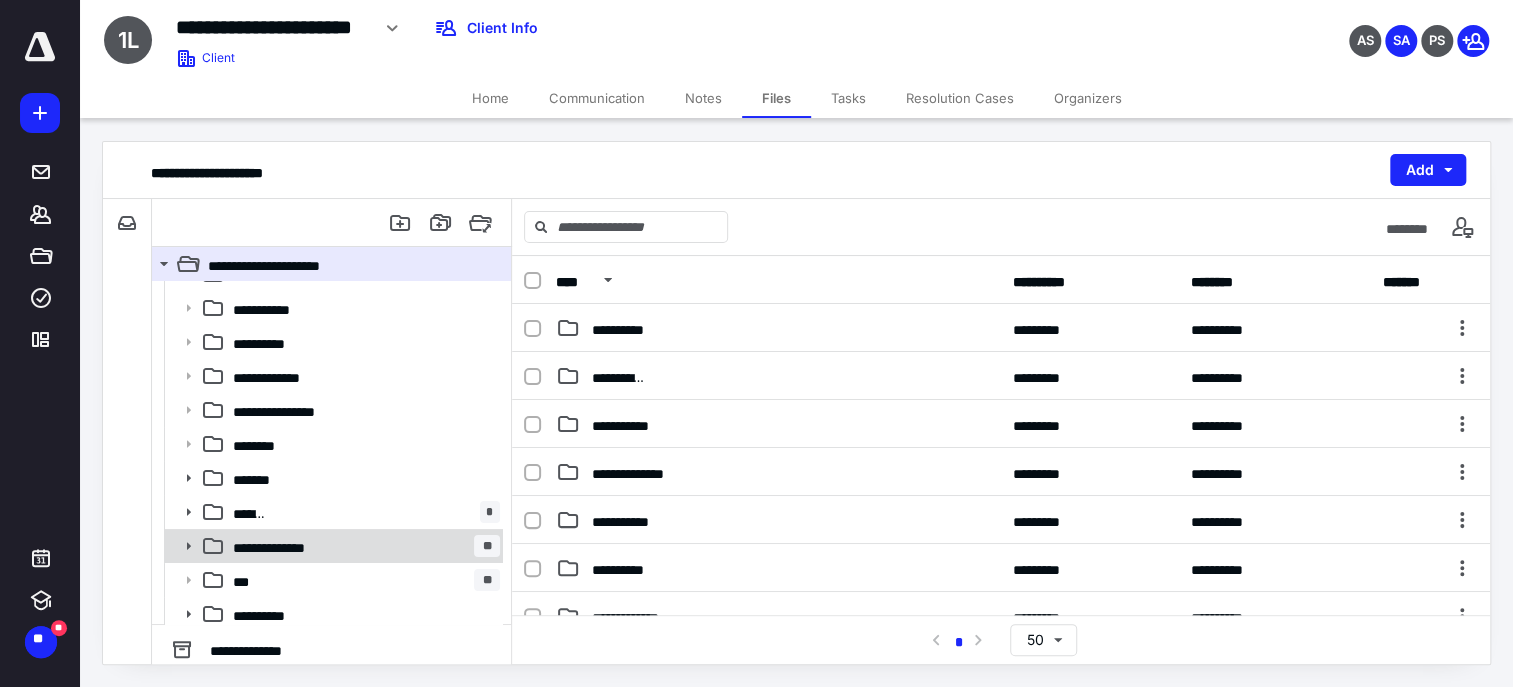 scroll, scrollTop: 200, scrollLeft: 0, axis: vertical 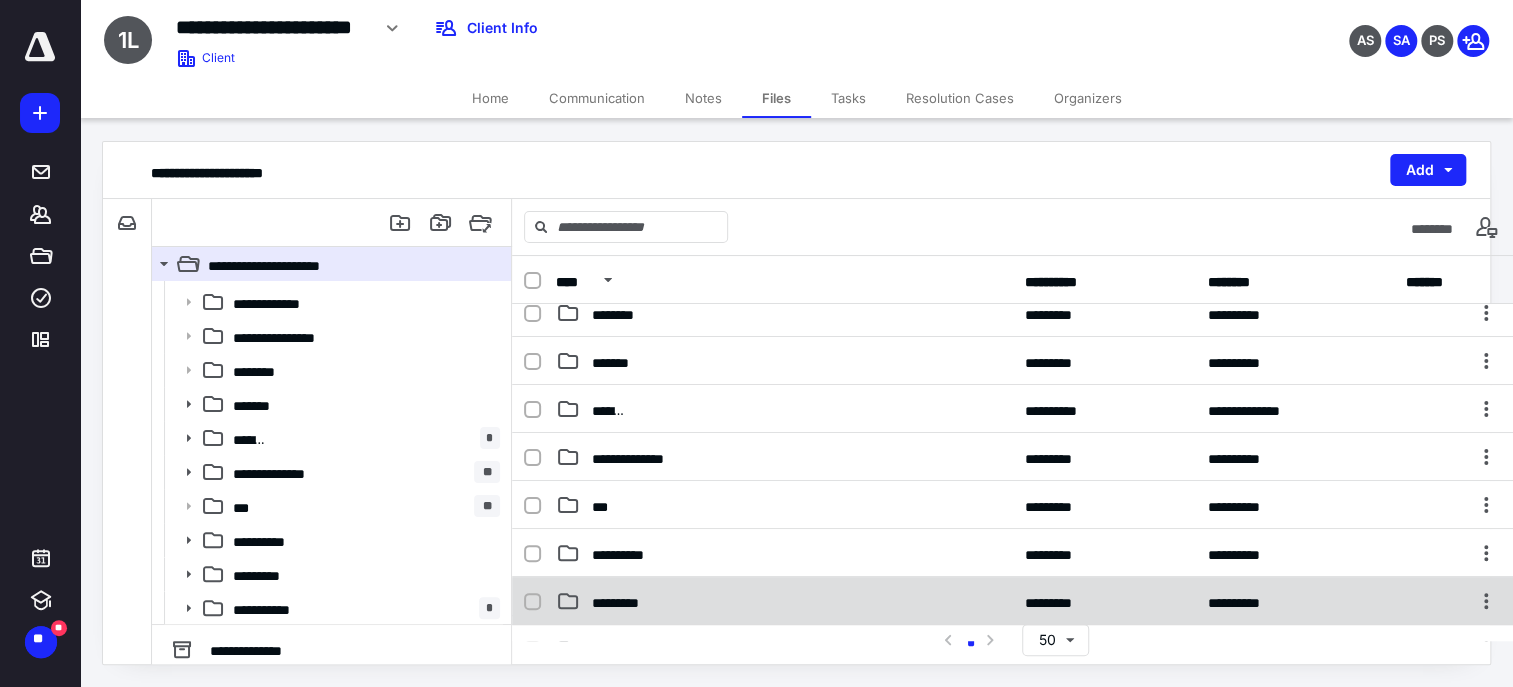 click on "*********" at bounding box center (784, 601) 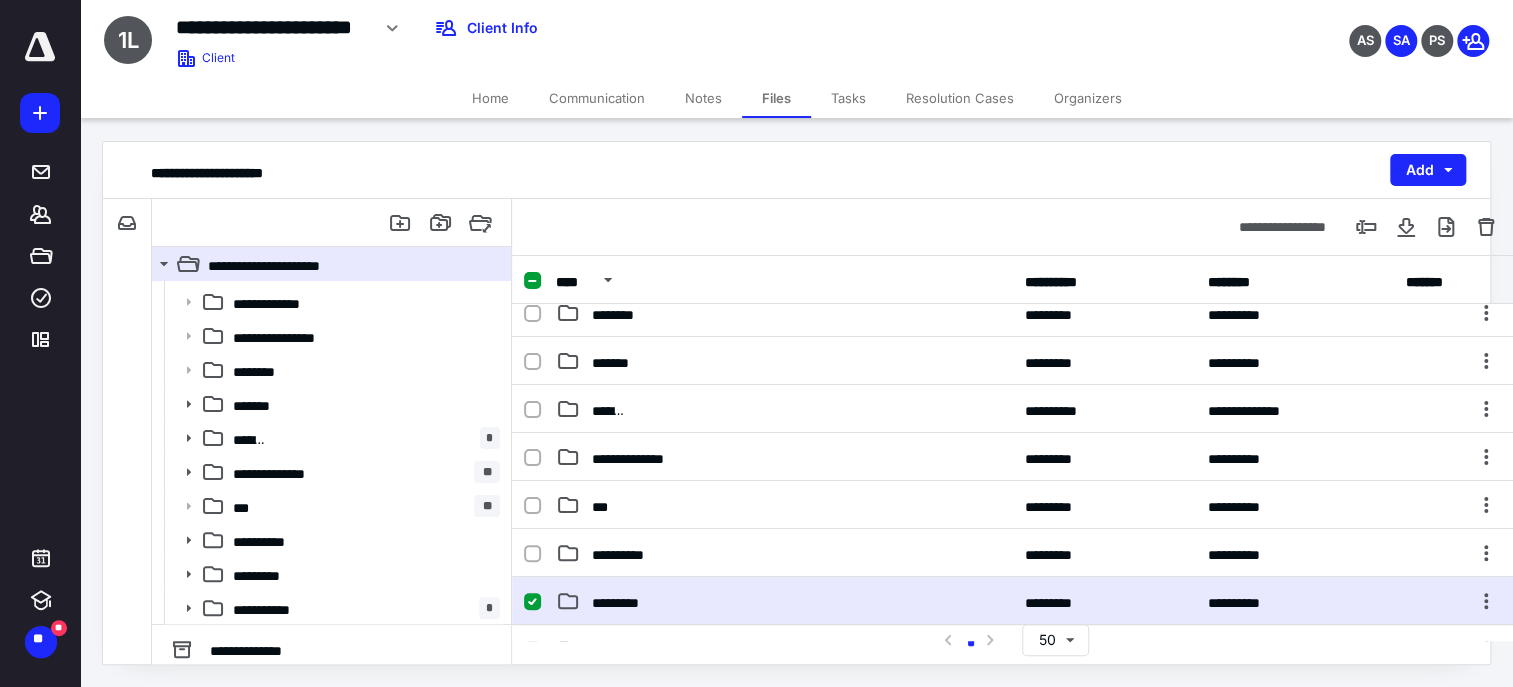 click on "*********" at bounding box center [784, 601] 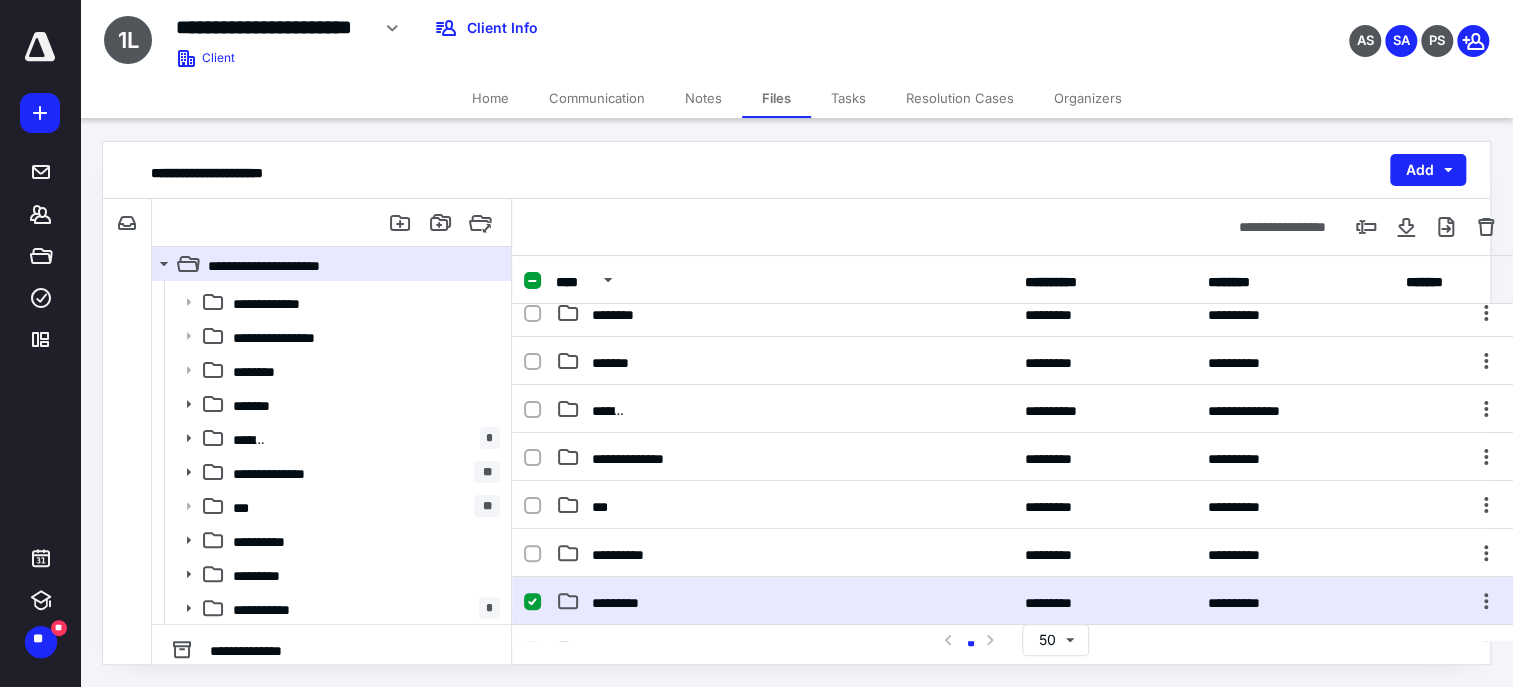 scroll, scrollTop: 0, scrollLeft: 0, axis: both 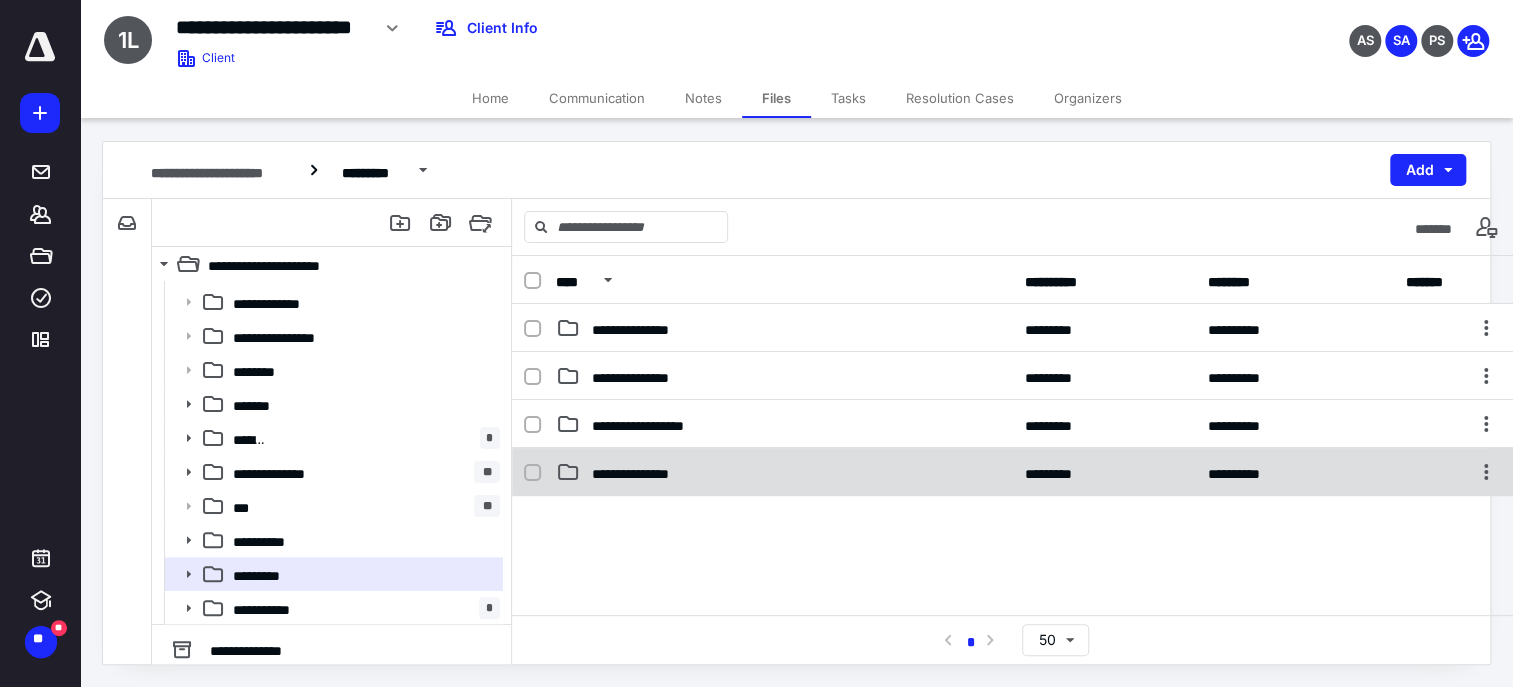 click on "**********" at bounding box center (784, 472) 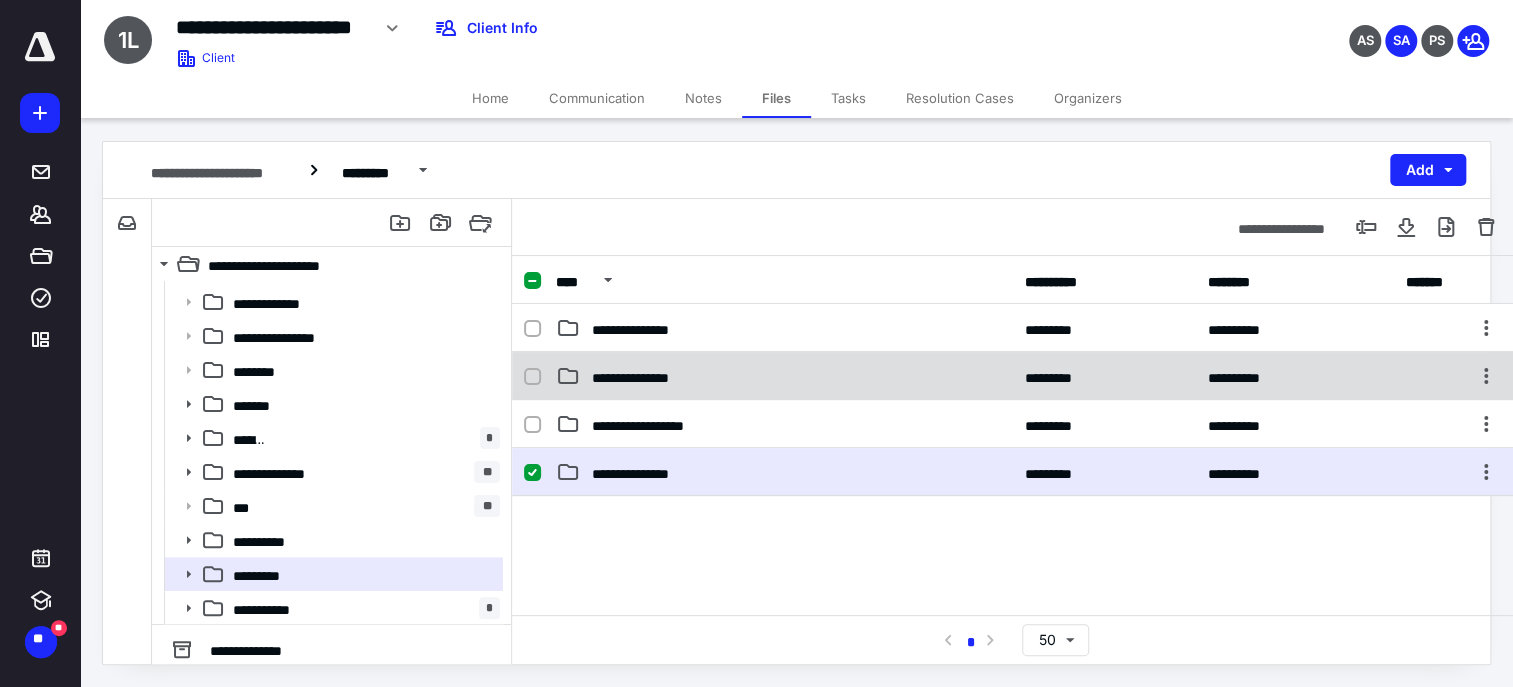 click on "**********" at bounding box center (784, 376) 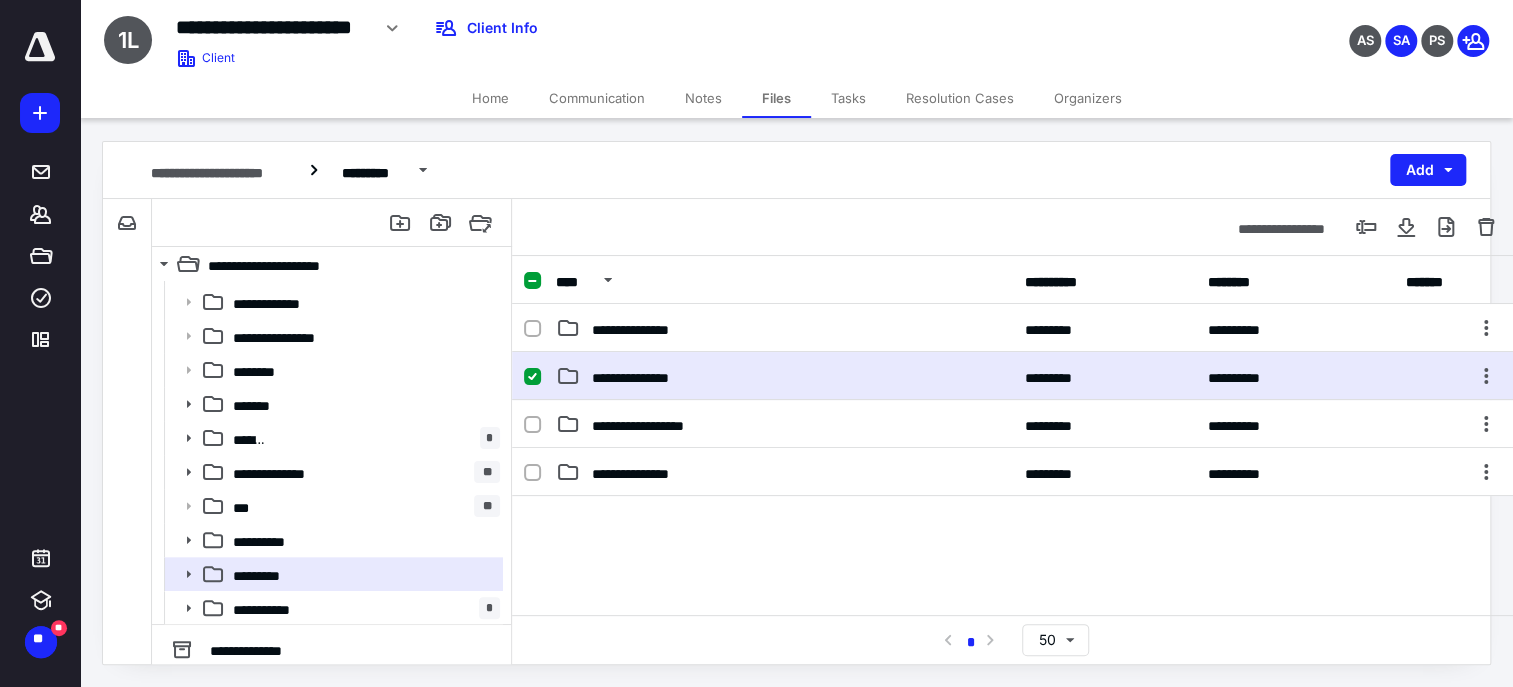 click on "**********" at bounding box center [784, 376] 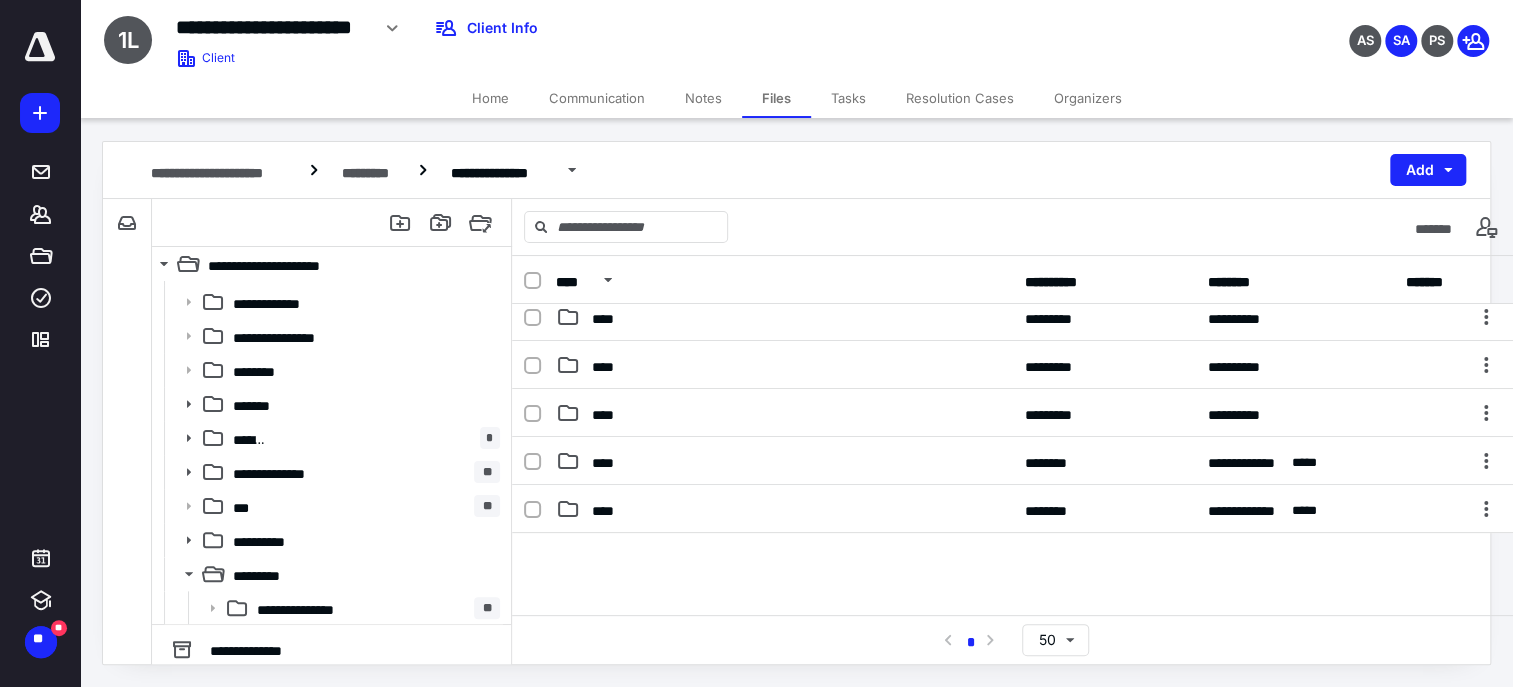 scroll, scrollTop: 133, scrollLeft: 0, axis: vertical 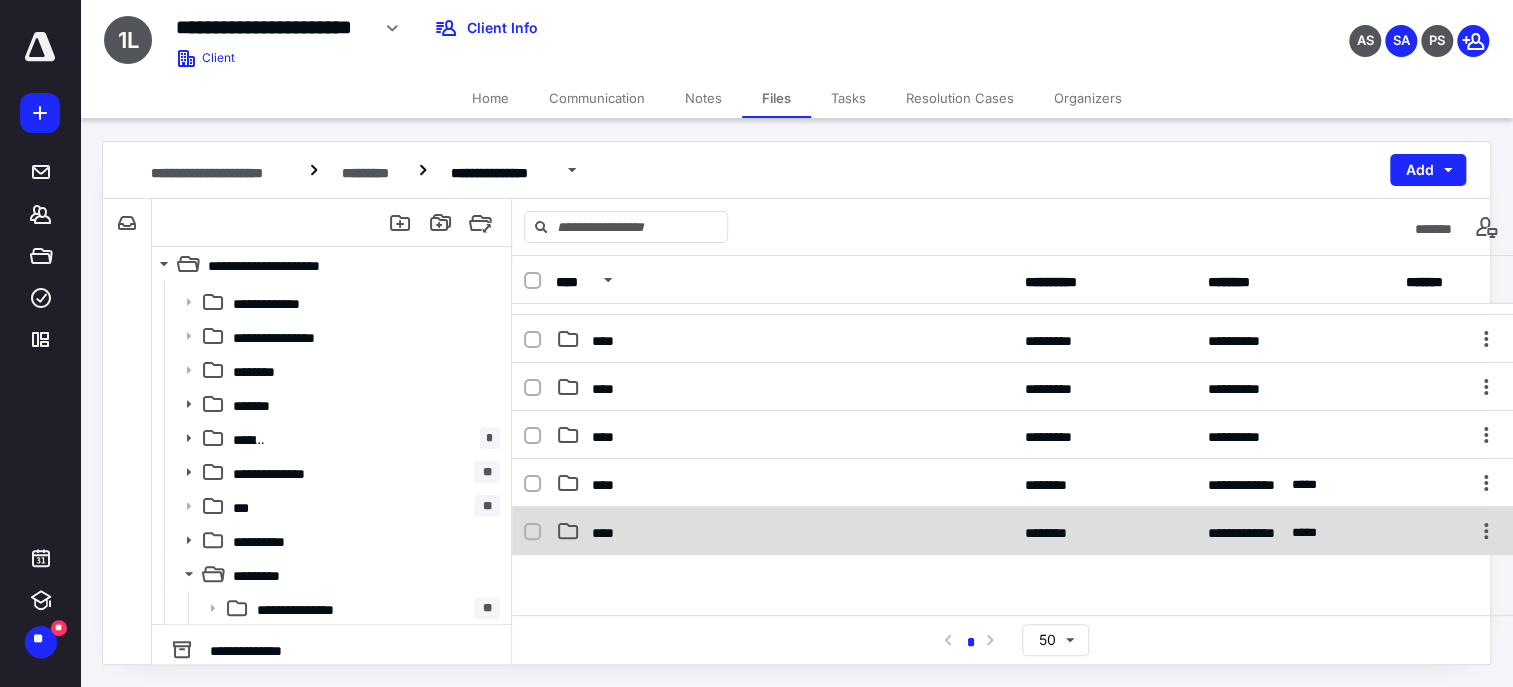 click on "**********" at bounding box center [1013, 531] 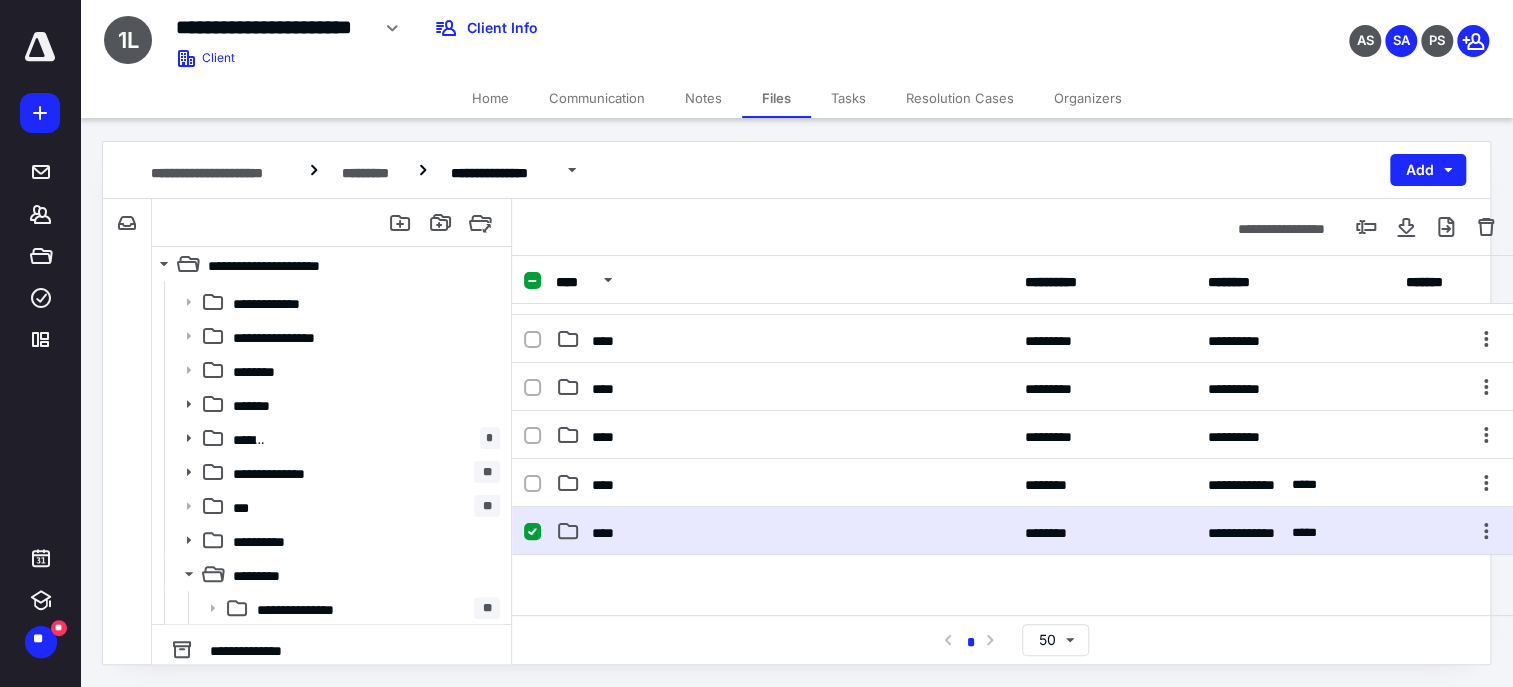 click on "**********" at bounding box center (1013, 531) 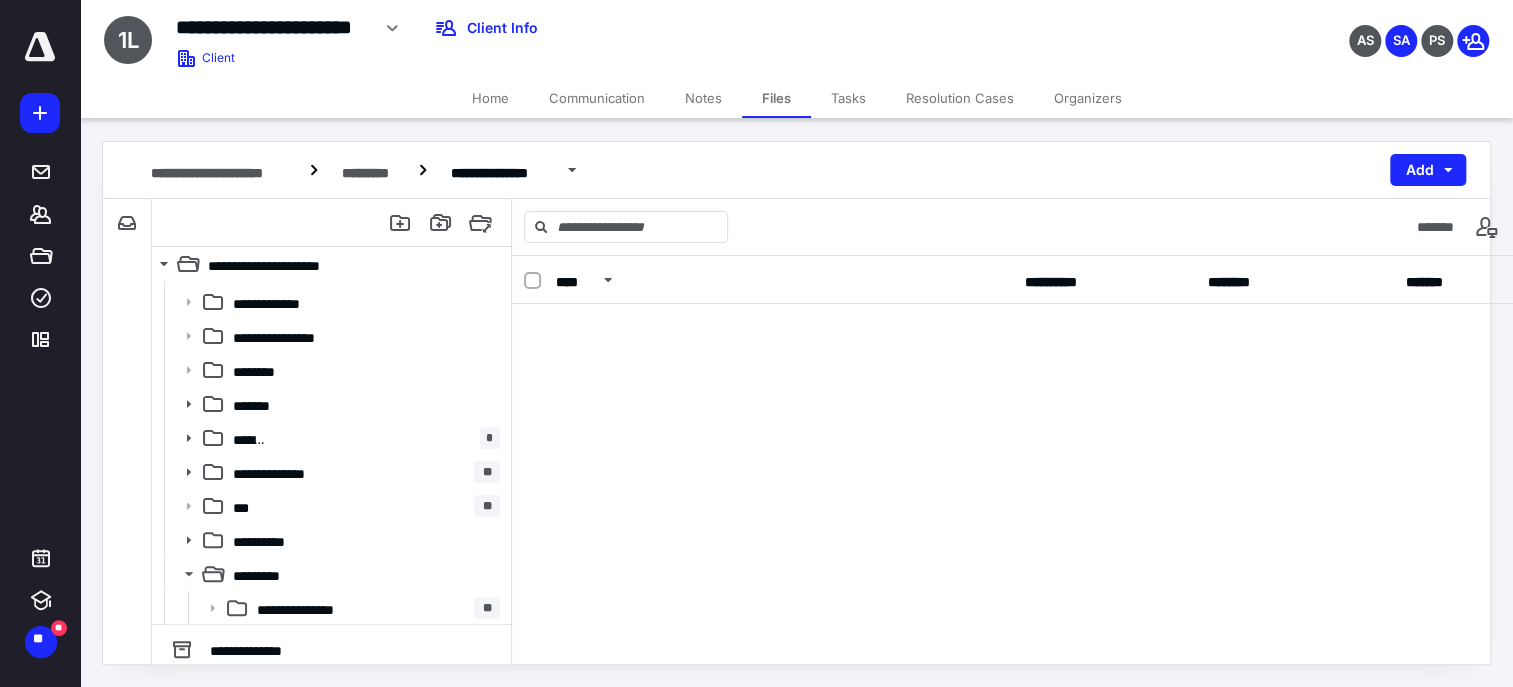 scroll, scrollTop: 0, scrollLeft: 0, axis: both 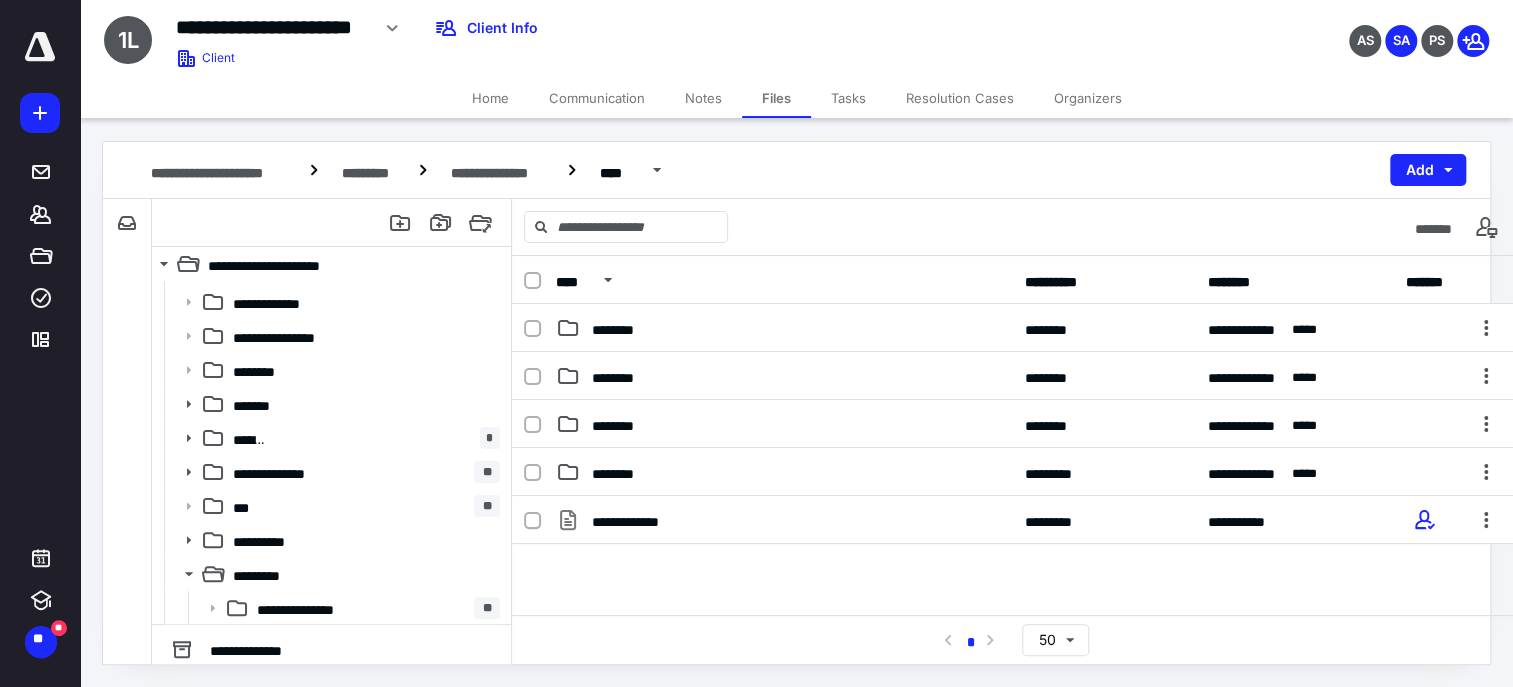 click on "**********" at bounding box center [1013, 646] 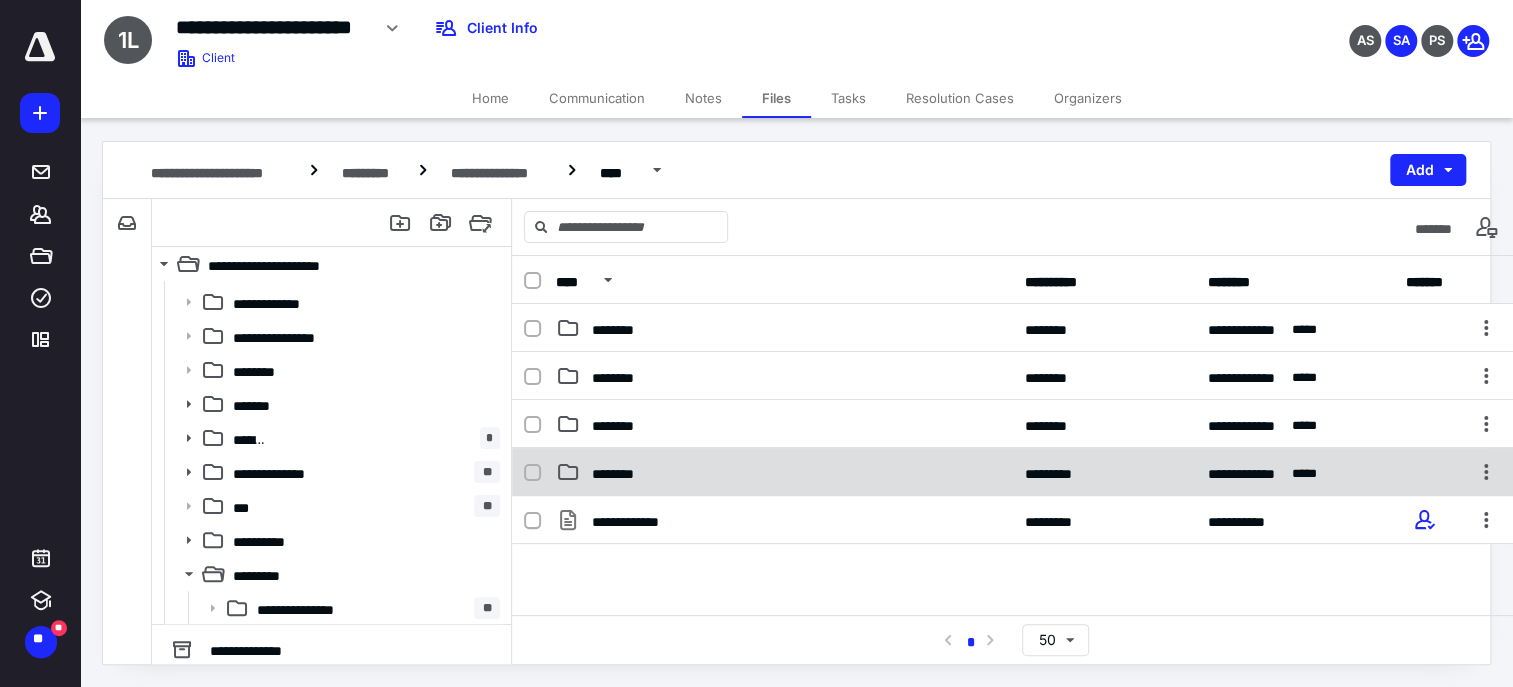 click on "**********" at bounding box center (1013, 472) 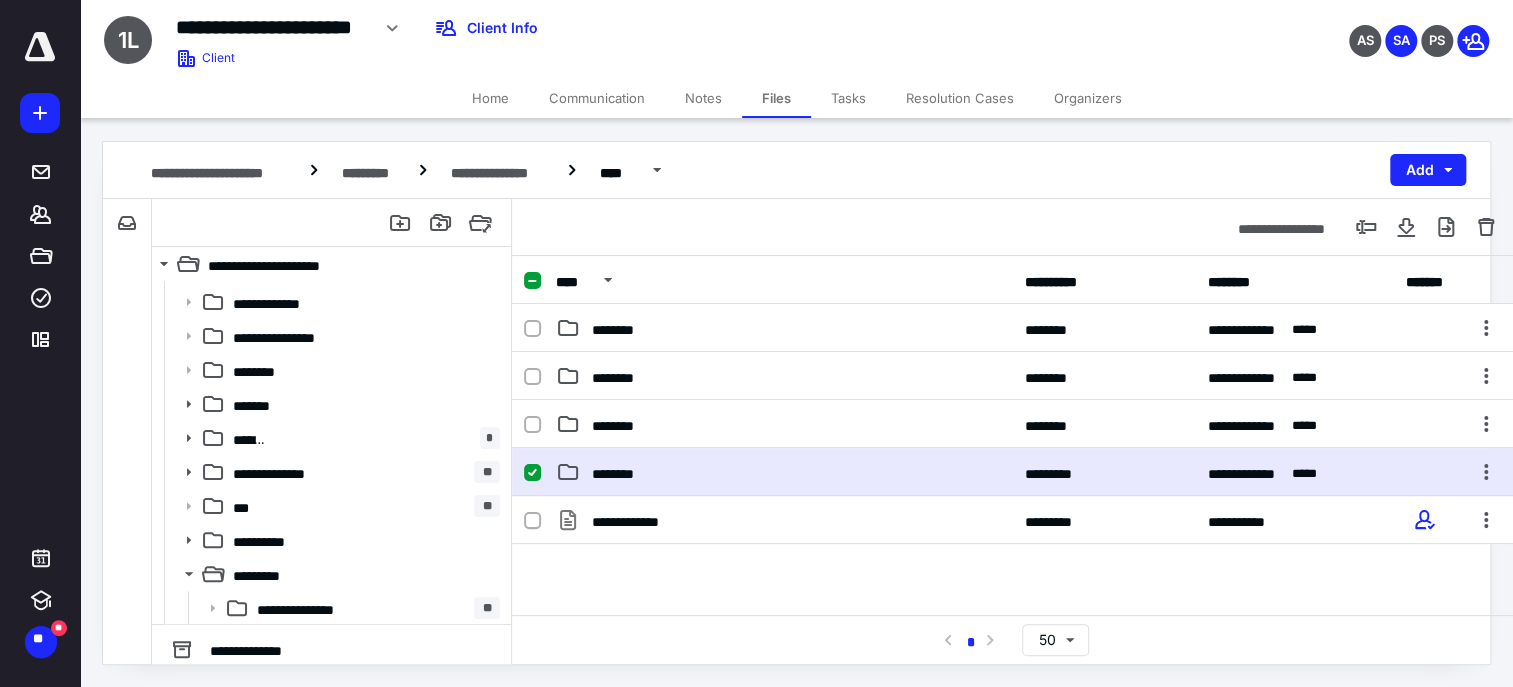 click on "**********" at bounding box center (1013, 472) 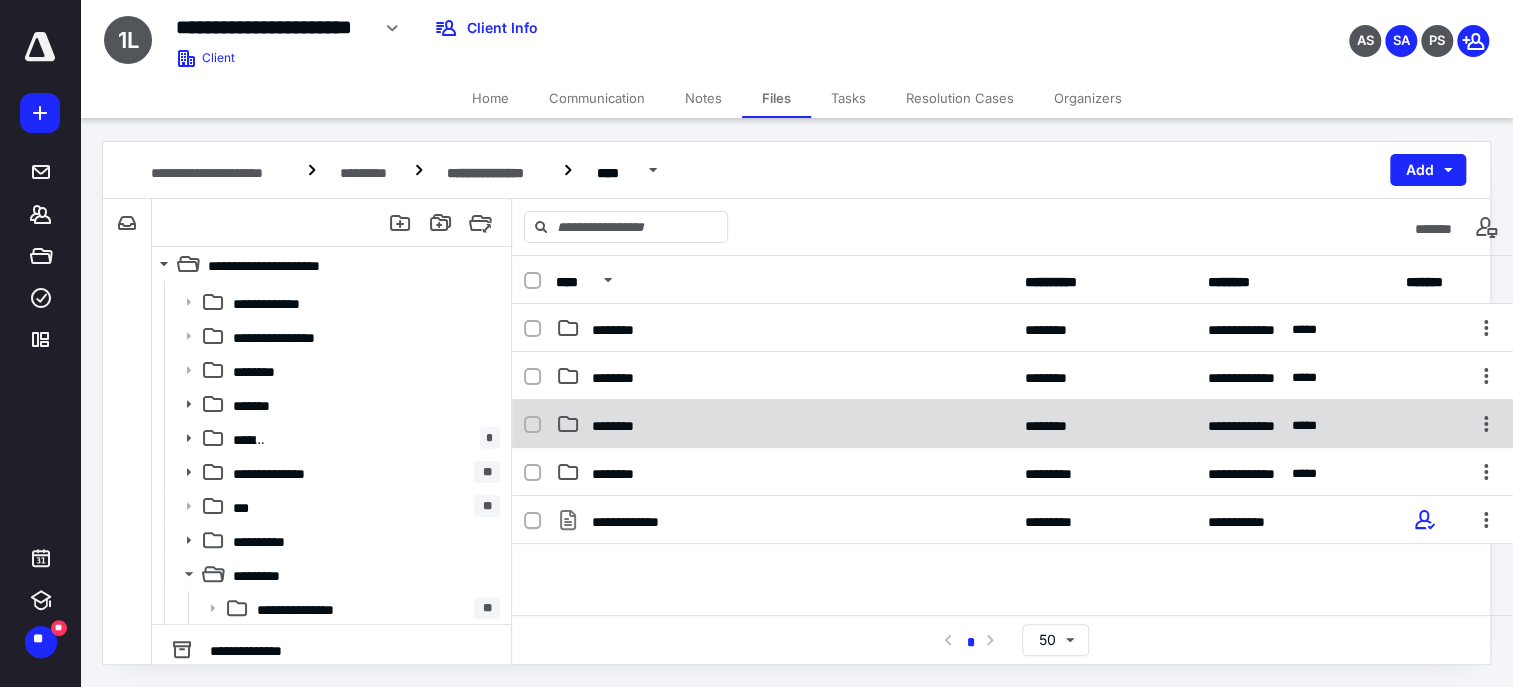 click on "**********" at bounding box center [1013, 424] 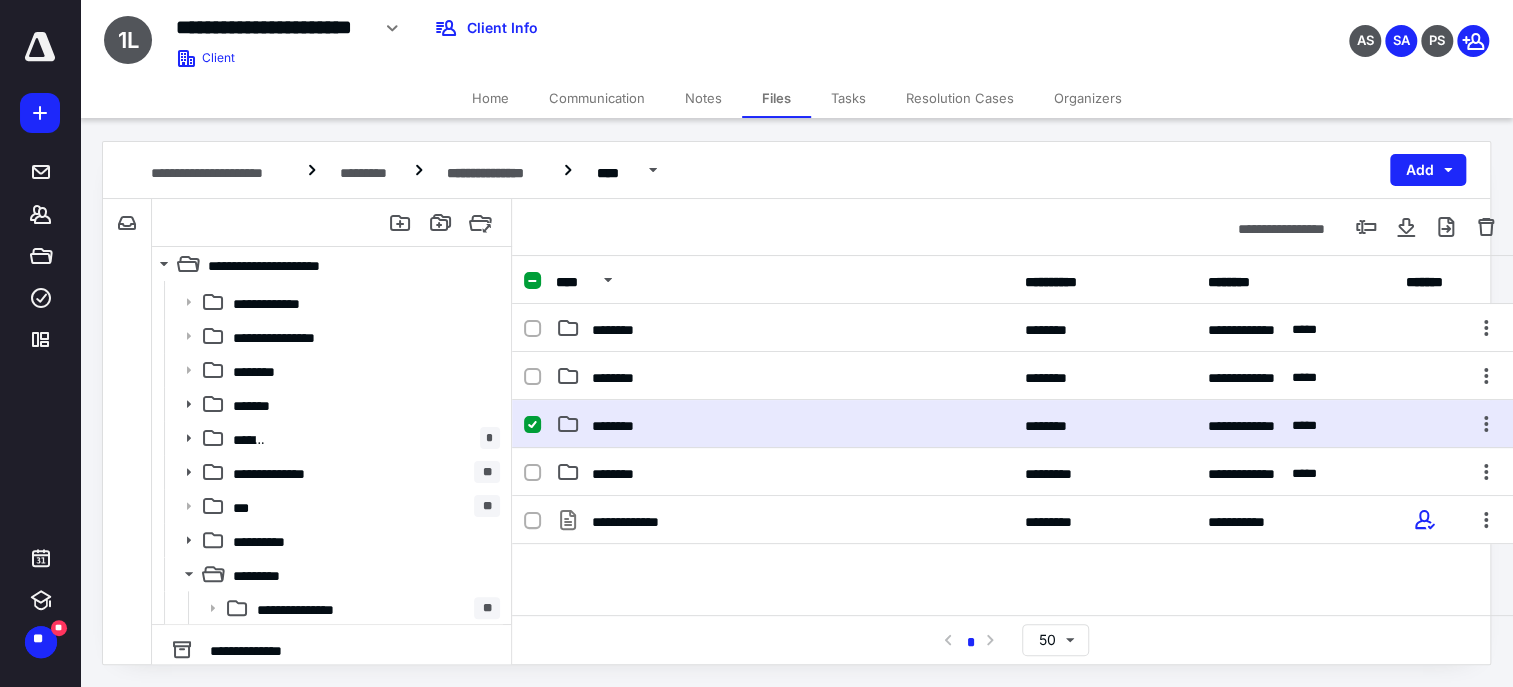 click on "**********" at bounding box center [1013, 424] 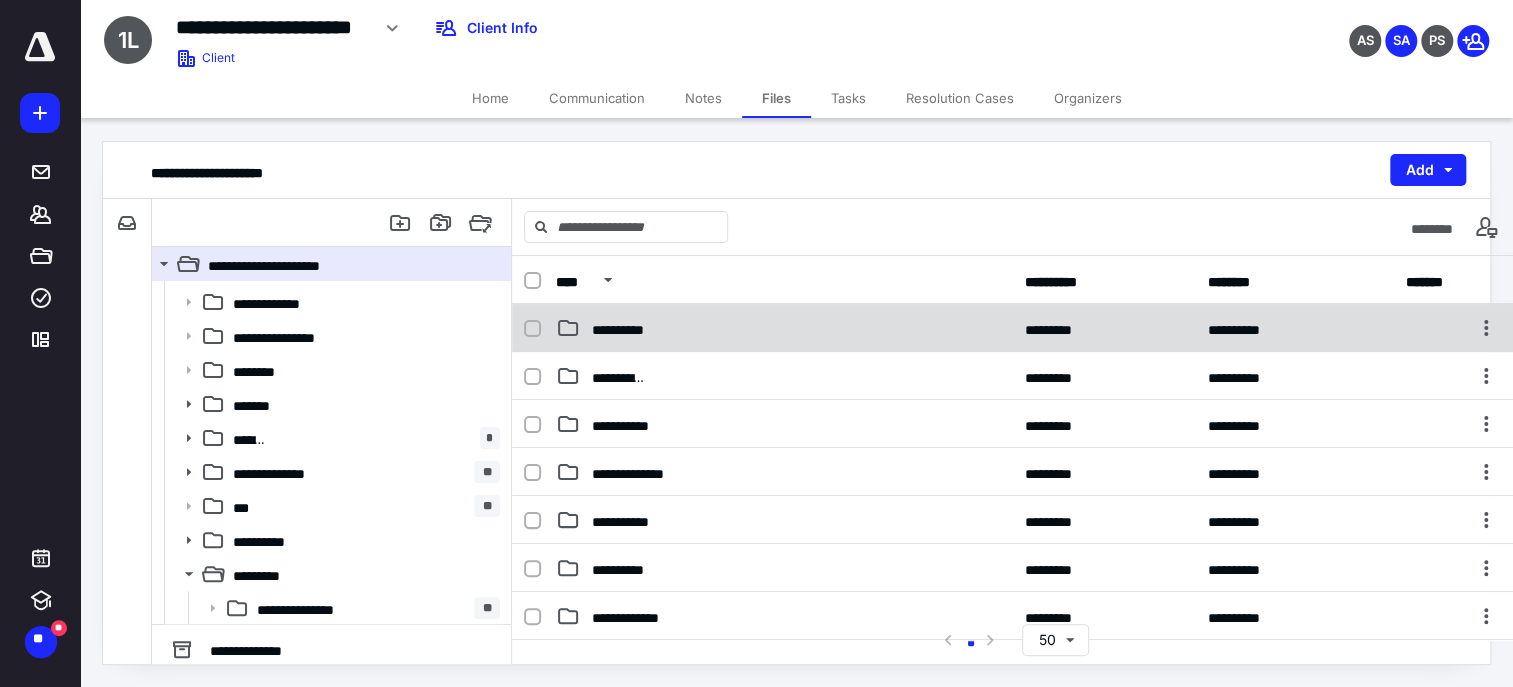 click on "**********" at bounding box center (784, 328) 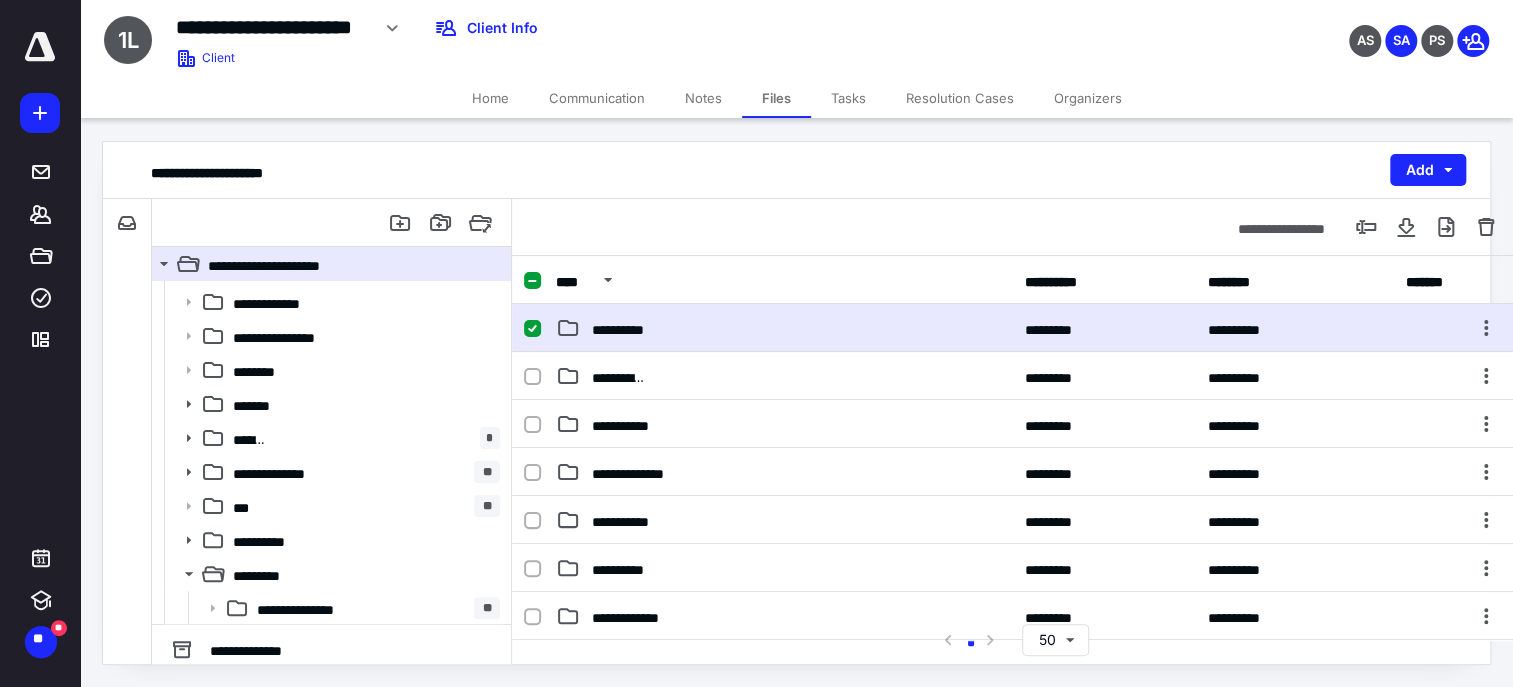 click on "**********" at bounding box center [784, 328] 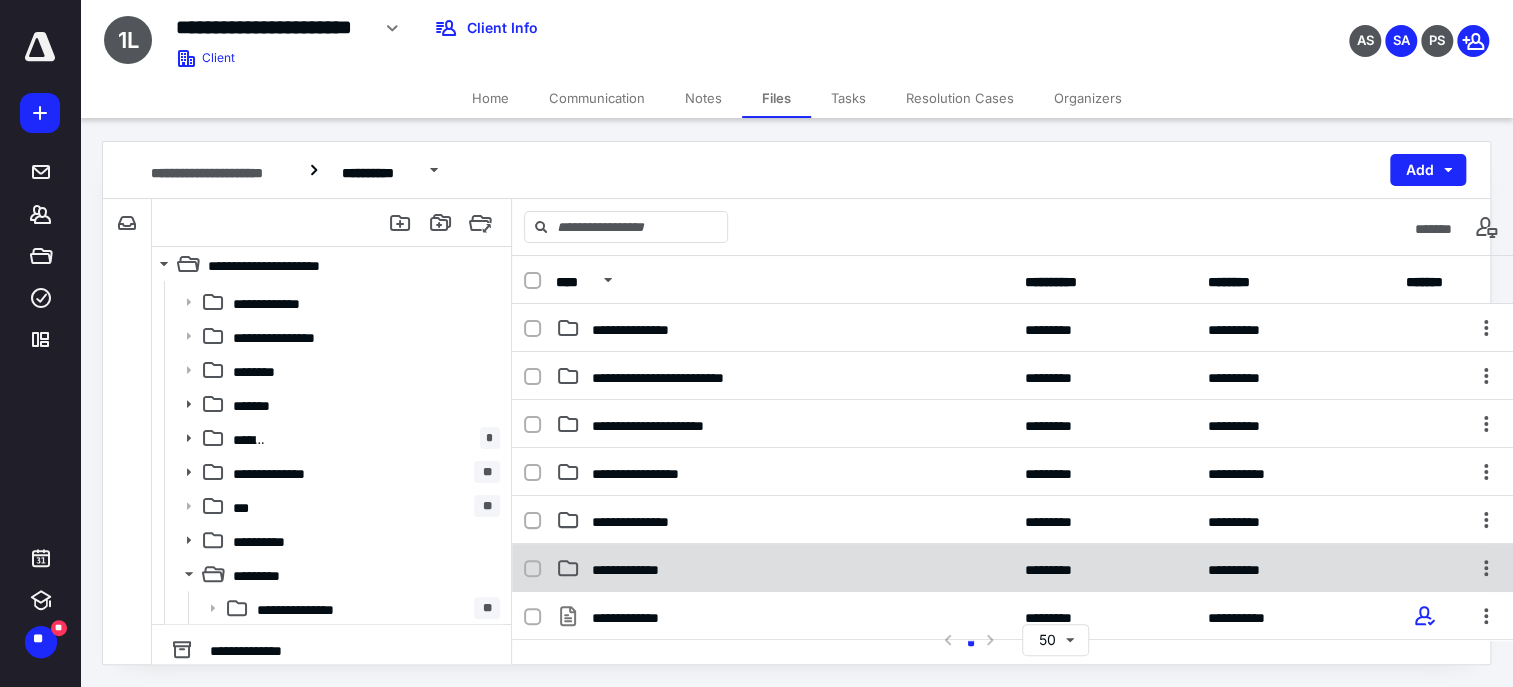scroll, scrollTop: 0, scrollLeft: 0, axis: both 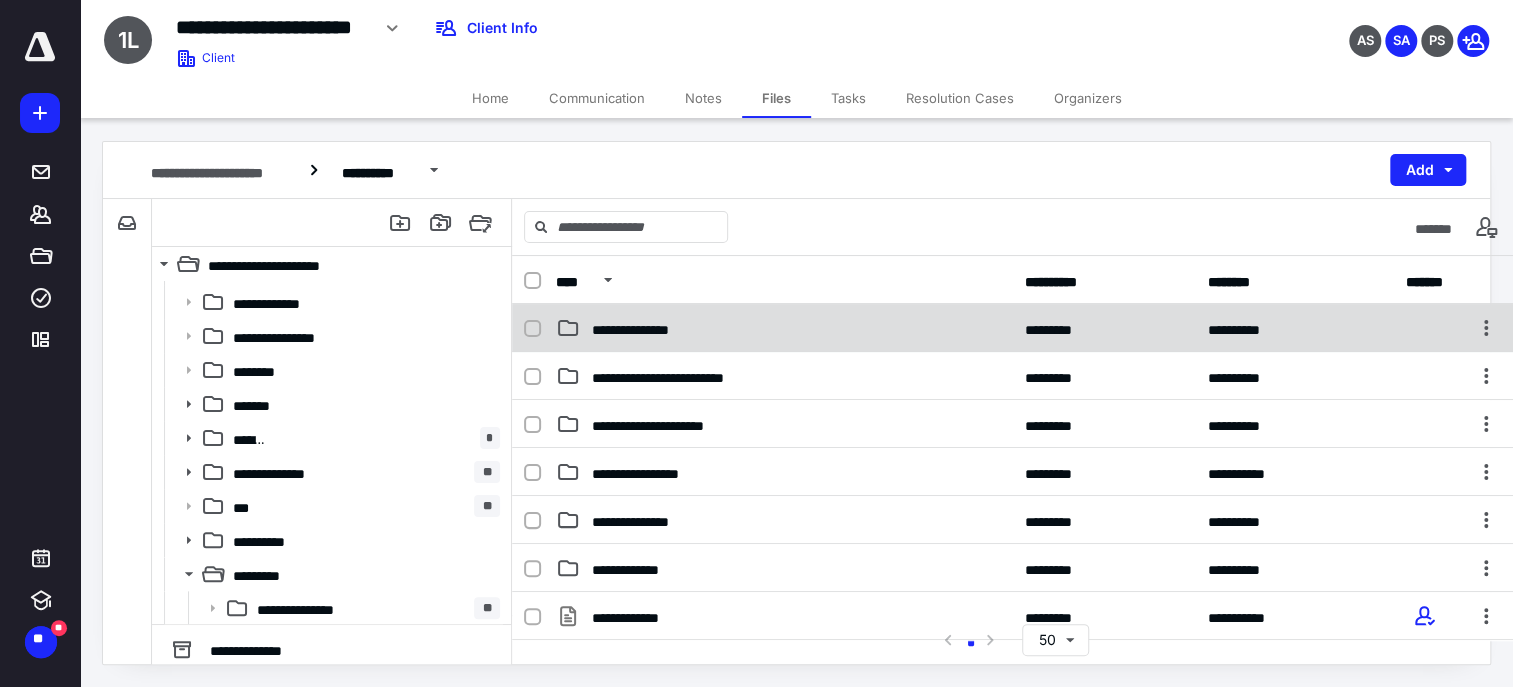 click on "**********" at bounding box center [784, 328] 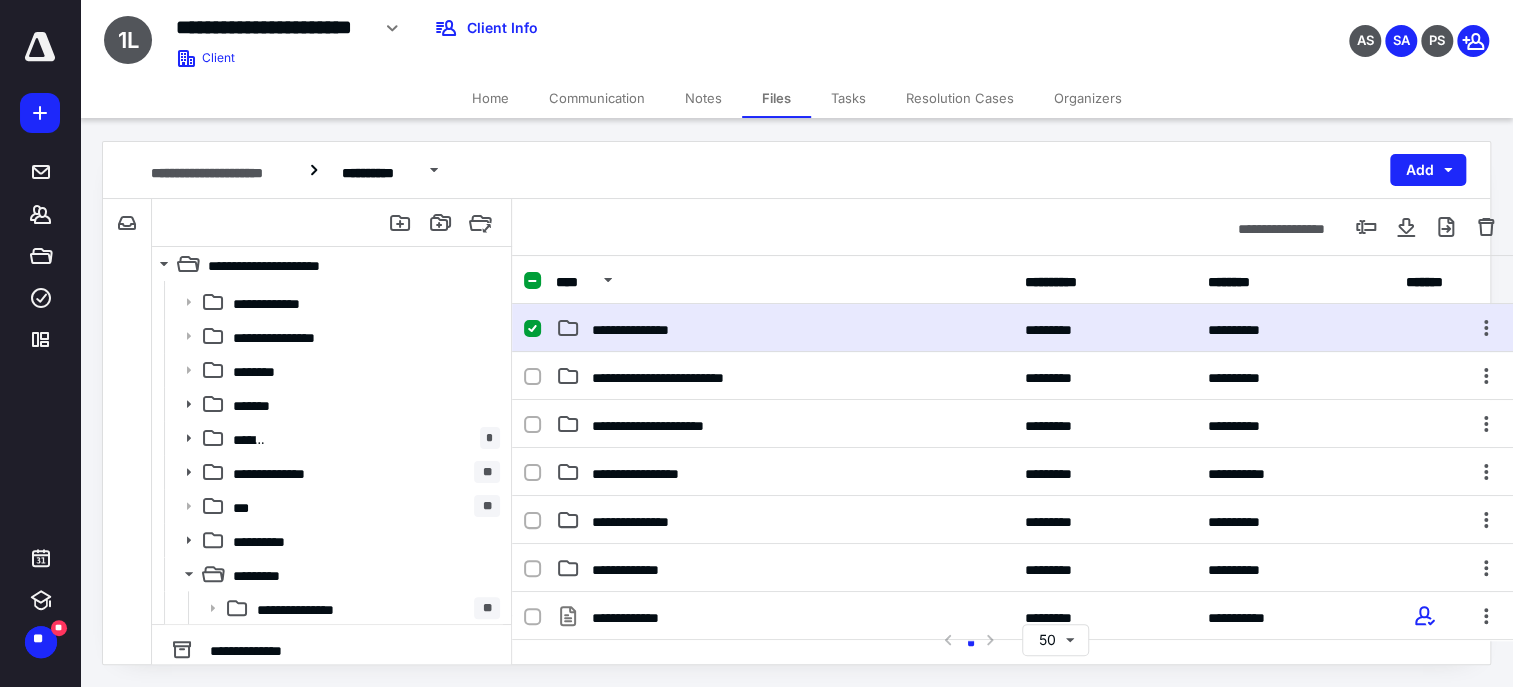 click on "**********" at bounding box center [784, 328] 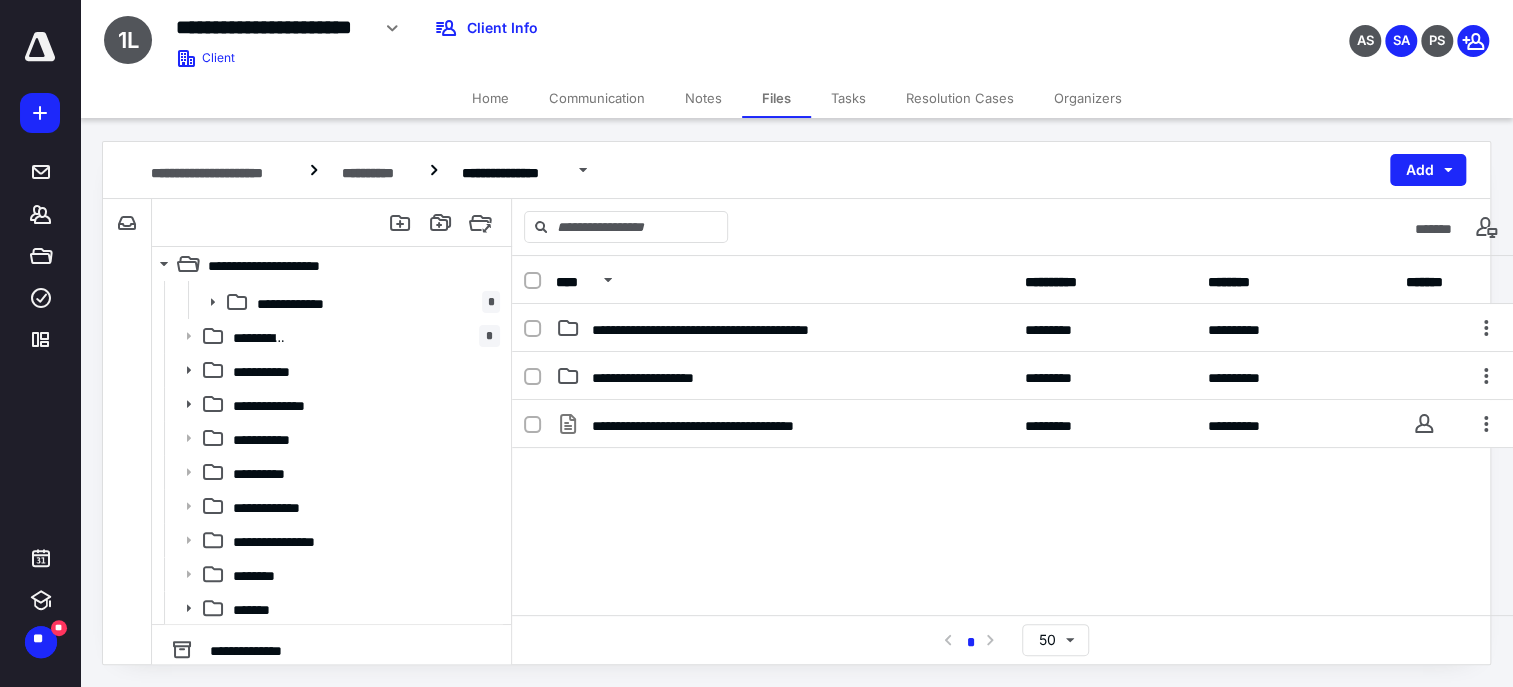 scroll, scrollTop: 404, scrollLeft: 0, axis: vertical 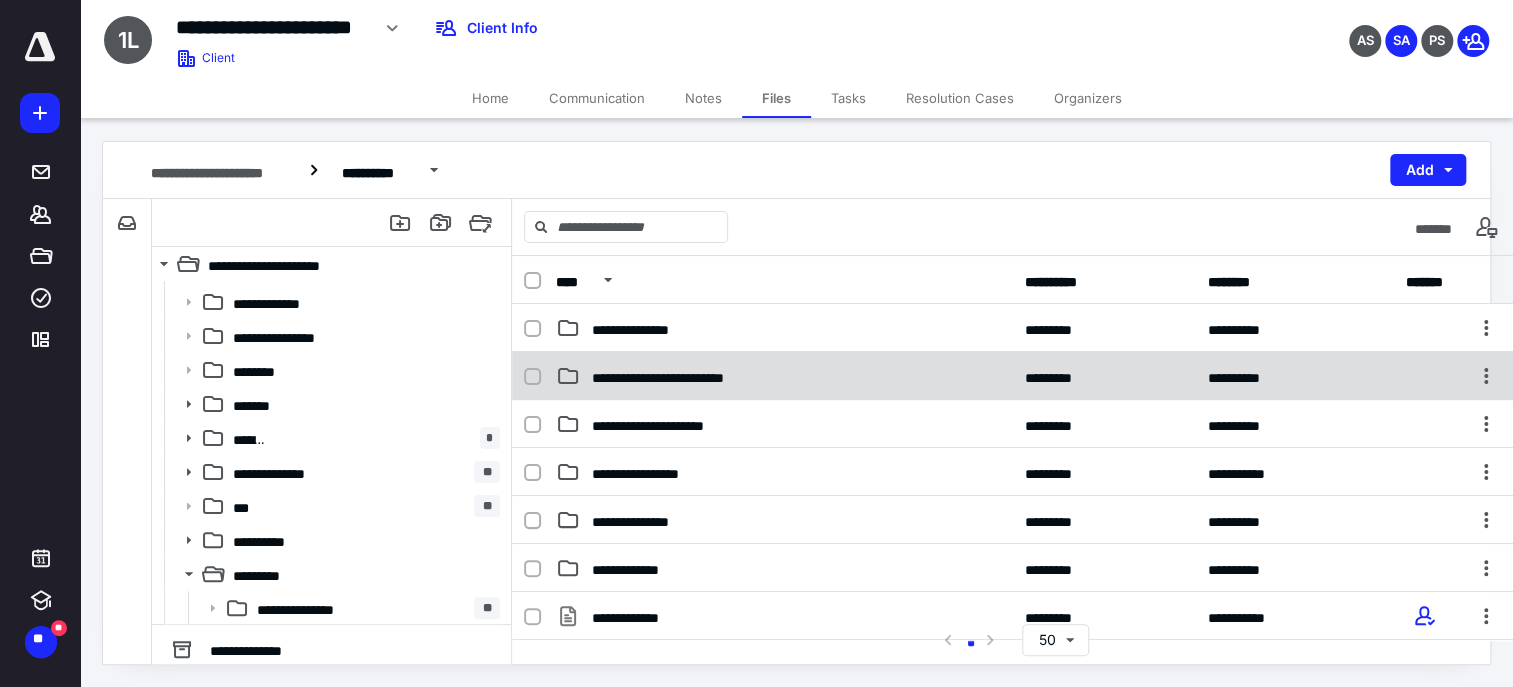 click on "**********" at bounding box center (784, 376) 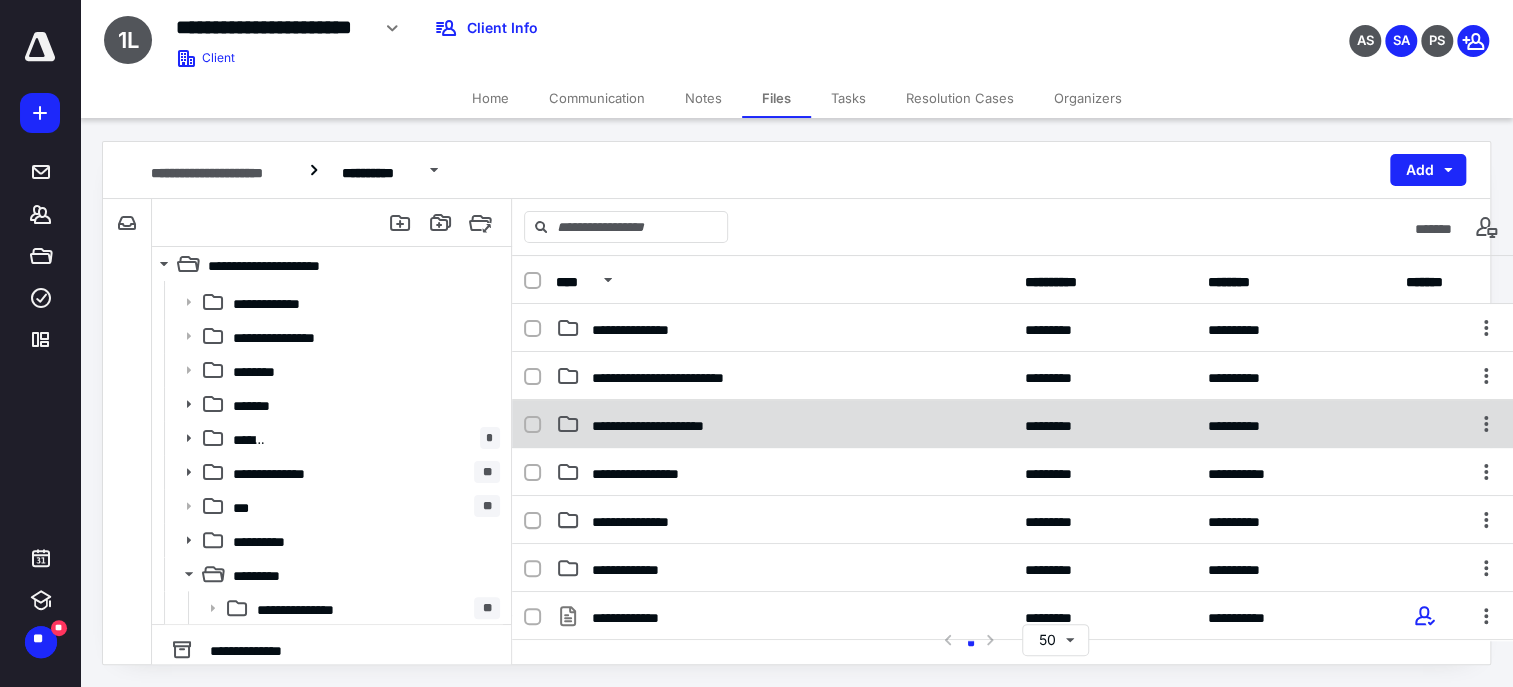 click on "**********" at bounding box center (1013, 424) 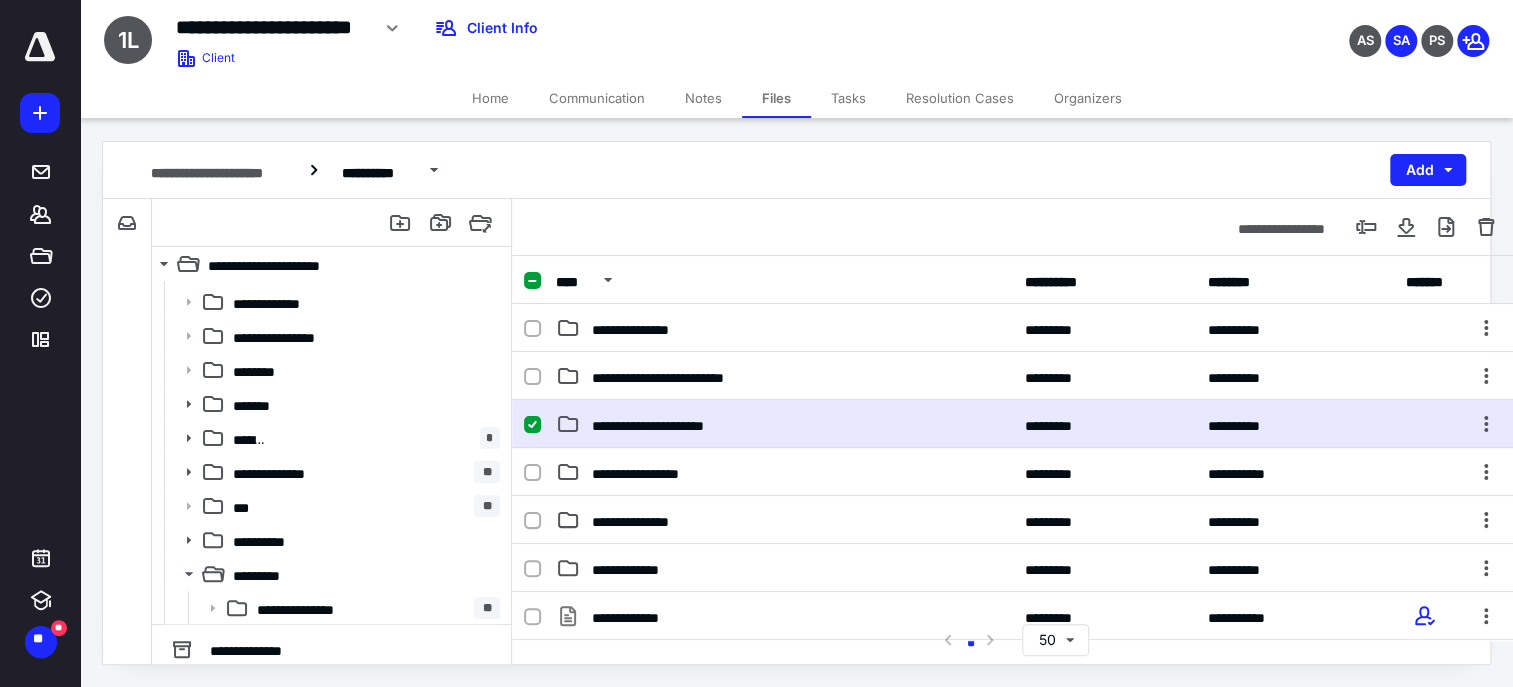 click on "**********" at bounding box center [1013, 424] 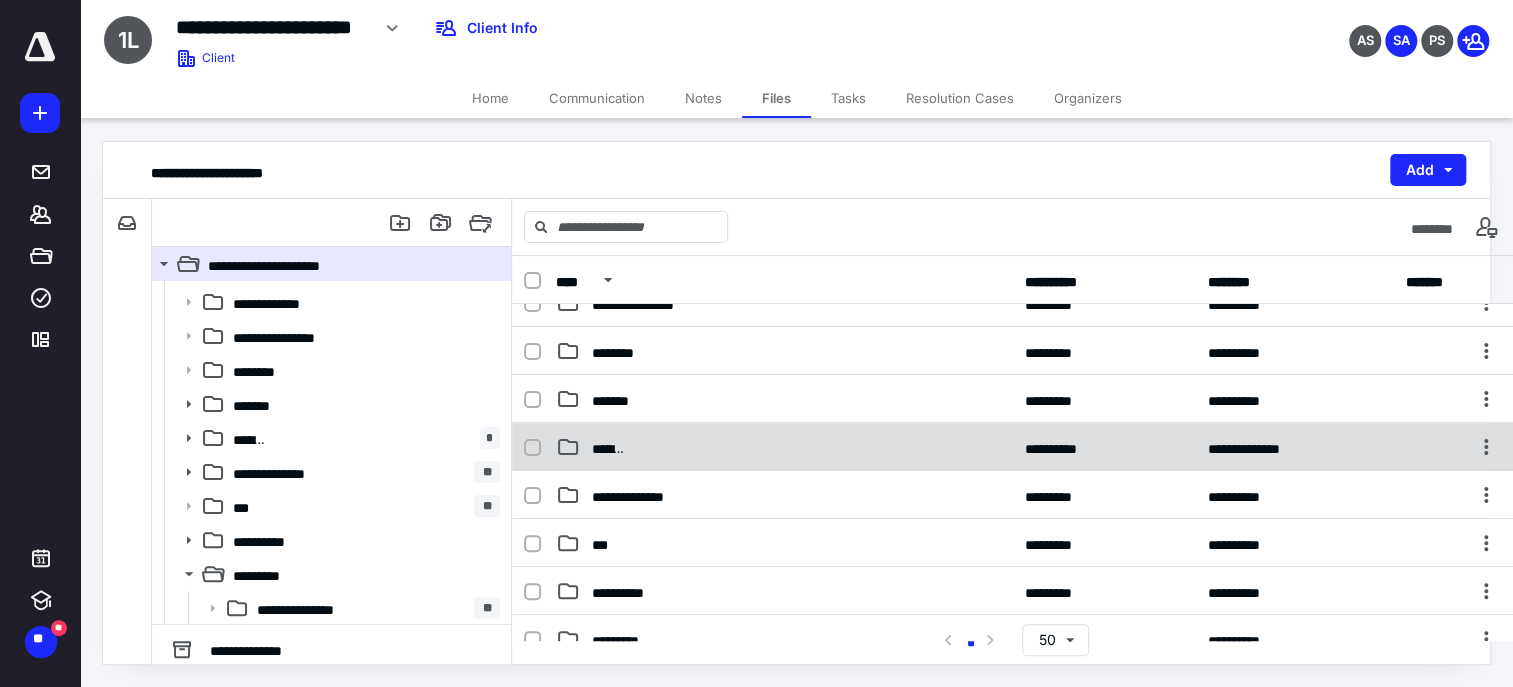 scroll, scrollTop: 399, scrollLeft: 0, axis: vertical 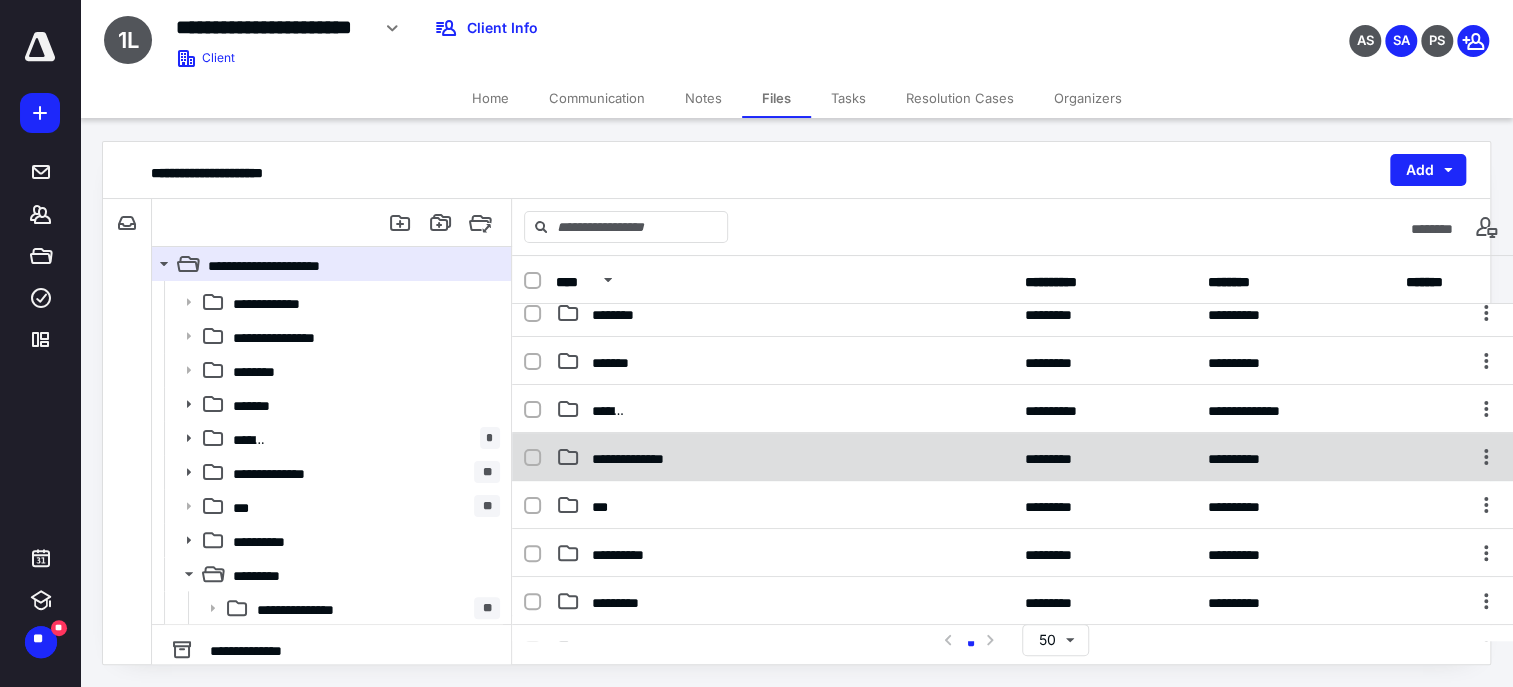 click on "**********" at bounding box center [784, 457] 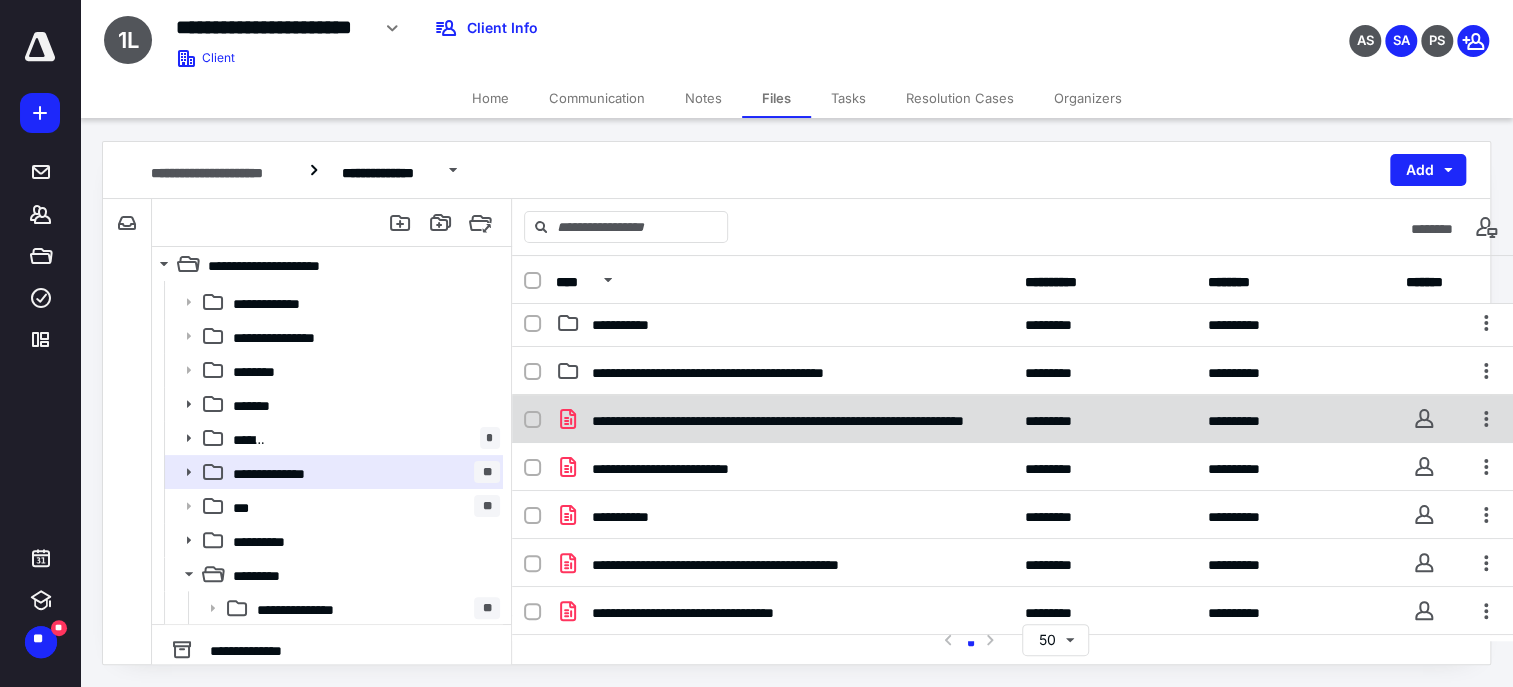 scroll, scrollTop: 0, scrollLeft: 0, axis: both 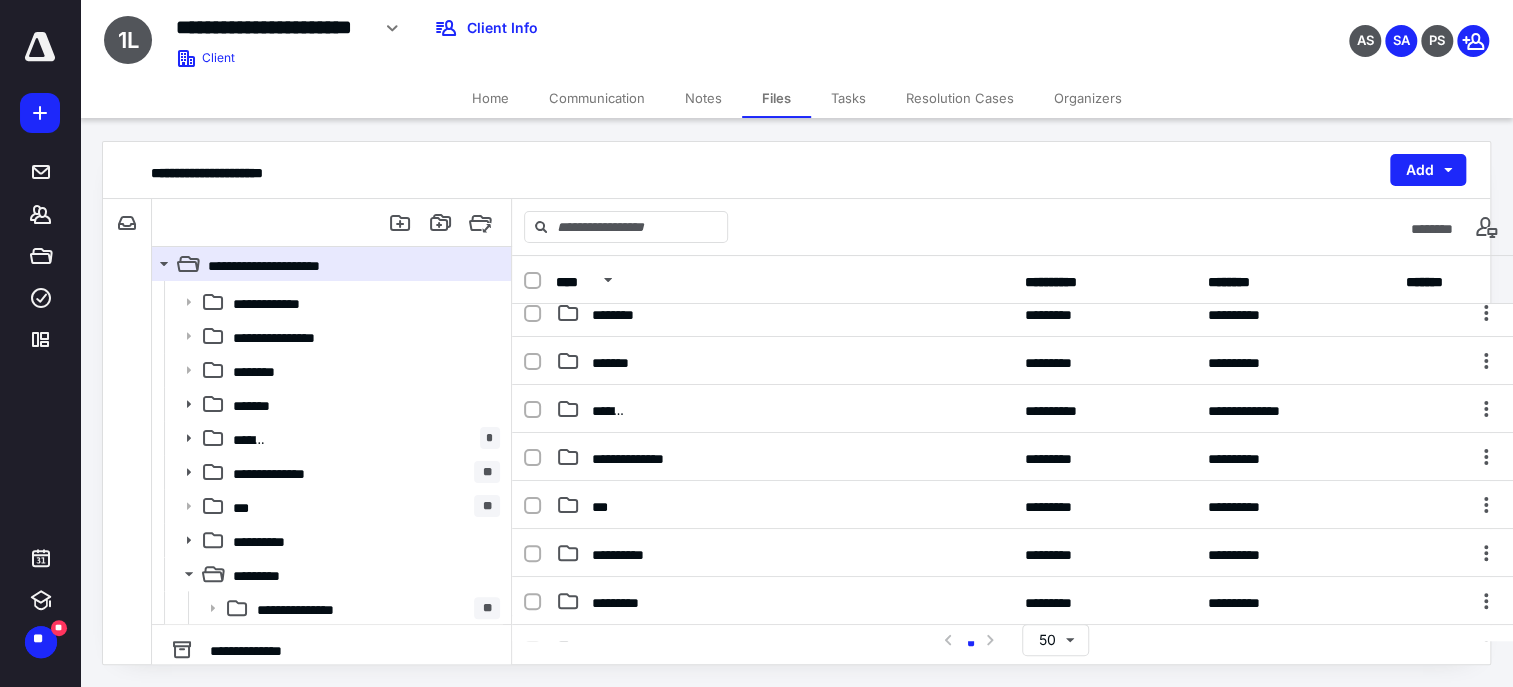 click at bounding box center (1013, 823) 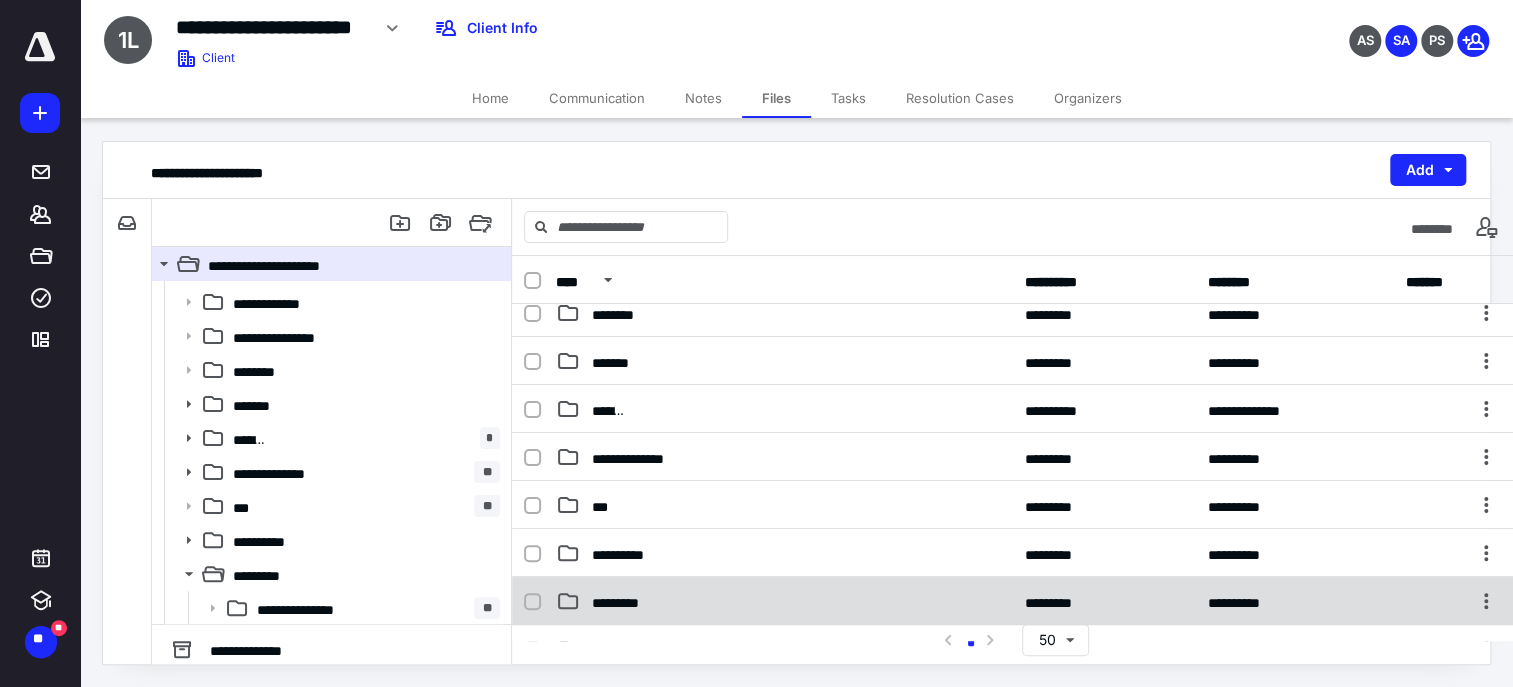 click on "*********" at bounding box center (784, 601) 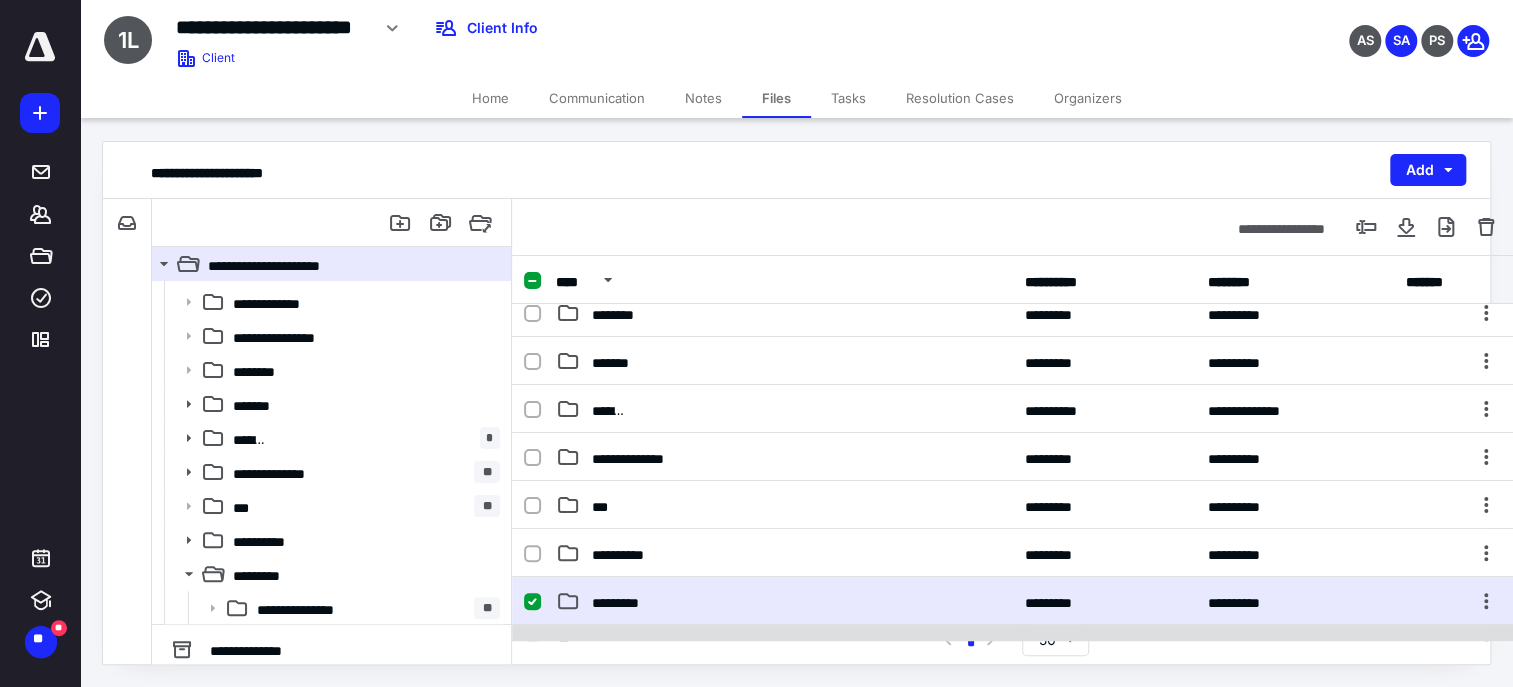 click on "**********" at bounding box center [1013, 649] 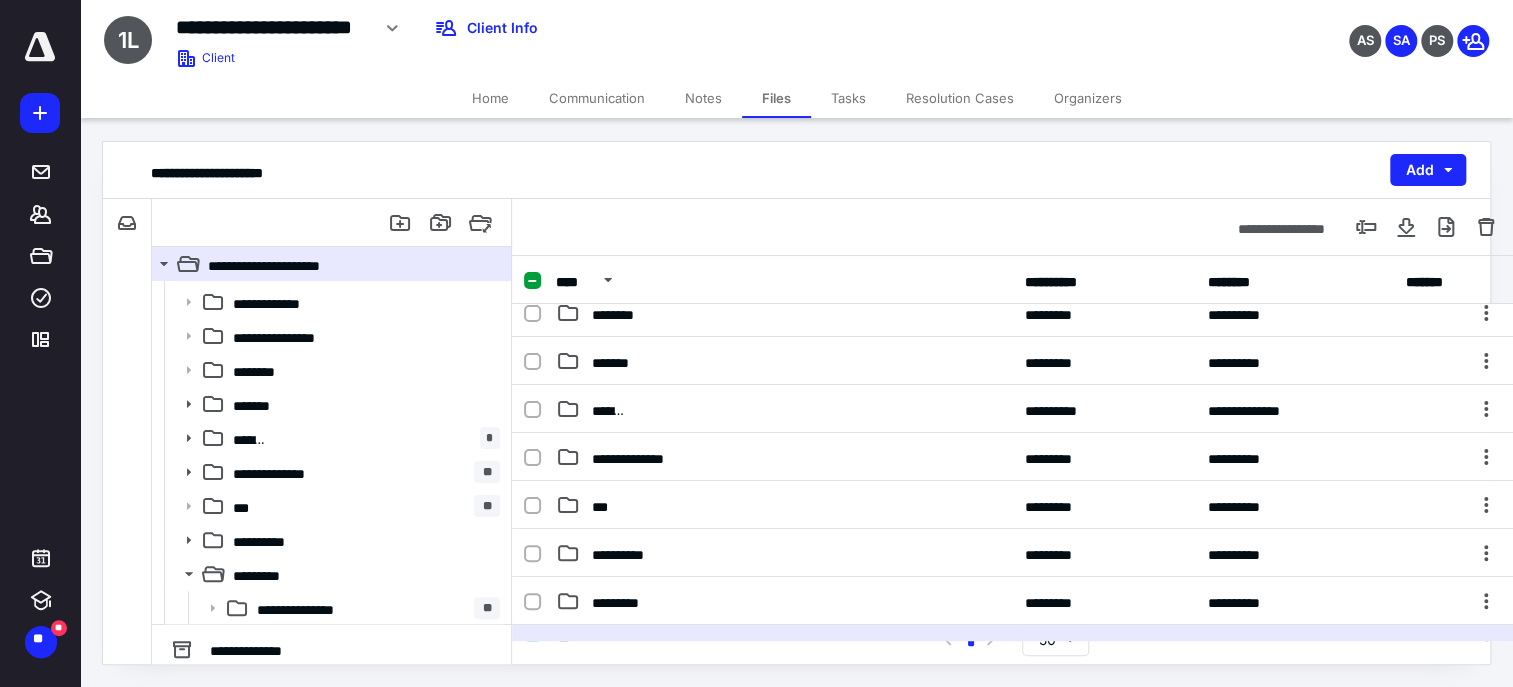click on "**********" at bounding box center (1013, 649) 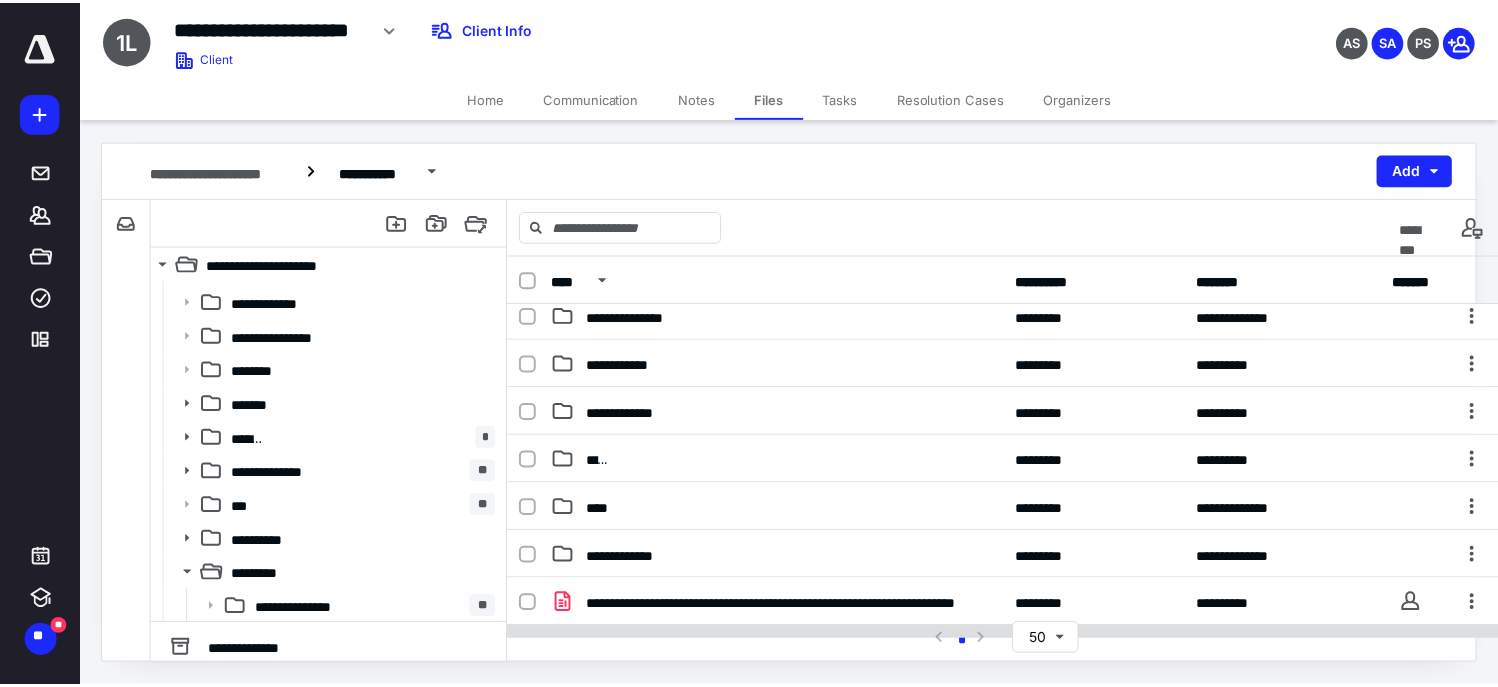 scroll, scrollTop: 0, scrollLeft: 0, axis: both 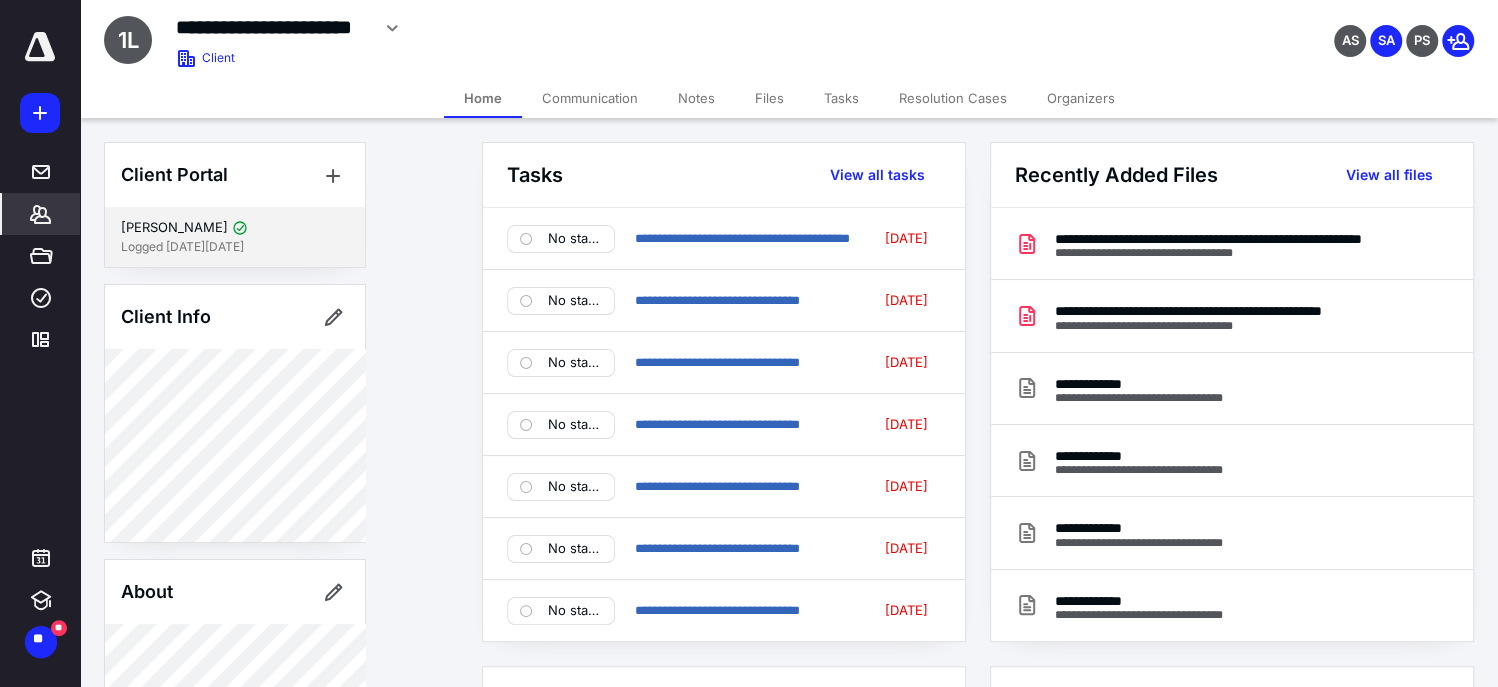 click on "Naren Patel" at bounding box center (235, 228) 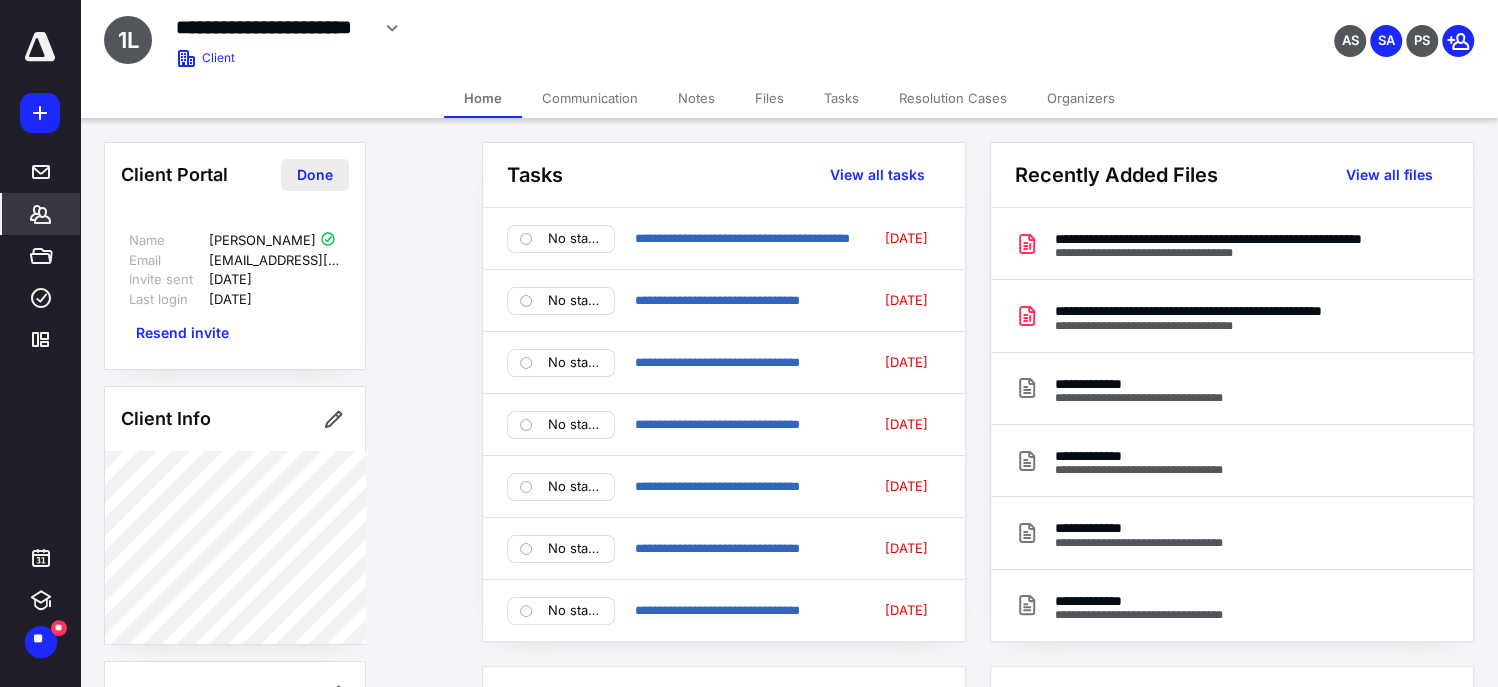 click on "Done" at bounding box center [315, 175] 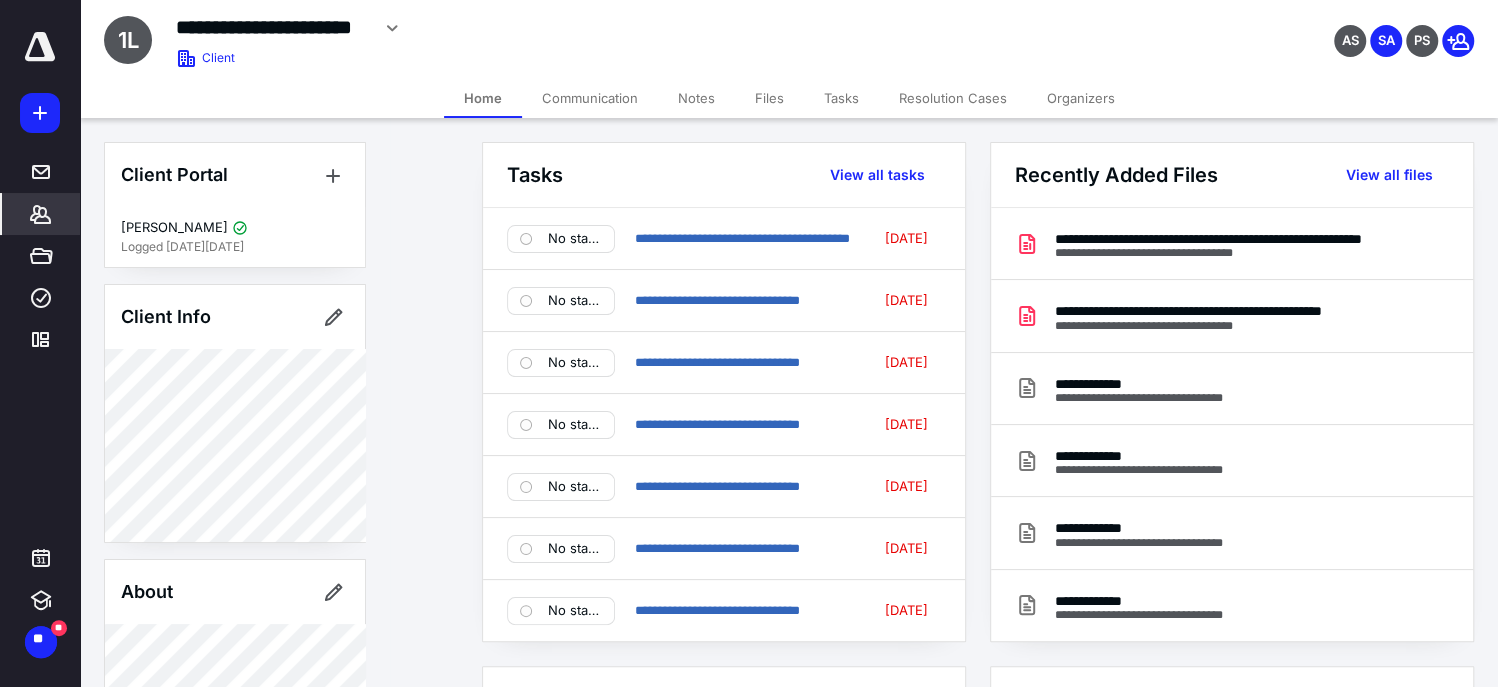 click on "Client Portal Naren Patel Logged in 2 weeks ago Client Info About Important clients Linked clients Tags Manage all tags" at bounding box center [235, 888] 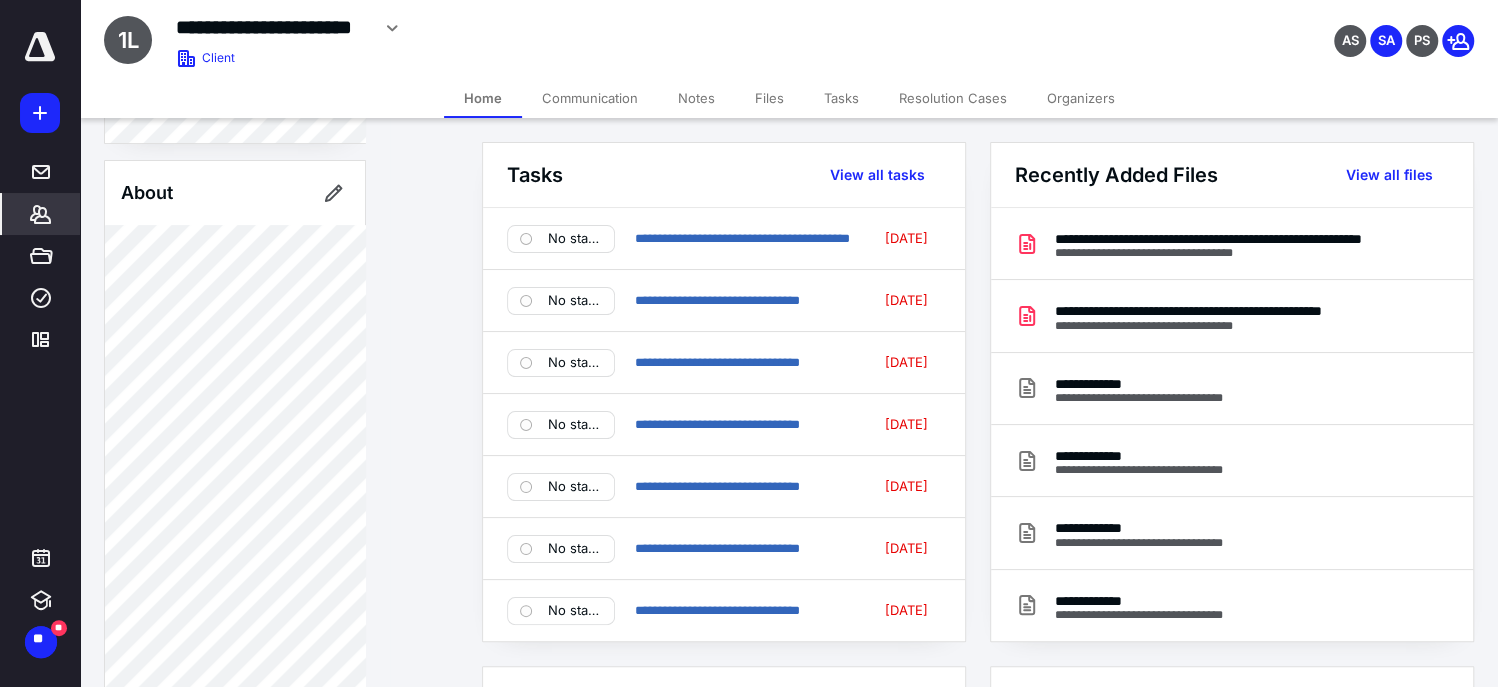 scroll, scrollTop: 893, scrollLeft: 0, axis: vertical 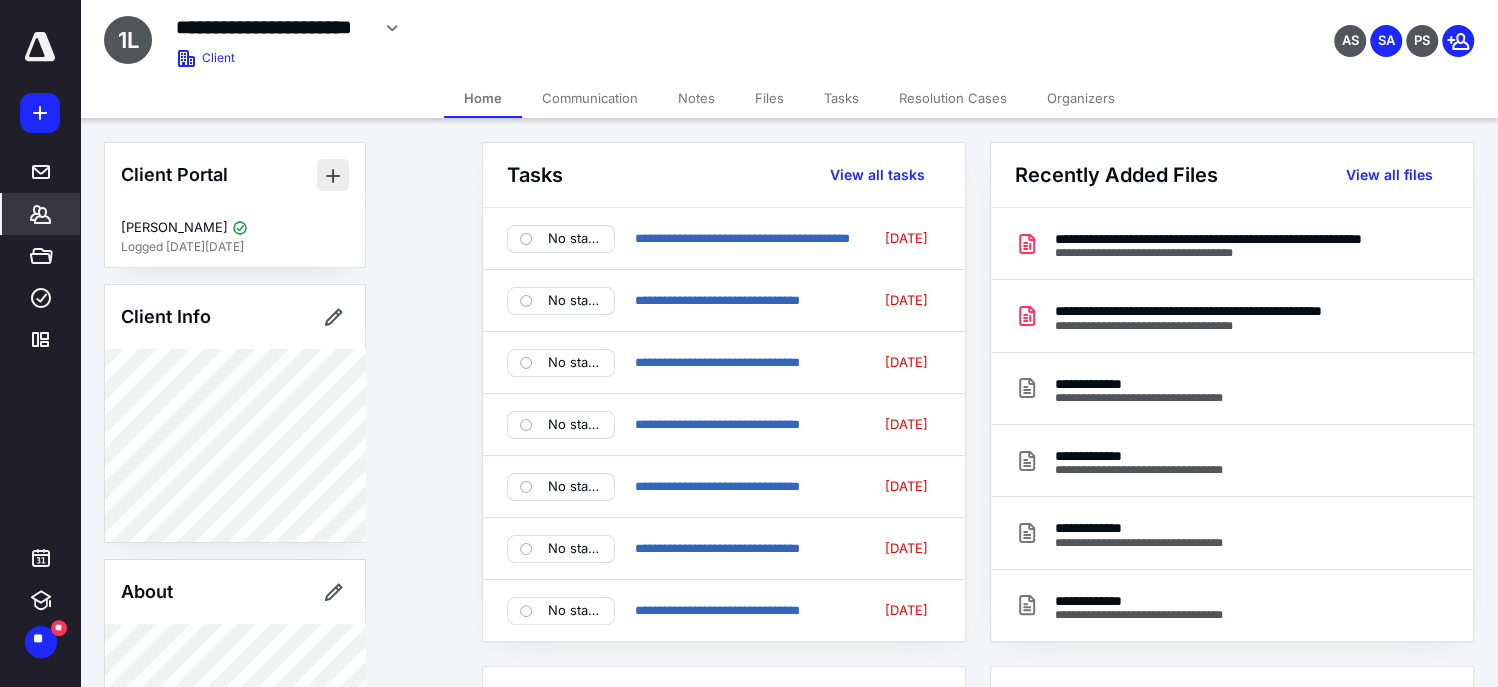 click at bounding box center [333, 175] 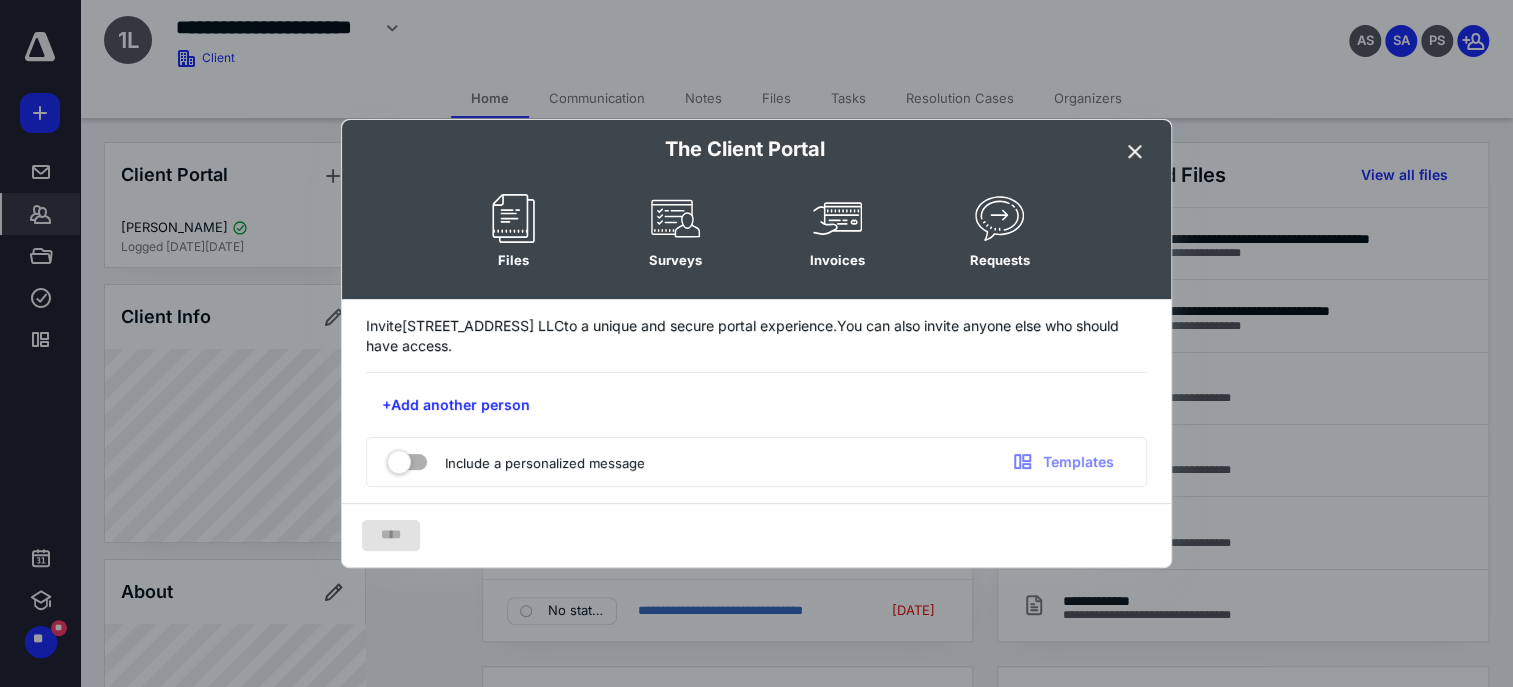 click at bounding box center (1135, 152) 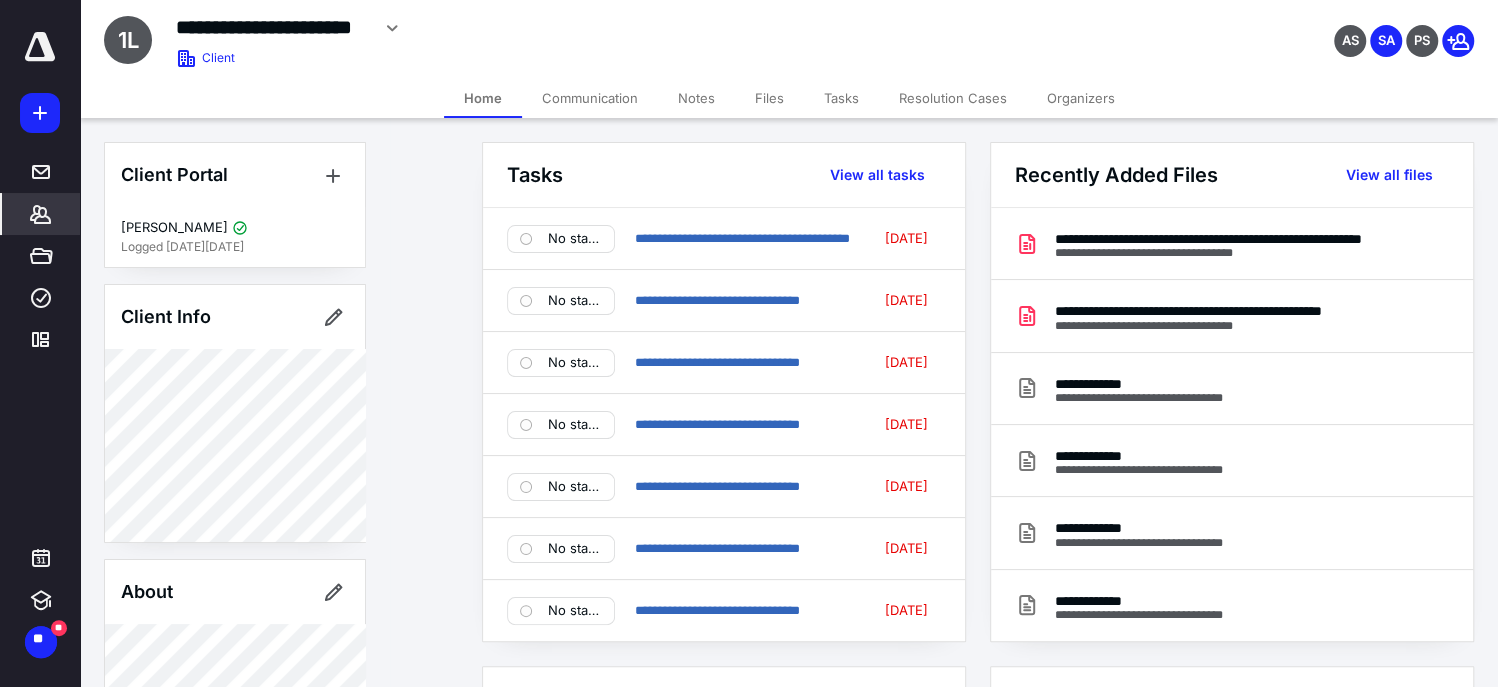 click on "Home Communication Notes Files Tasks Resolution Cases Organizers" at bounding box center [789, 98] 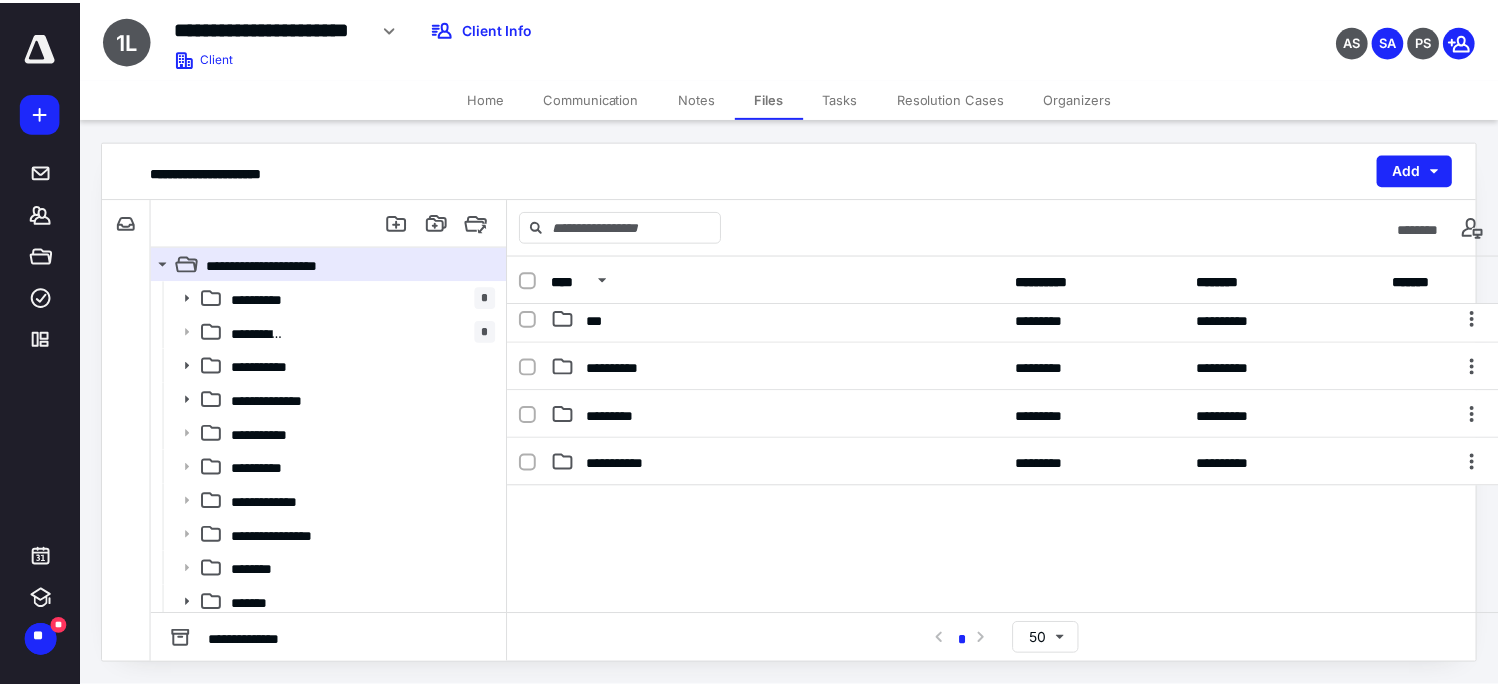 scroll, scrollTop: 0, scrollLeft: 0, axis: both 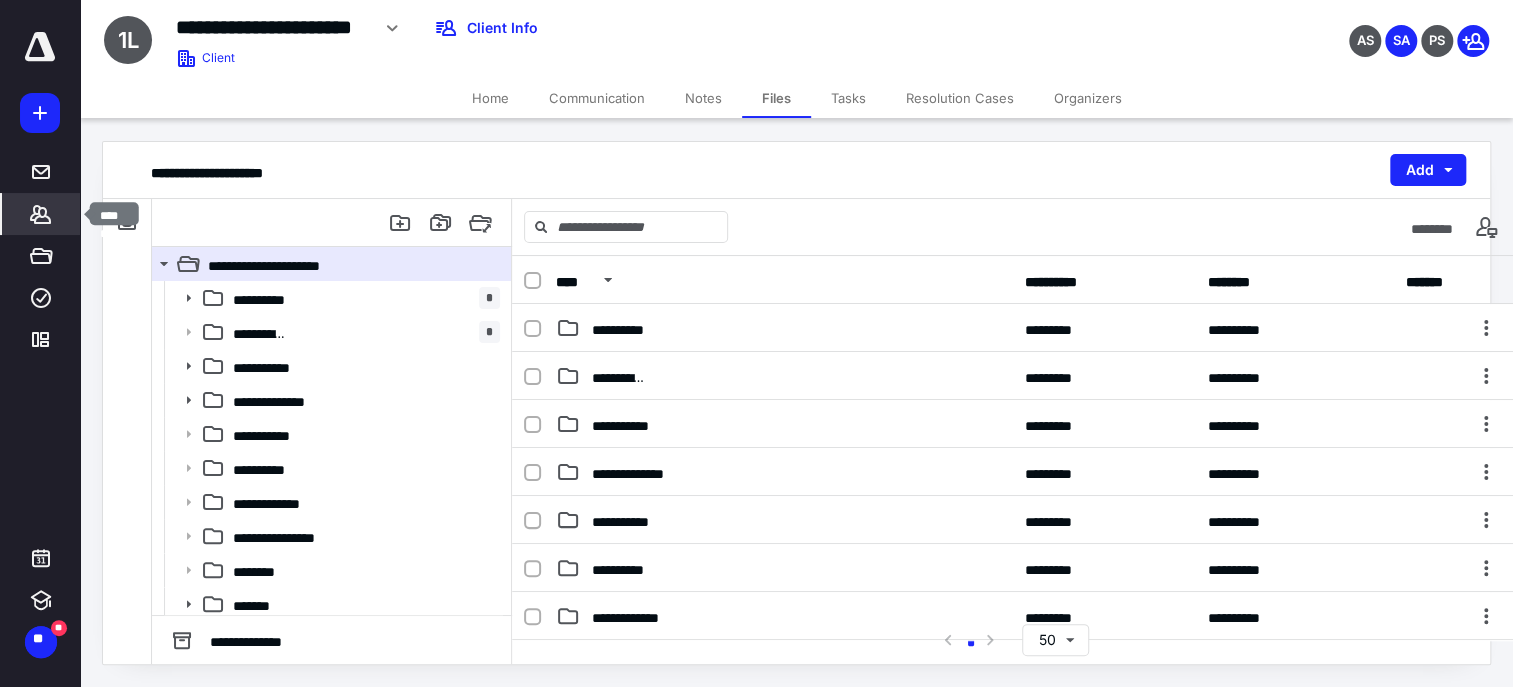 click on "*******" at bounding box center (41, 214) 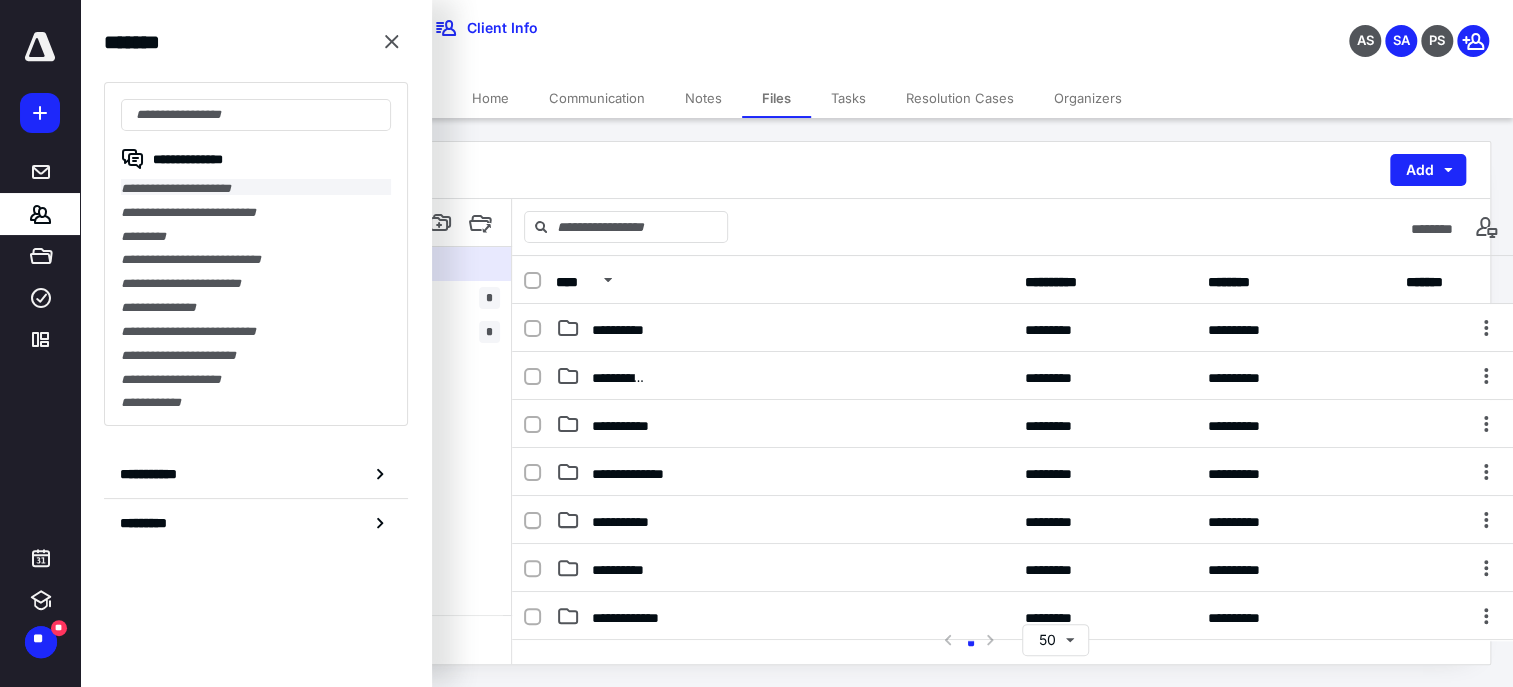 click on "**********" at bounding box center [256, 187] 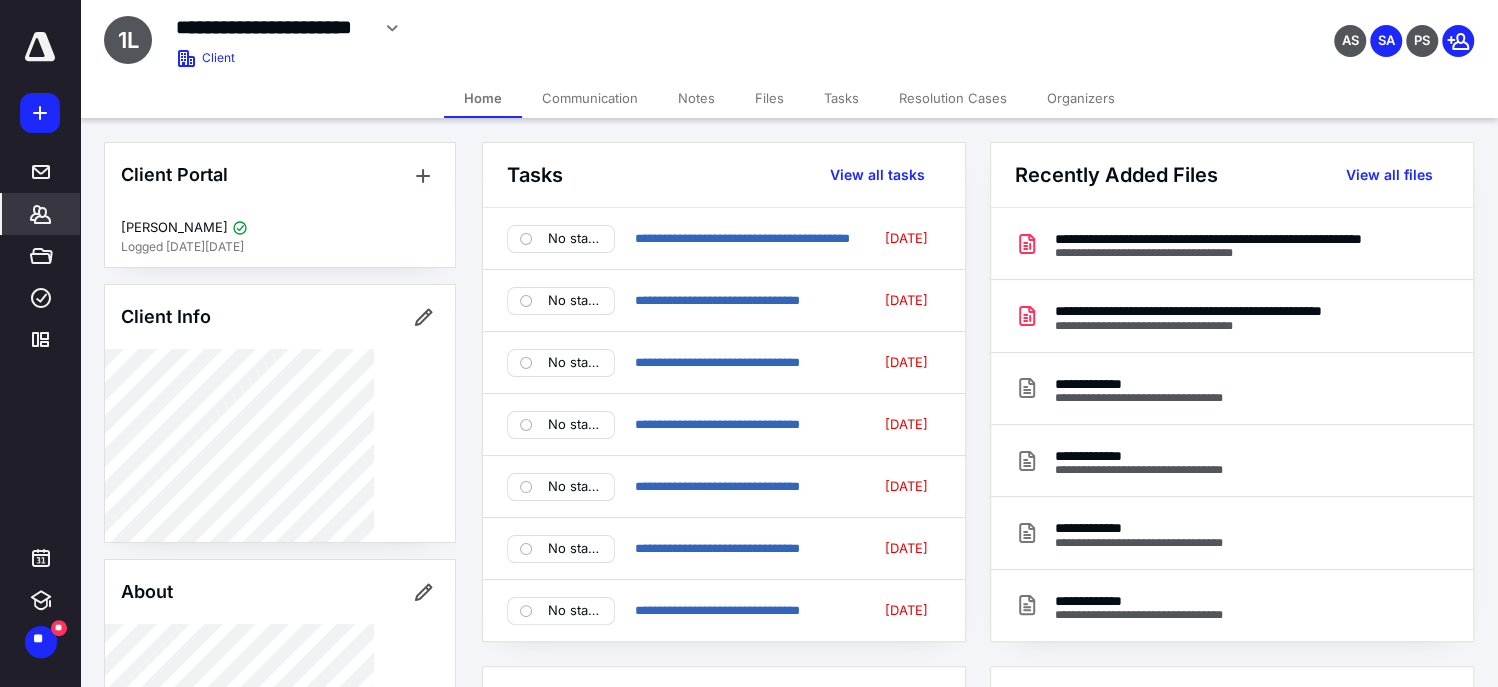 click on "Files" at bounding box center (769, 98) 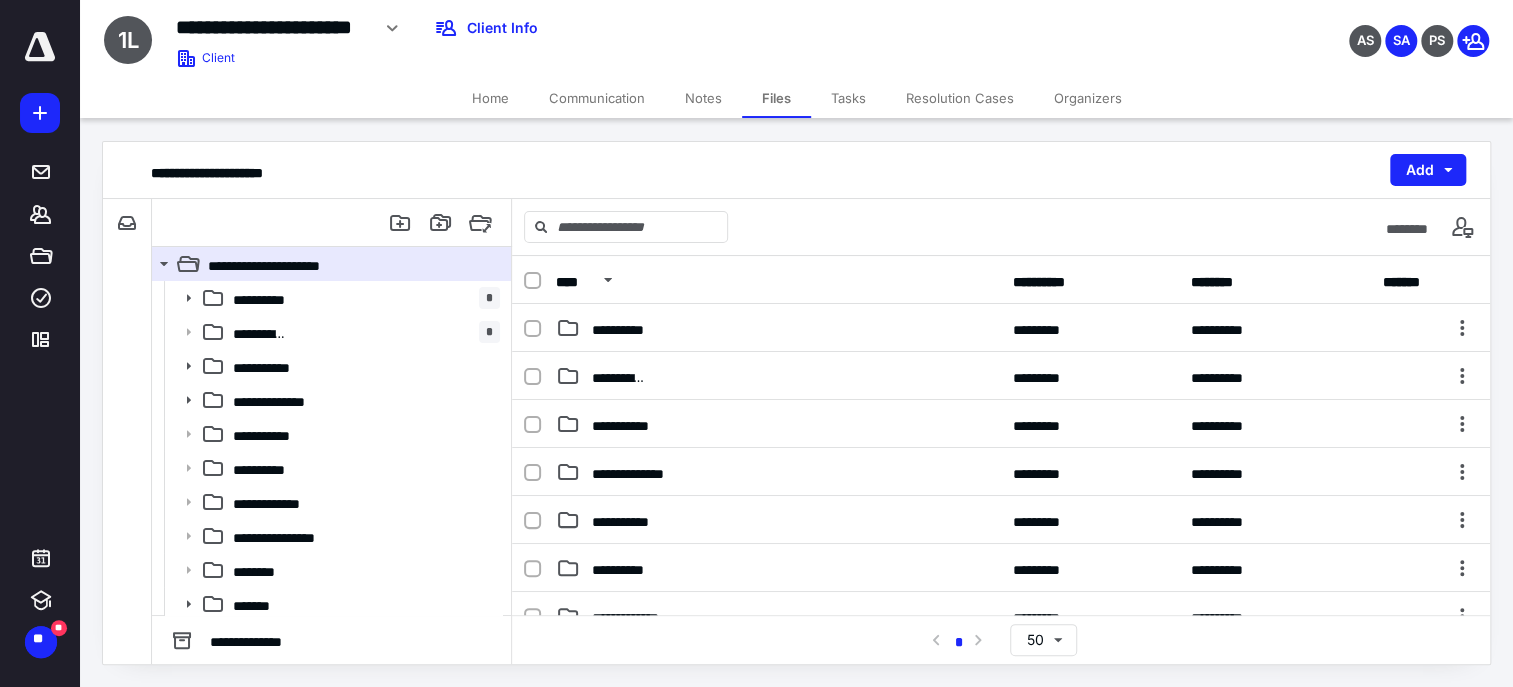 click on "Notes" at bounding box center [703, 98] 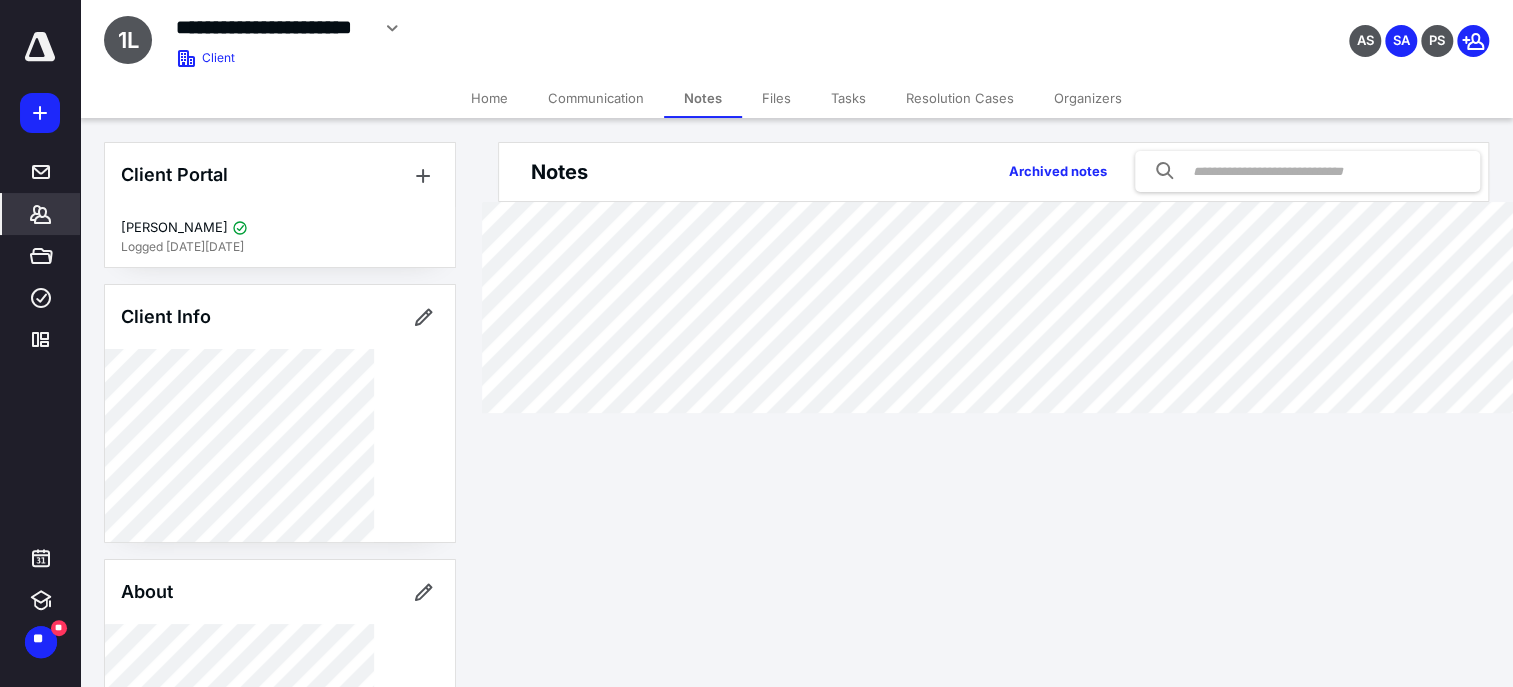 click on "Home" at bounding box center (489, 98) 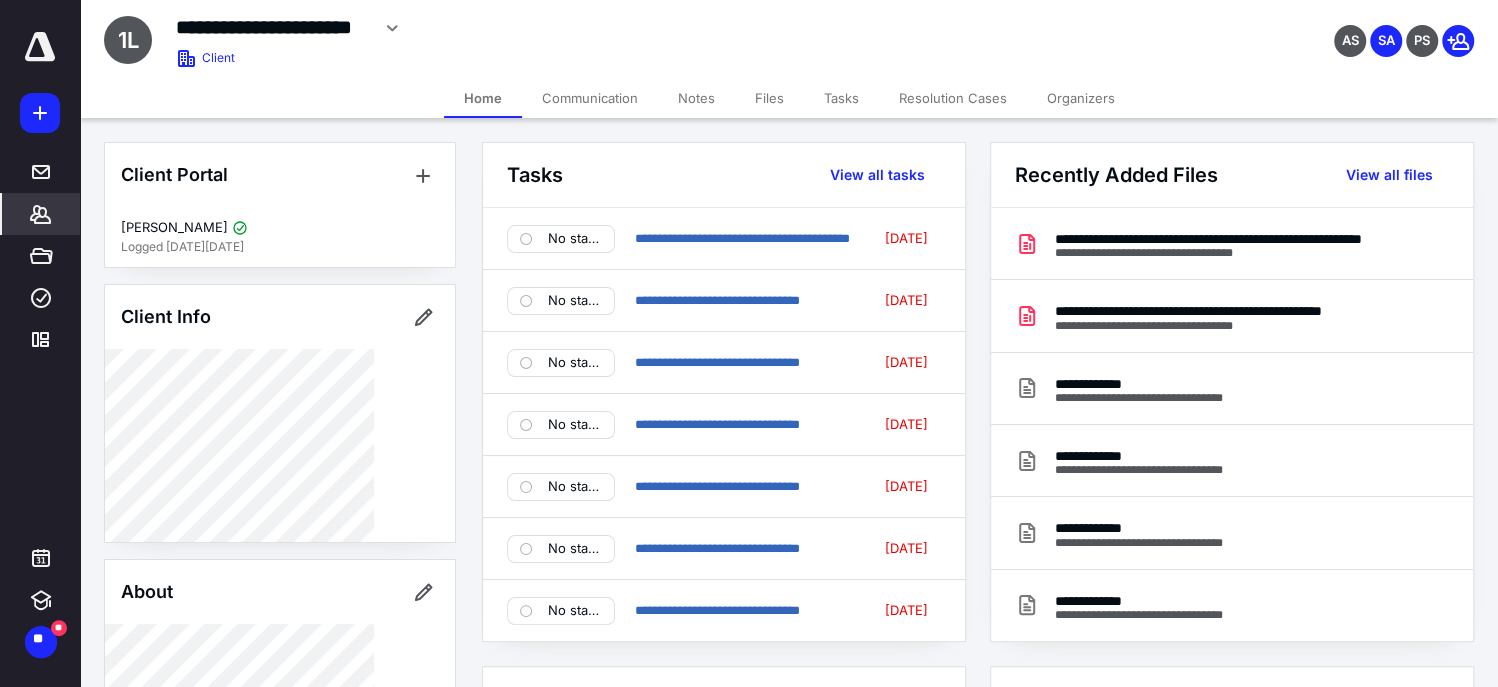 click on "Home" at bounding box center [483, 98] 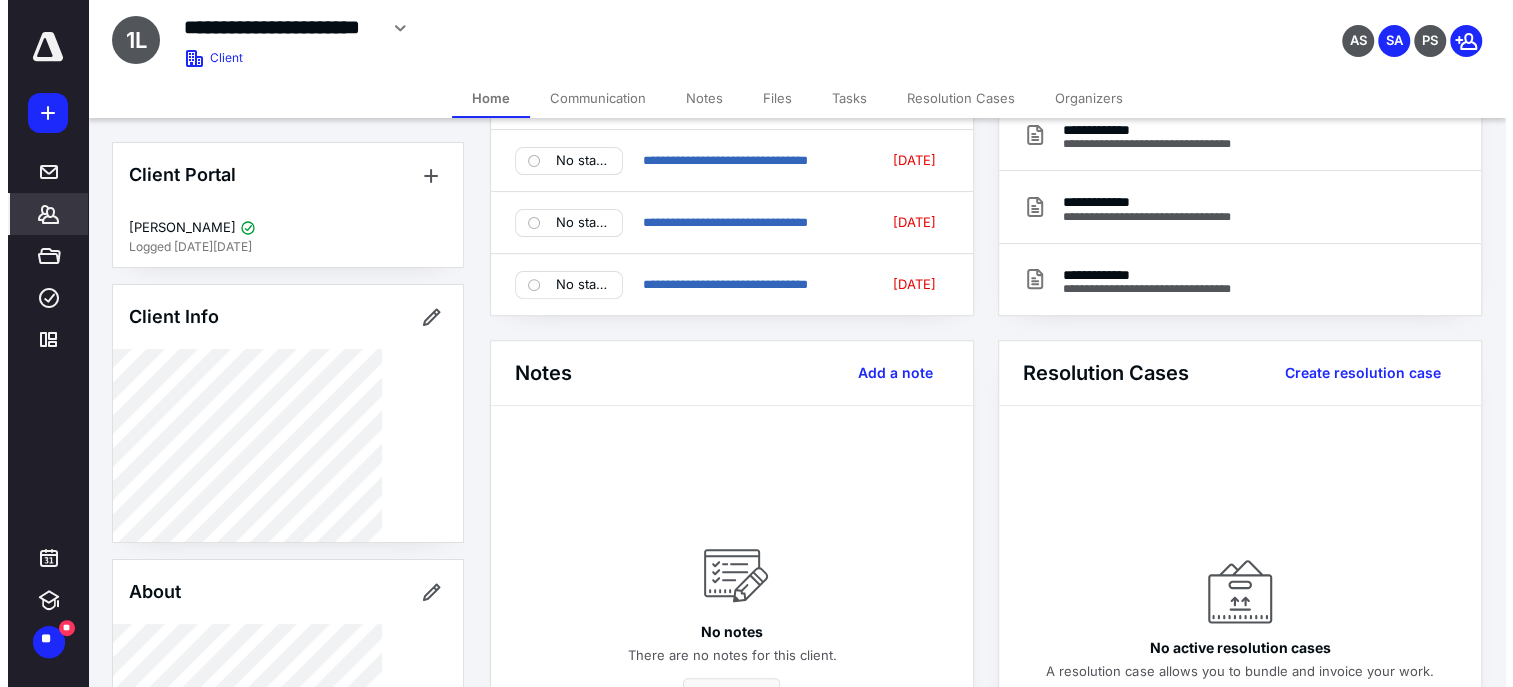 scroll, scrollTop: 0, scrollLeft: 0, axis: both 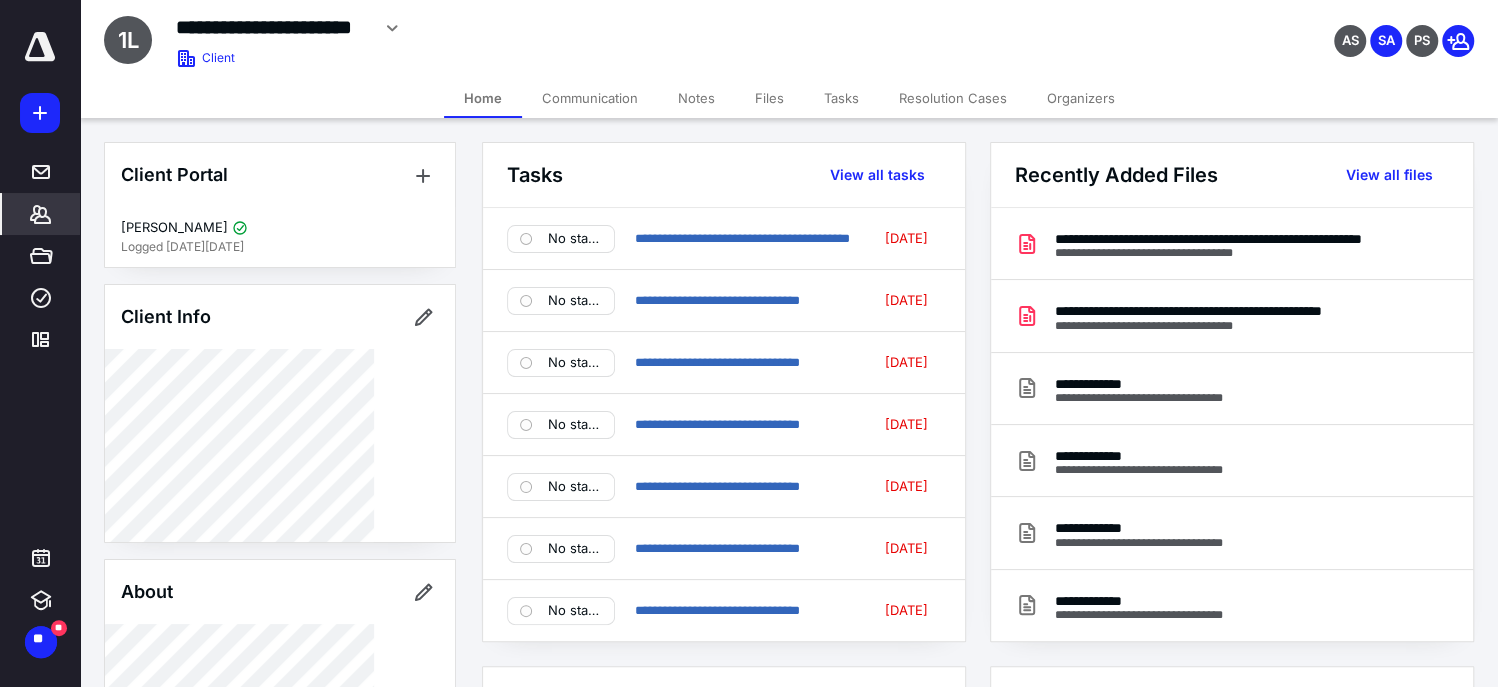 click on "Files" at bounding box center (769, 98) 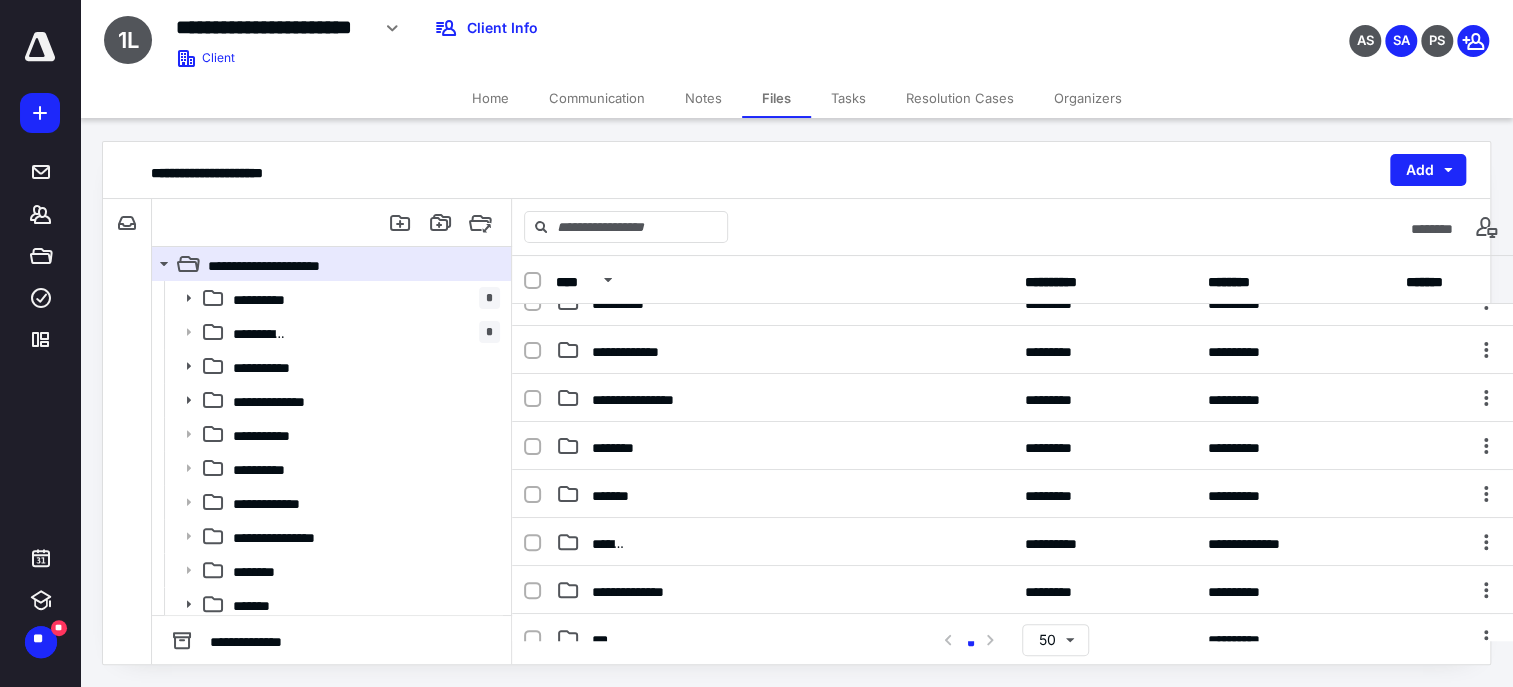 scroll, scrollTop: 399, scrollLeft: 0, axis: vertical 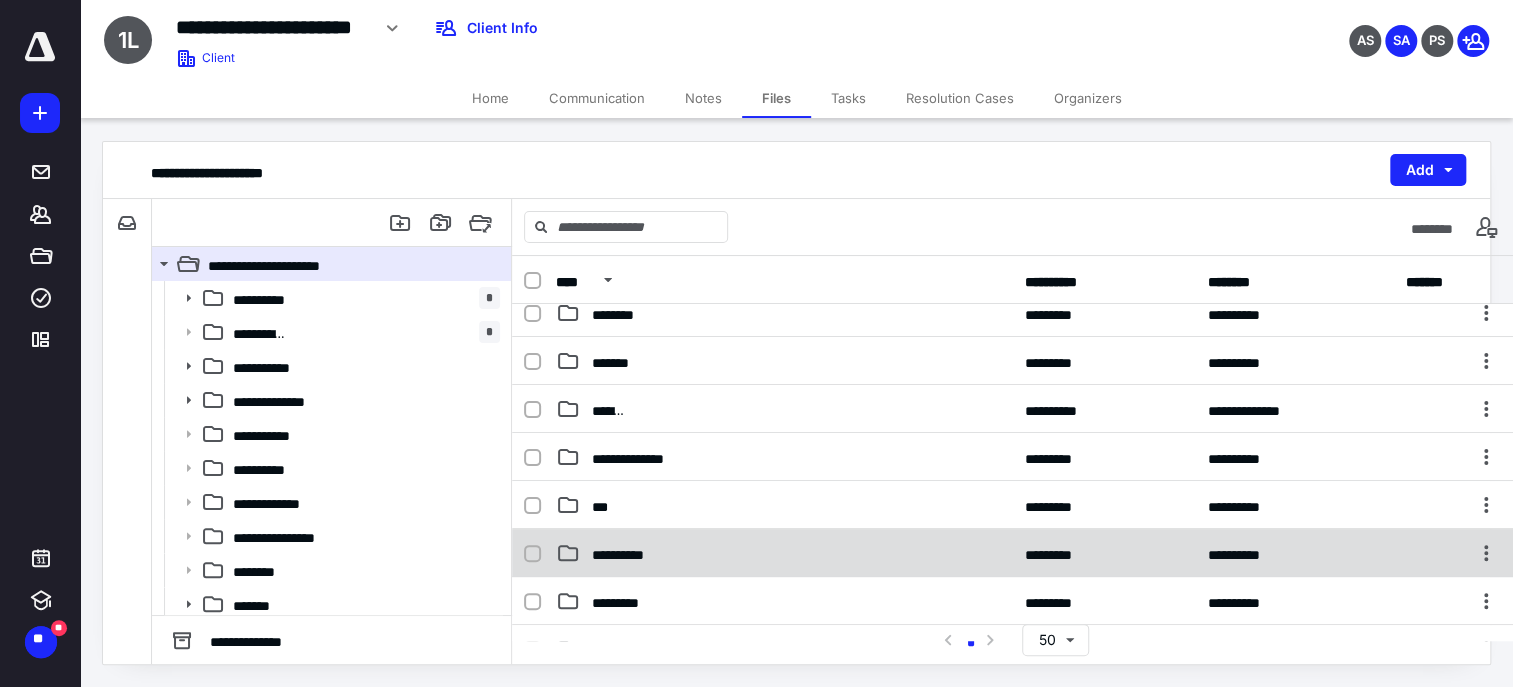 click on "**********" at bounding box center [784, 553] 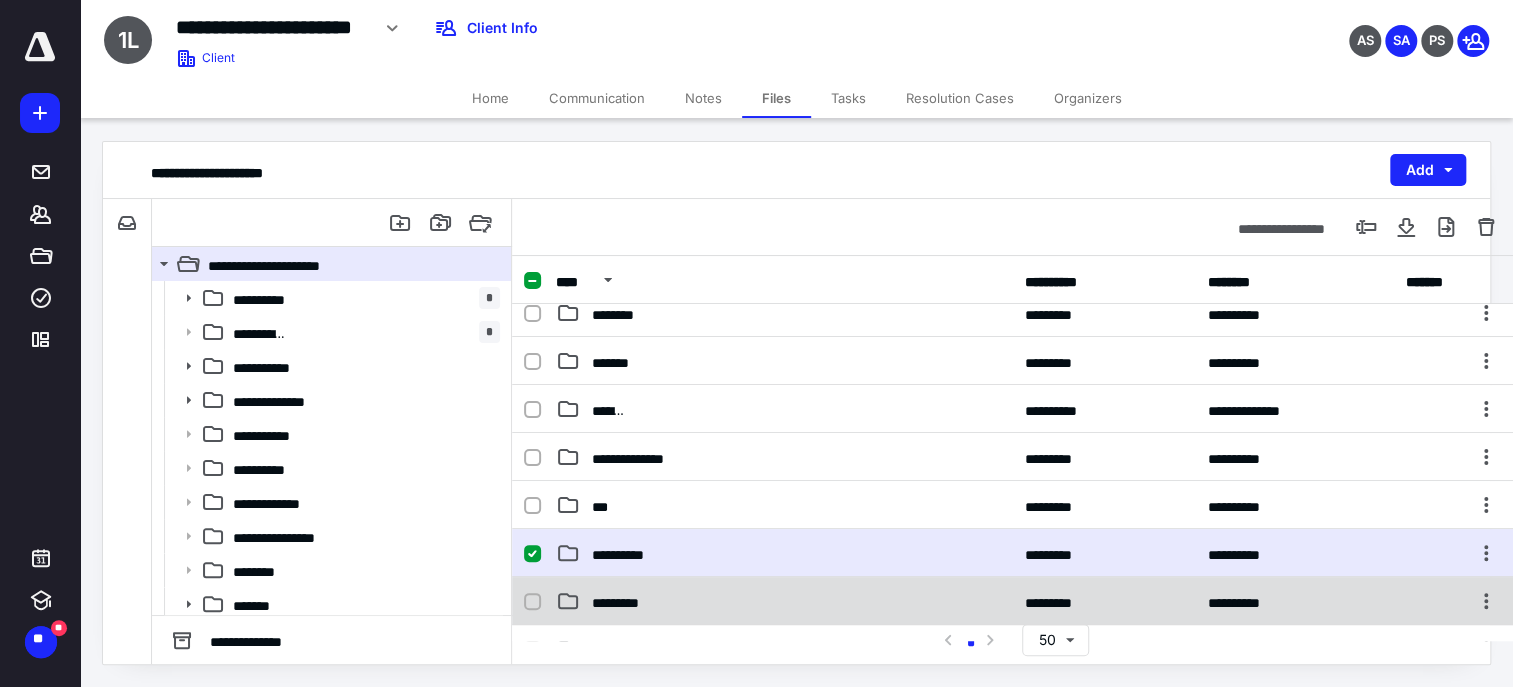 click on "*********" at bounding box center [784, 601] 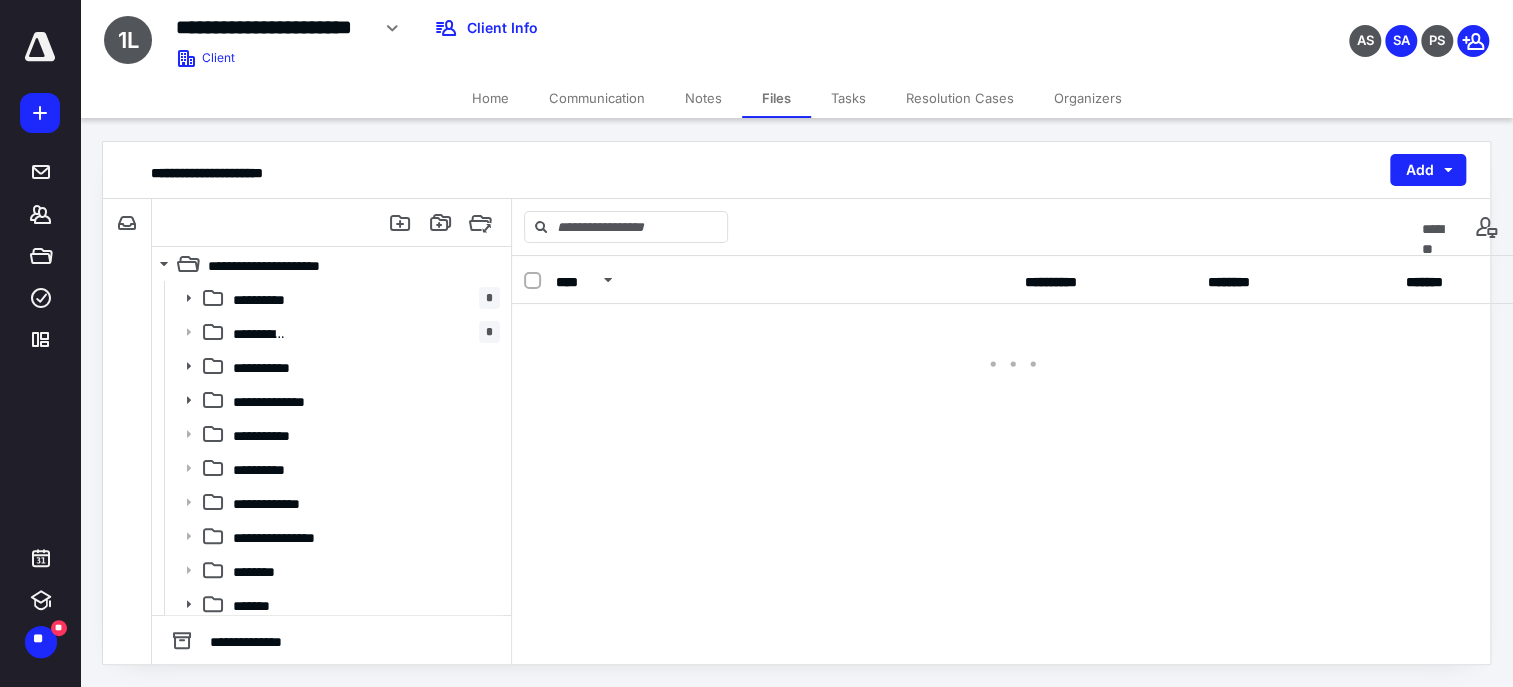 scroll, scrollTop: 0, scrollLeft: 0, axis: both 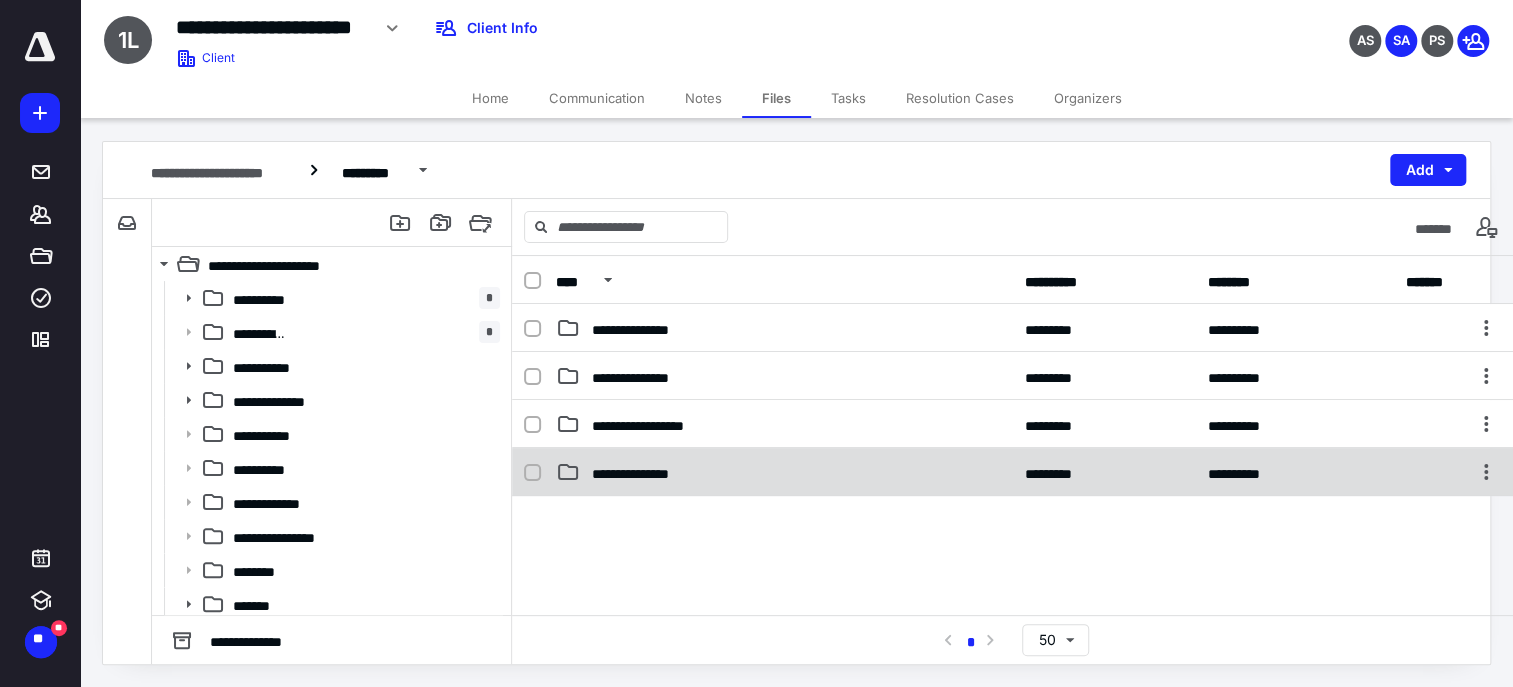 click on "**********" at bounding box center [784, 472] 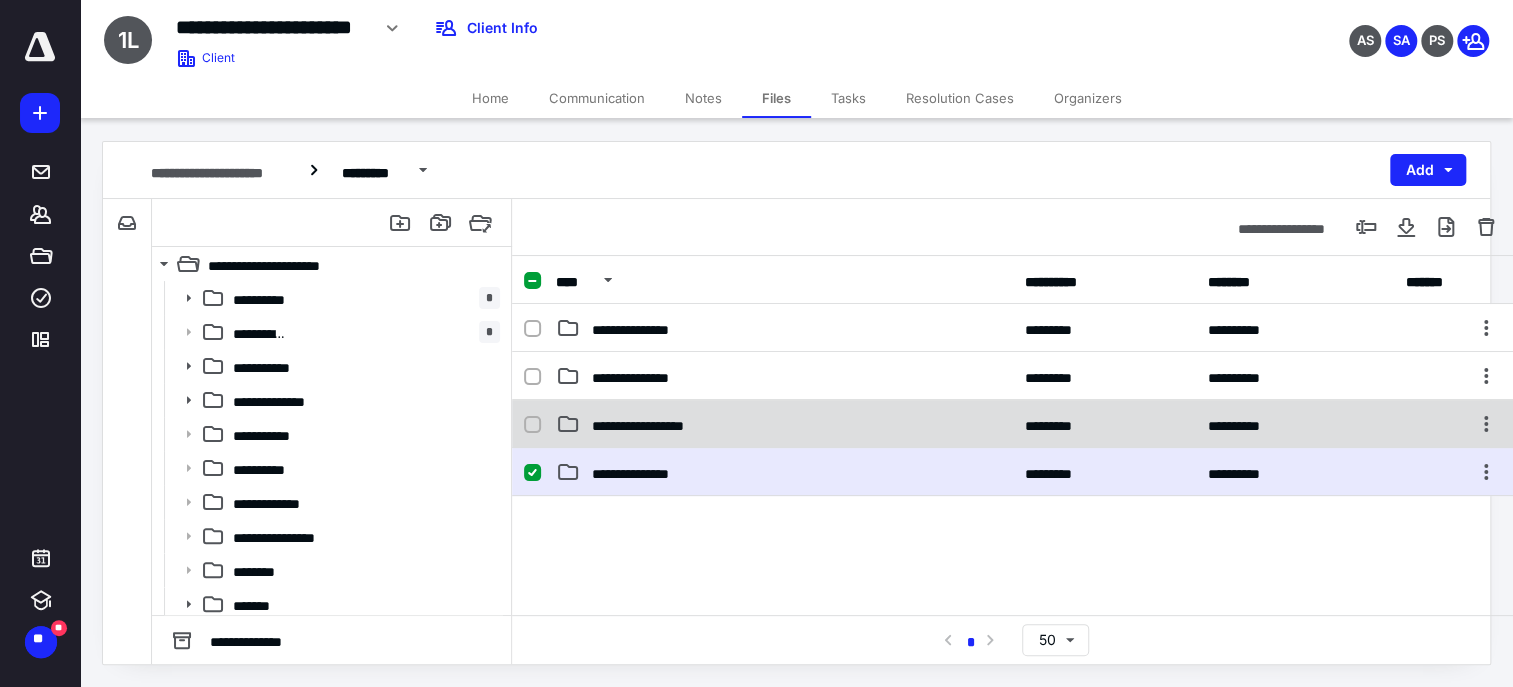 click on "**********" at bounding box center (1013, 424) 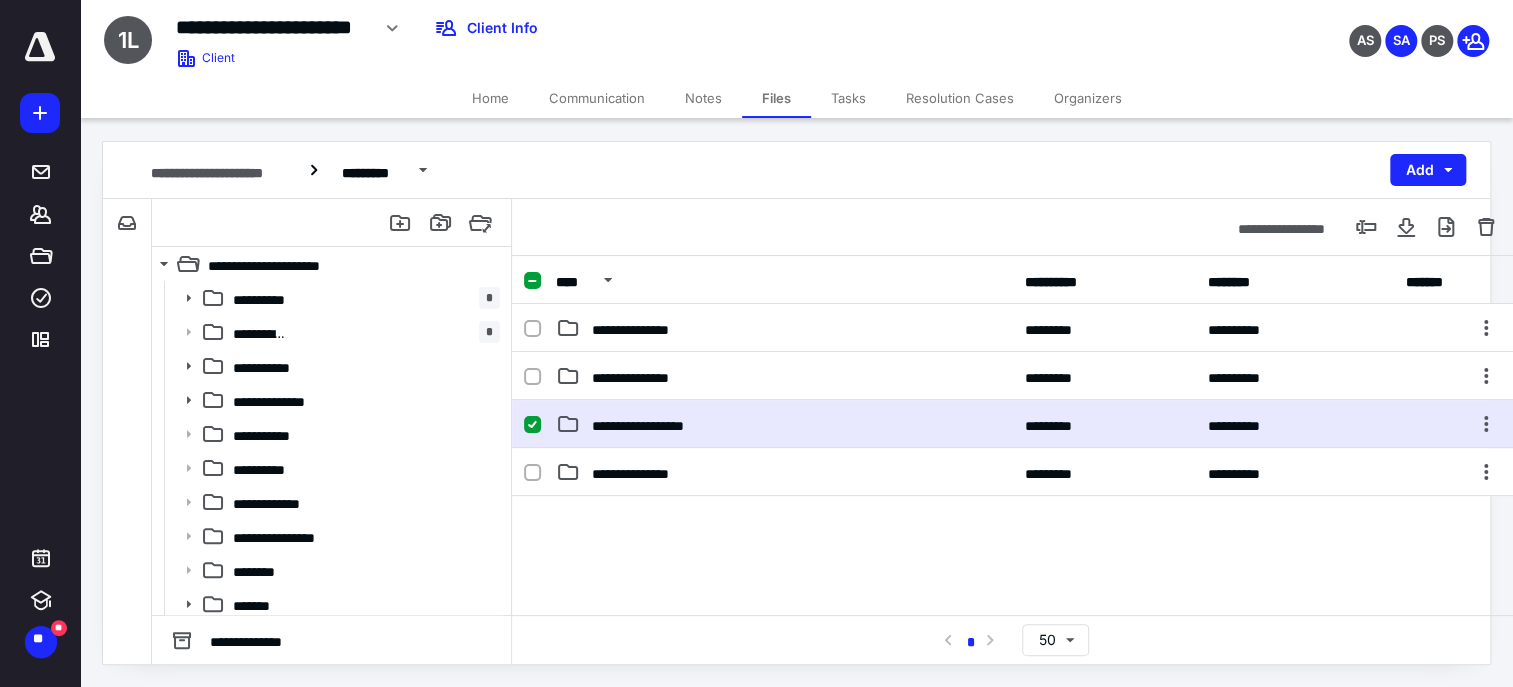 click on "**********" at bounding box center [1013, 424] 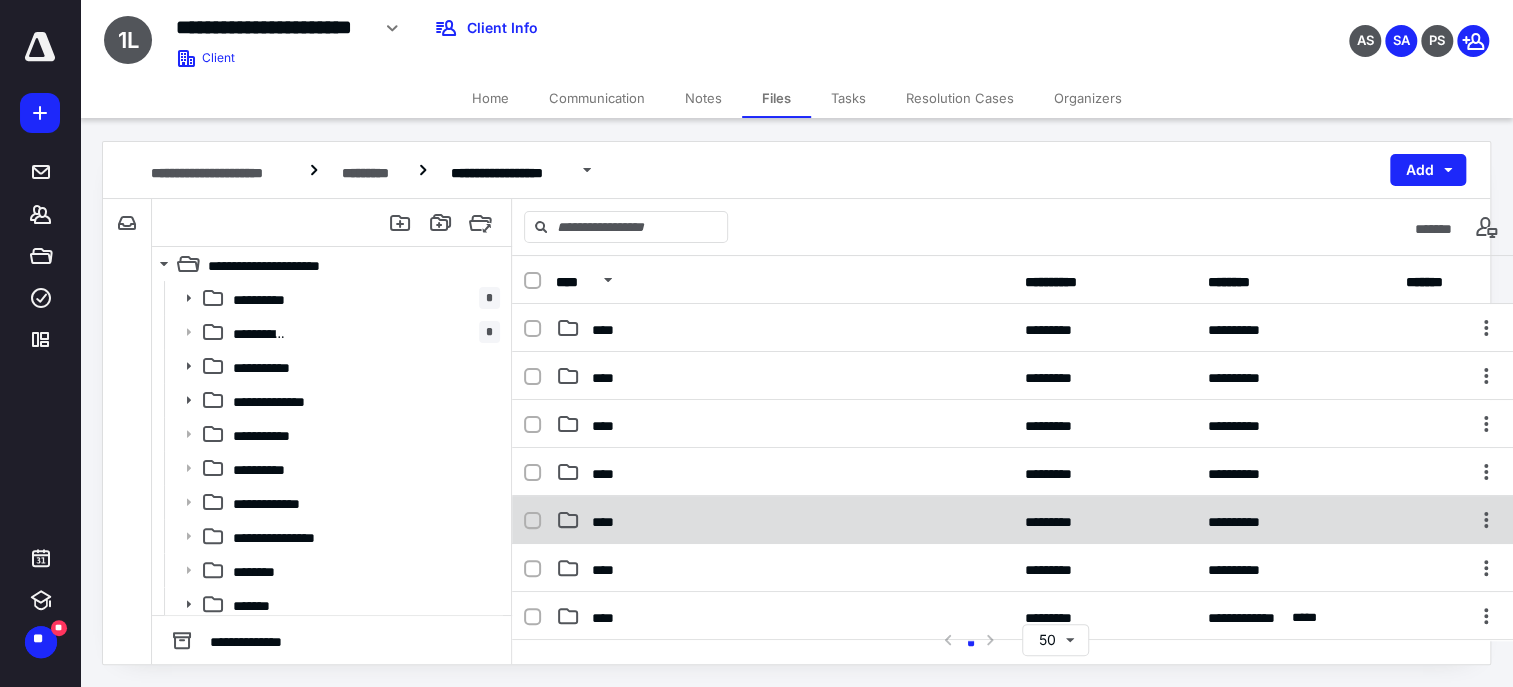 scroll, scrollTop: 266, scrollLeft: 0, axis: vertical 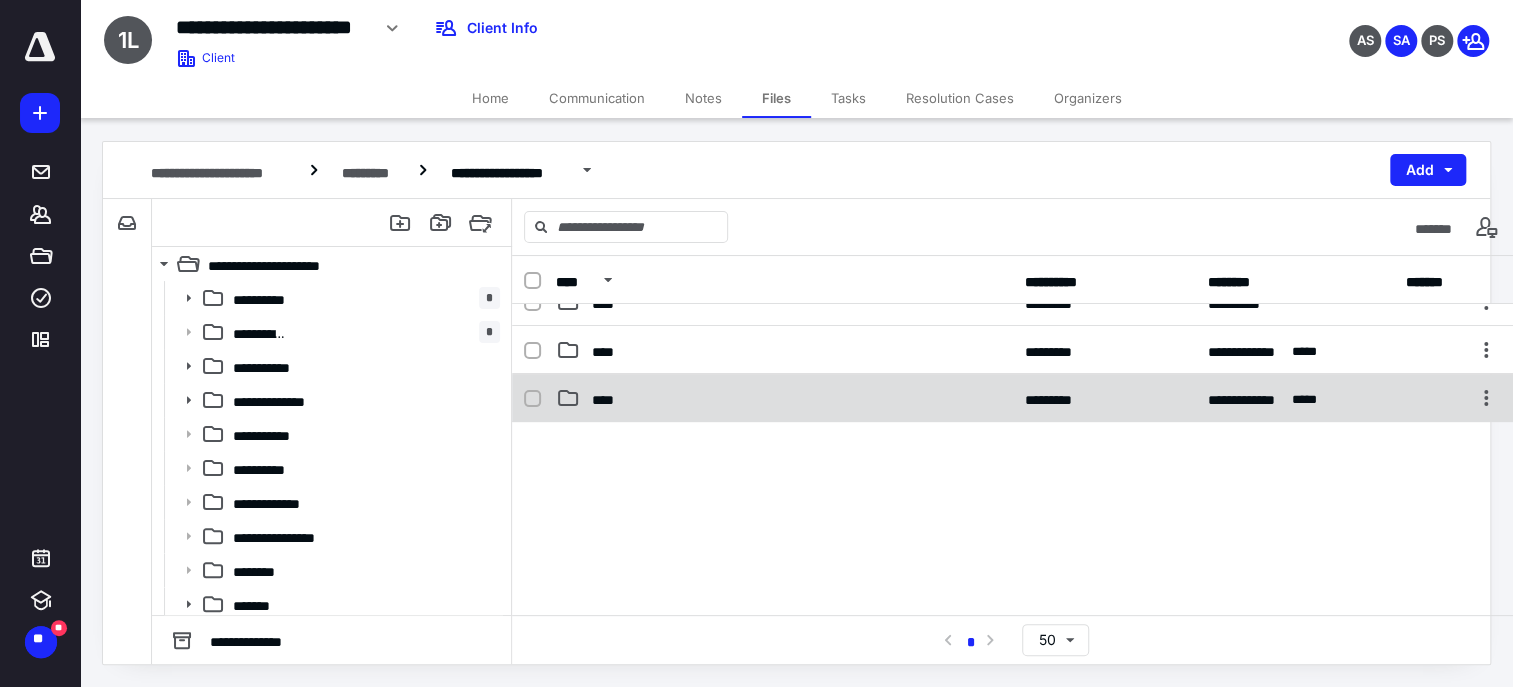 click on "****" at bounding box center (784, 398) 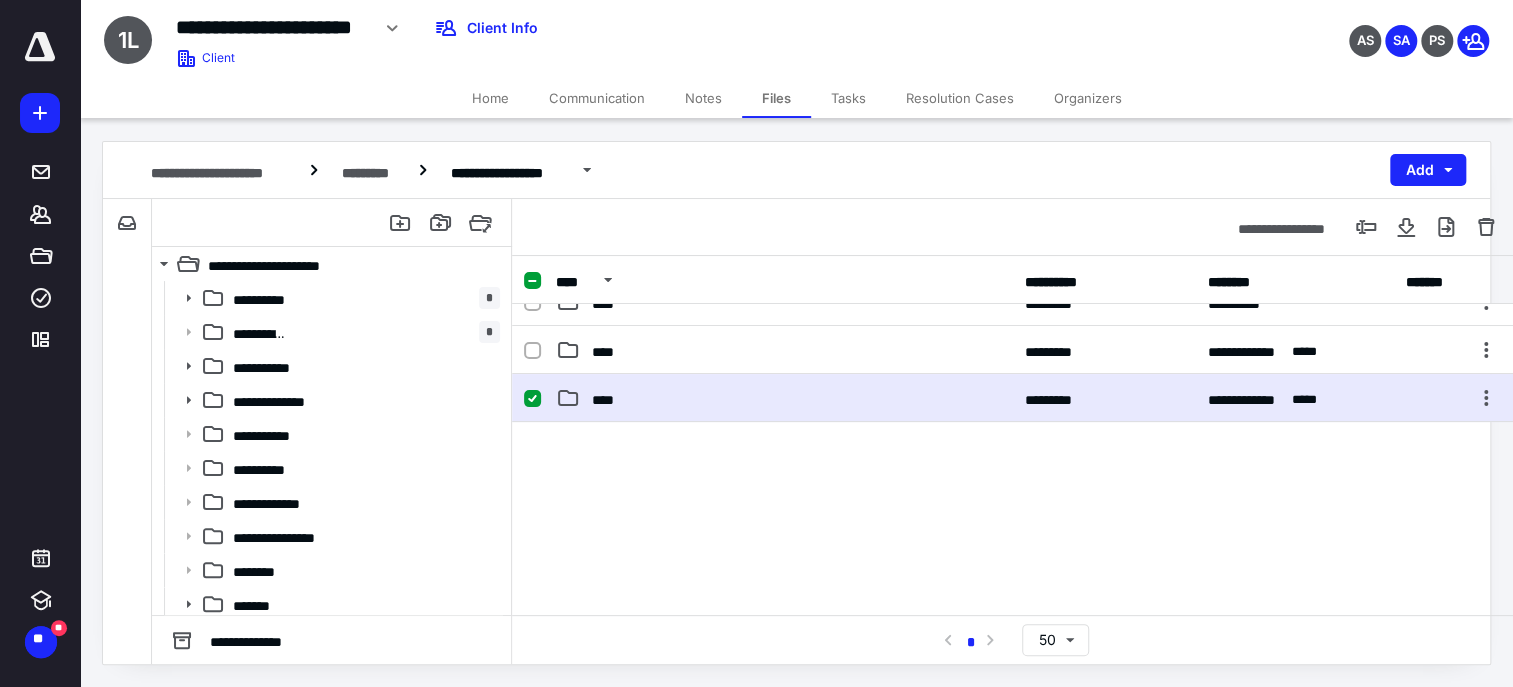 click on "****" at bounding box center [784, 398] 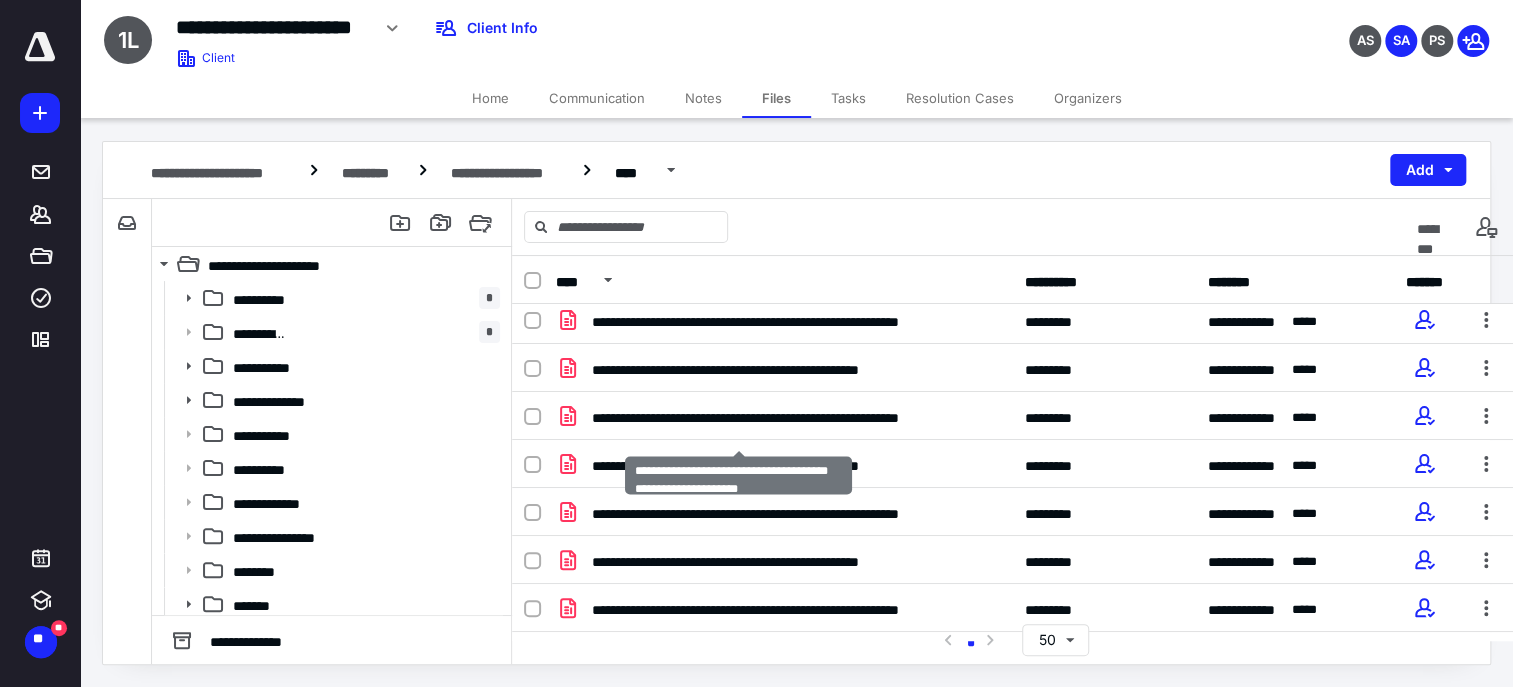 scroll, scrollTop: 130, scrollLeft: 0, axis: vertical 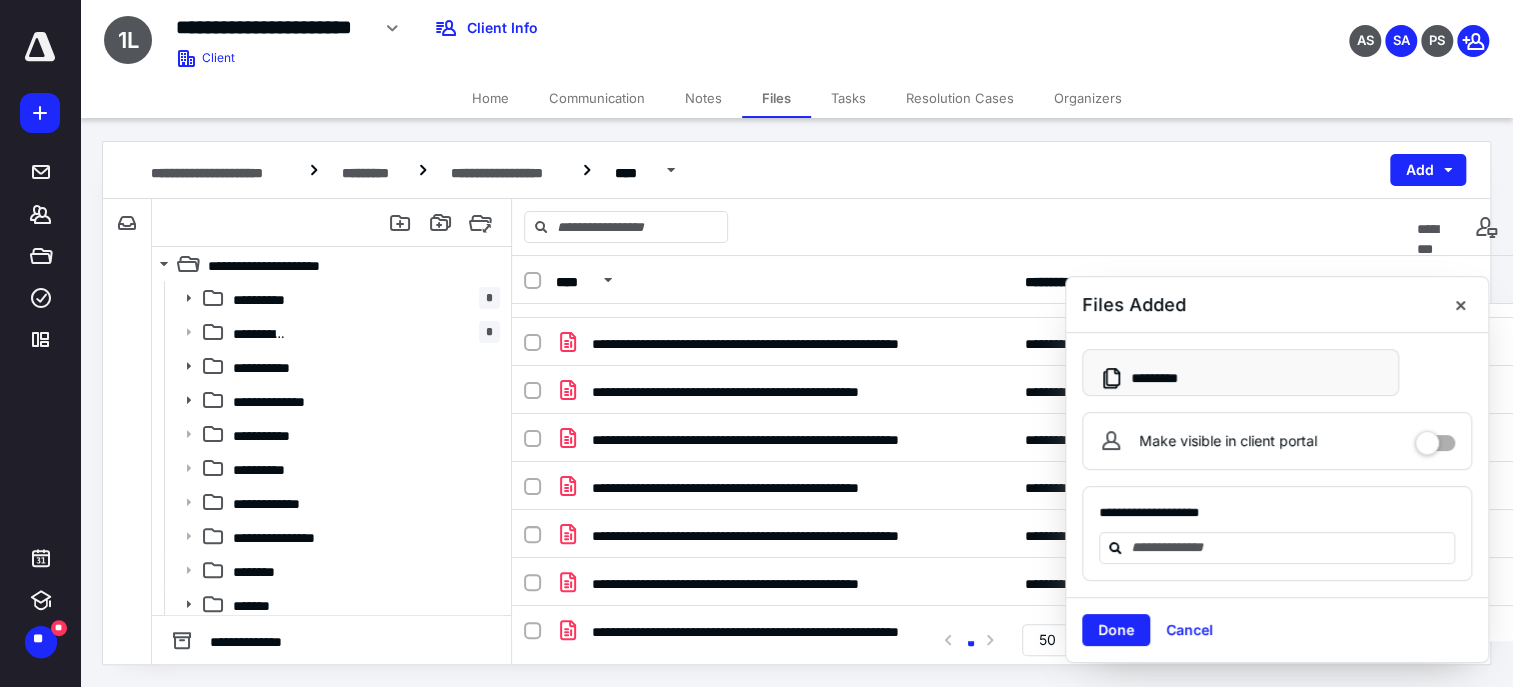 click at bounding box center (1435, 436) 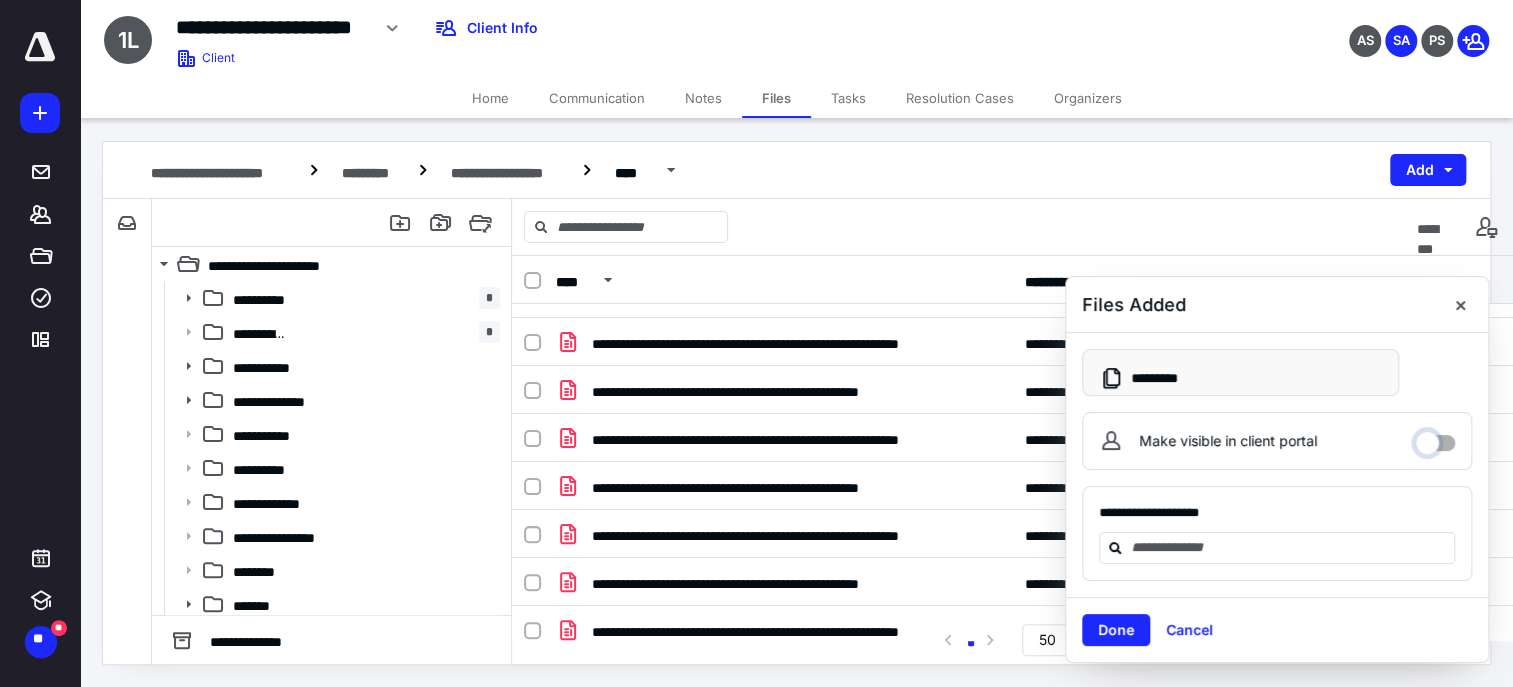 click on "Make visible in client portal" at bounding box center (1435, 438) 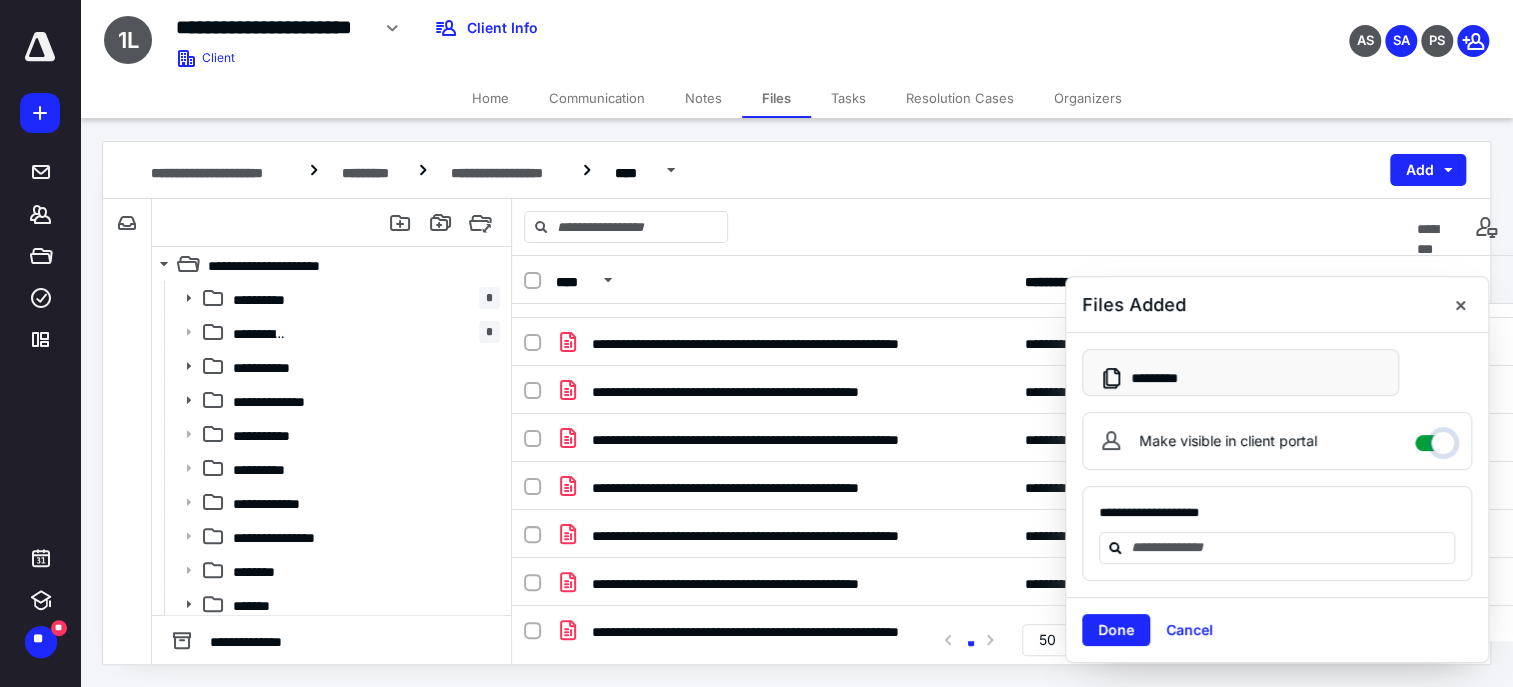 checkbox on "****" 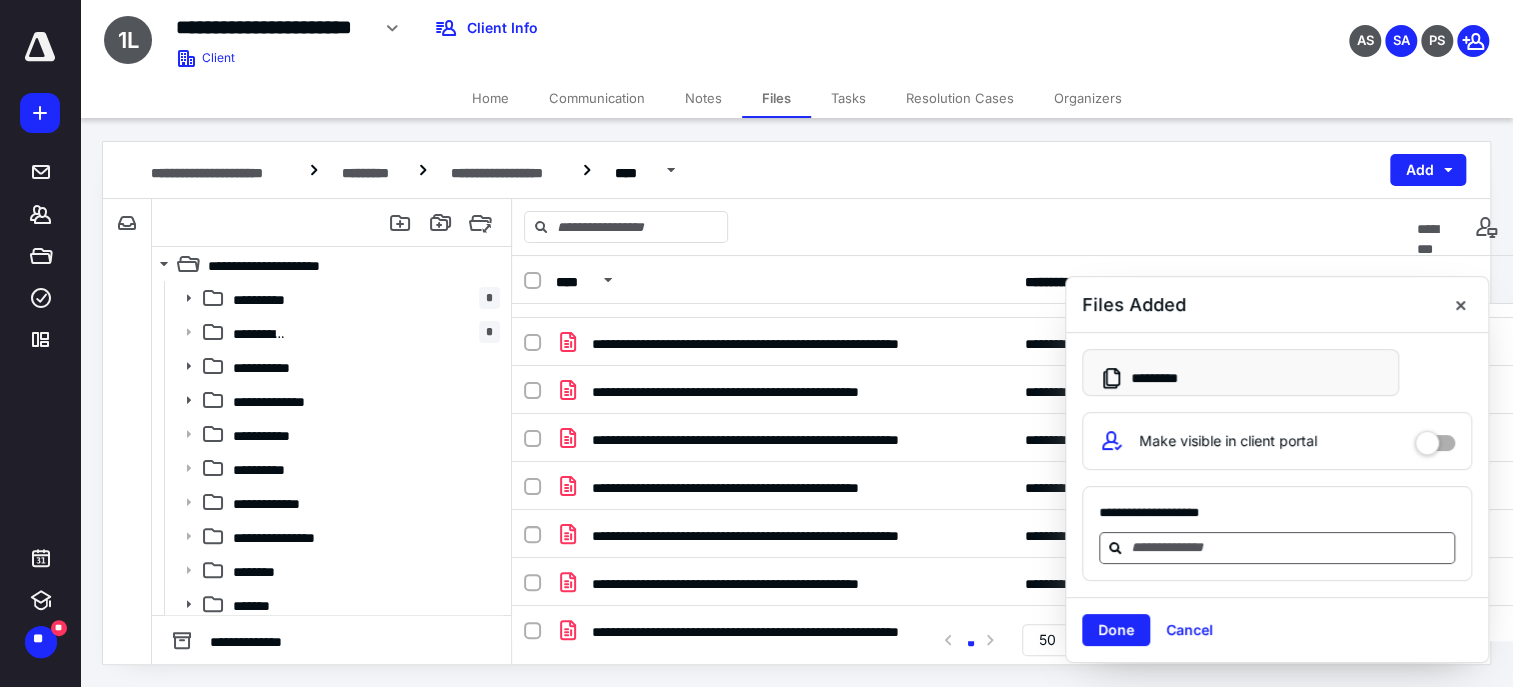 click at bounding box center (1289, 547) 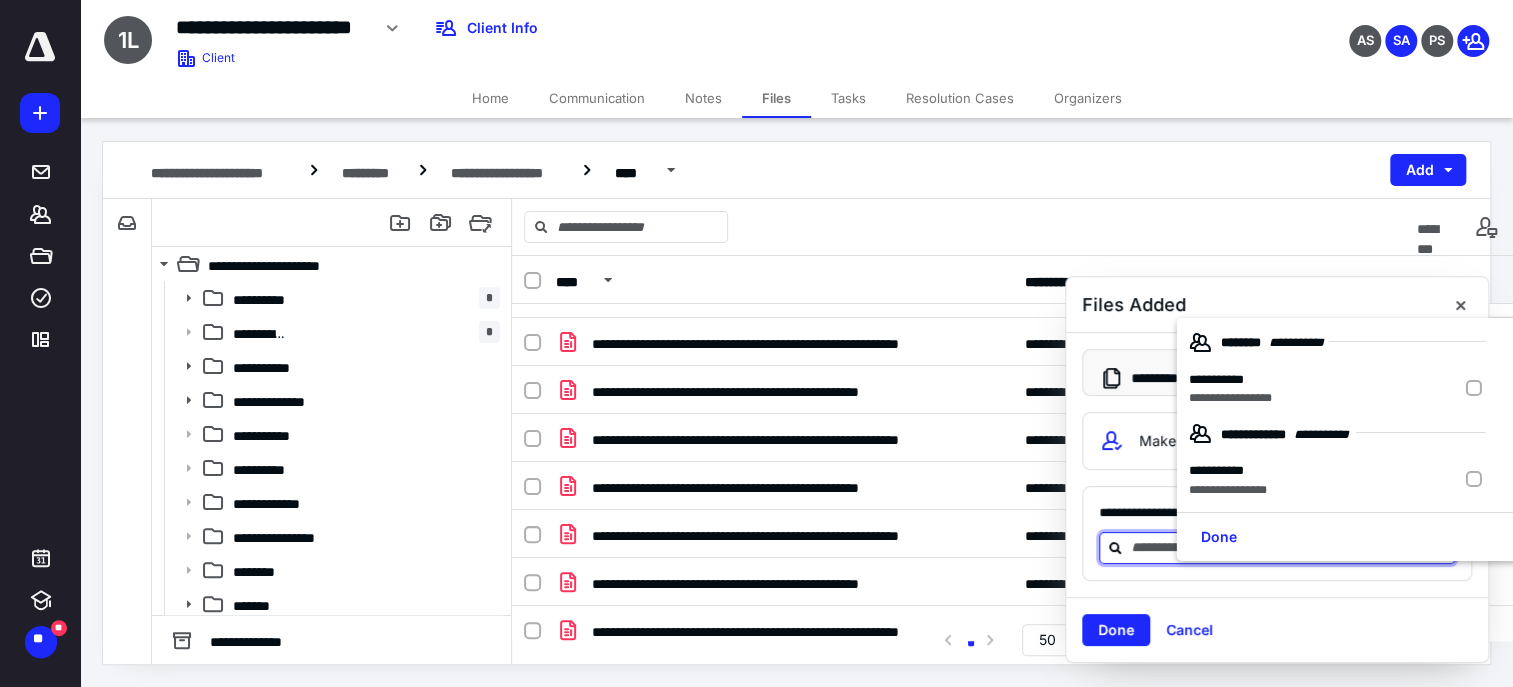 scroll, scrollTop: 0, scrollLeft: 0, axis: both 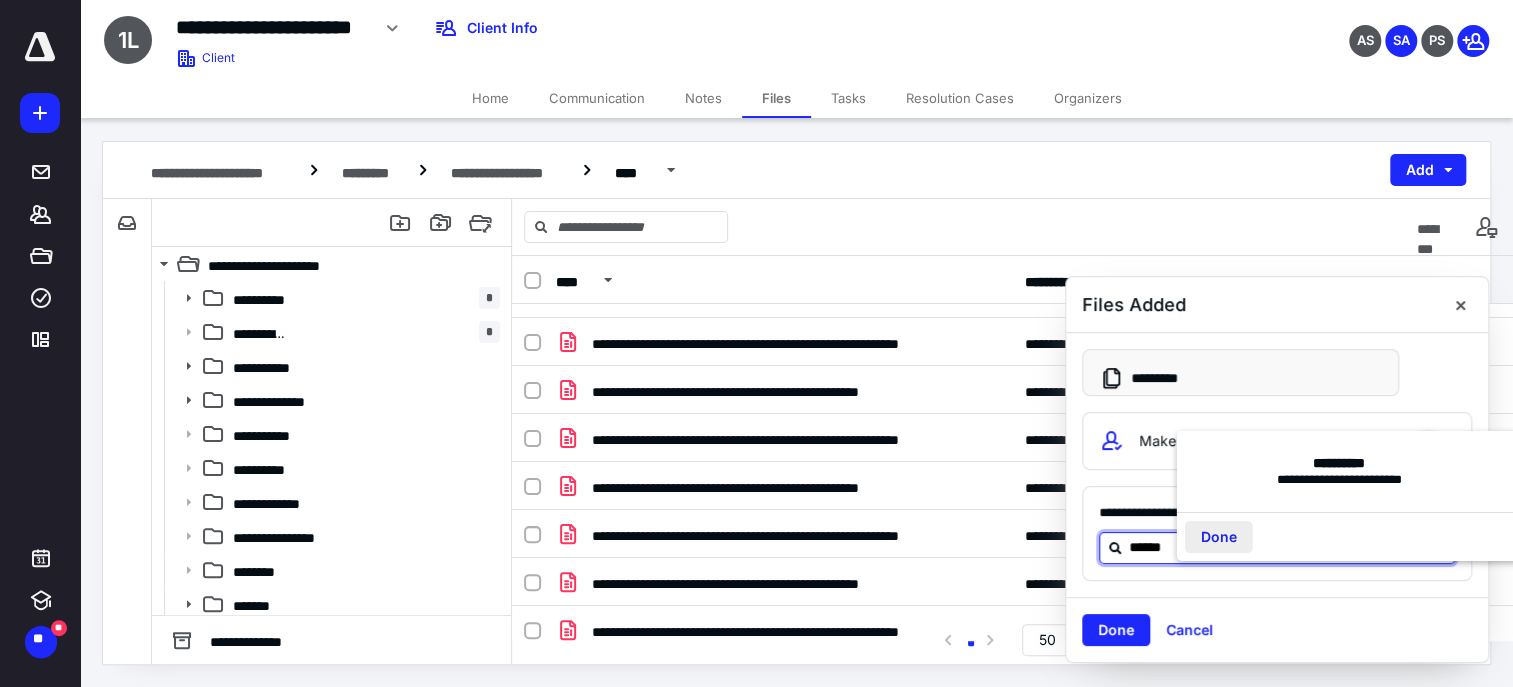 type on "******" 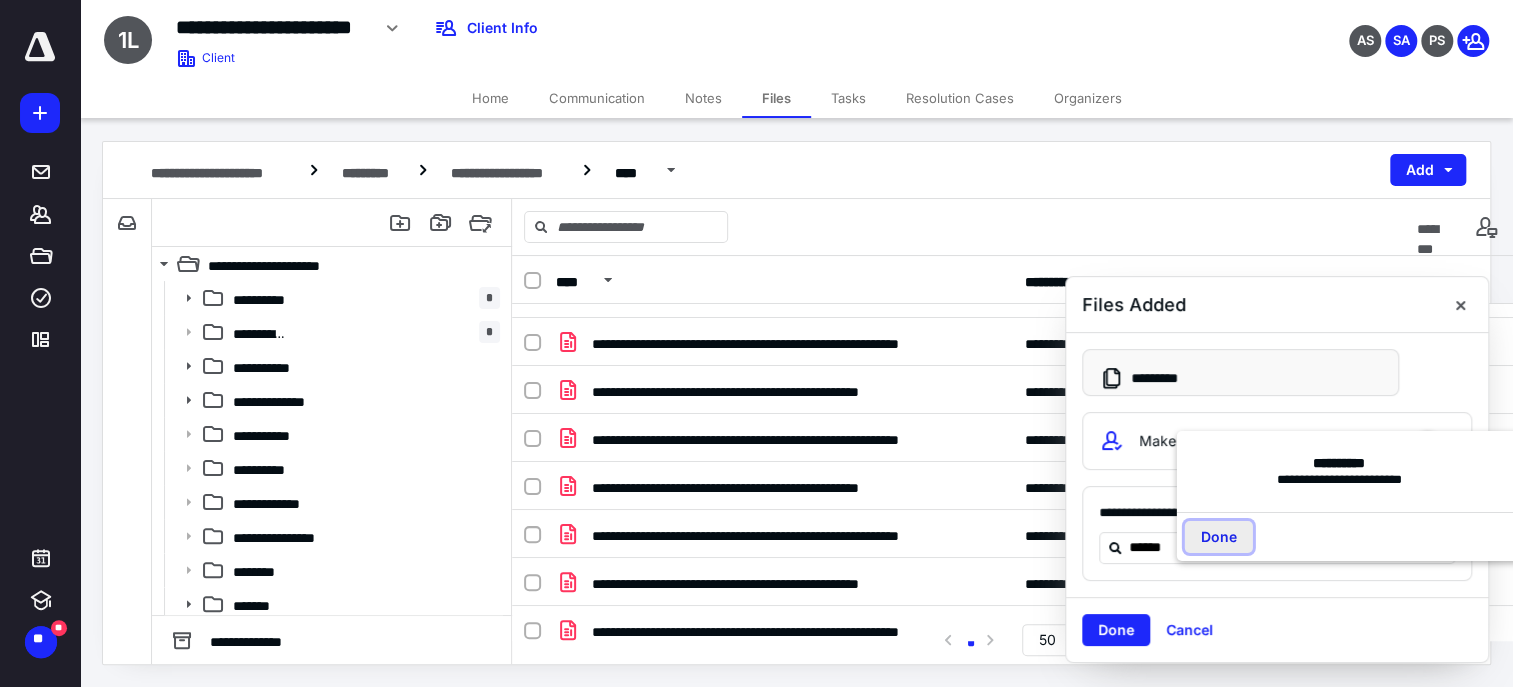 click on "Done" at bounding box center [1219, 537] 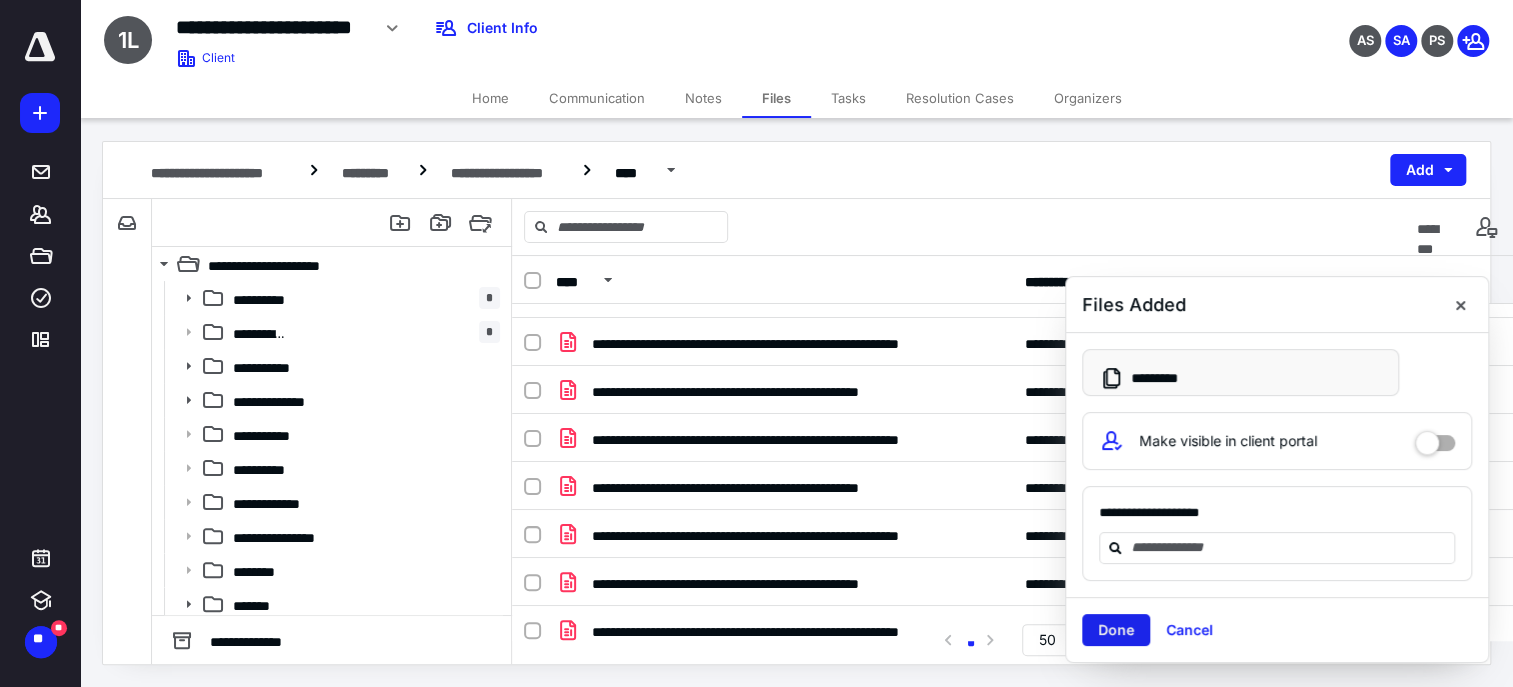 click on "Done" at bounding box center (1116, 630) 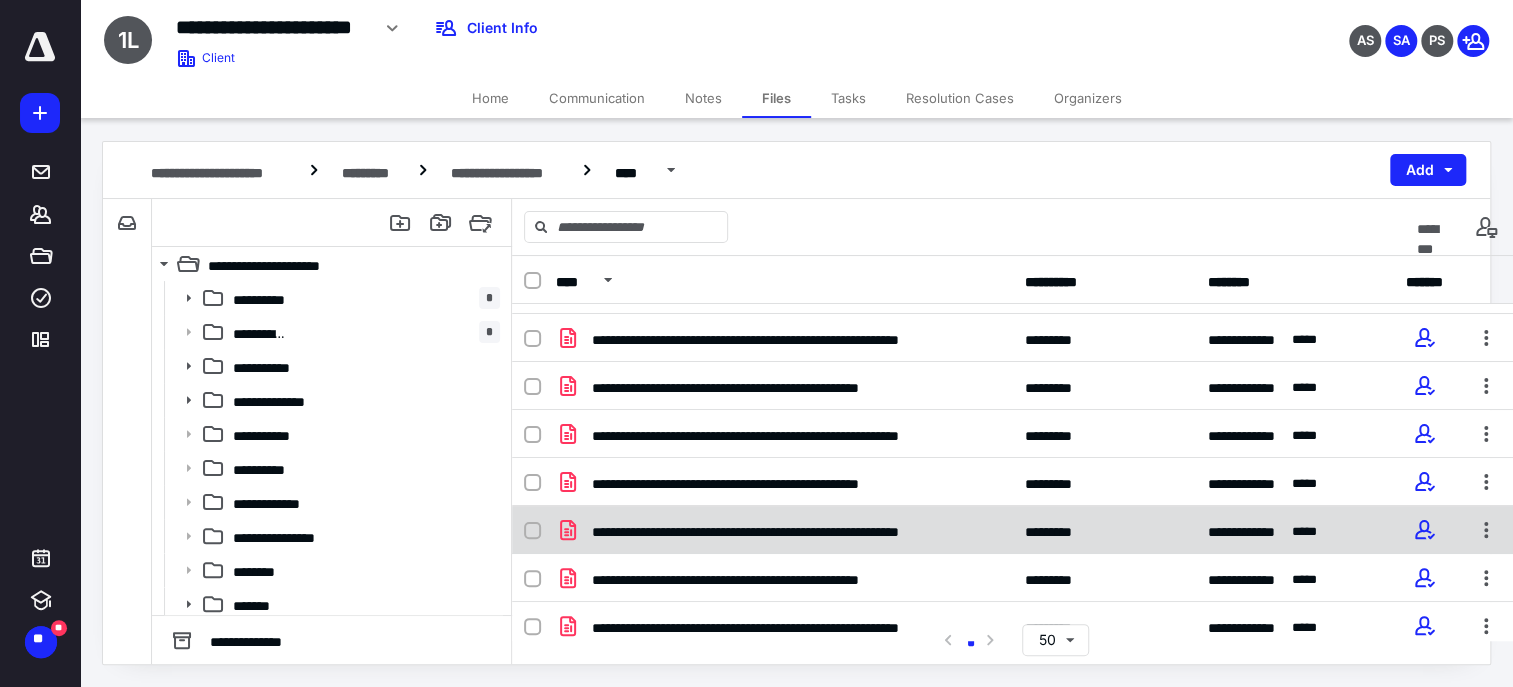 scroll, scrollTop: 0, scrollLeft: 0, axis: both 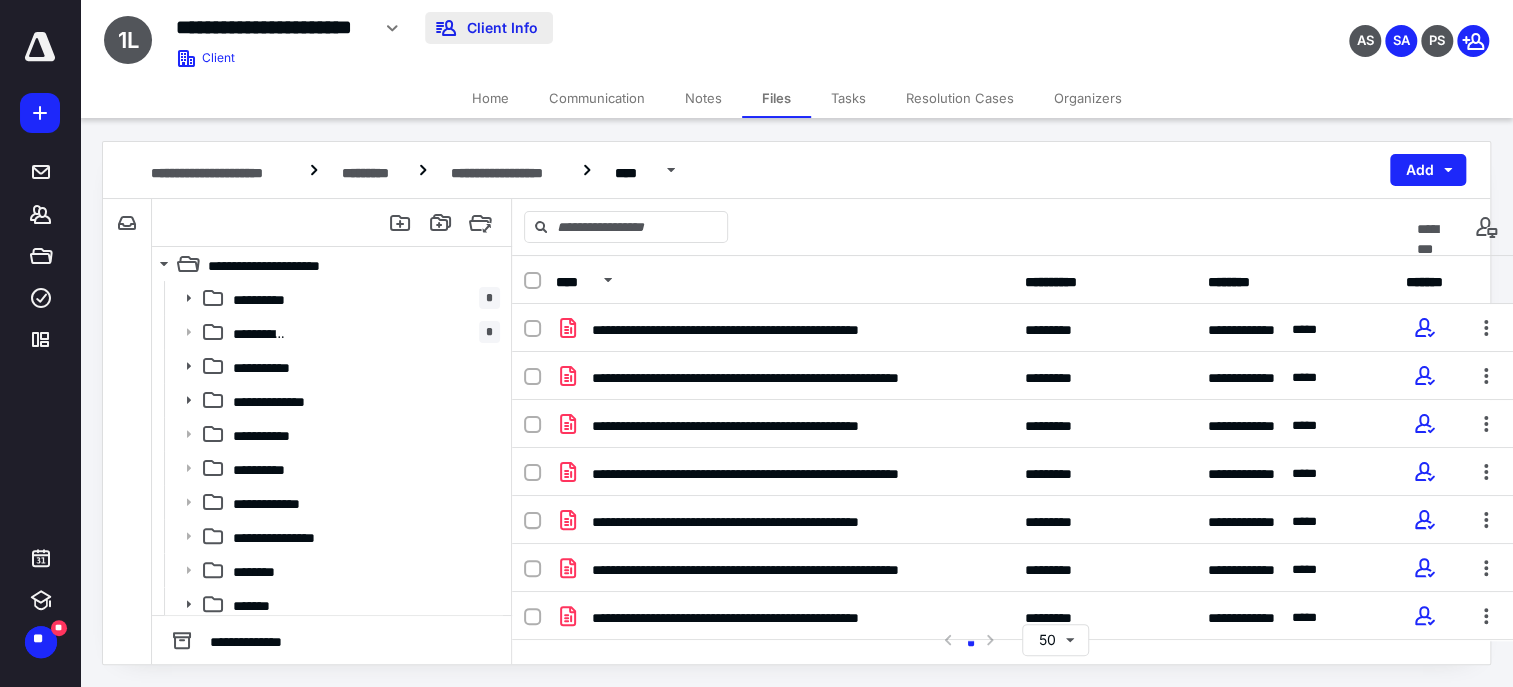 click on "Client Info" at bounding box center (489, 28) 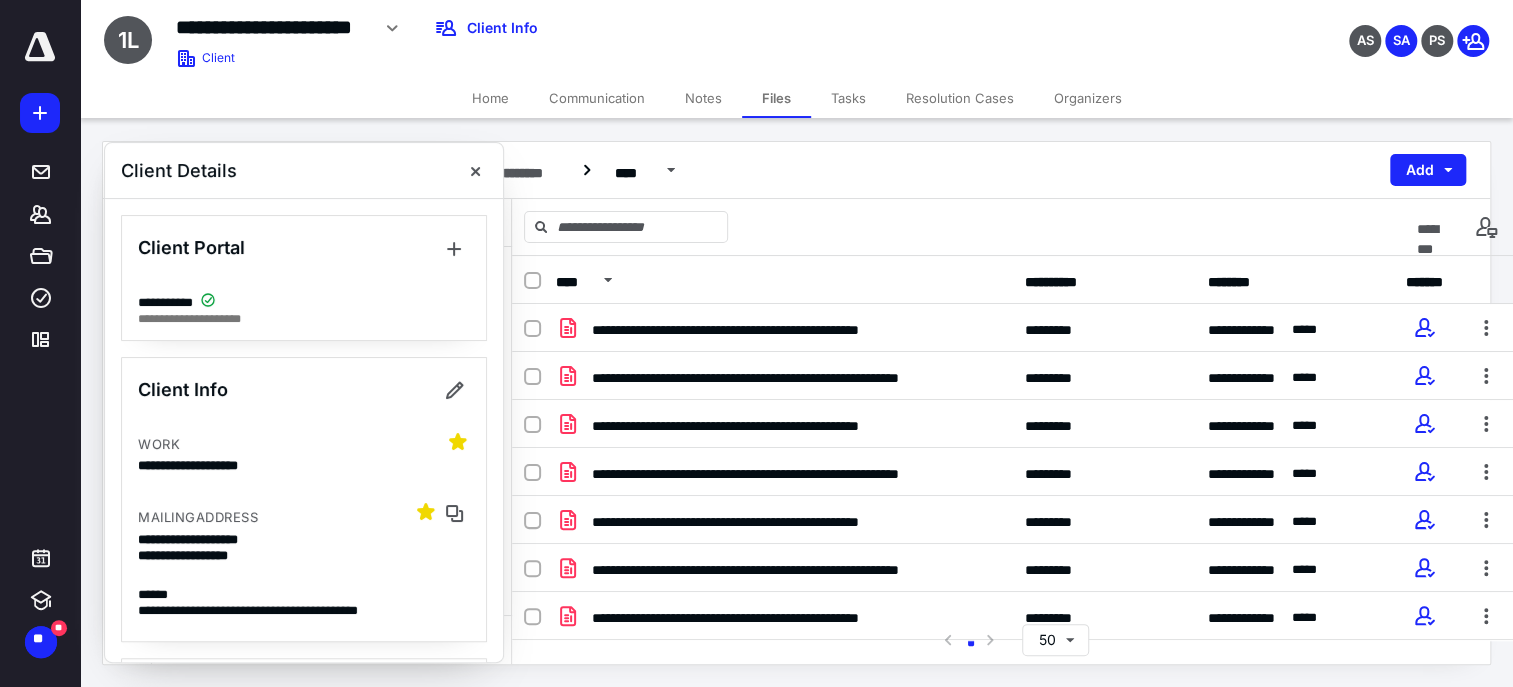 click on "**********" at bounding box center [265, 609] 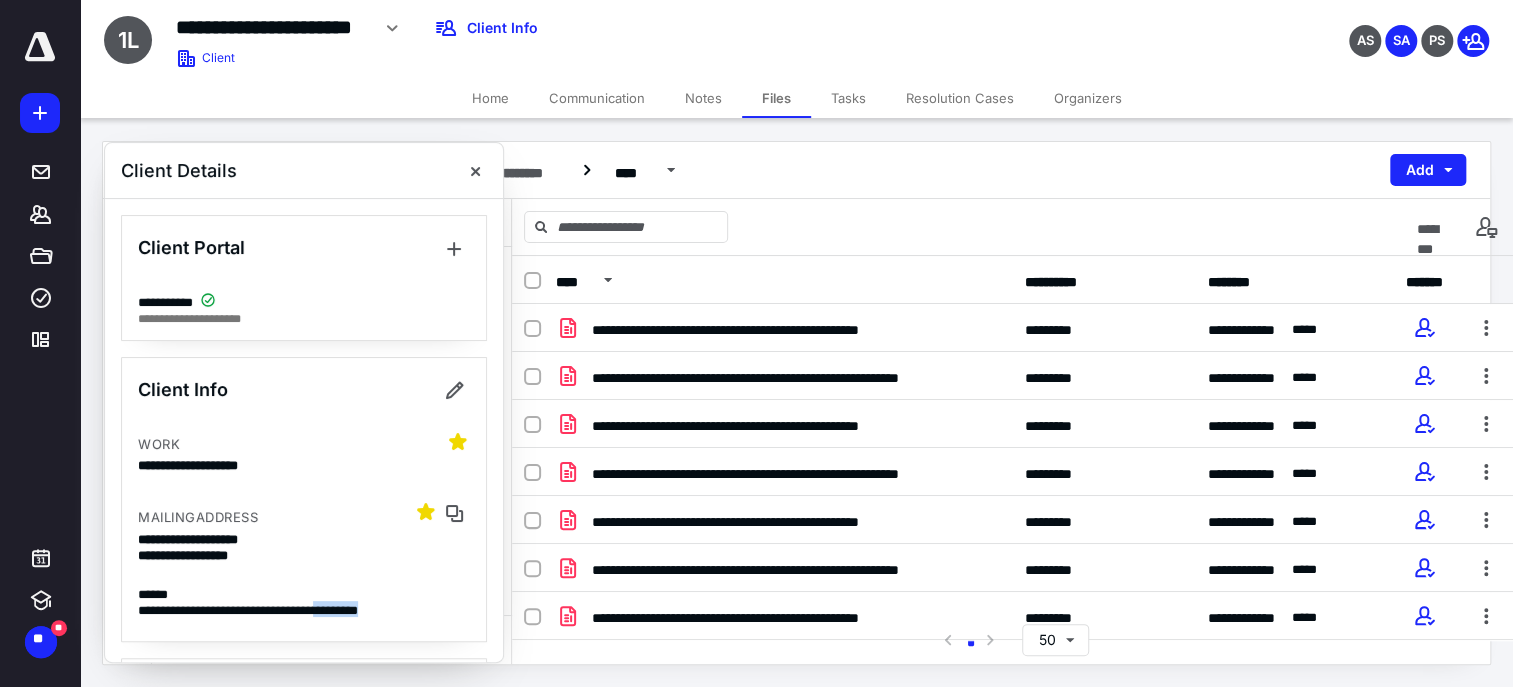 click on "**********" at bounding box center (265, 609) 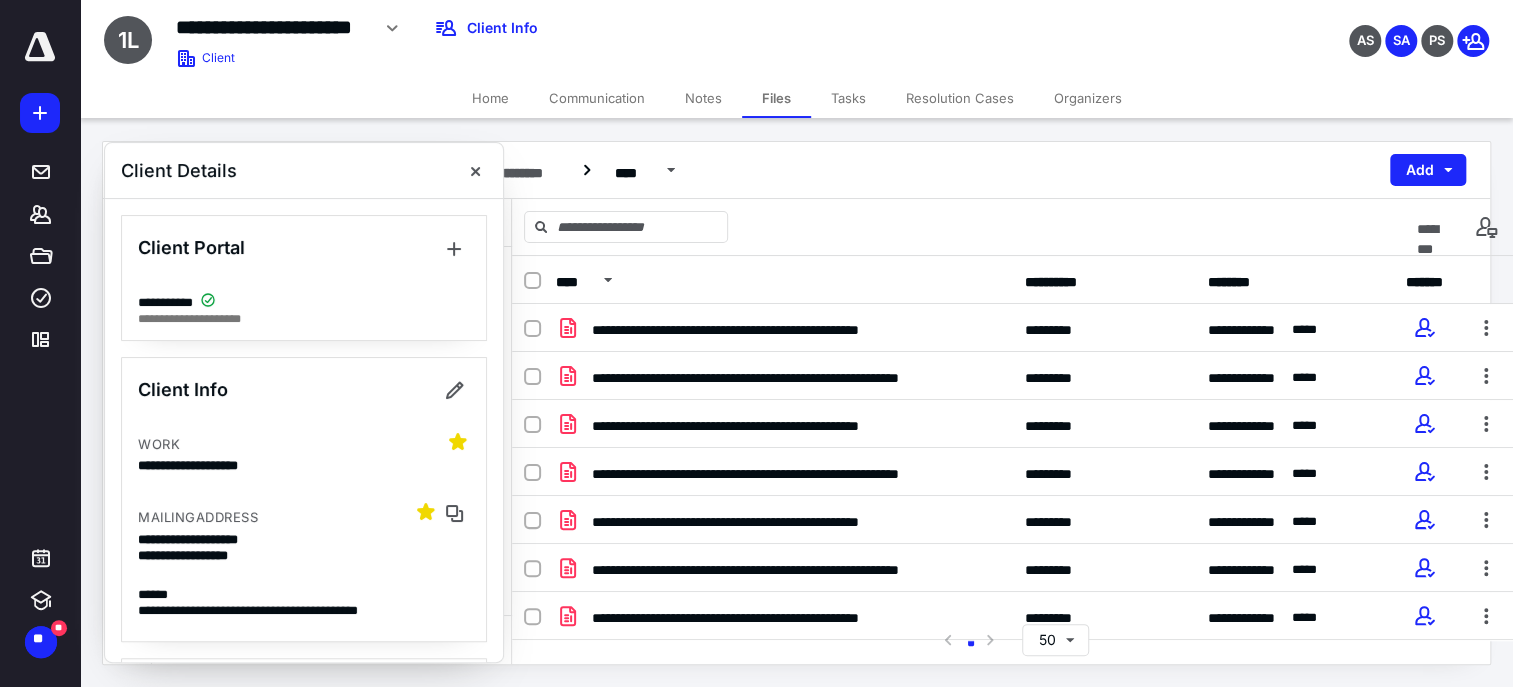 click on "**********" at bounding box center (265, 609) 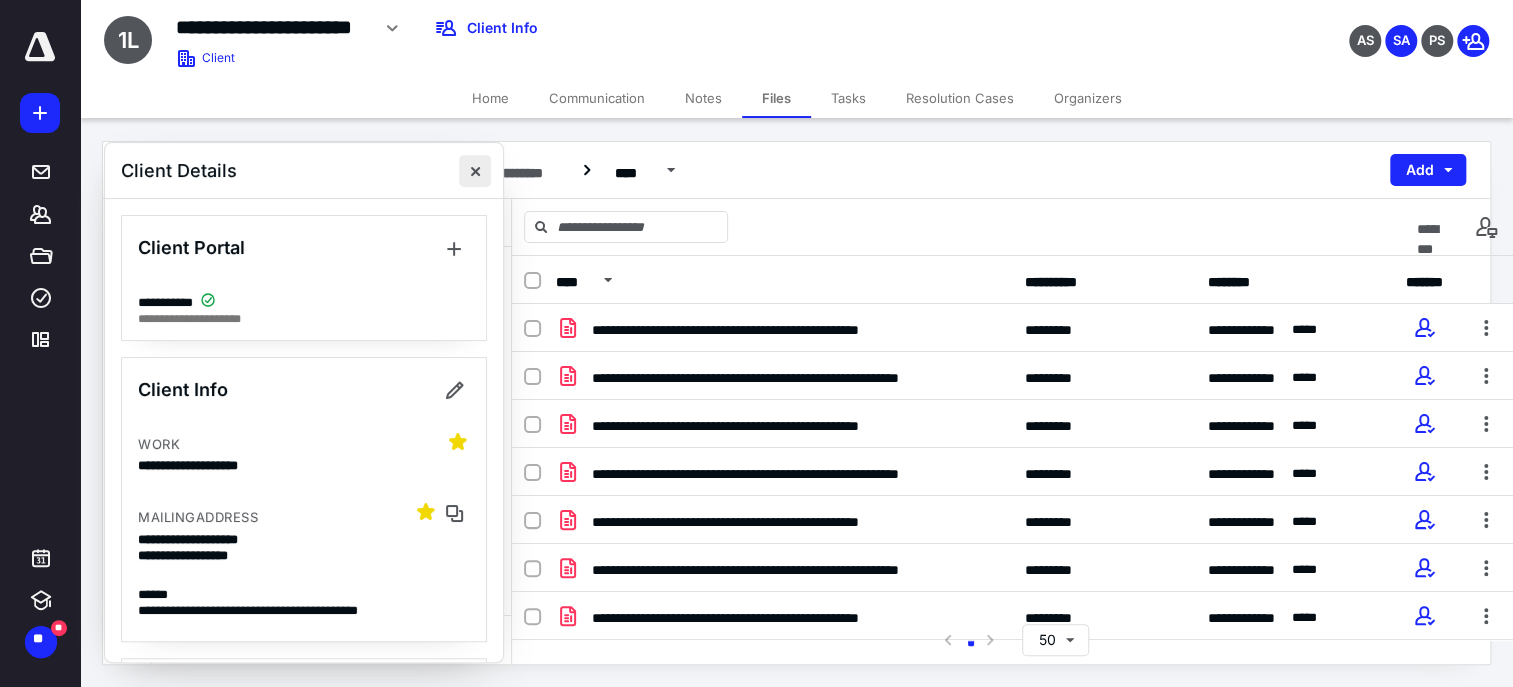 click at bounding box center (475, 171) 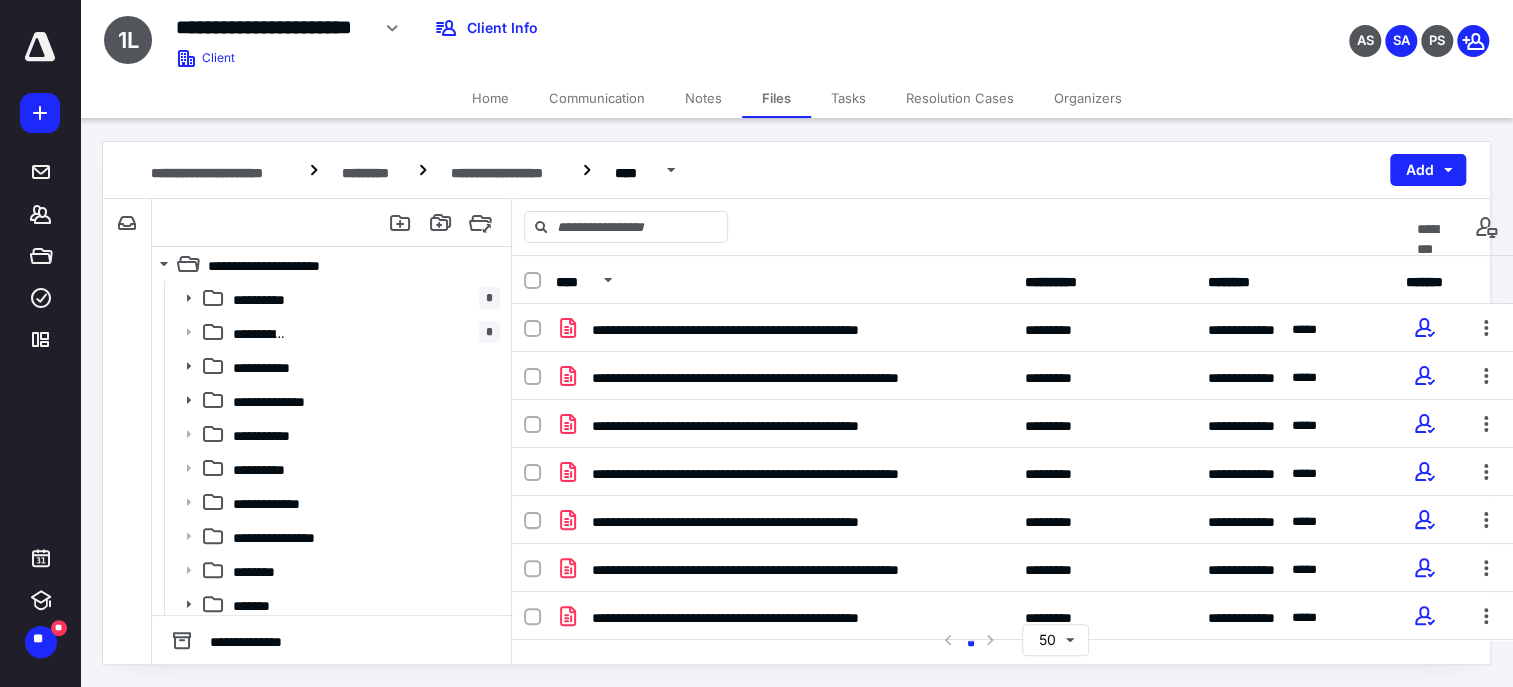 click on "**********" at bounding box center (796, 170) 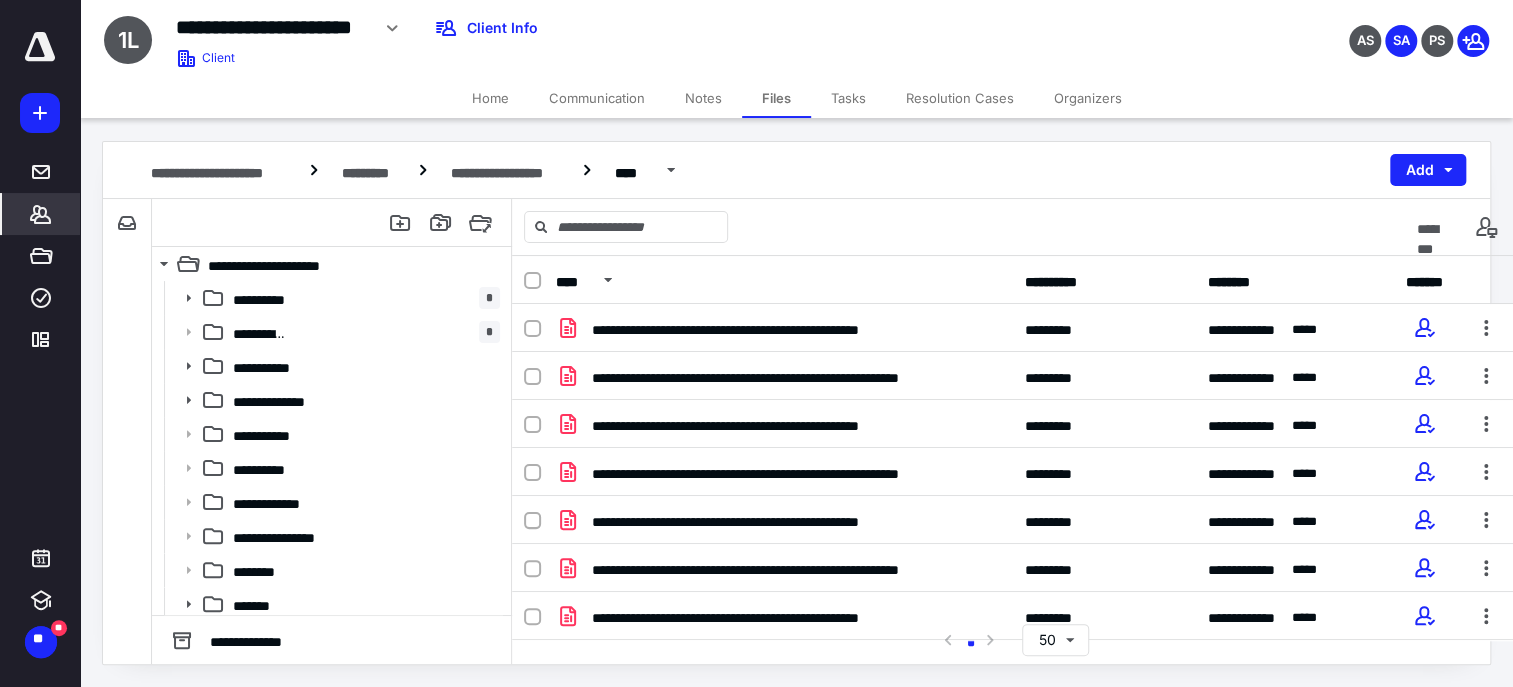 click on "*******" at bounding box center [41, 214] 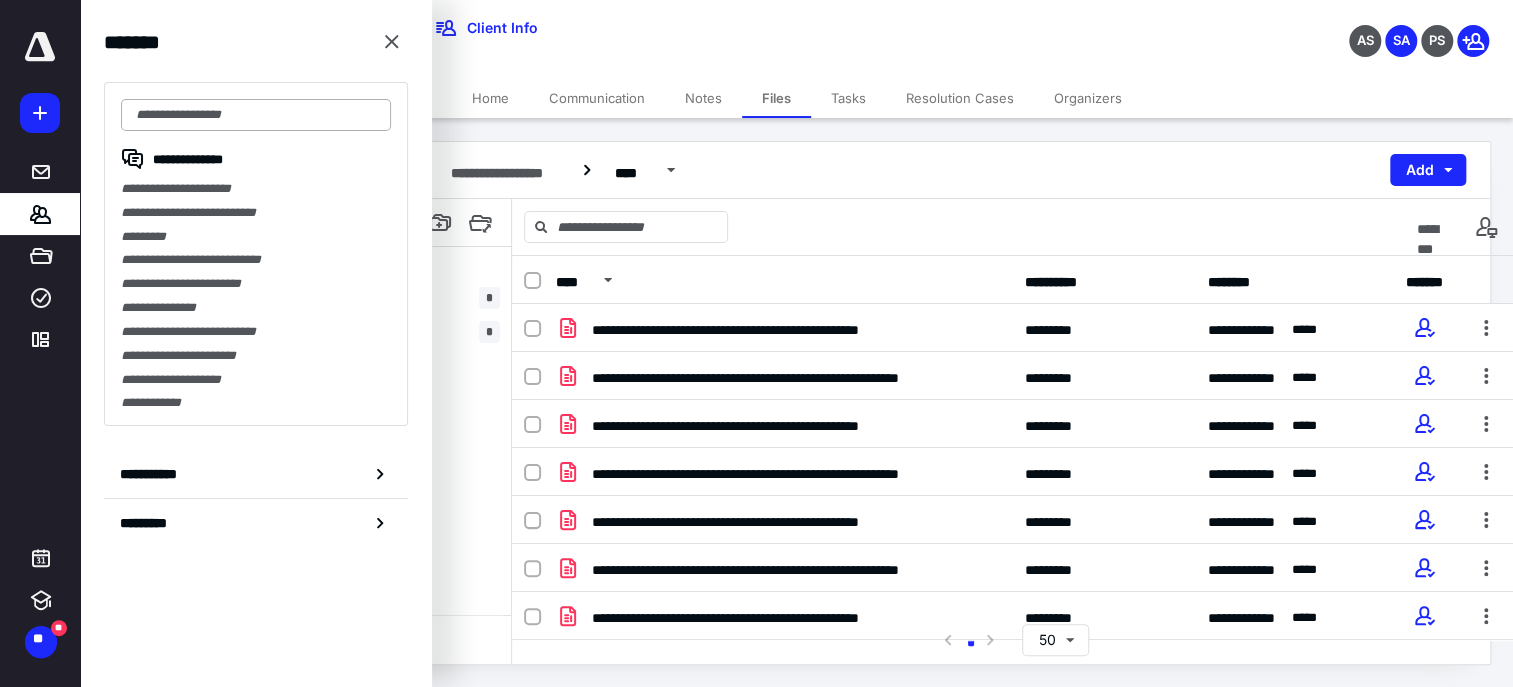 click at bounding box center (256, 115) 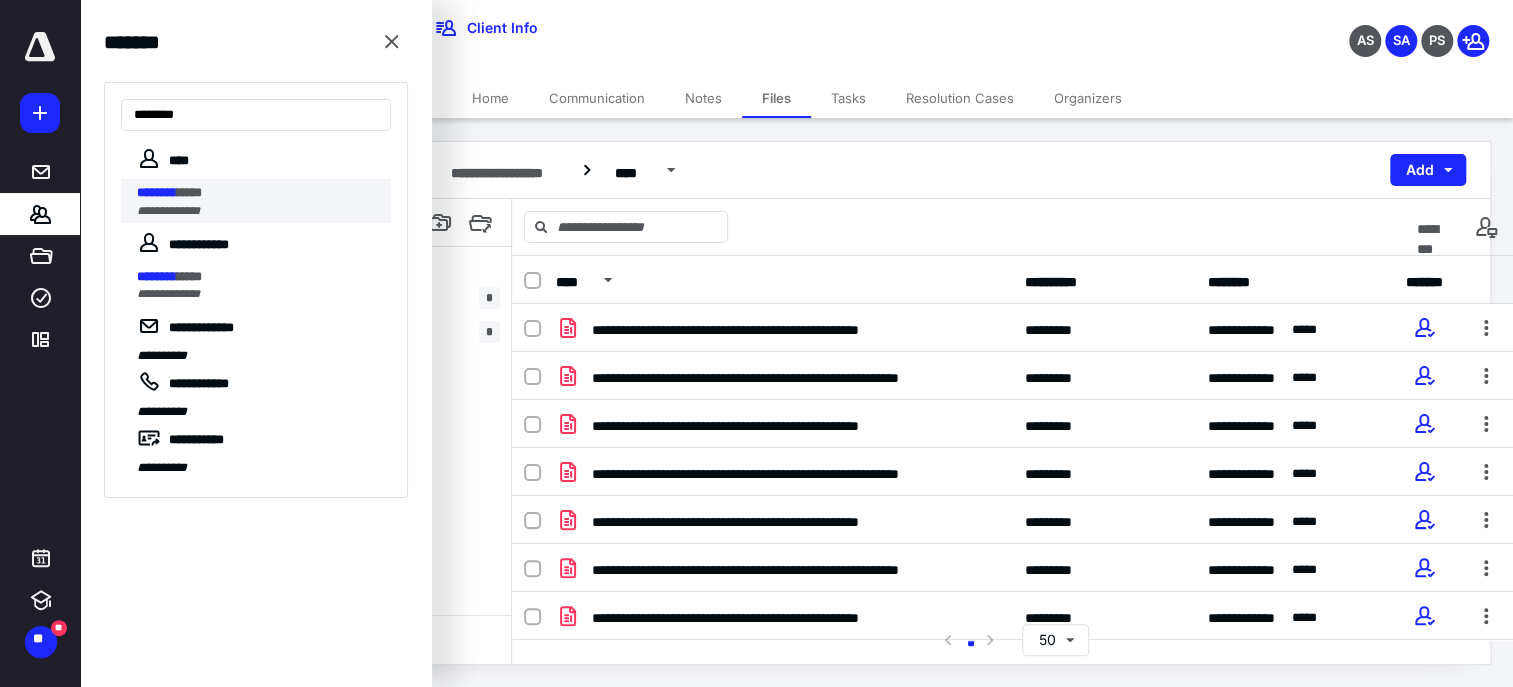 type on "********" 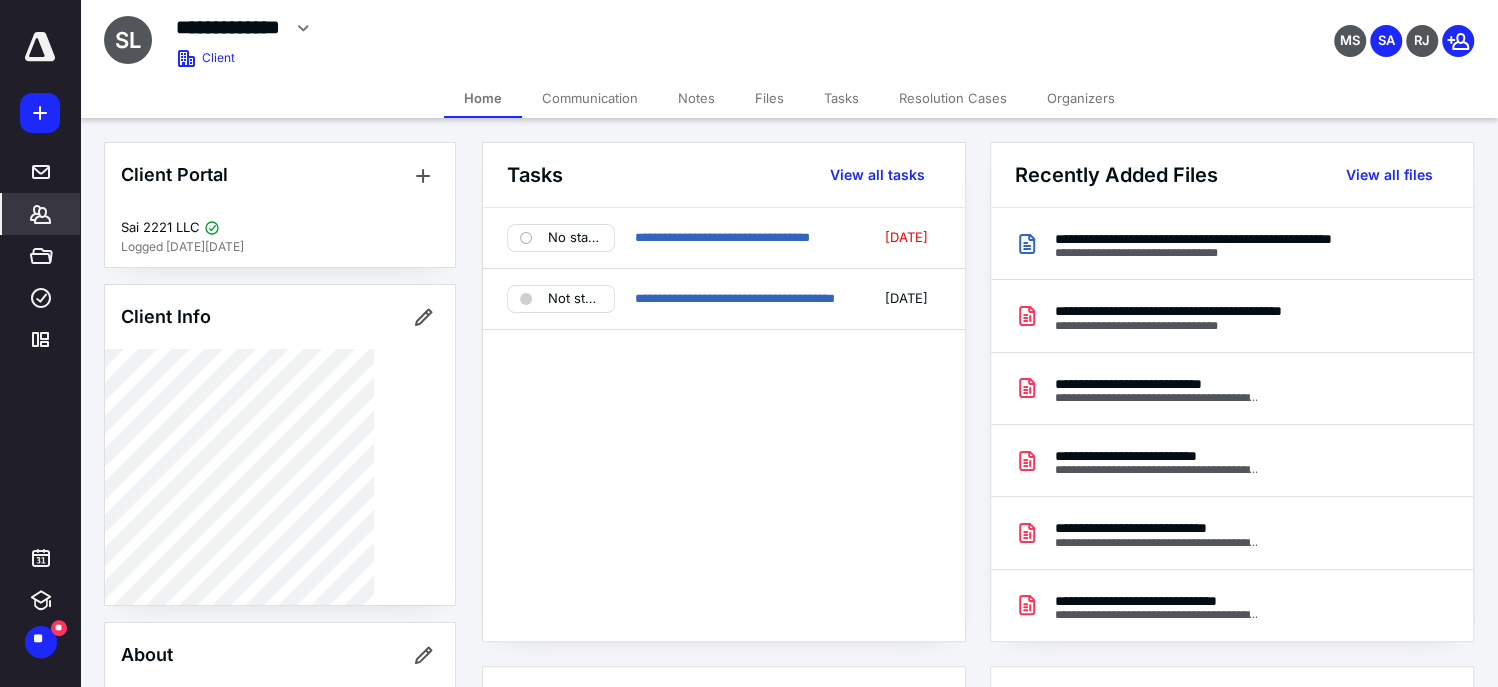 click on "Files" at bounding box center [769, 98] 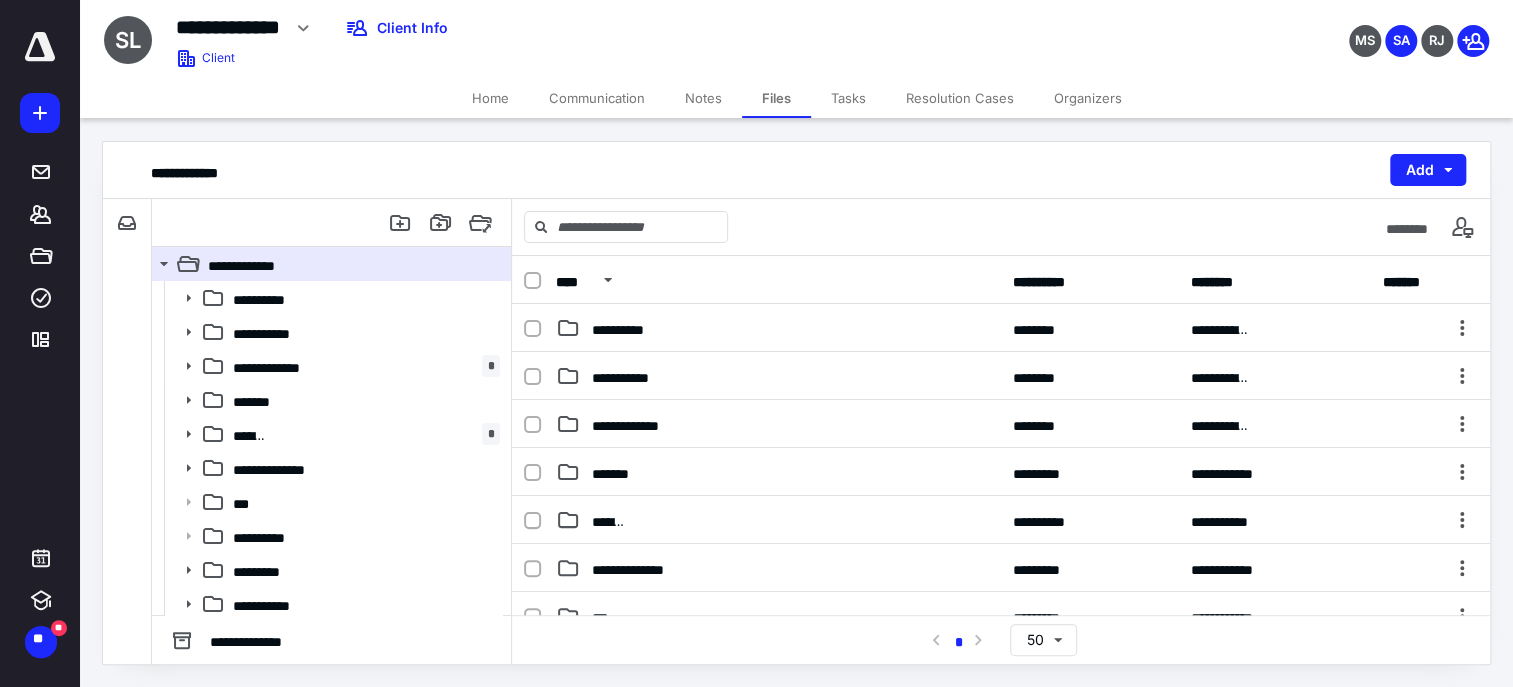 scroll, scrollTop: 266, scrollLeft: 0, axis: vertical 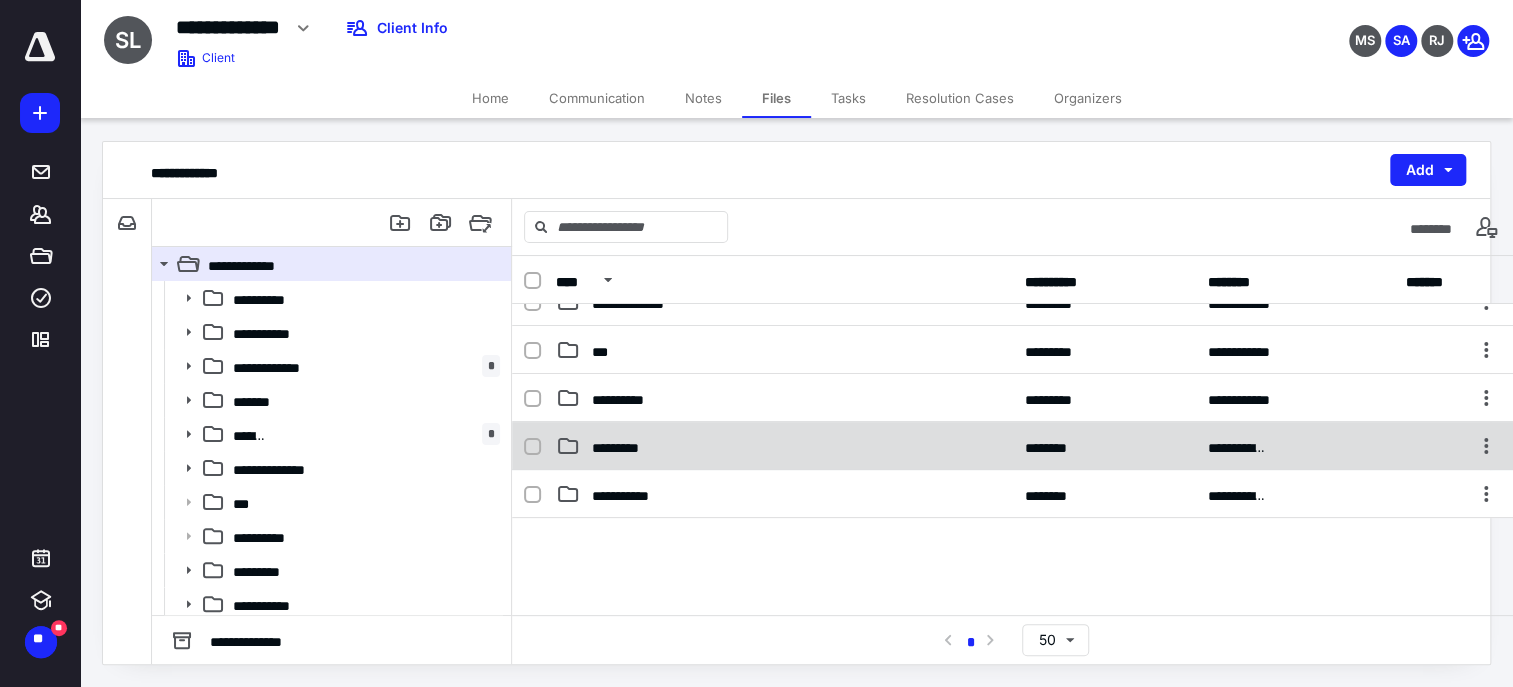 click on "*********" at bounding box center [784, 446] 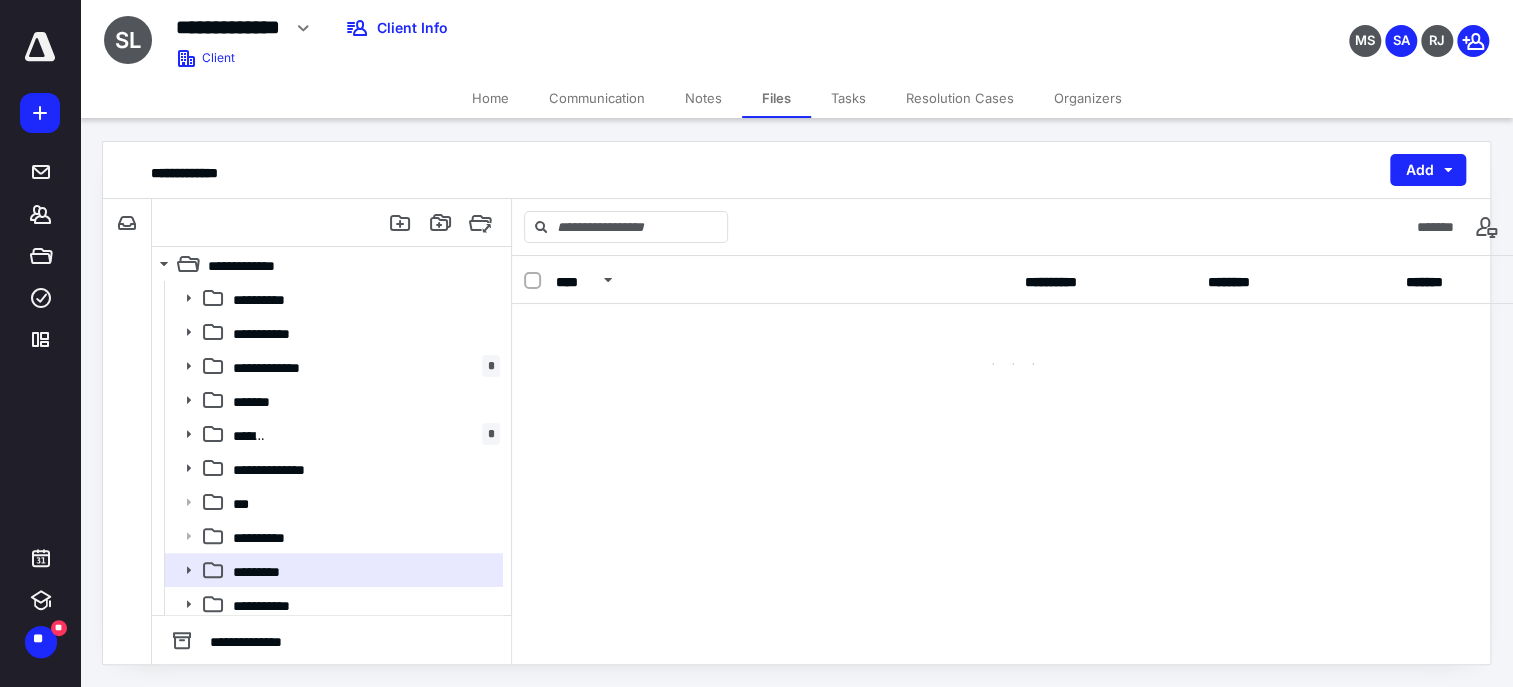 scroll, scrollTop: 0, scrollLeft: 0, axis: both 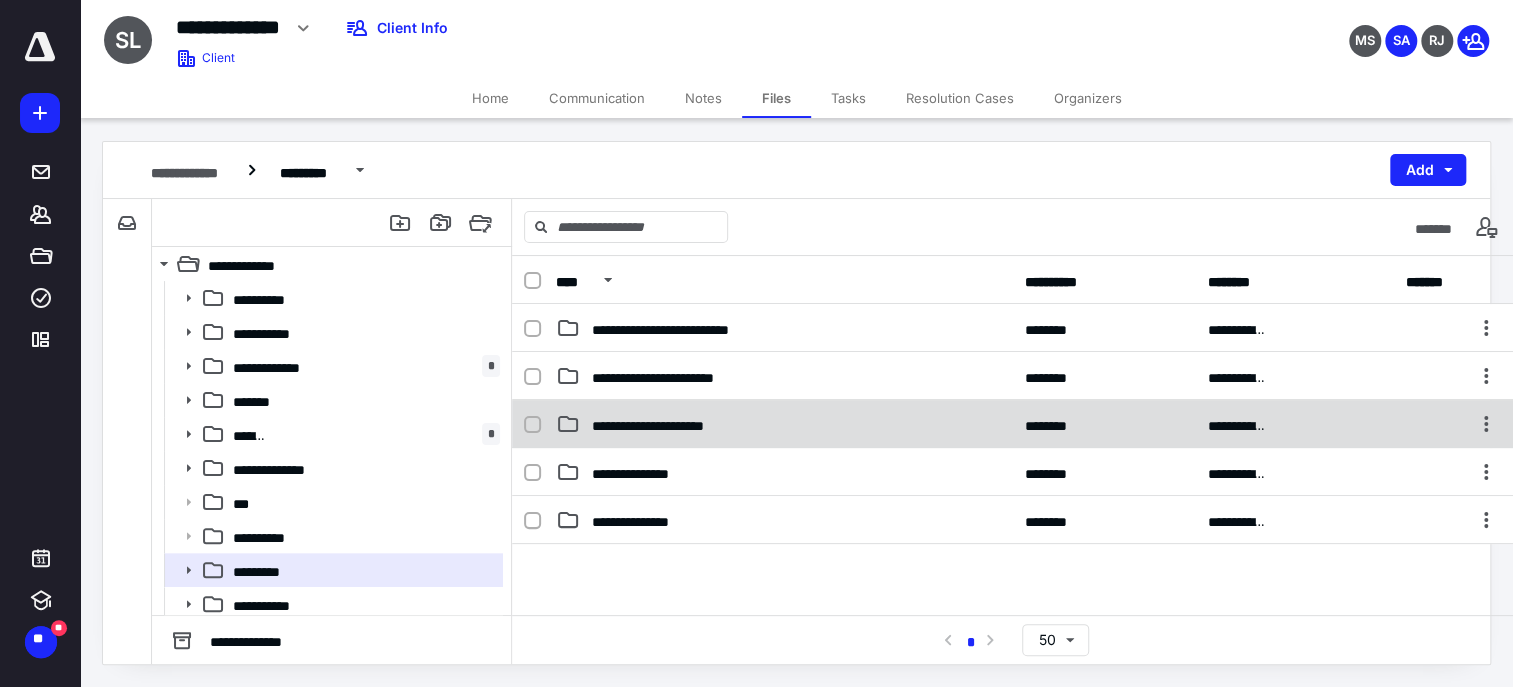 click on "**********" at bounding box center (784, 424) 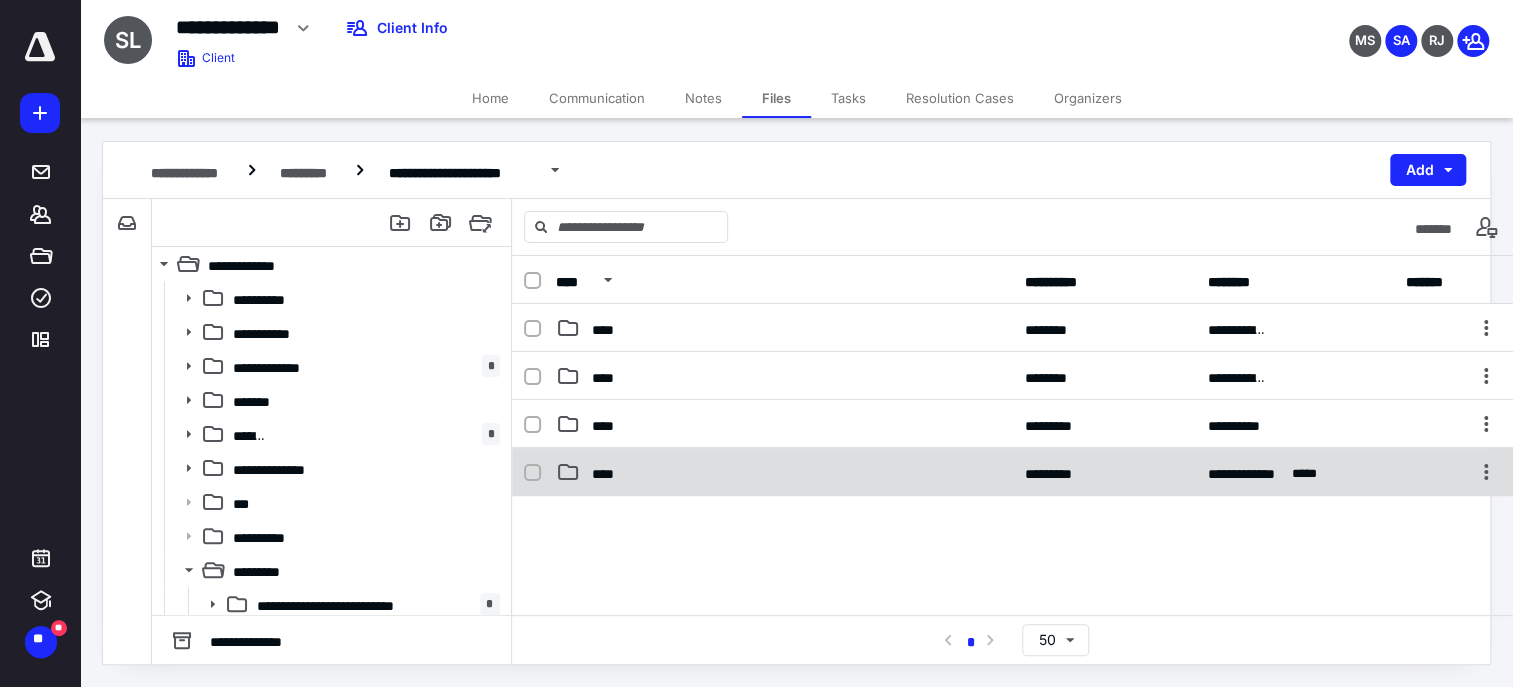 click on "****" at bounding box center (784, 472) 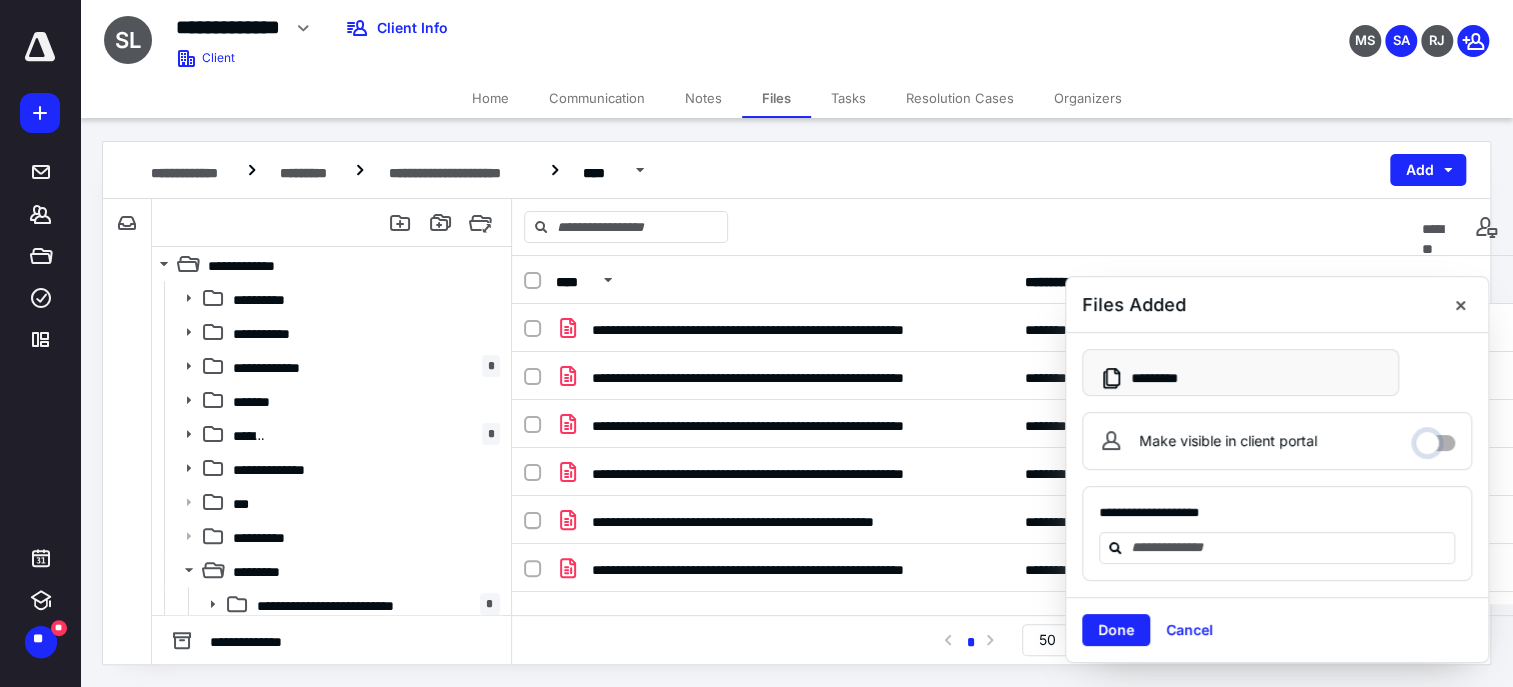 click on "Make visible in client portal" at bounding box center [1435, 438] 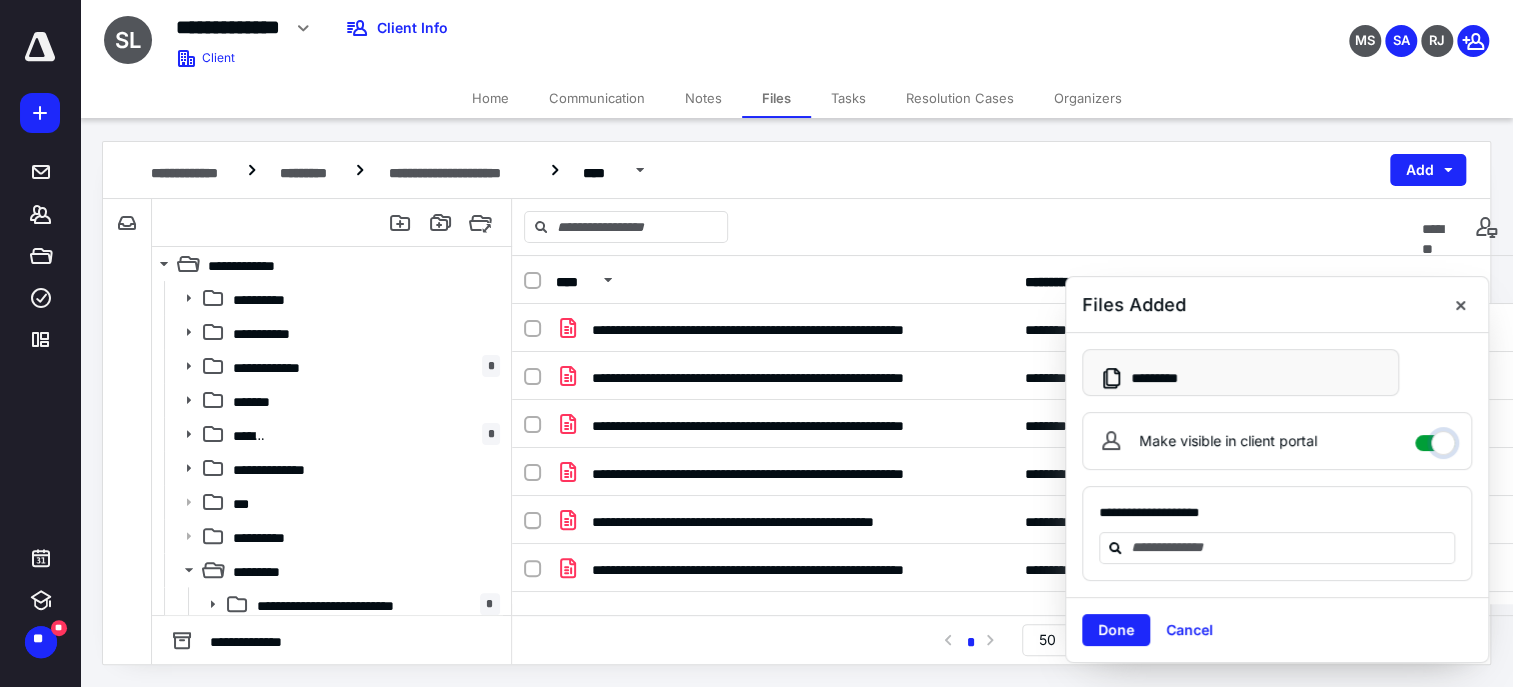 checkbox on "****" 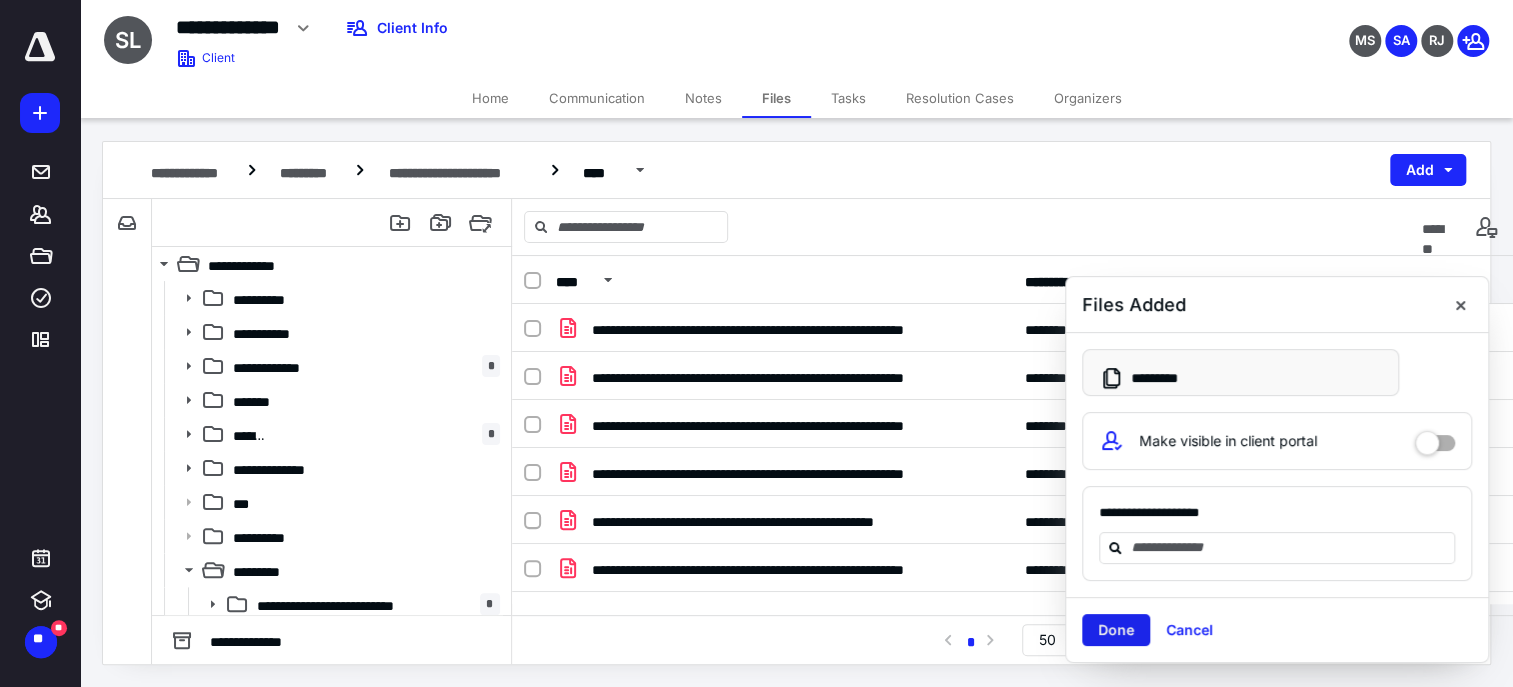 click on "Done" at bounding box center [1116, 630] 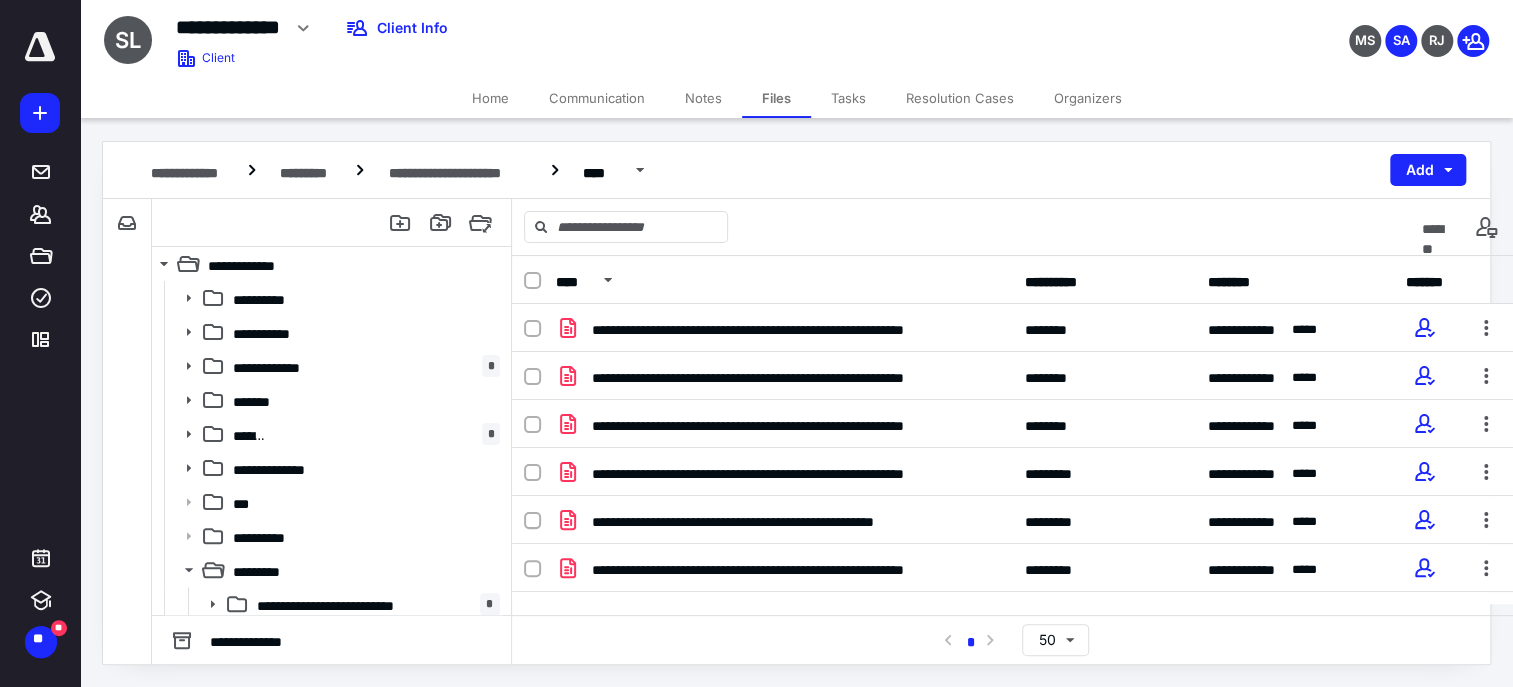 click on "**********" at bounding box center (1013, 472) 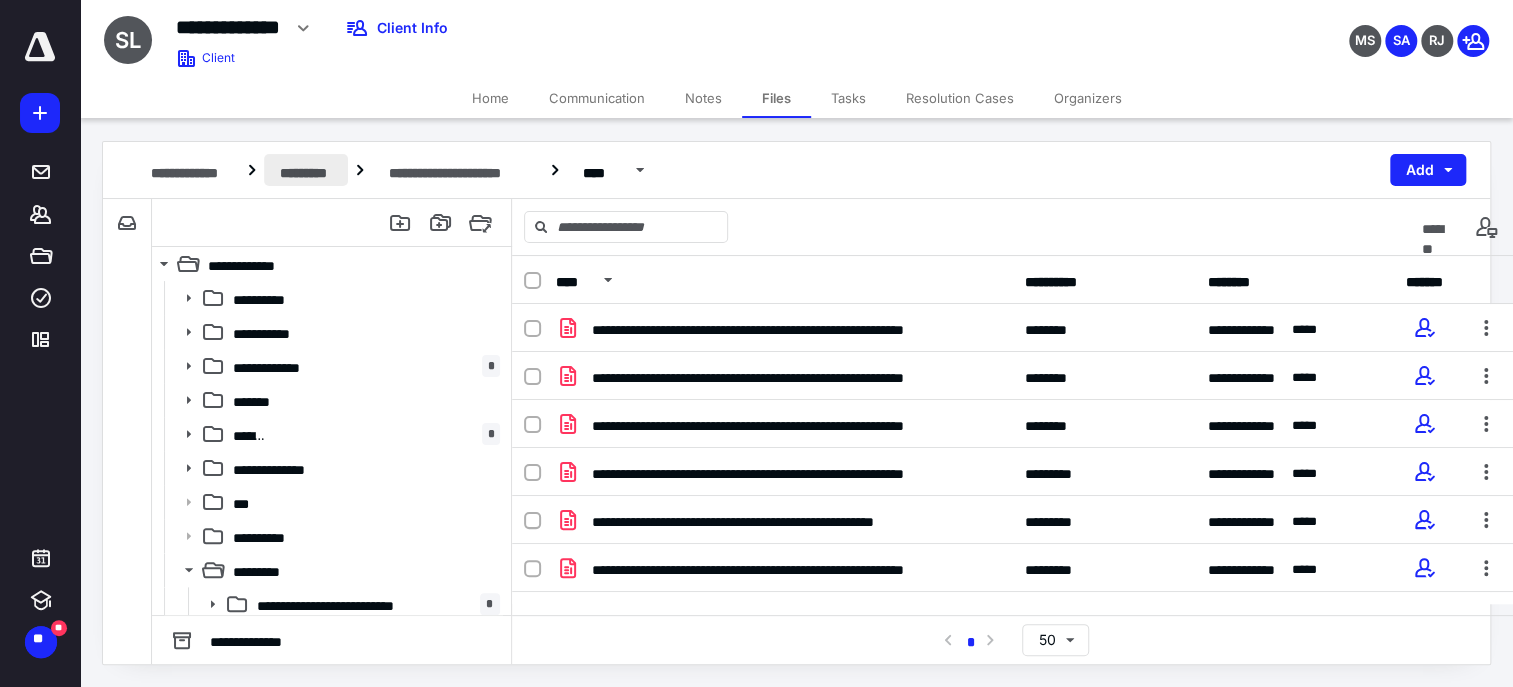 click on "*********" at bounding box center [306, 170] 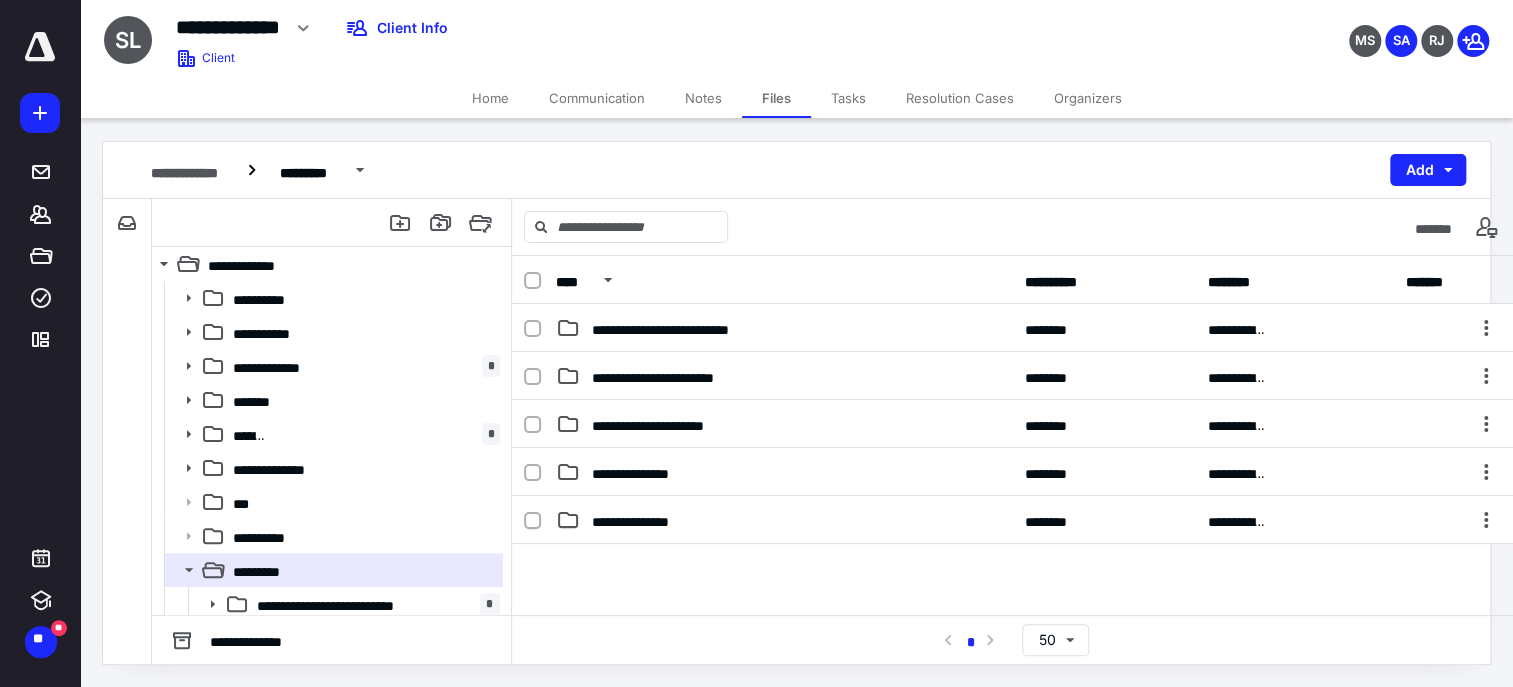click at bounding box center [1013, 694] 